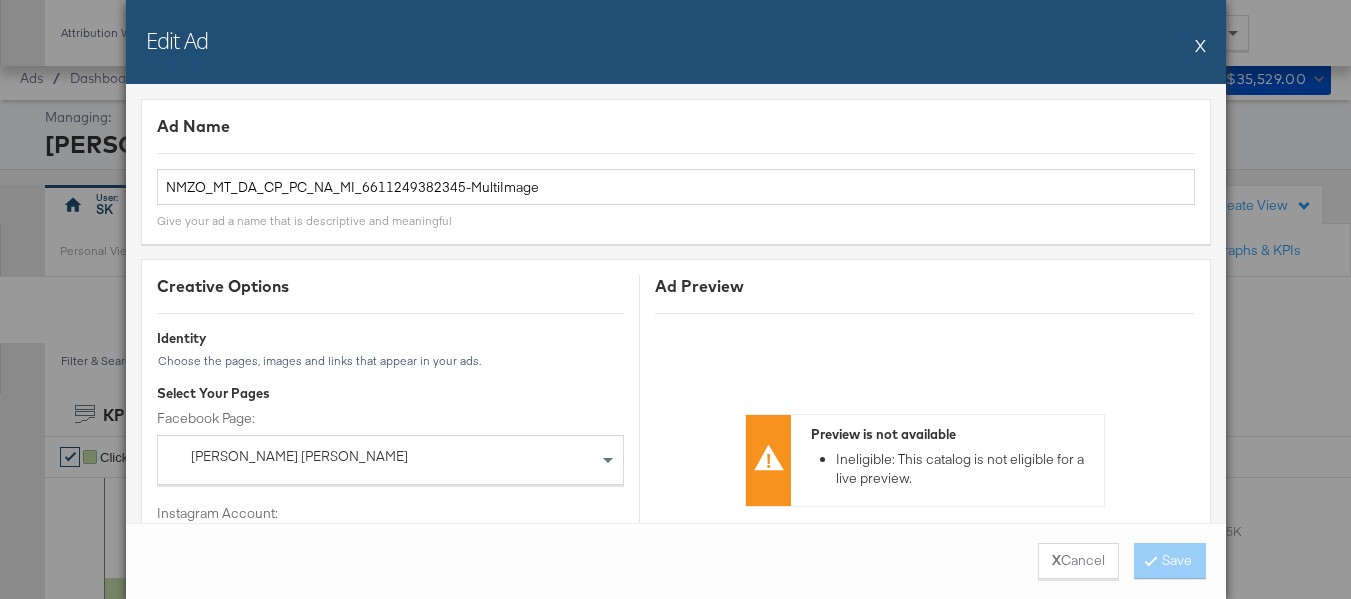scroll, scrollTop: 798, scrollLeft: 0, axis: vertical 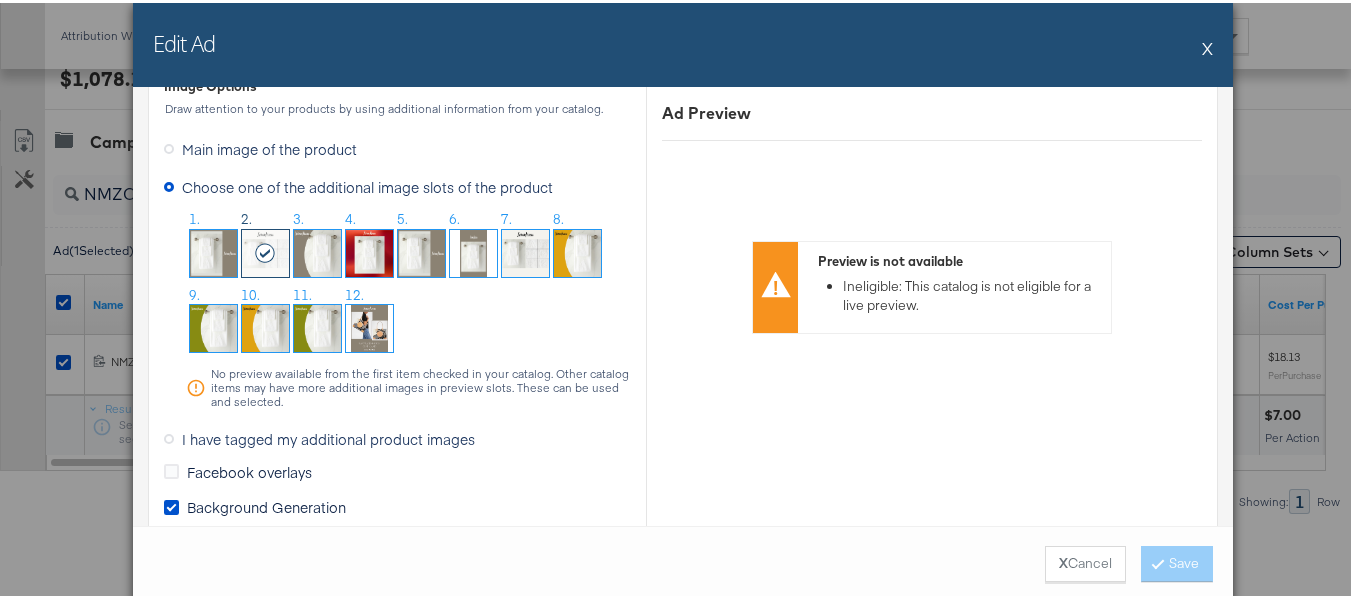 click on "X" at bounding box center [1207, 45] 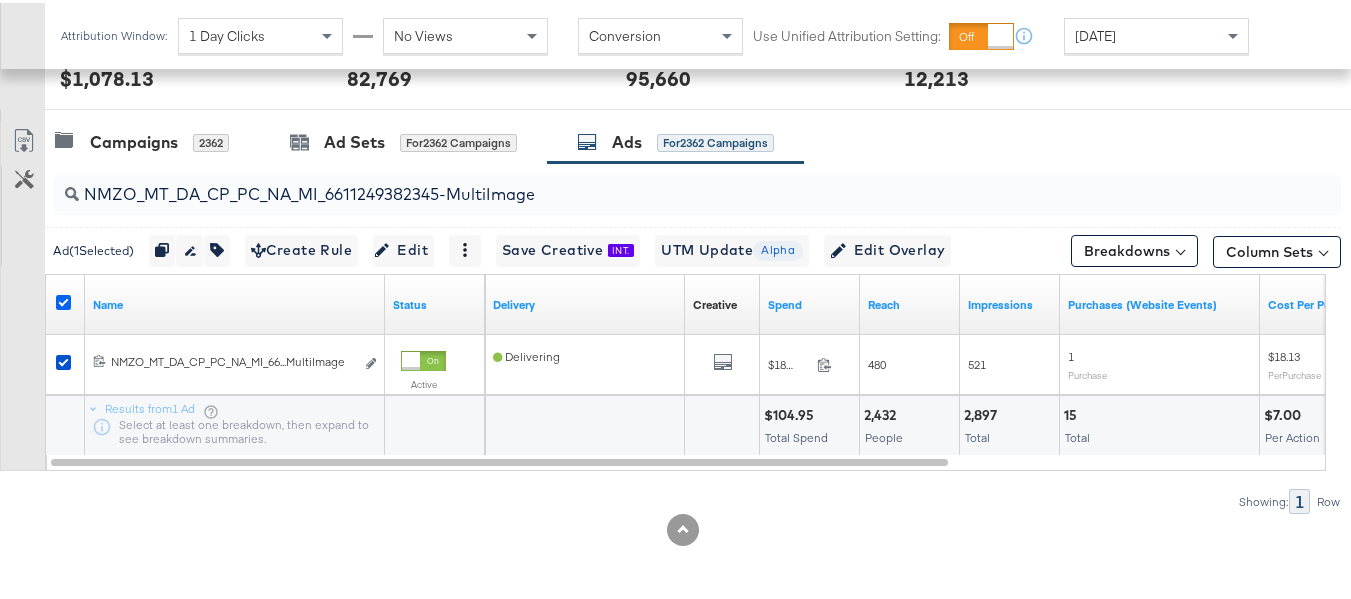 click at bounding box center (63, 299) 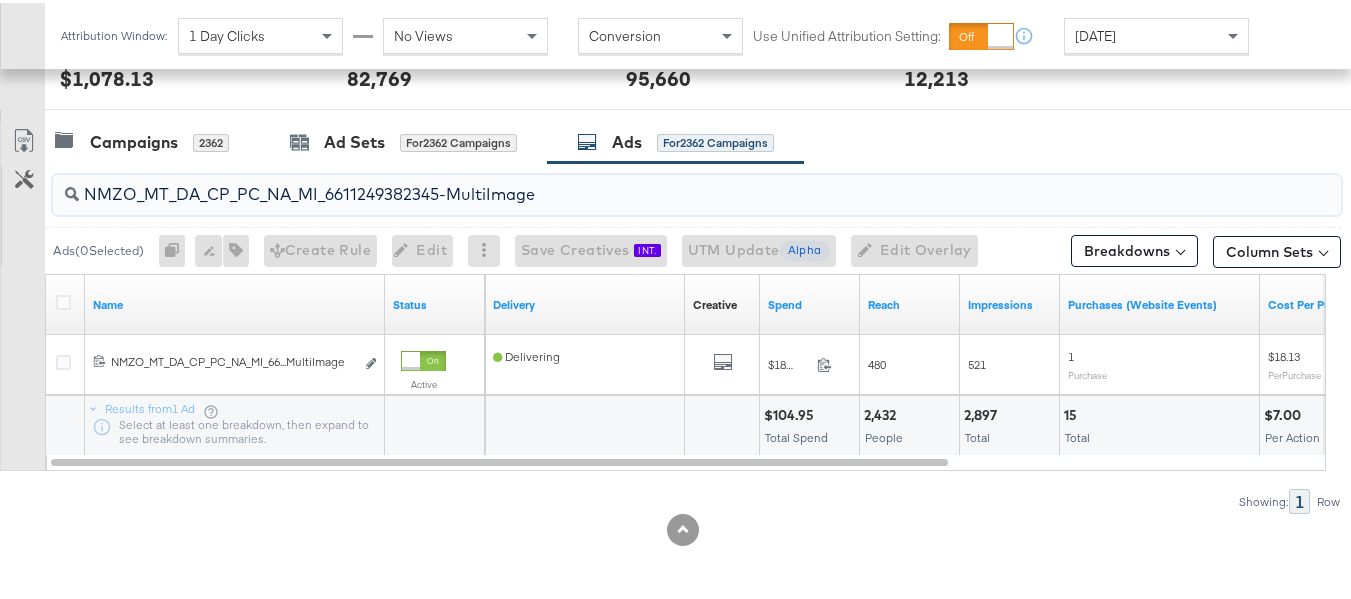 click on "NMZO_MT_DA_CP_PC_NA_MI_6611249382345-MultiImage" at bounding box center (653, 183) 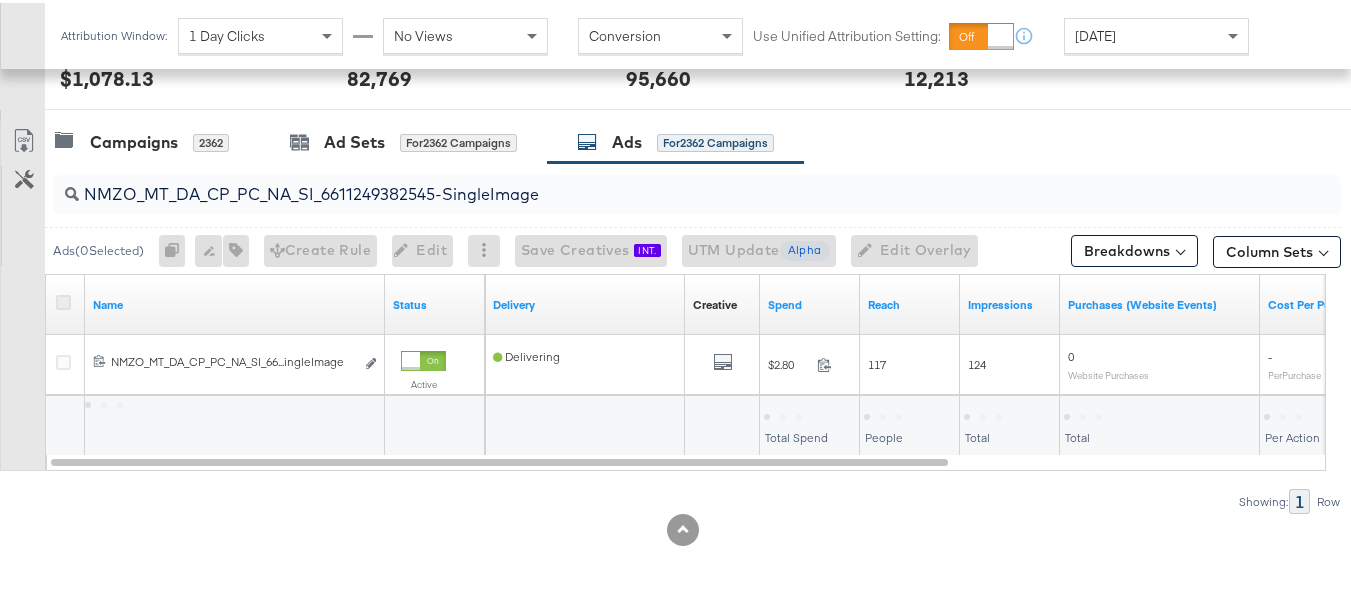 click at bounding box center (63, 299) 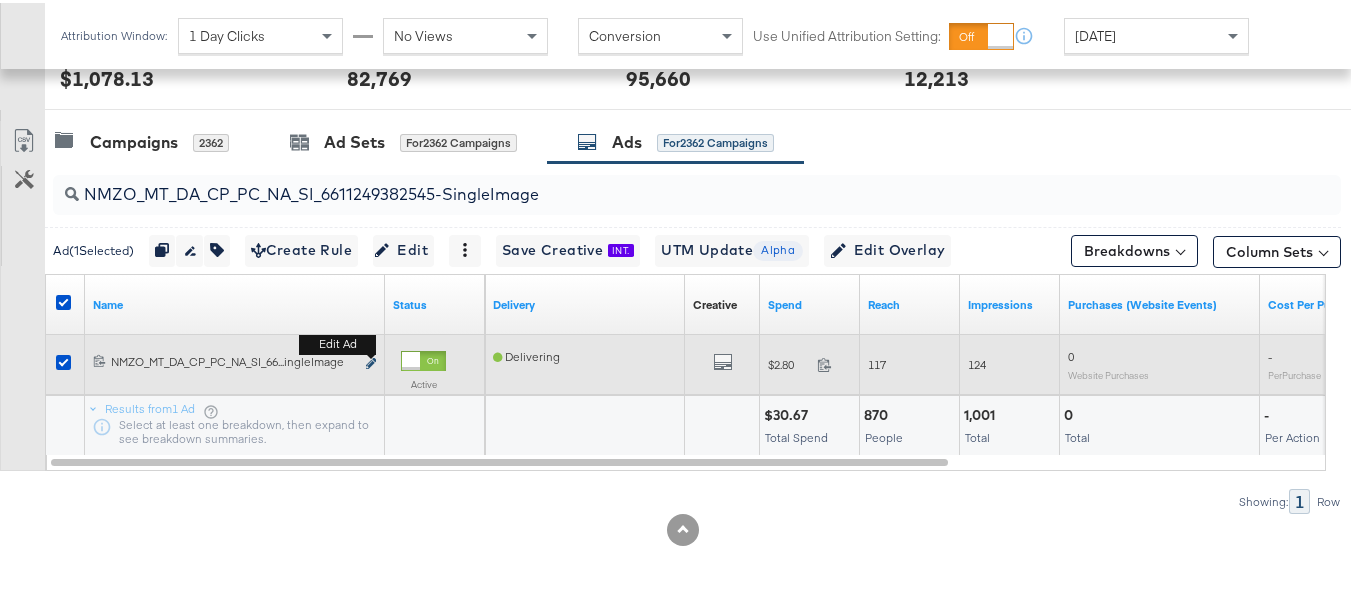 click at bounding box center (371, 360) 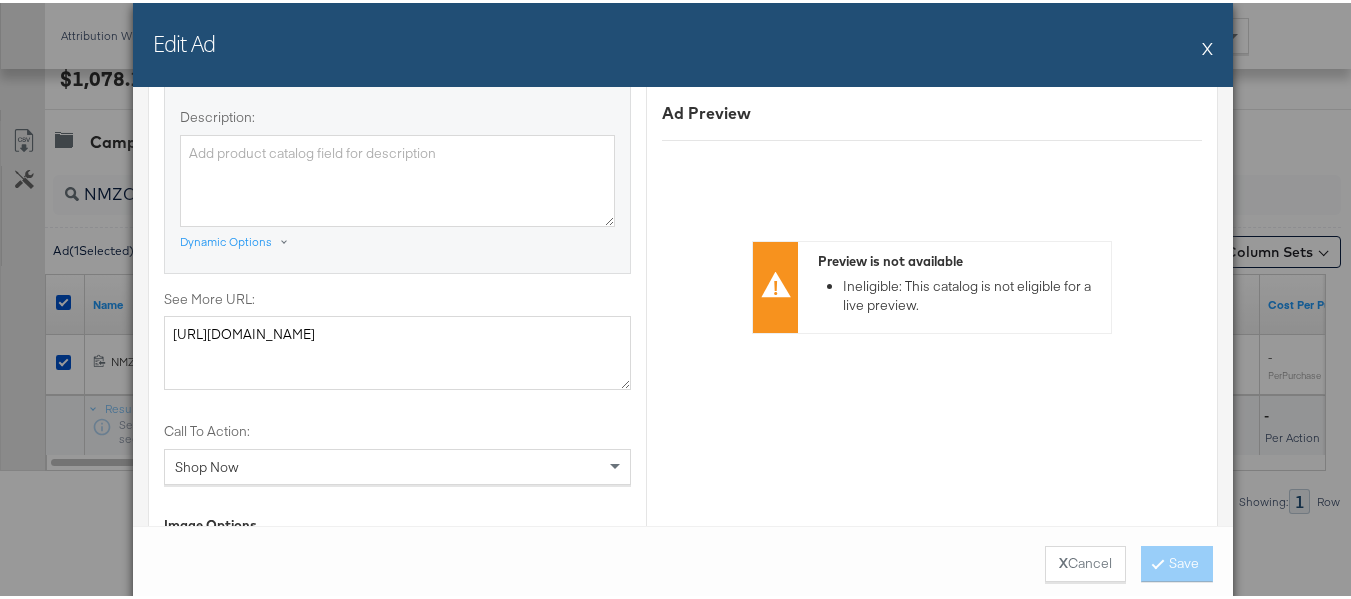 scroll, scrollTop: 1900, scrollLeft: 0, axis: vertical 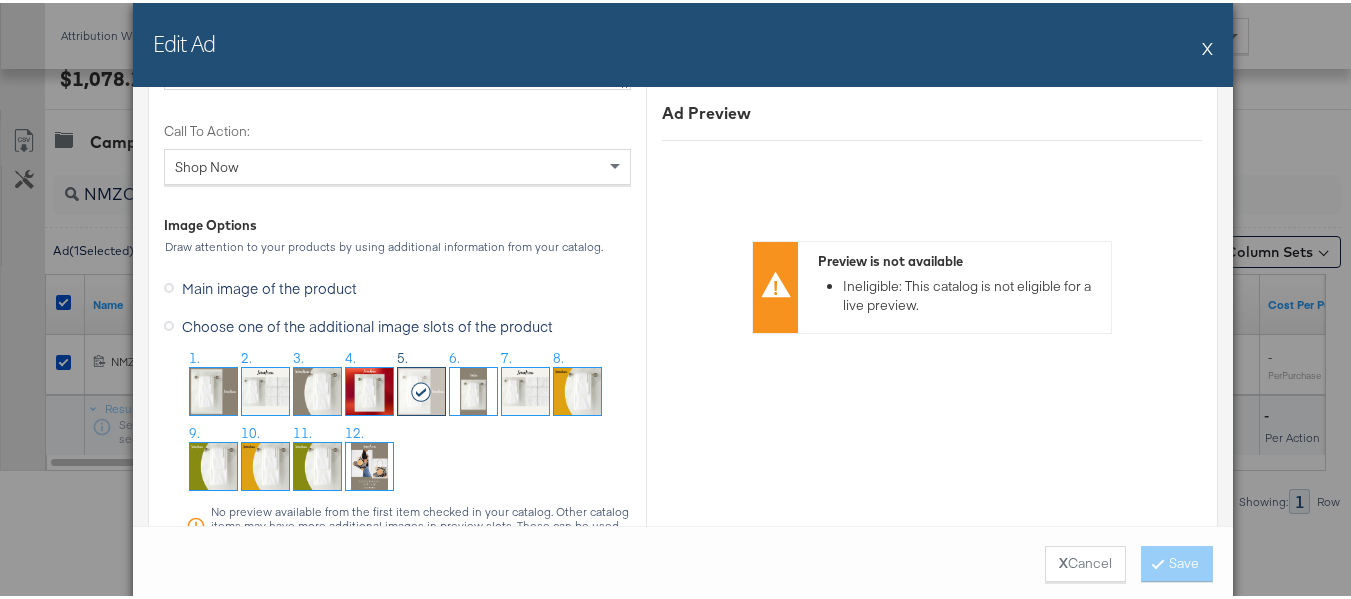 click on "X" at bounding box center [1207, 45] 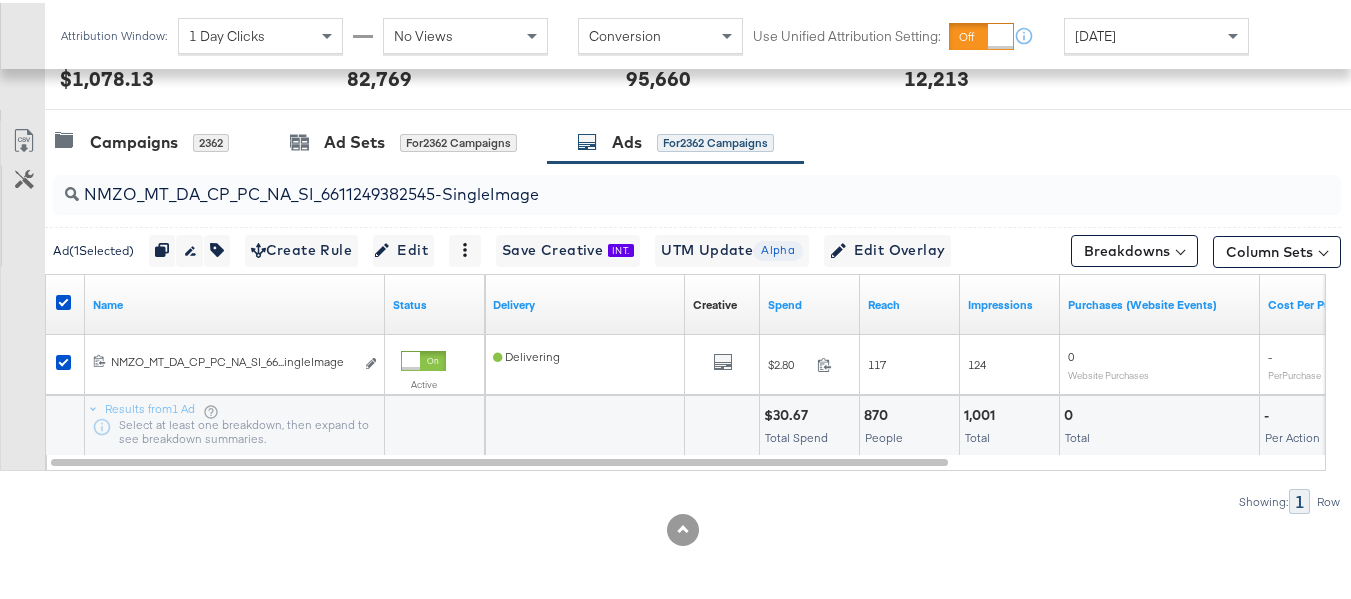 click at bounding box center (66, 302) 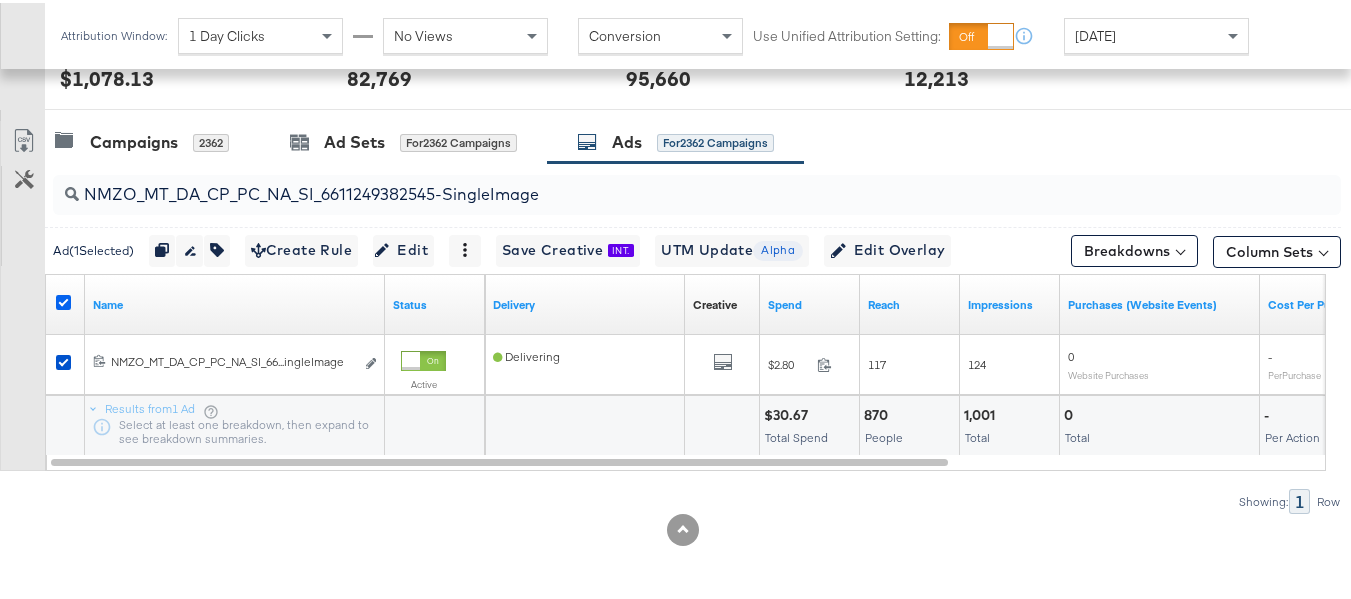 click at bounding box center (63, 299) 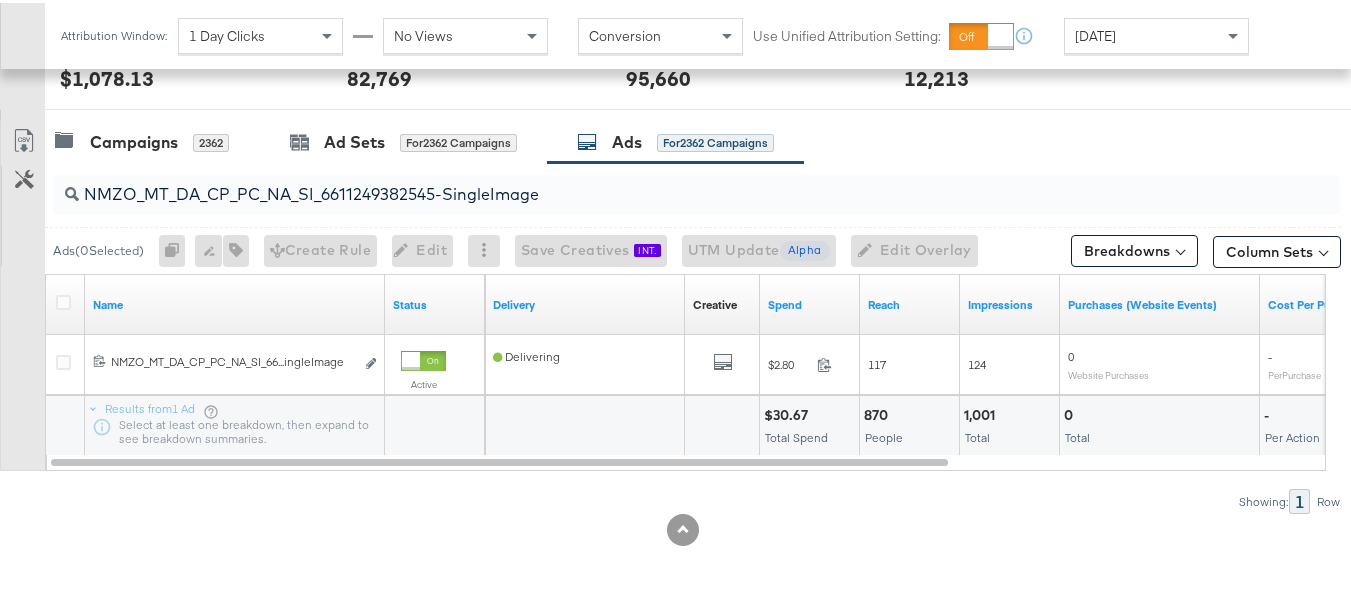 click on "NMZO_MT_DA_CP_PC_NA_SI_6611249382545-SingleImage" at bounding box center [697, 192] 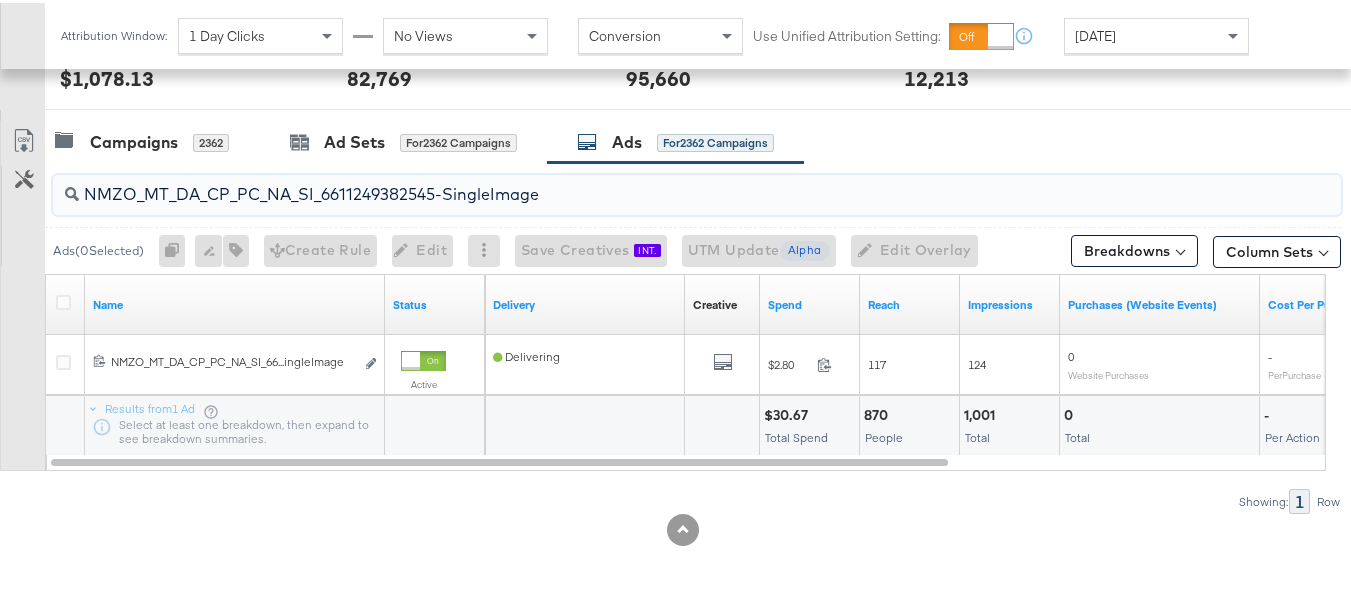 click on "NMZO_MT_DA_CP_PC_NA_SI_6611249382545-SingleImage" at bounding box center (653, 183) 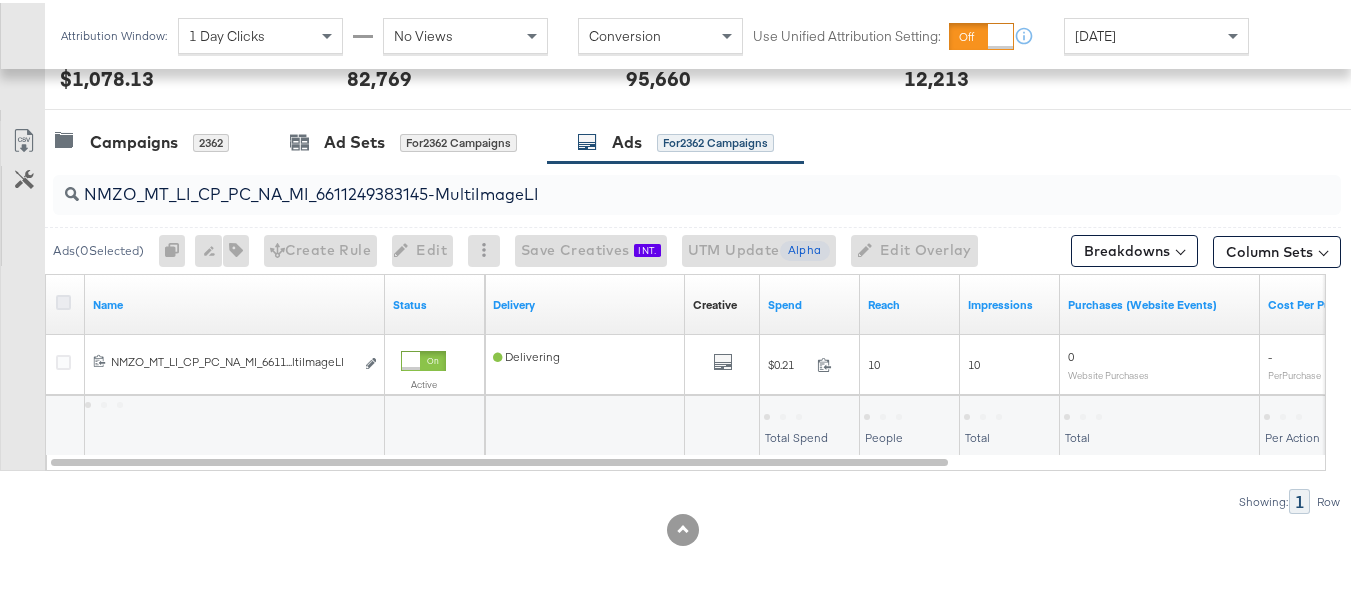 click at bounding box center (63, 299) 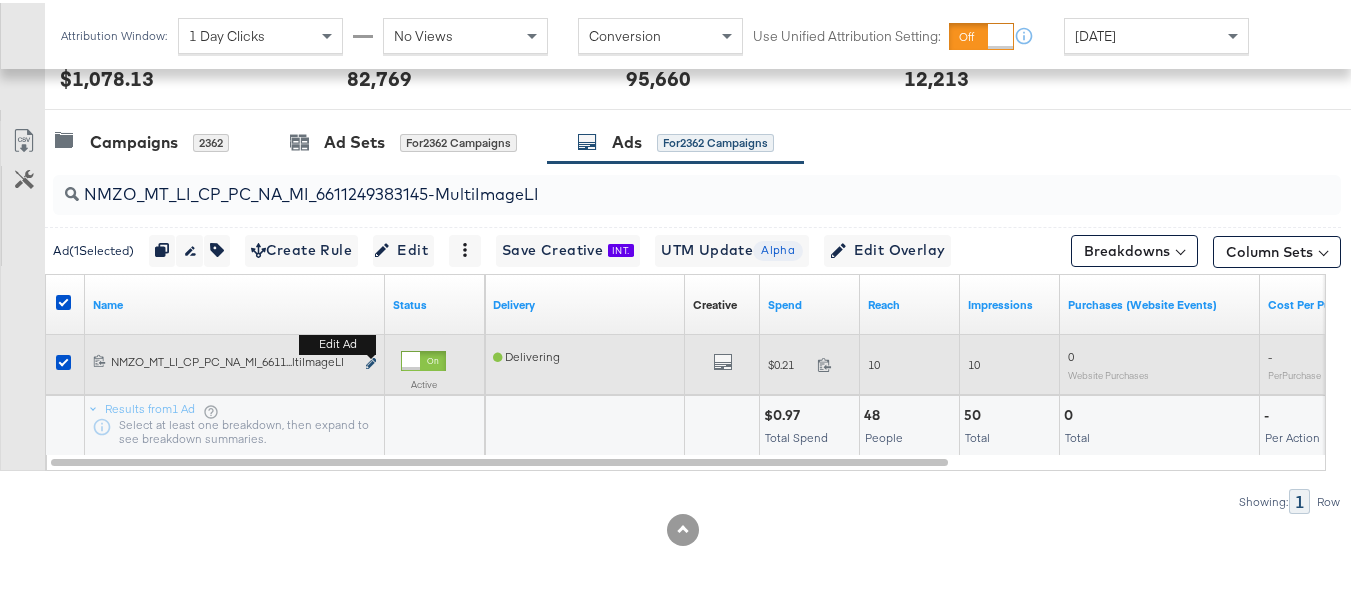 click at bounding box center (371, 360) 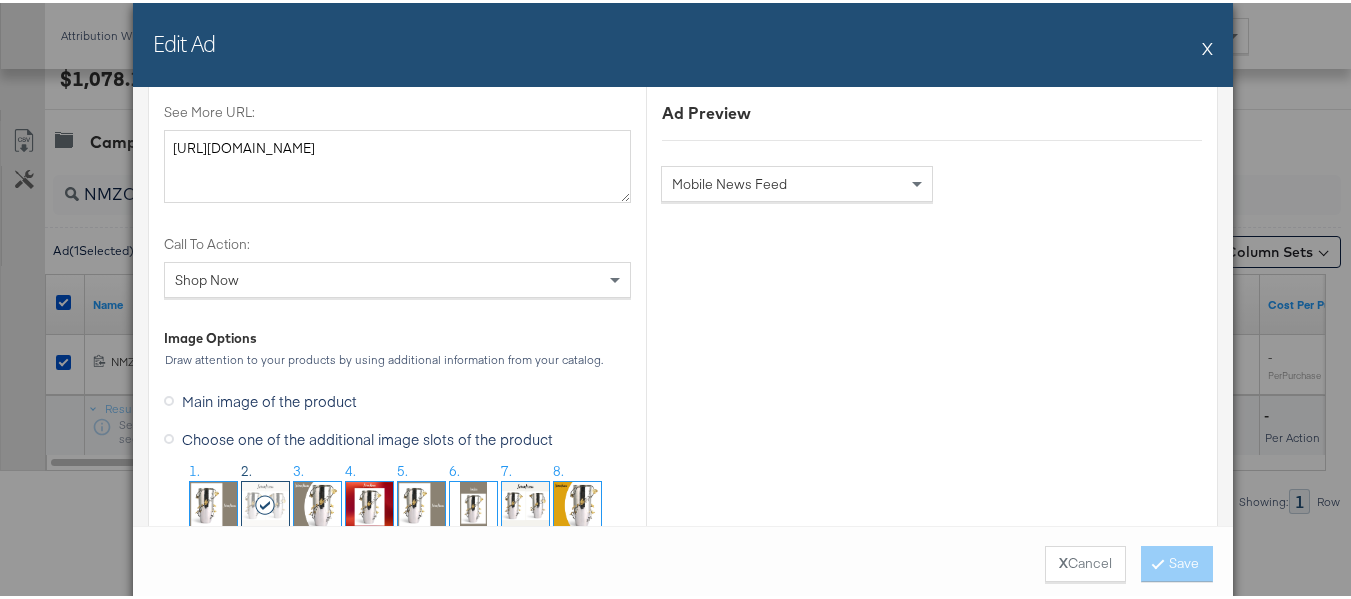 scroll, scrollTop: 2300, scrollLeft: 0, axis: vertical 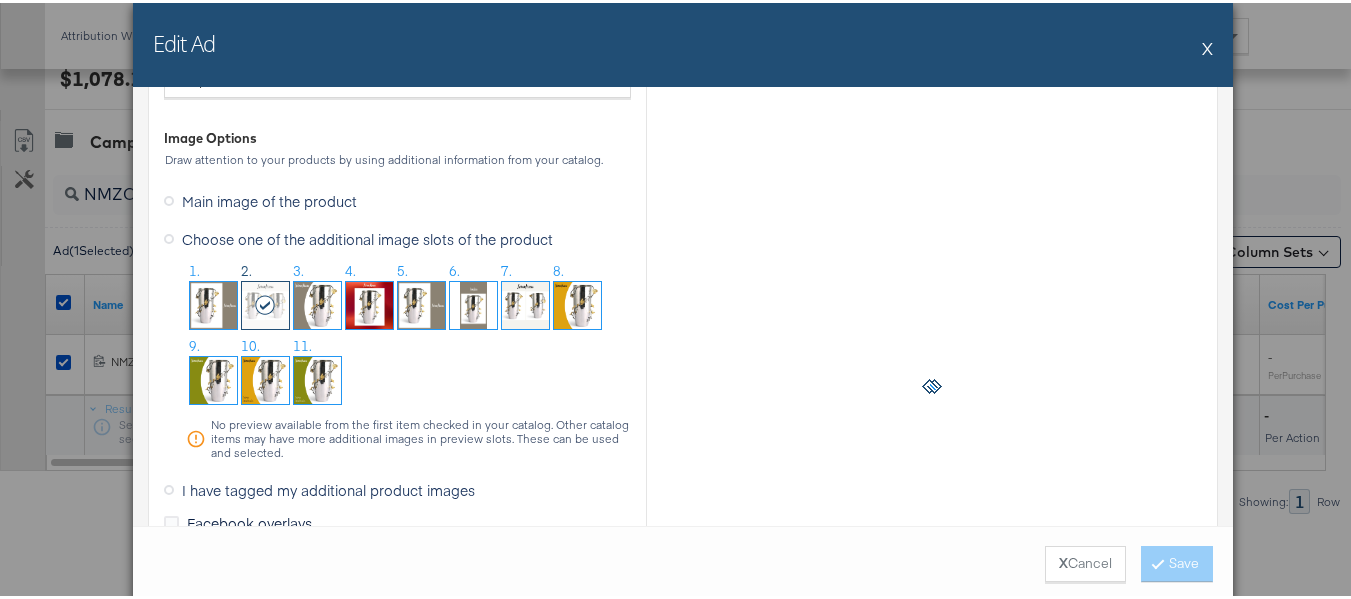 click on "X" at bounding box center [1207, 45] 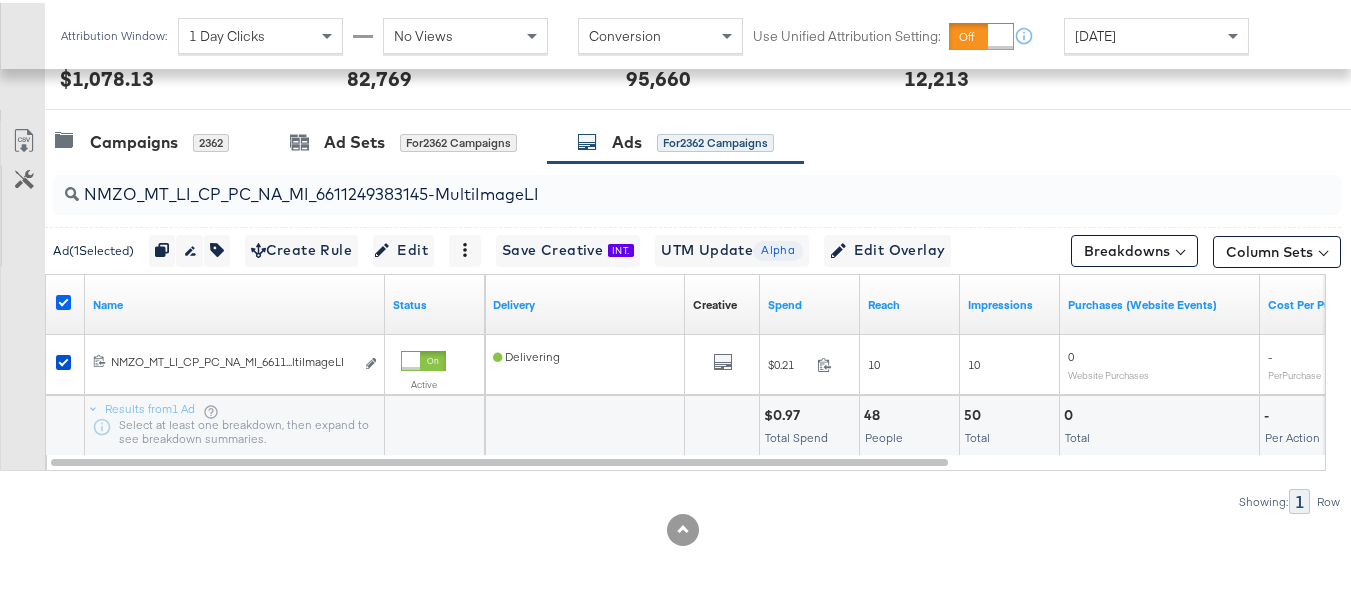 click at bounding box center (63, 299) 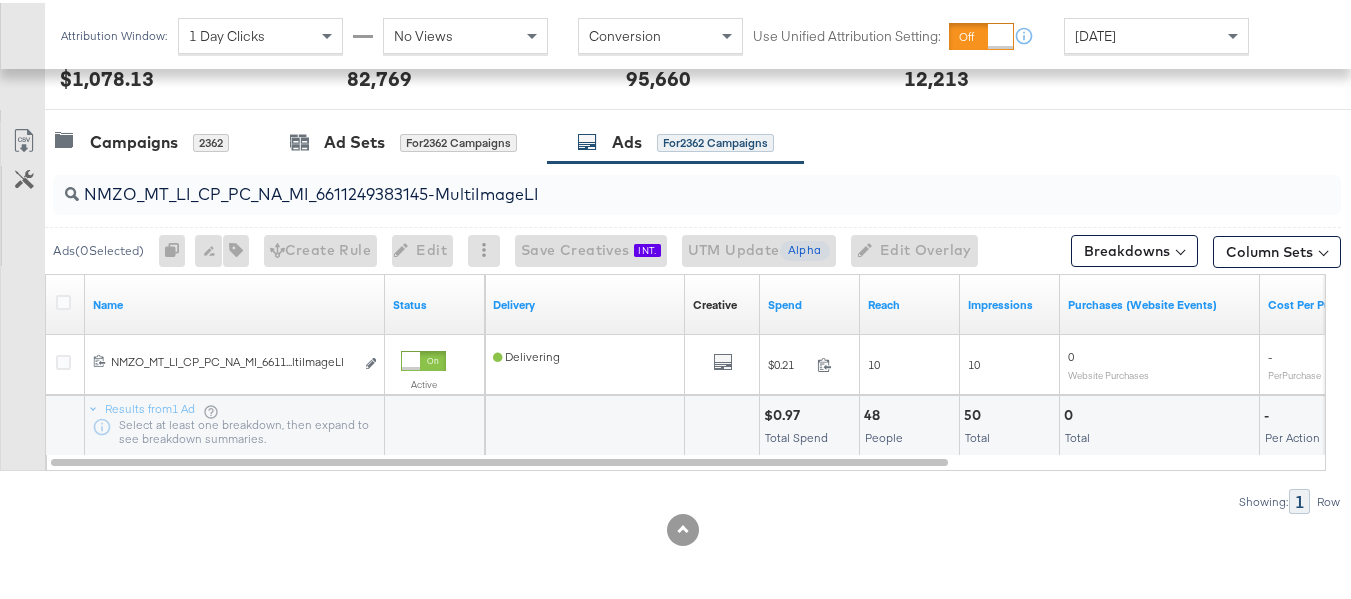 click on "NMZO_MT_LI_CP_PC_NA_MI_6611249383145-MultiImageLI" at bounding box center [653, 183] 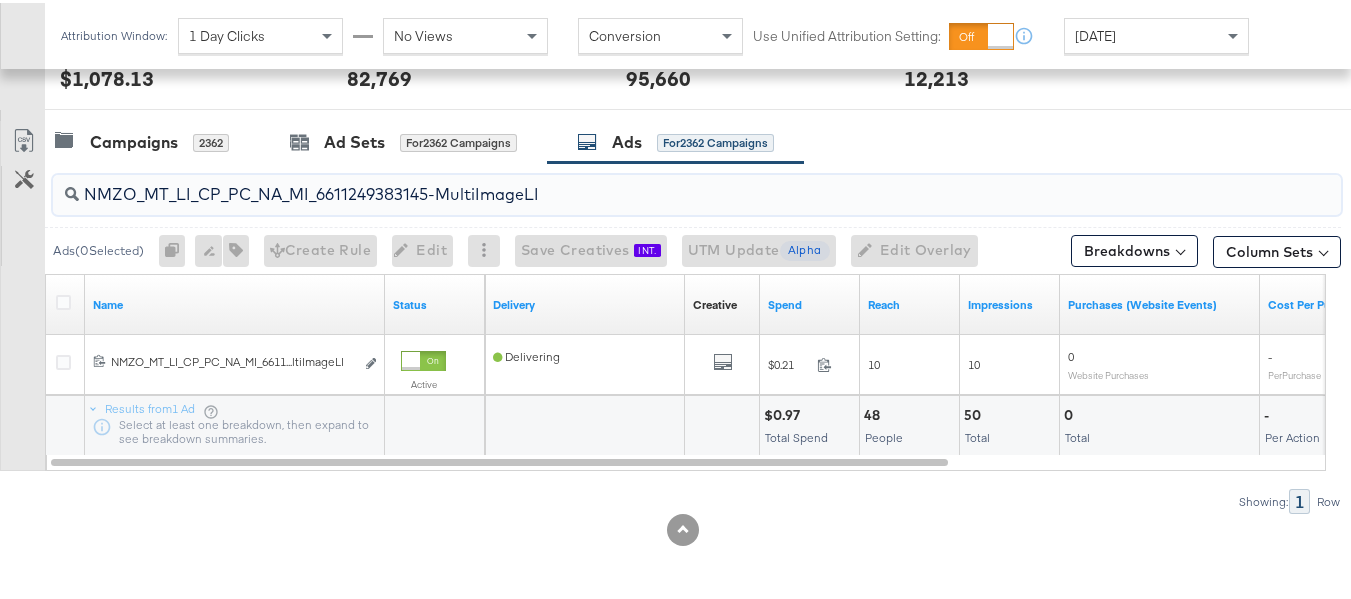 paste on "DA_CP_PC_NA_PR_6614534564745-Promo2" 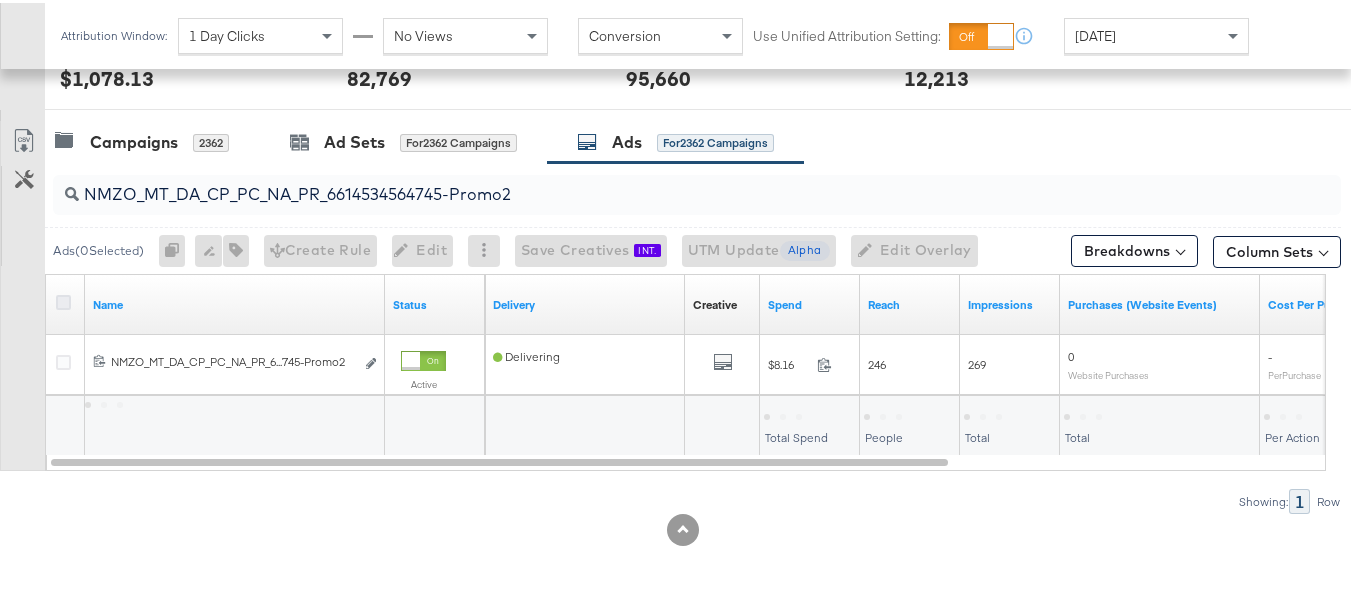 click at bounding box center (63, 299) 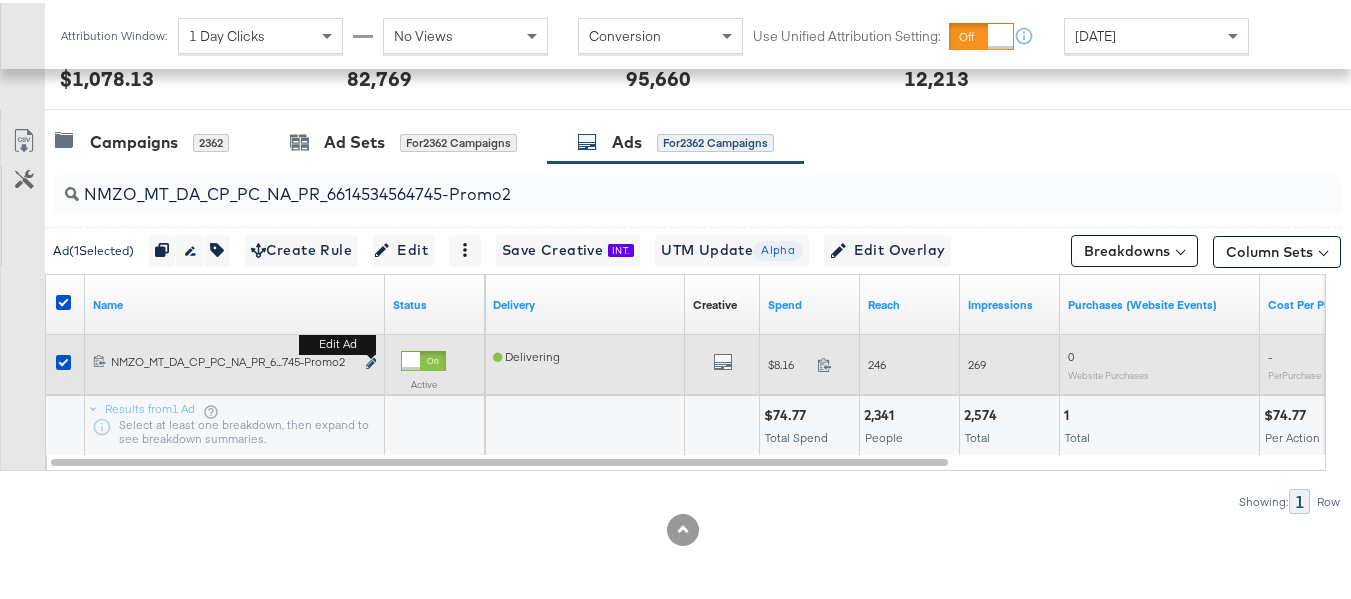click on "Edit ad" at bounding box center [371, 361] 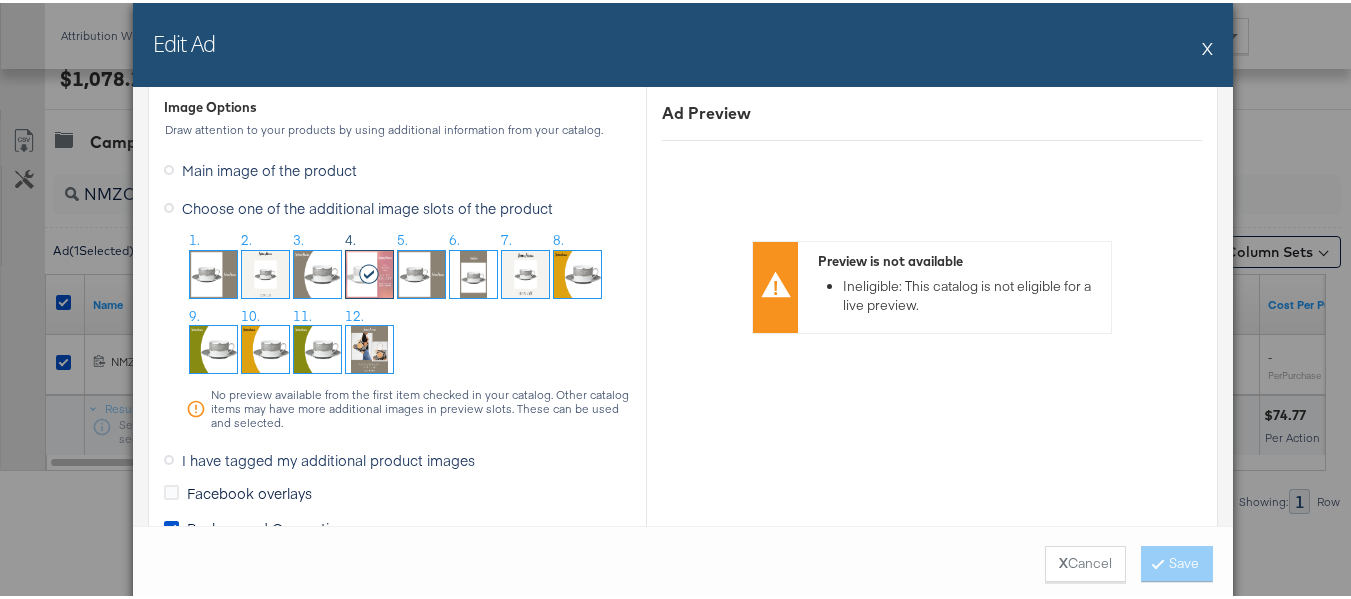 scroll, scrollTop: 1700, scrollLeft: 0, axis: vertical 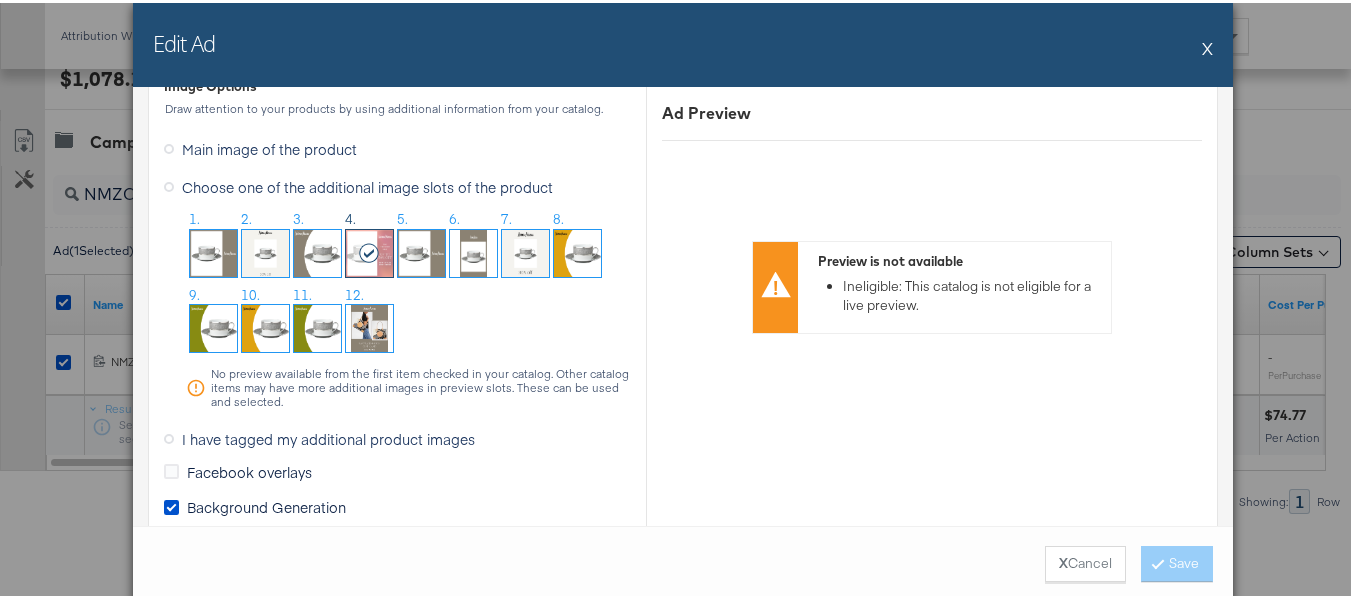 click on "X" at bounding box center (1207, 45) 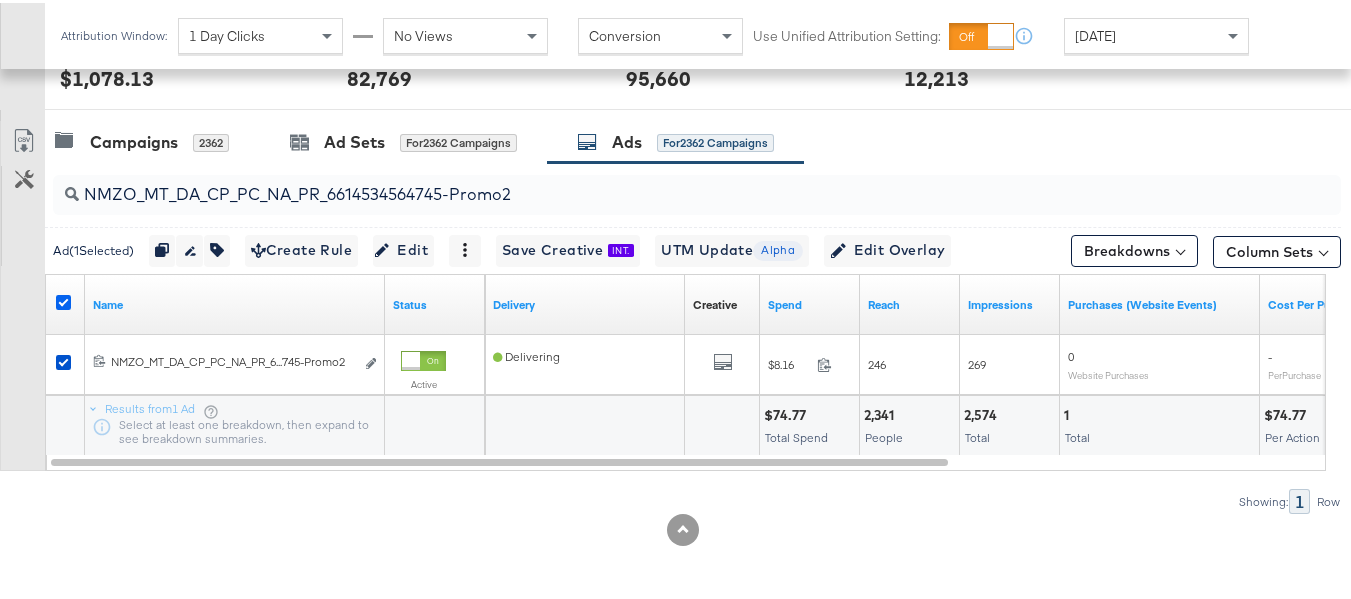click at bounding box center [63, 299] 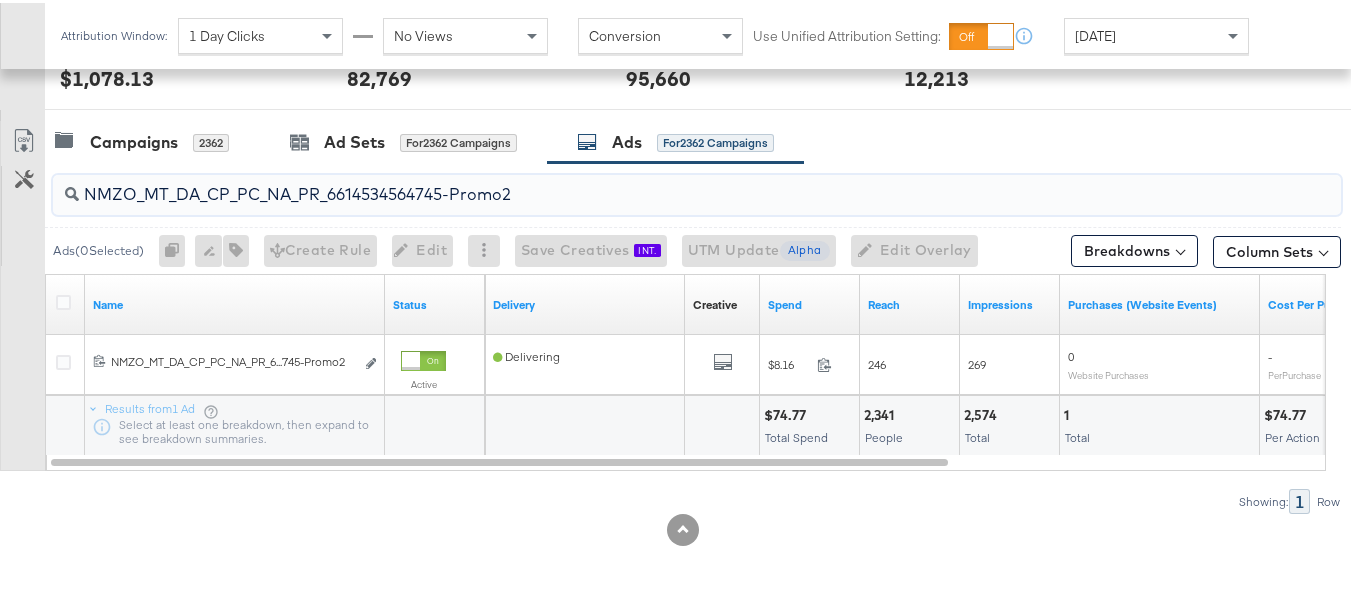 click on "NMZO_MT_DA_CP_PC_NA_PR_6614534564745-Promo2" at bounding box center (653, 183) 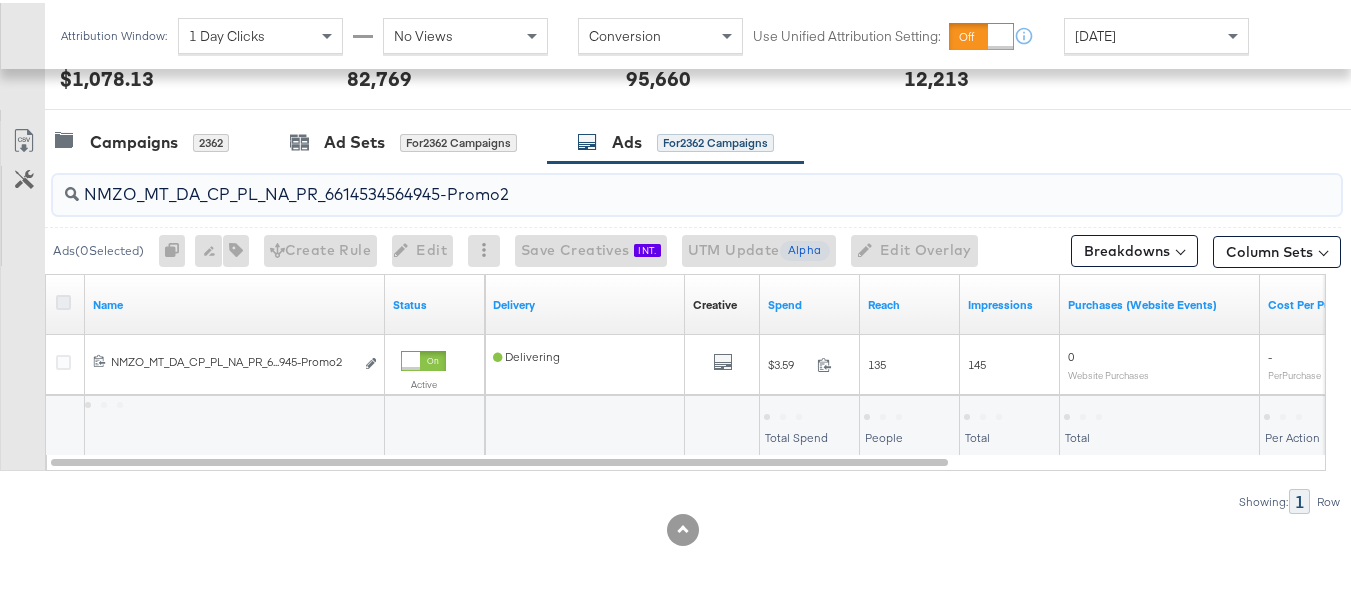 click at bounding box center (63, 299) 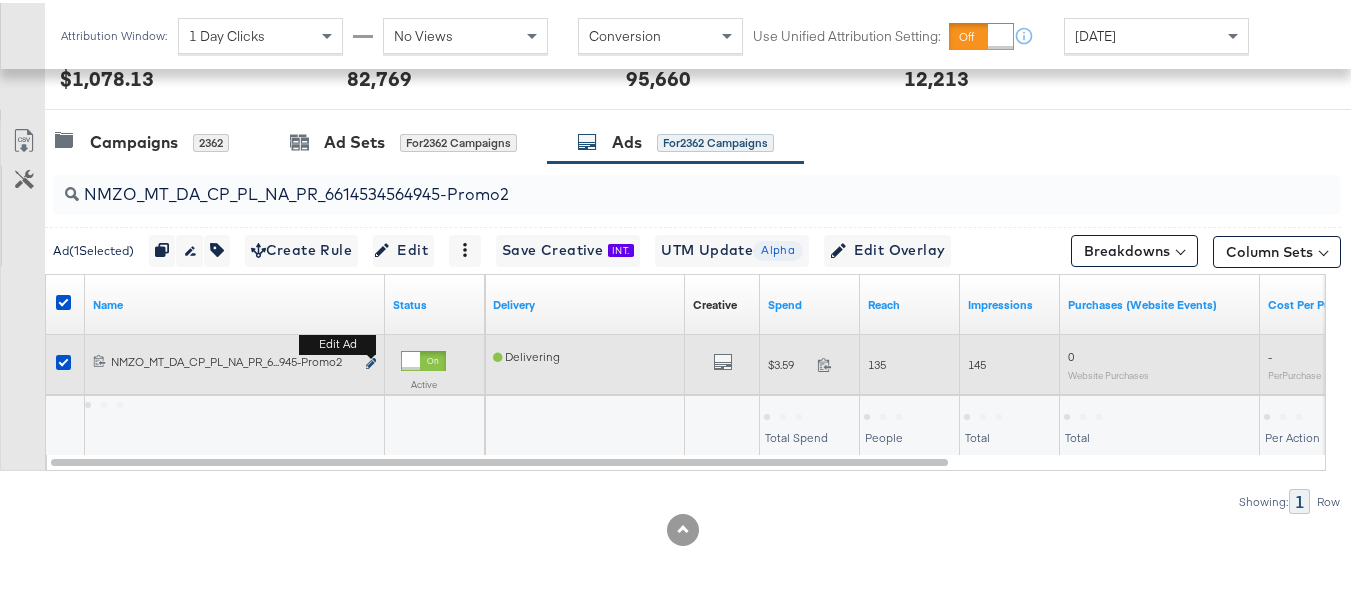click at bounding box center [371, 360] 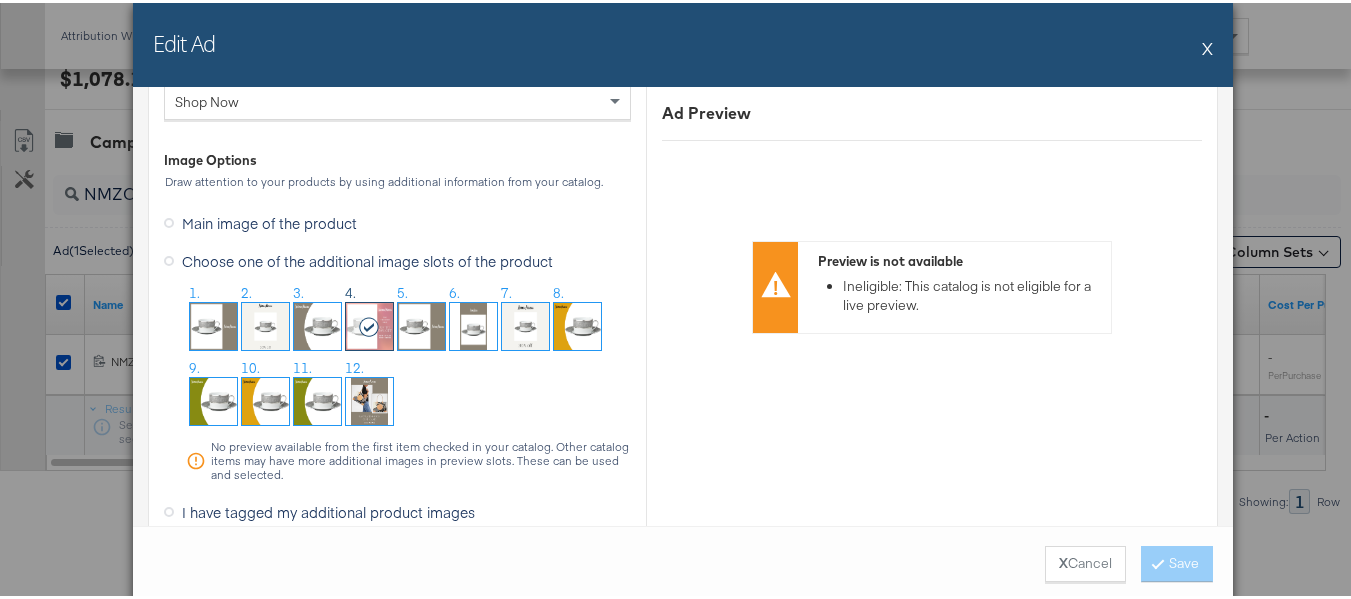 scroll, scrollTop: 2000, scrollLeft: 0, axis: vertical 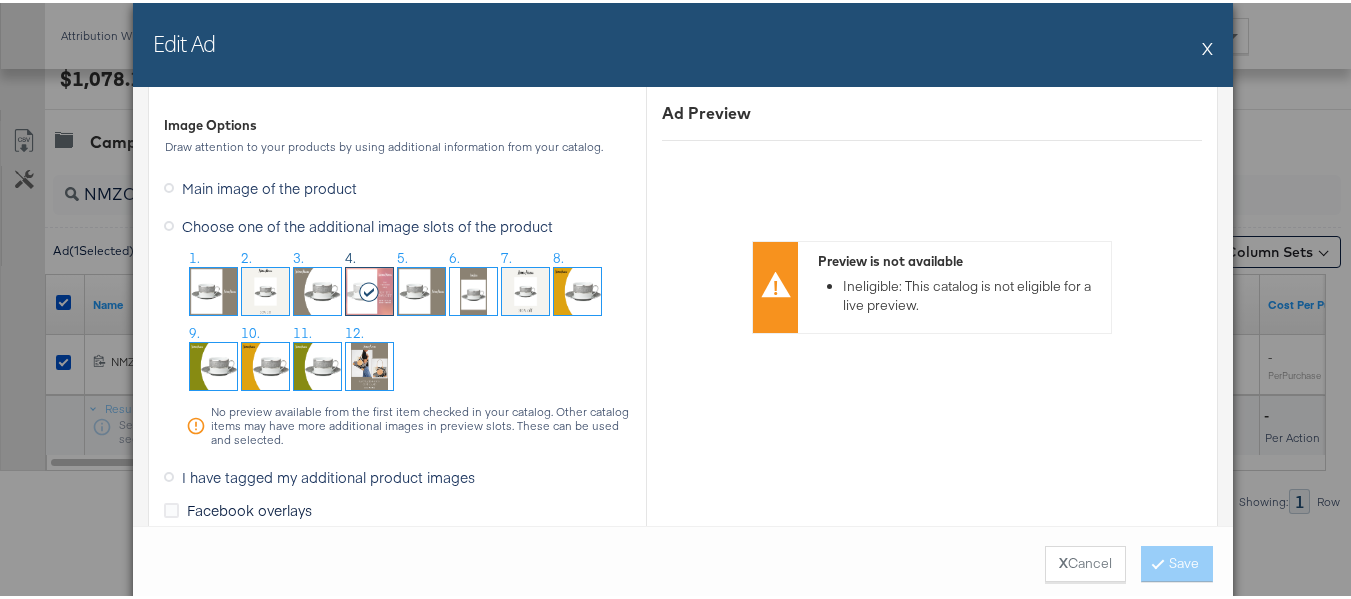click on "X" at bounding box center (1207, 45) 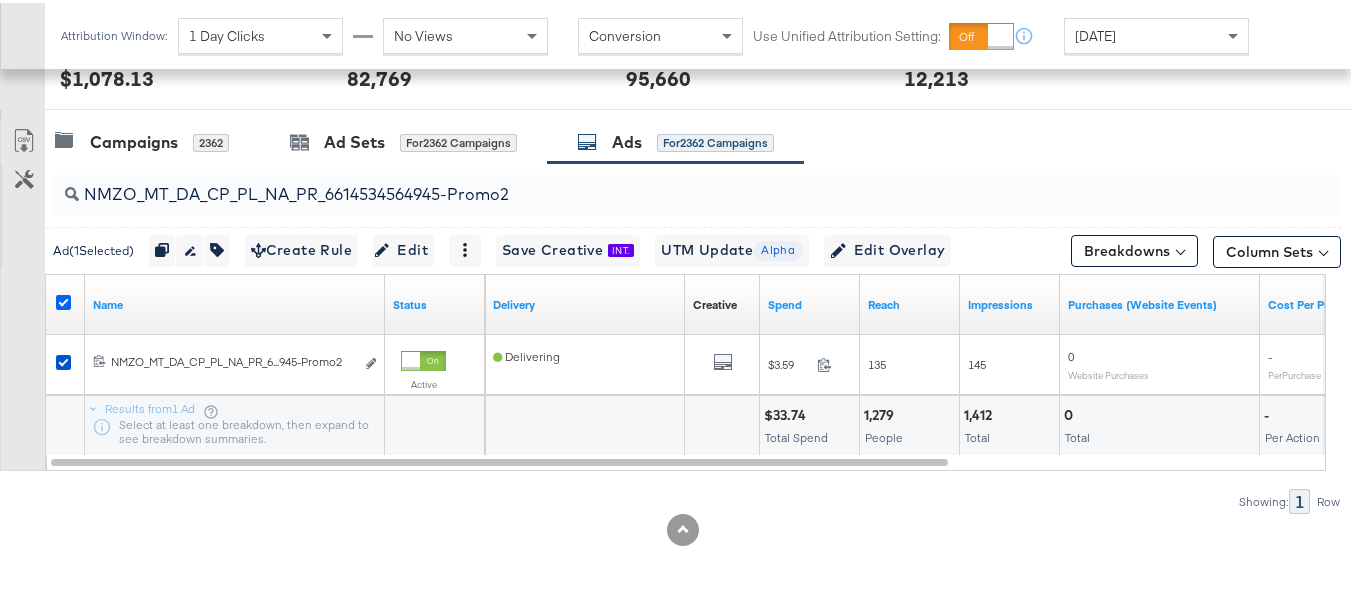click at bounding box center (63, 299) 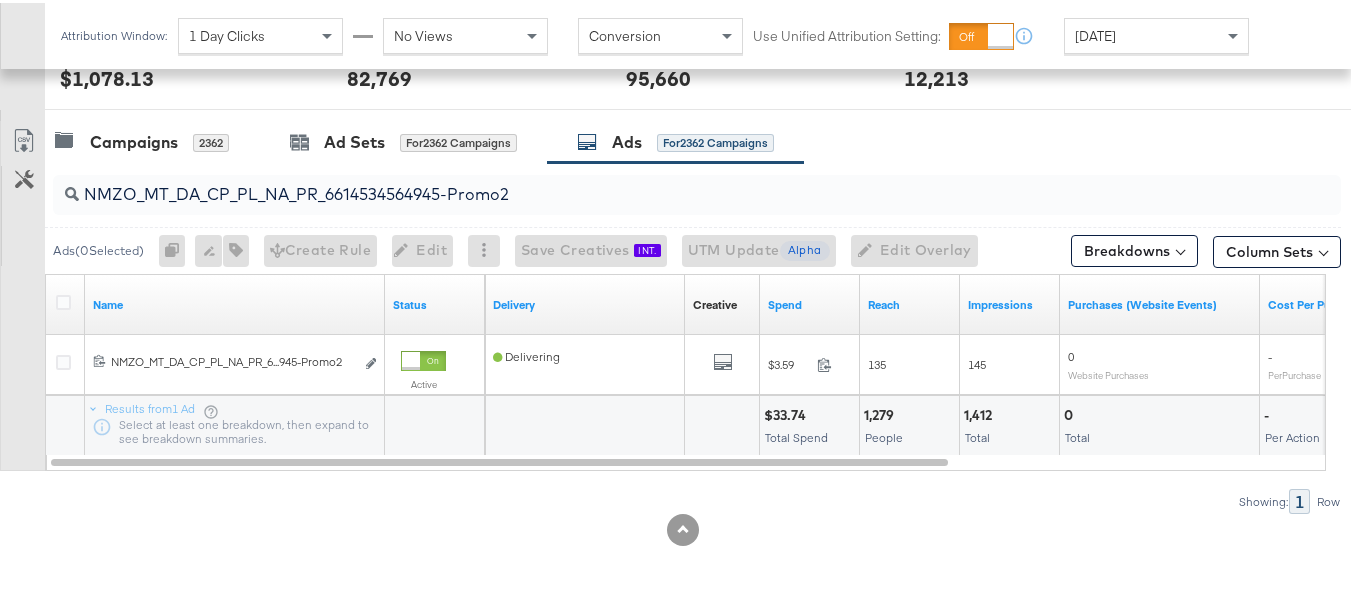 click on "NMZO_MT_DA_CP_PL_NA_PR_6614534564945-Promo2" at bounding box center [653, 183] 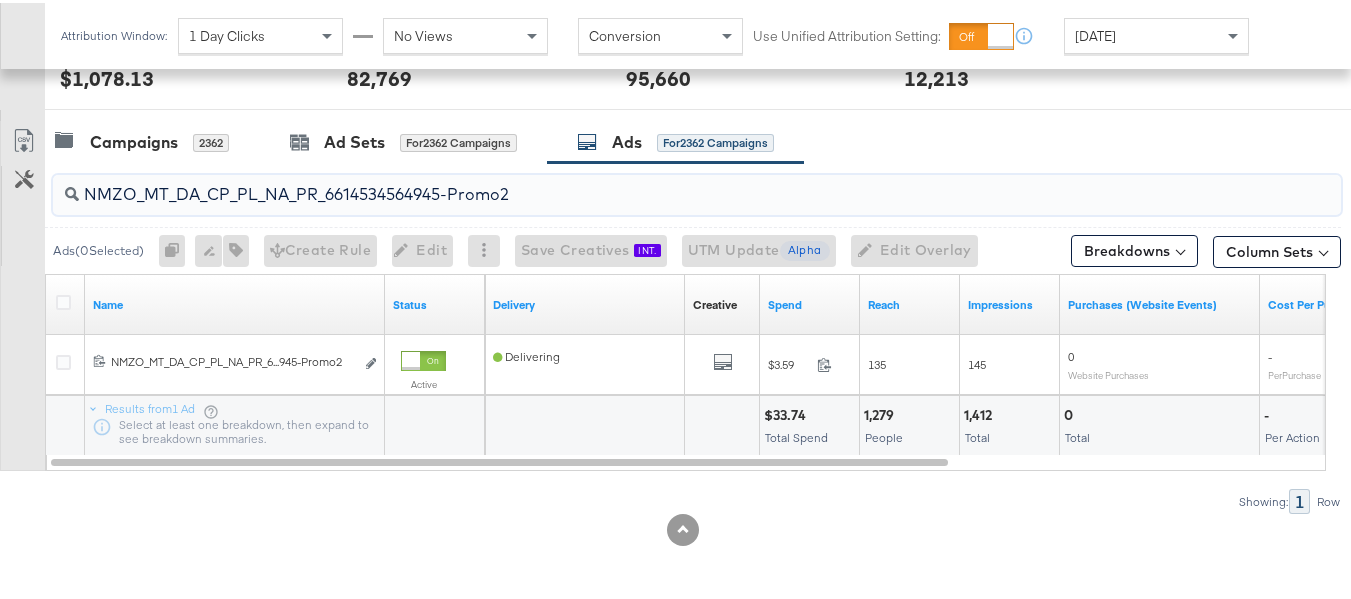 paste on "T_CX_NA_PR_66145345651" 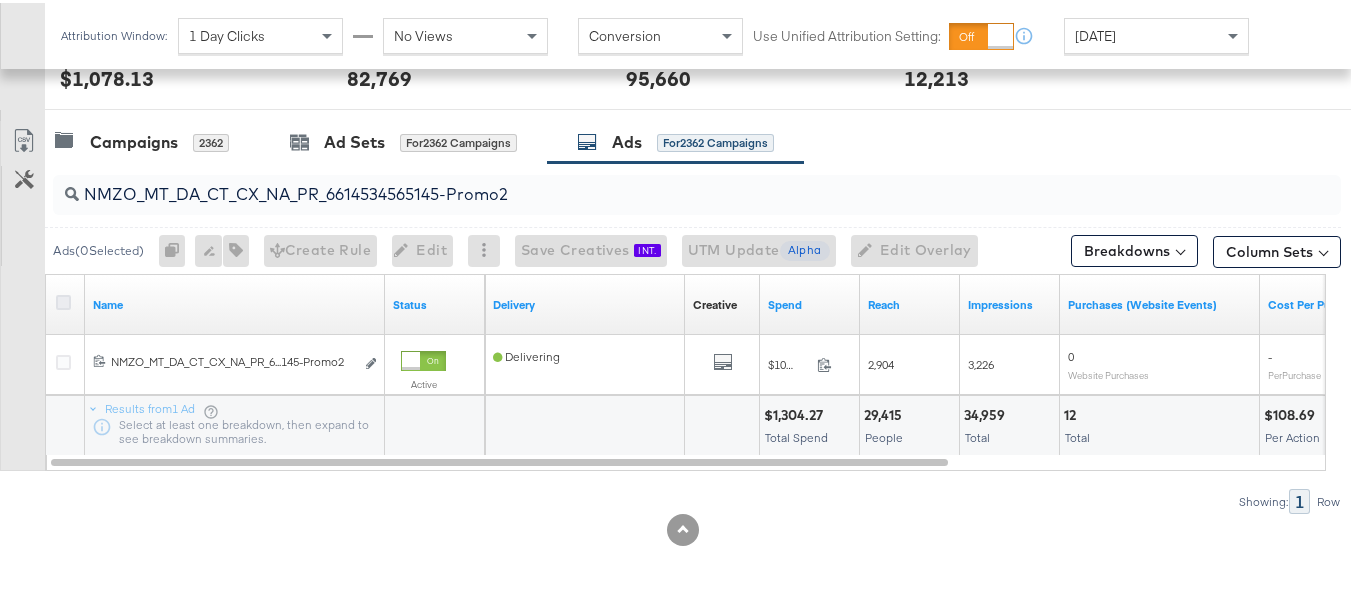 click at bounding box center [63, 299] 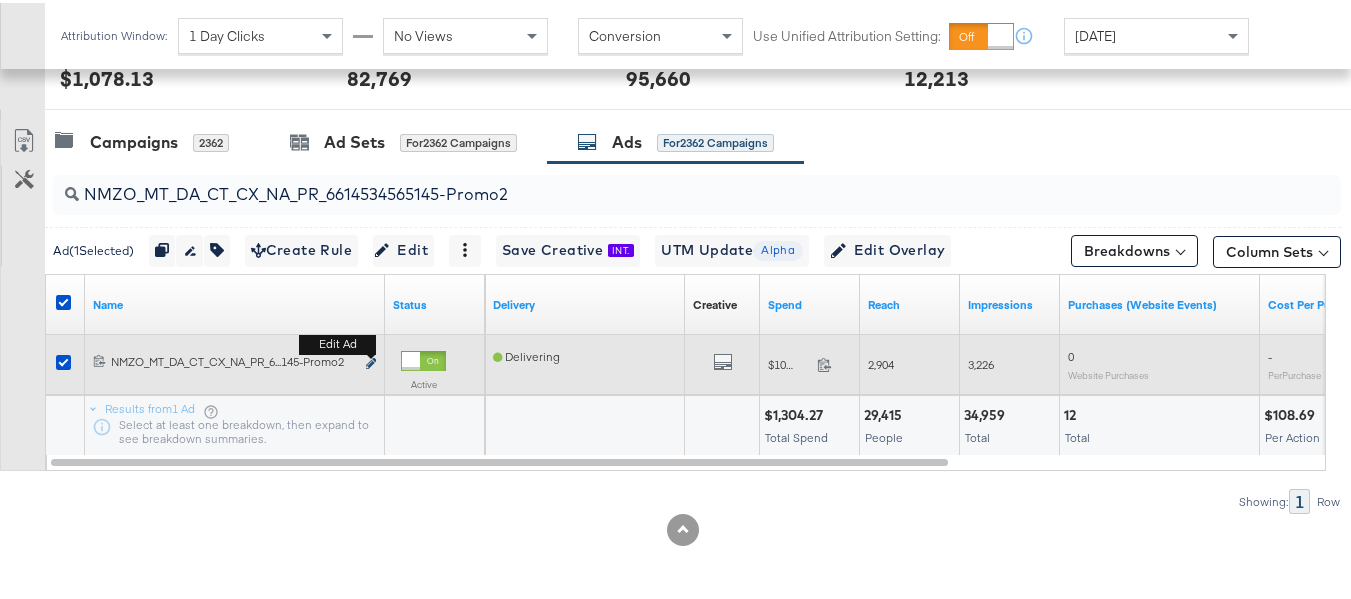 click at bounding box center [371, 360] 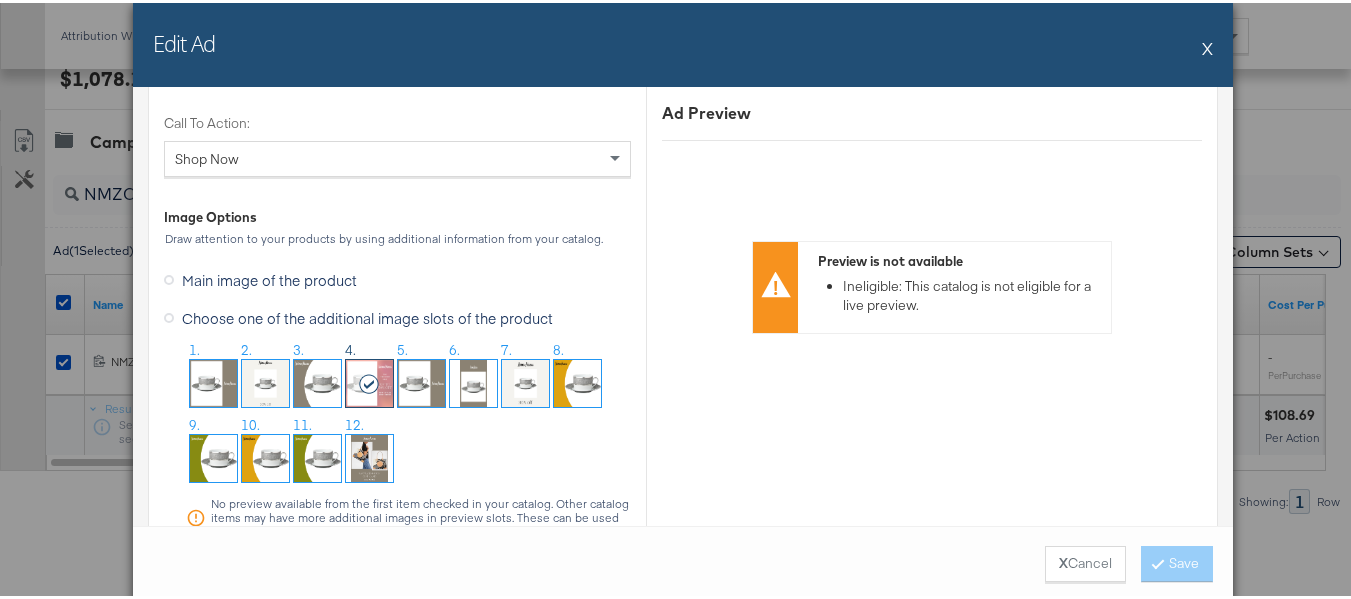 scroll, scrollTop: 2000, scrollLeft: 0, axis: vertical 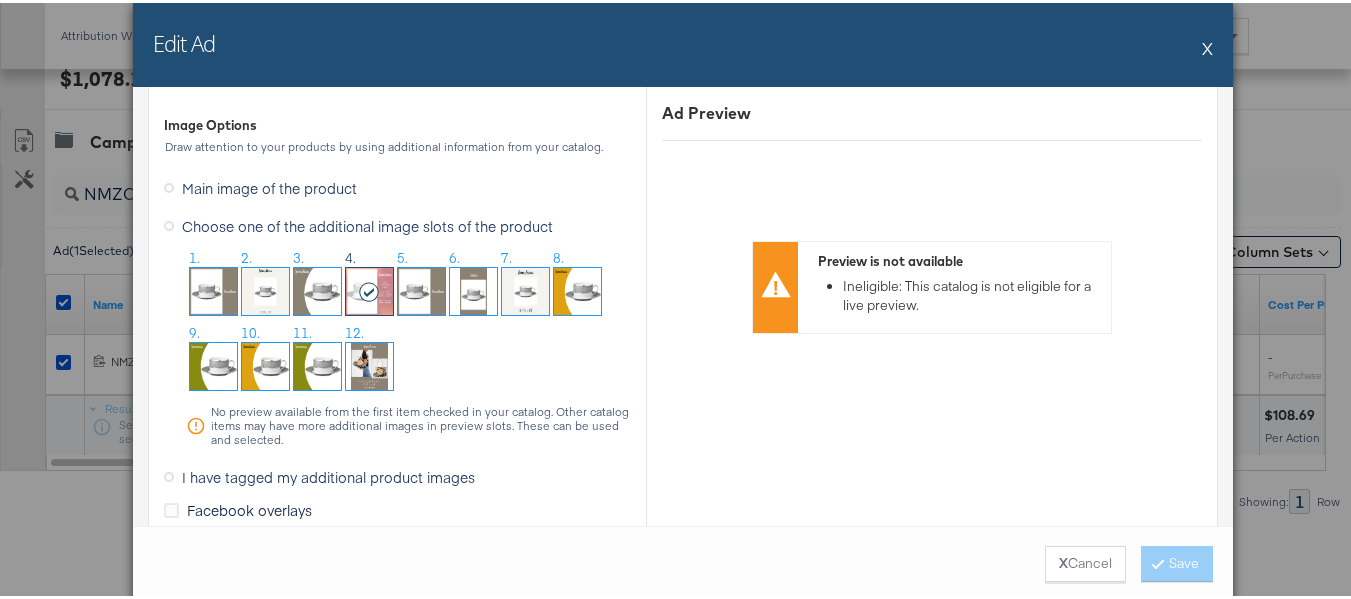 click on "Edit Ad X" at bounding box center [683, 42] 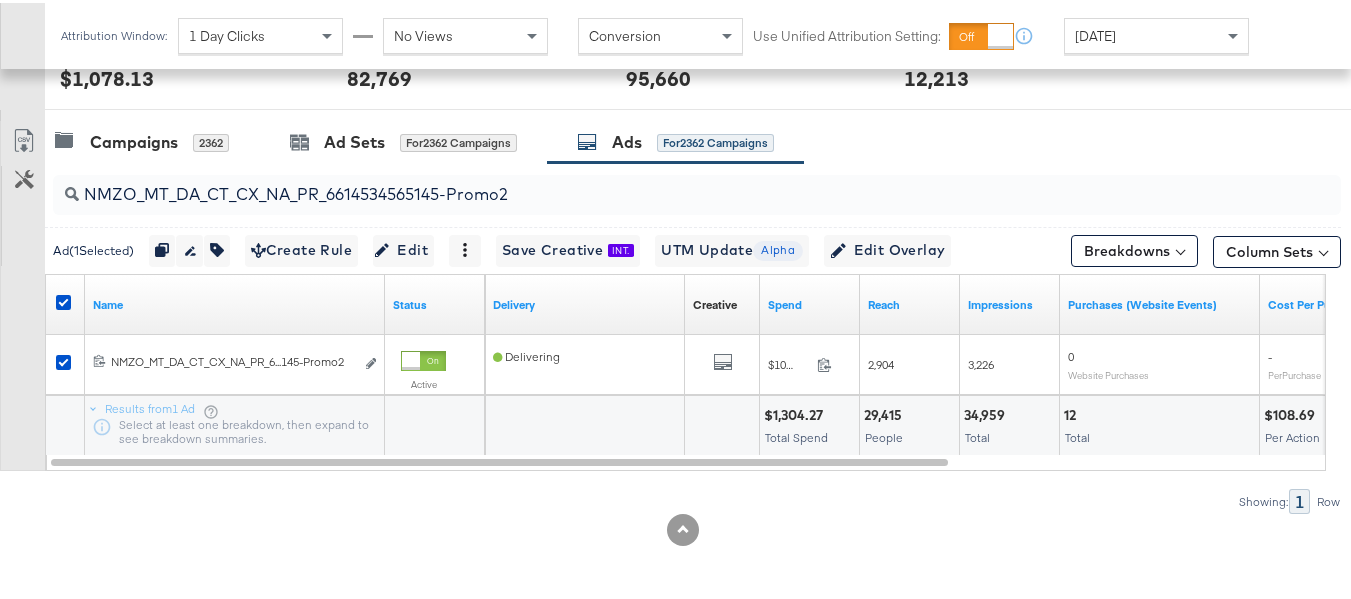click at bounding box center (66, 302) 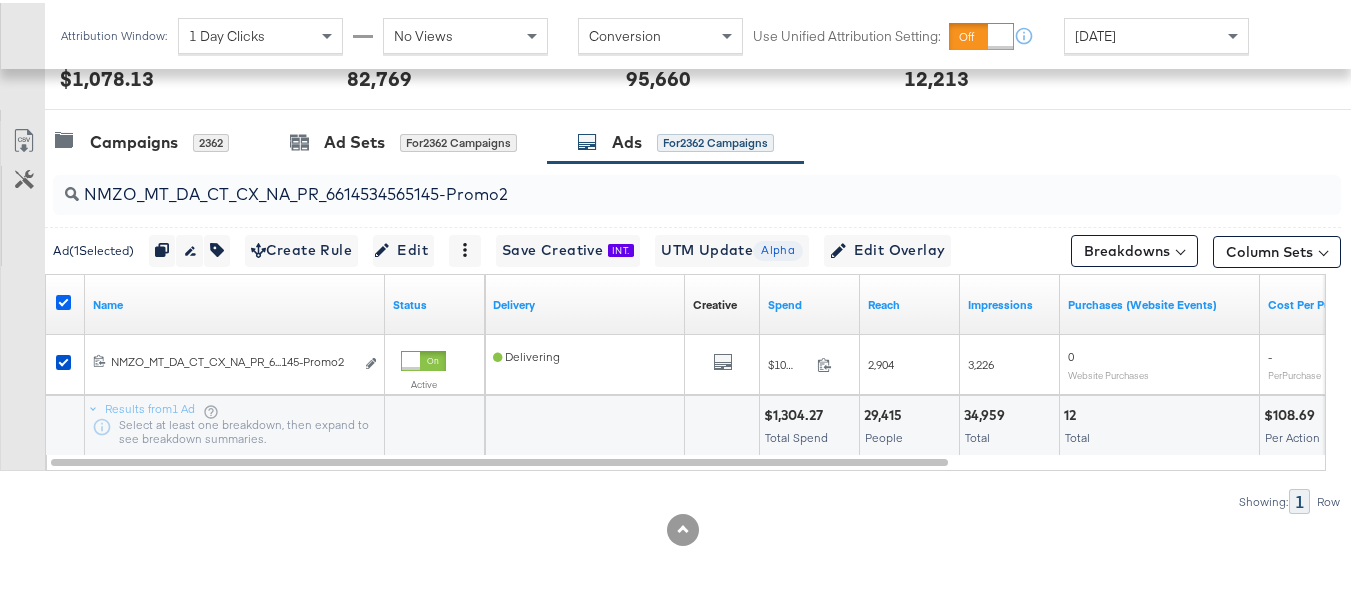 click at bounding box center (63, 299) 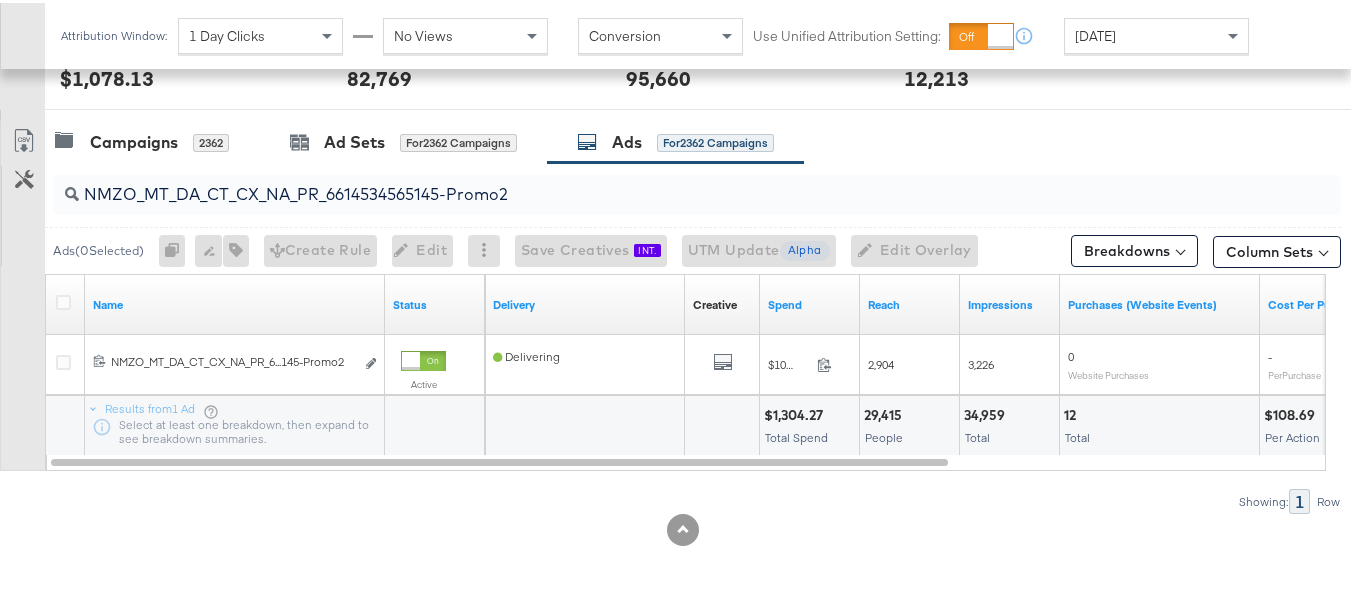 click on "NMZO_MT_DA_CT_CX_NA_PR_6614534565145-Promo2" at bounding box center (653, 183) 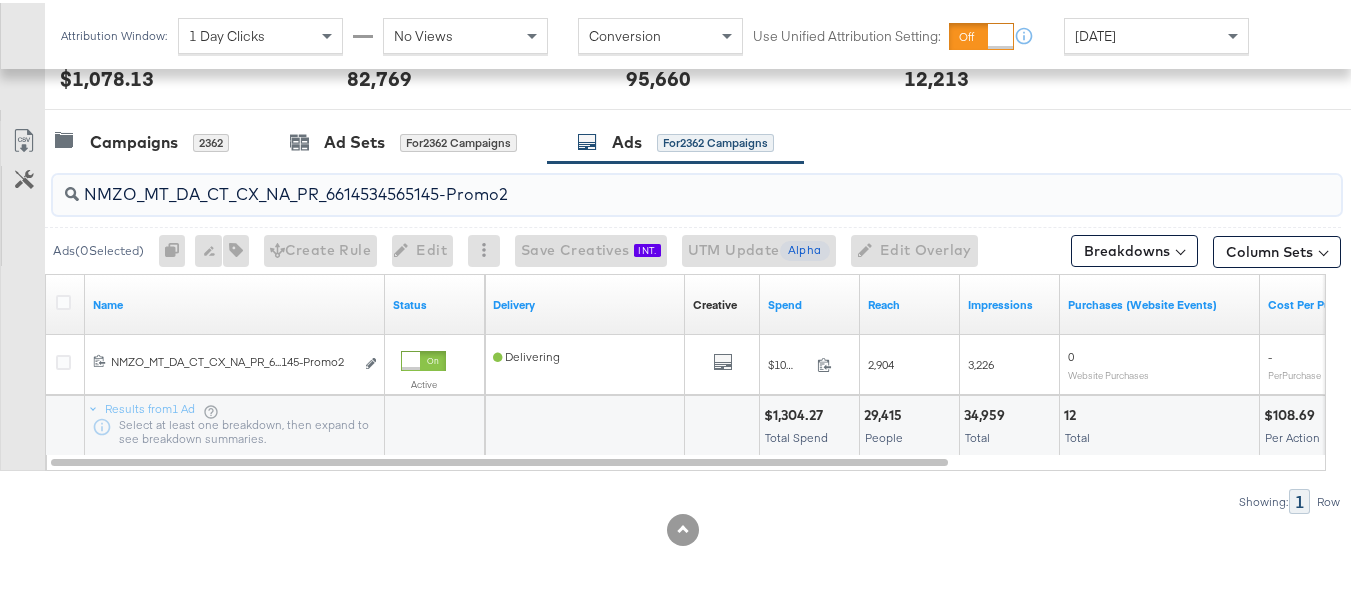 paste on "LI_CP_PL_NA_SI_6610665075345-SingleImageLI" 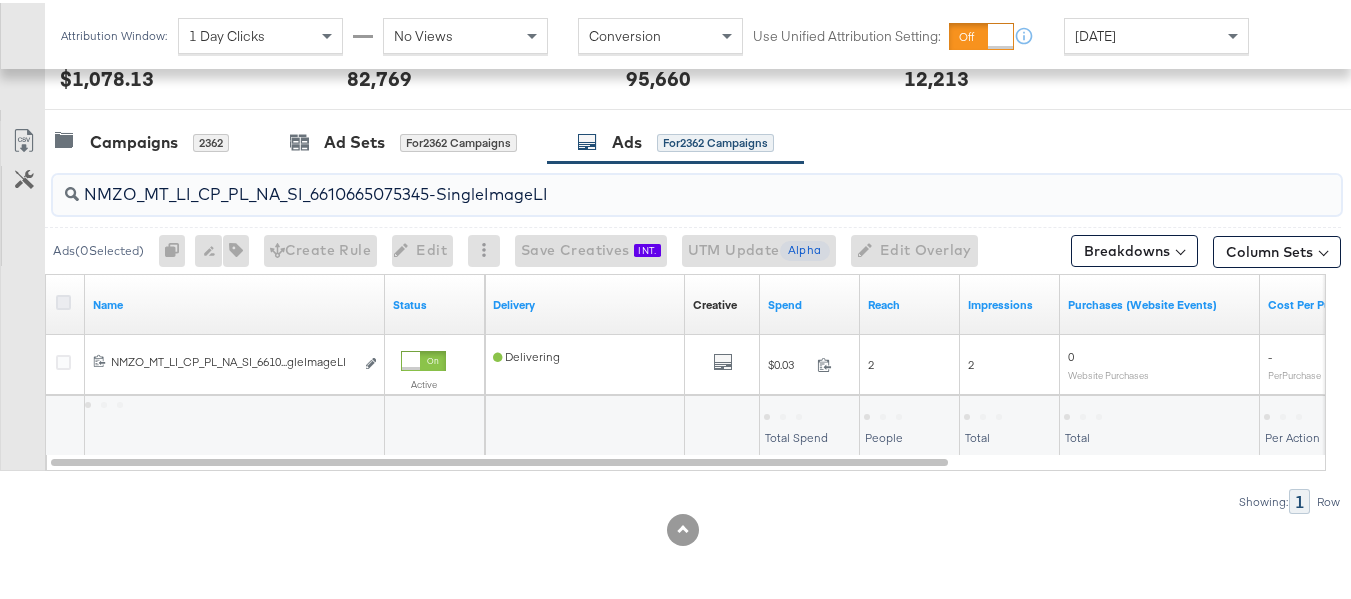 click at bounding box center (63, 299) 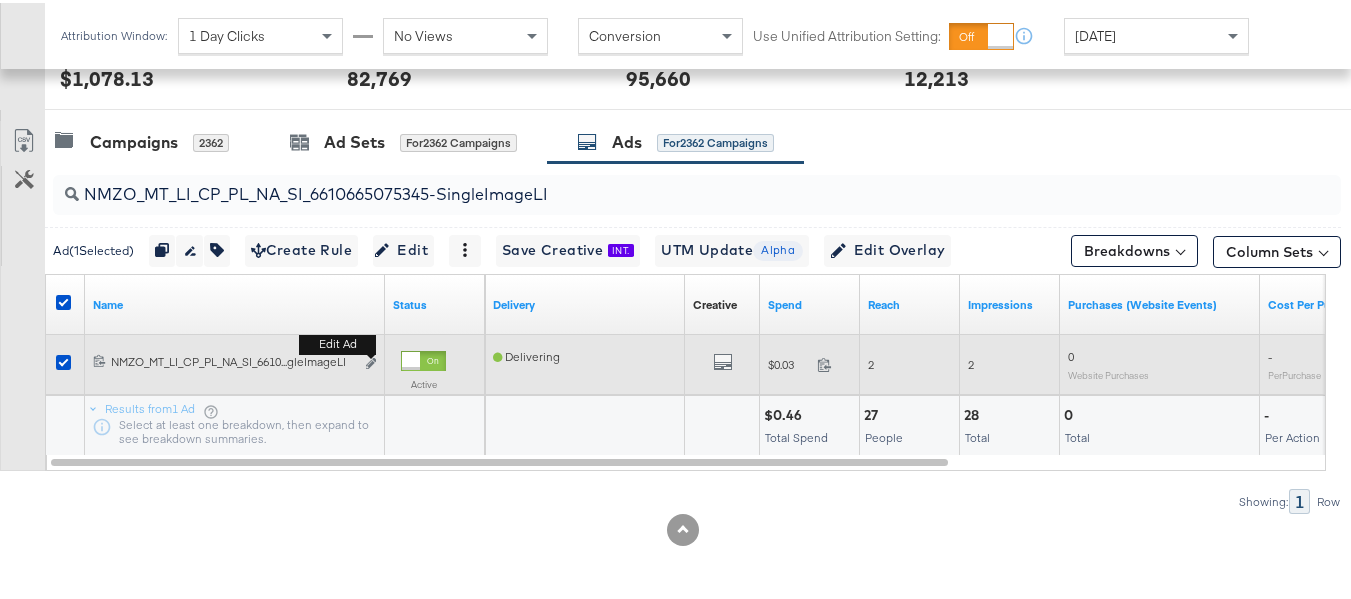 click on "Edit ad" at bounding box center (337, 341) 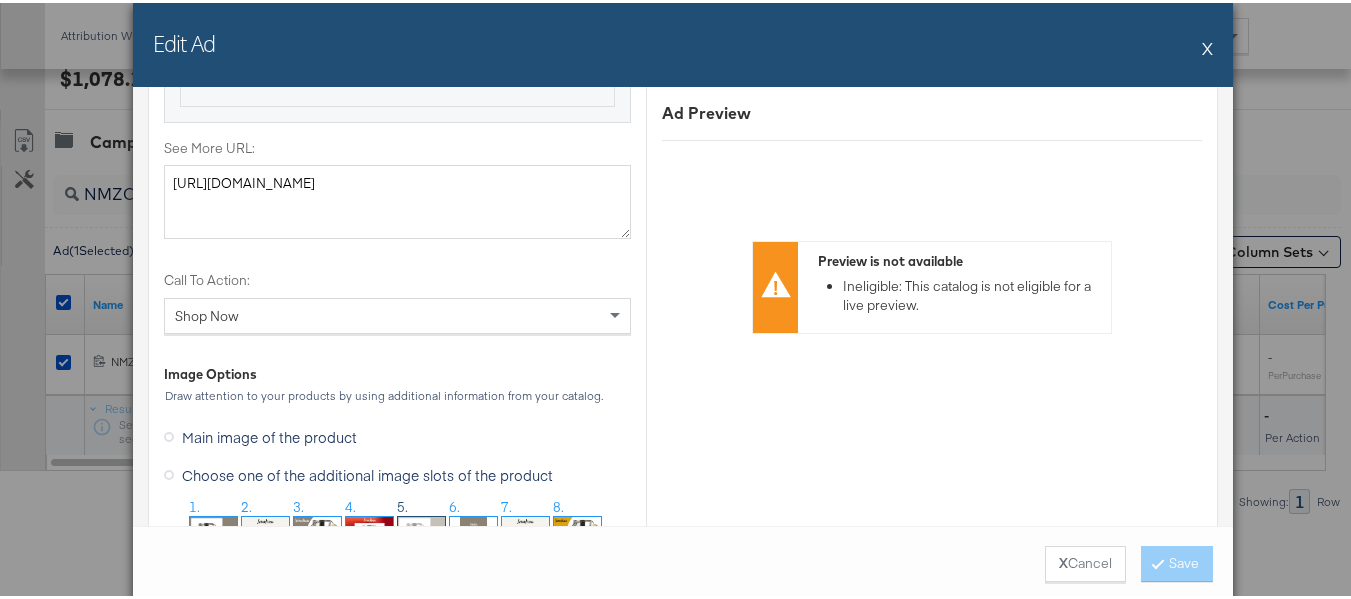 scroll, scrollTop: 2300, scrollLeft: 0, axis: vertical 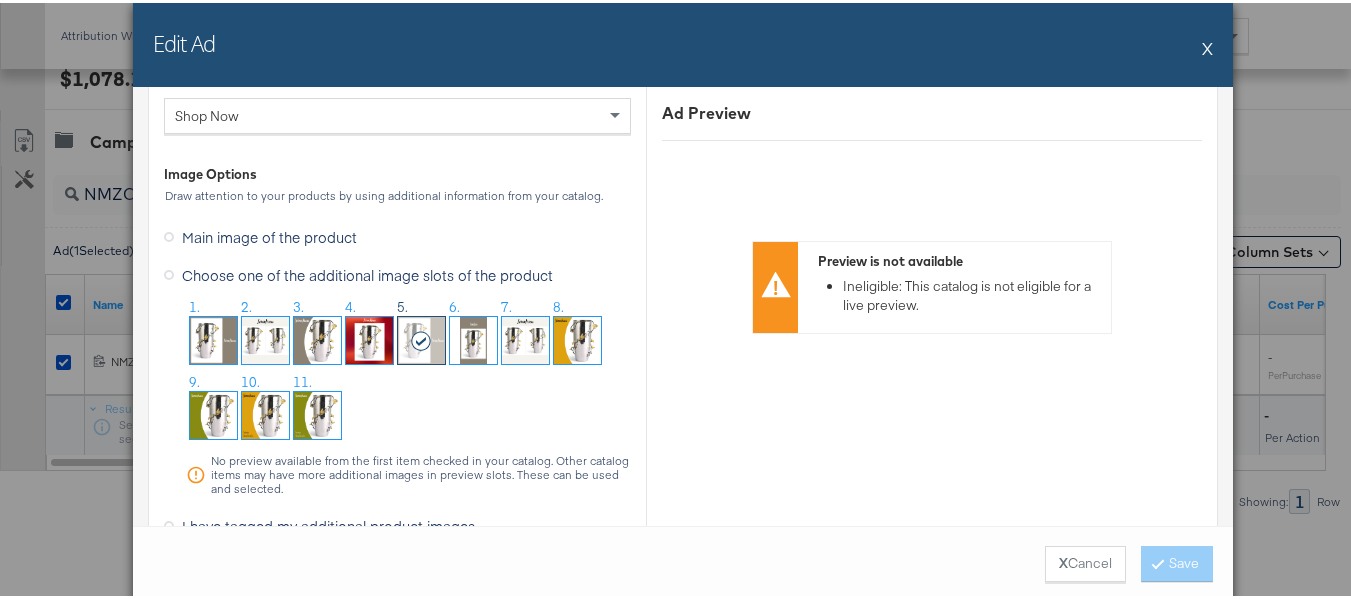 click on "X" at bounding box center [1207, 45] 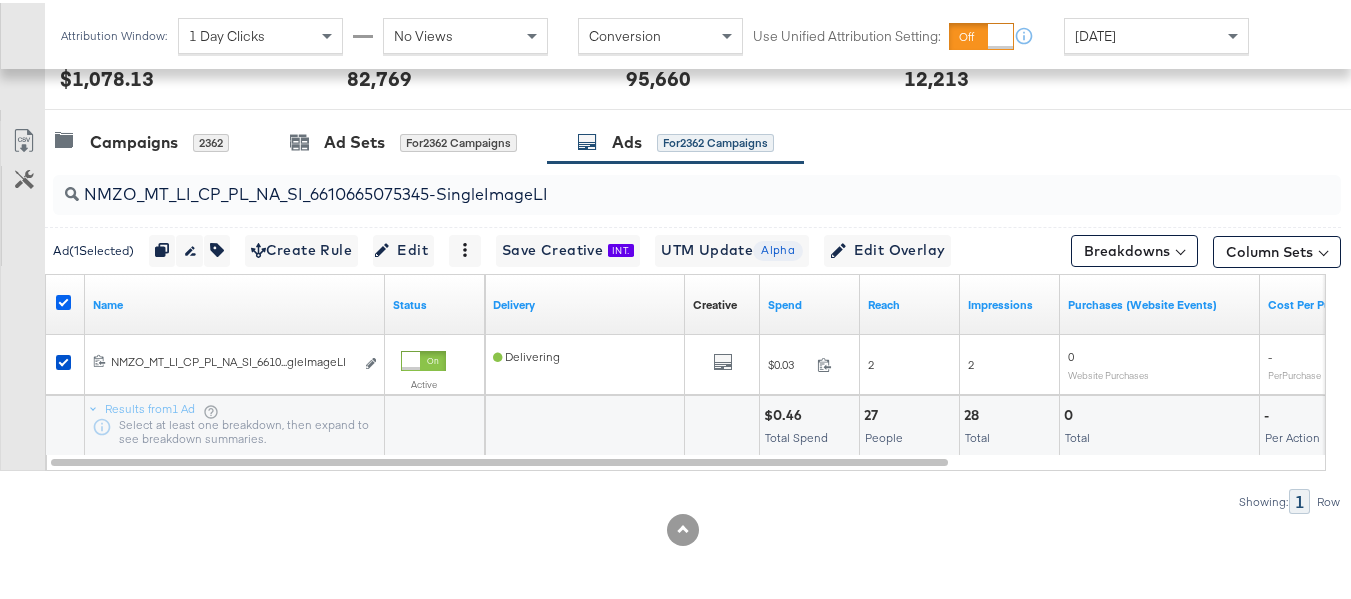 click at bounding box center (63, 299) 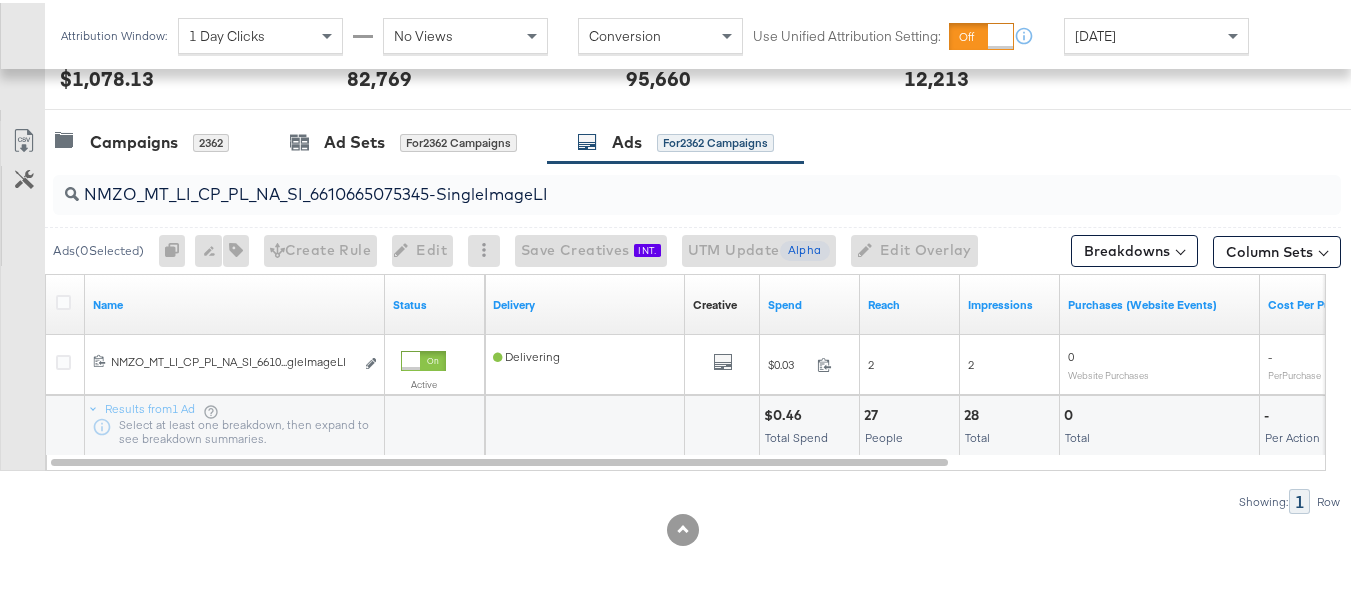 click on "NMZO_MT_LI_CP_PL_NA_SI_6610665075345-SingleImageLI" at bounding box center [653, 183] 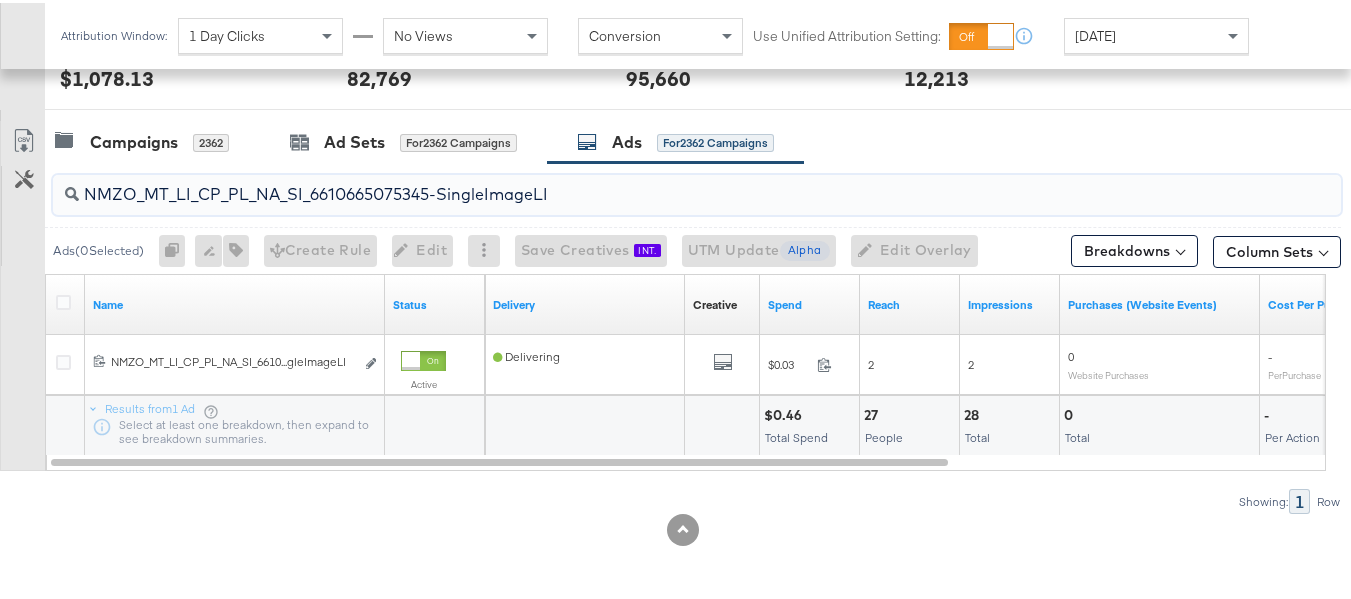 paste on "MI_6610665076145-Multi" 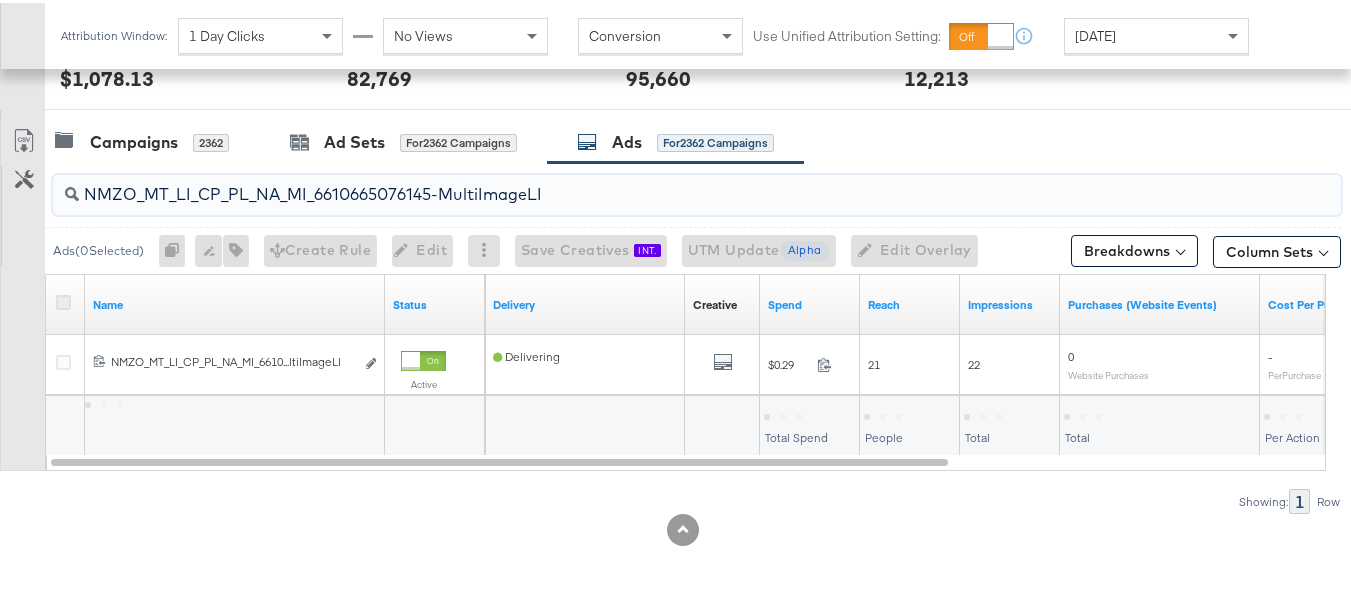 click at bounding box center [63, 299] 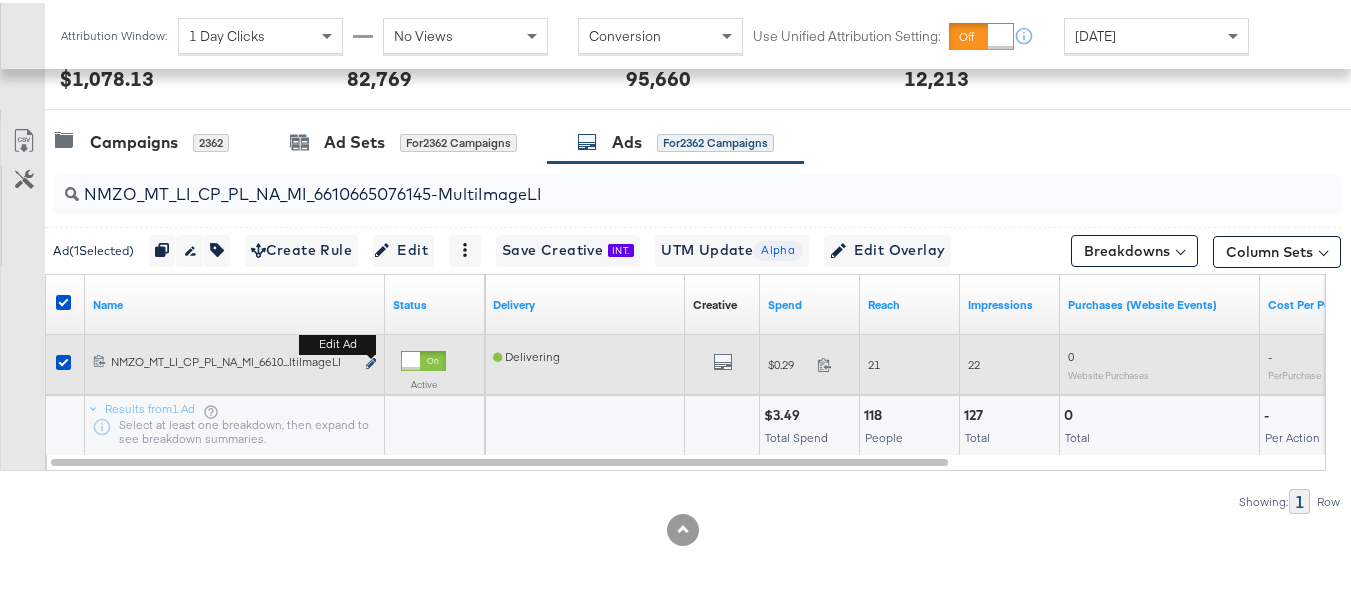 click at bounding box center [371, 360] 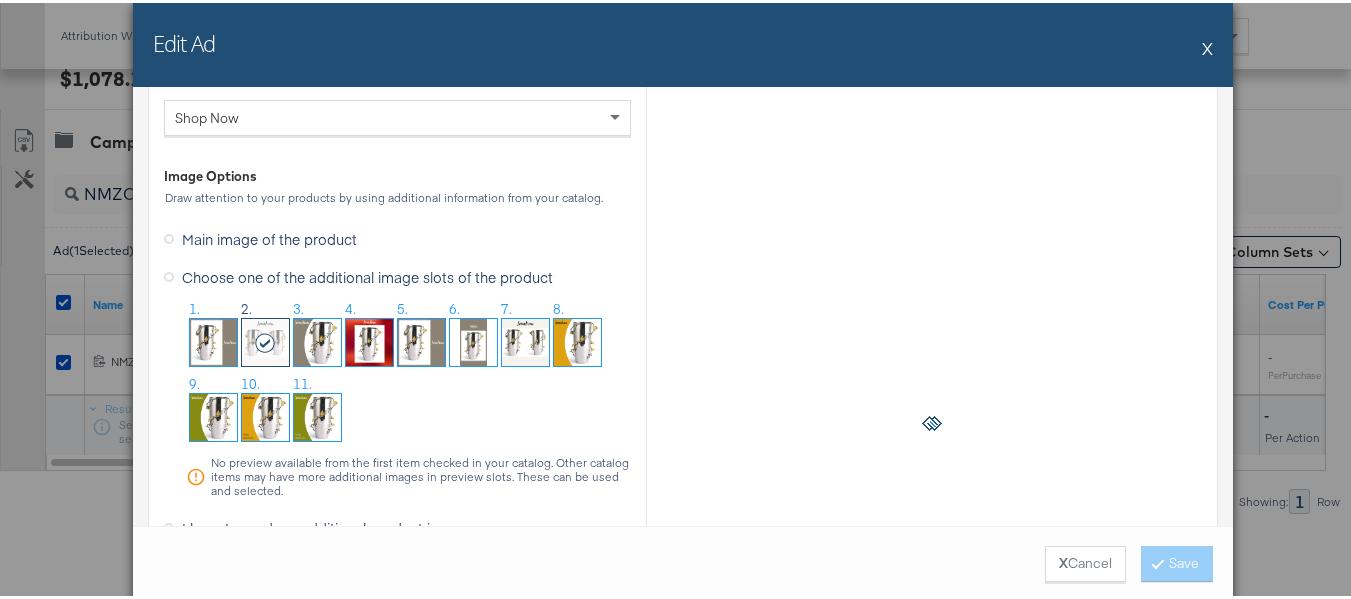 scroll, scrollTop: 2300, scrollLeft: 0, axis: vertical 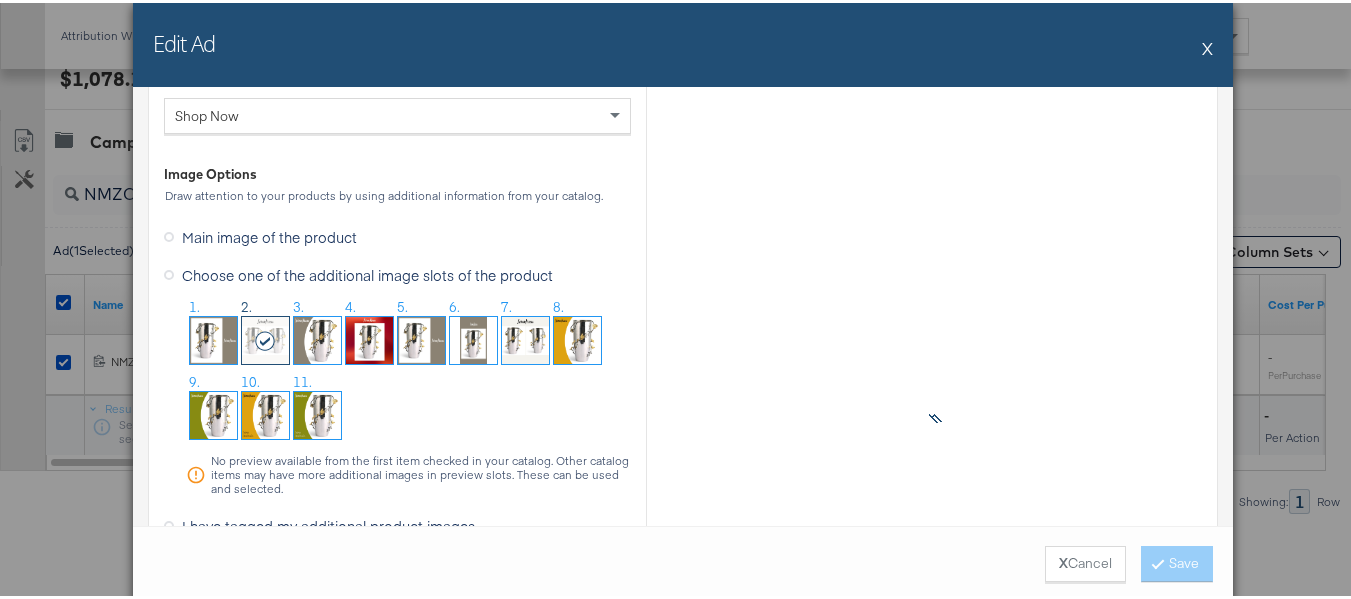 click on "X" at bounding box center (1207, 45) 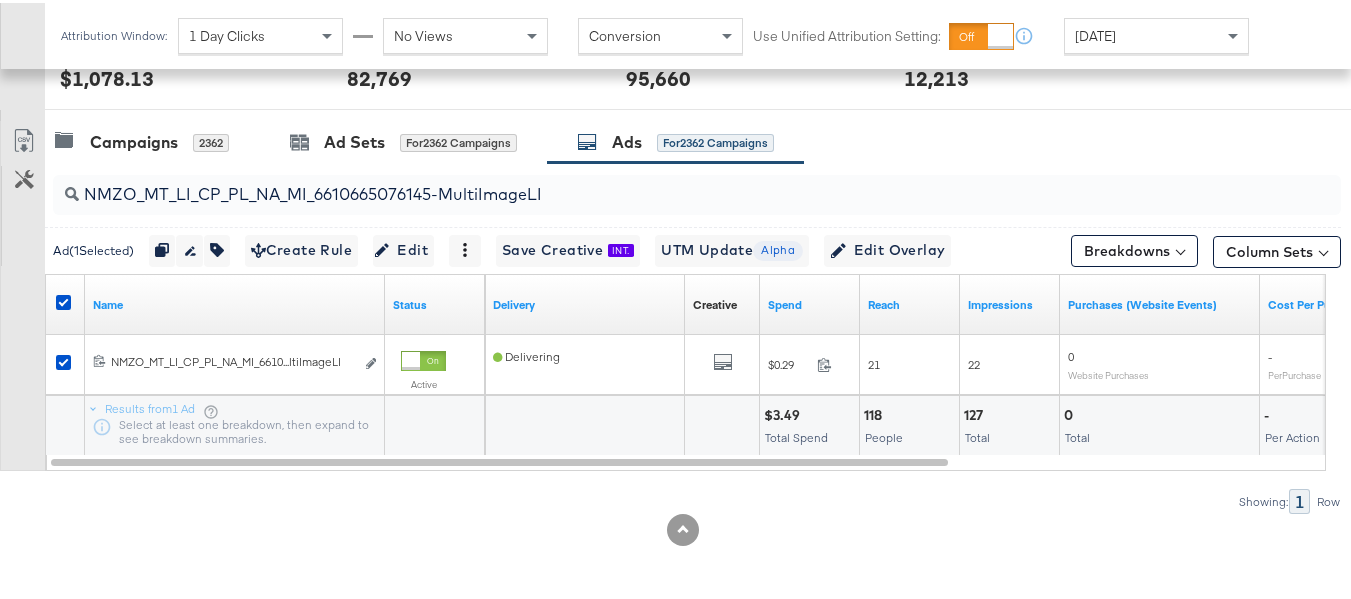click at bounding box center [66, 302] 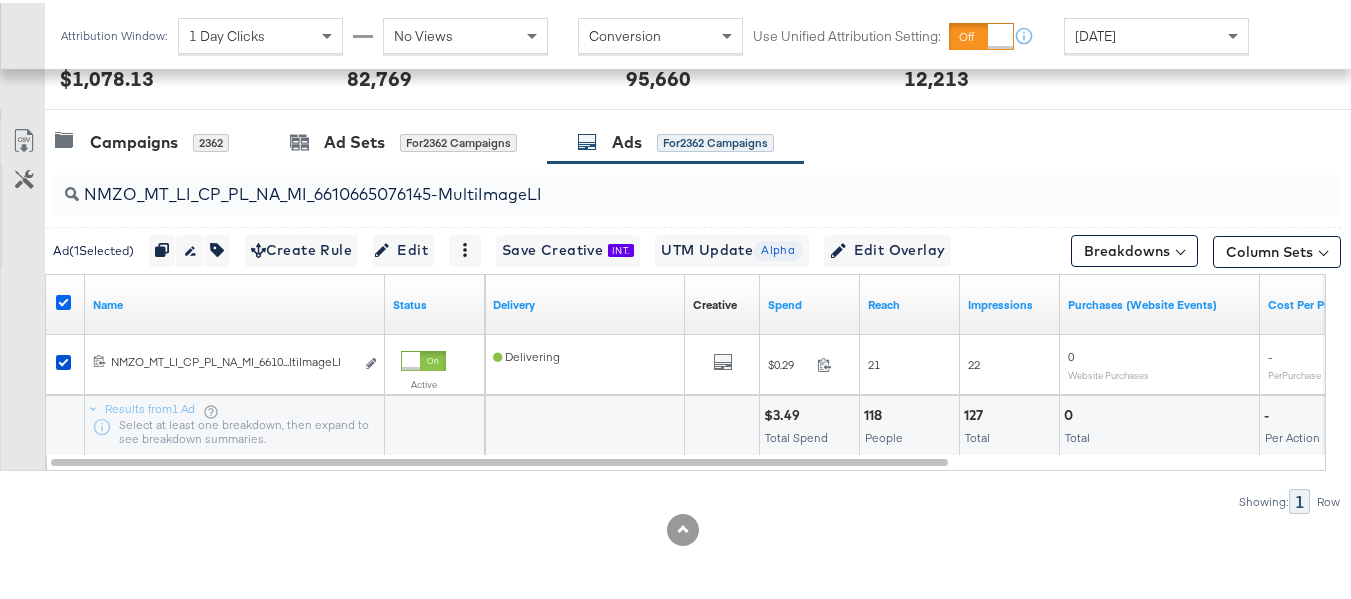 click at bounding box center (66, 302) 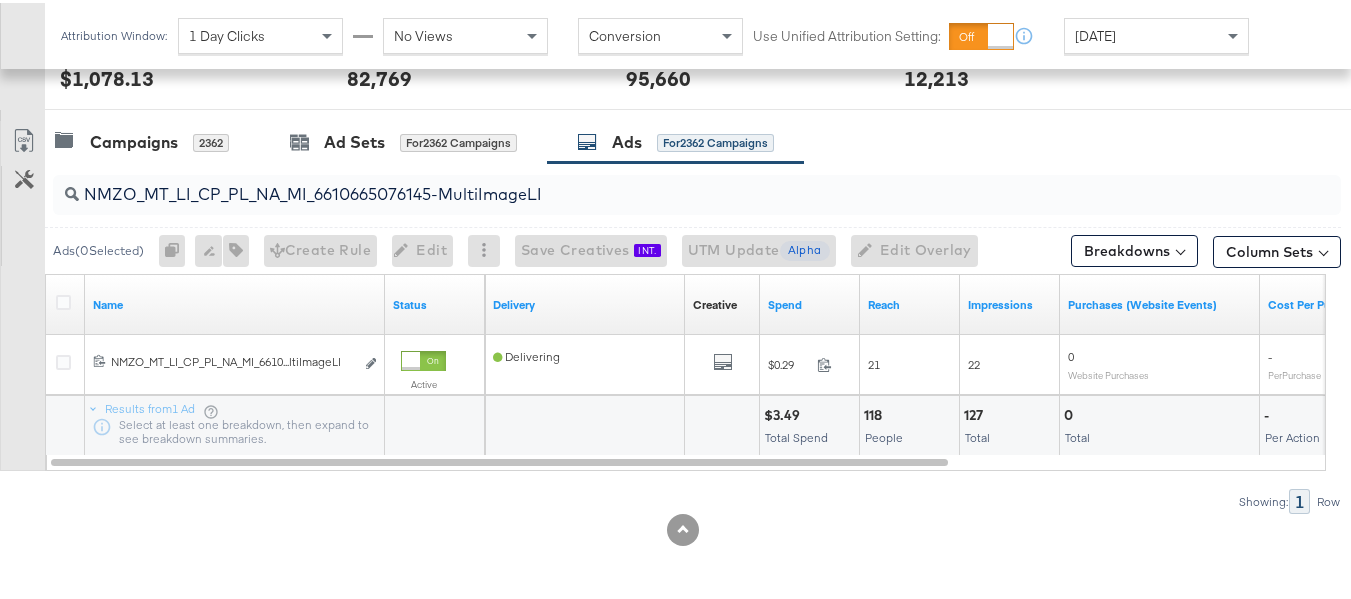 click on "NMZO_MT_LI_CP_PL_NA_MI_6610665076145-MultiImageLI" at bounding box center [653, 183] 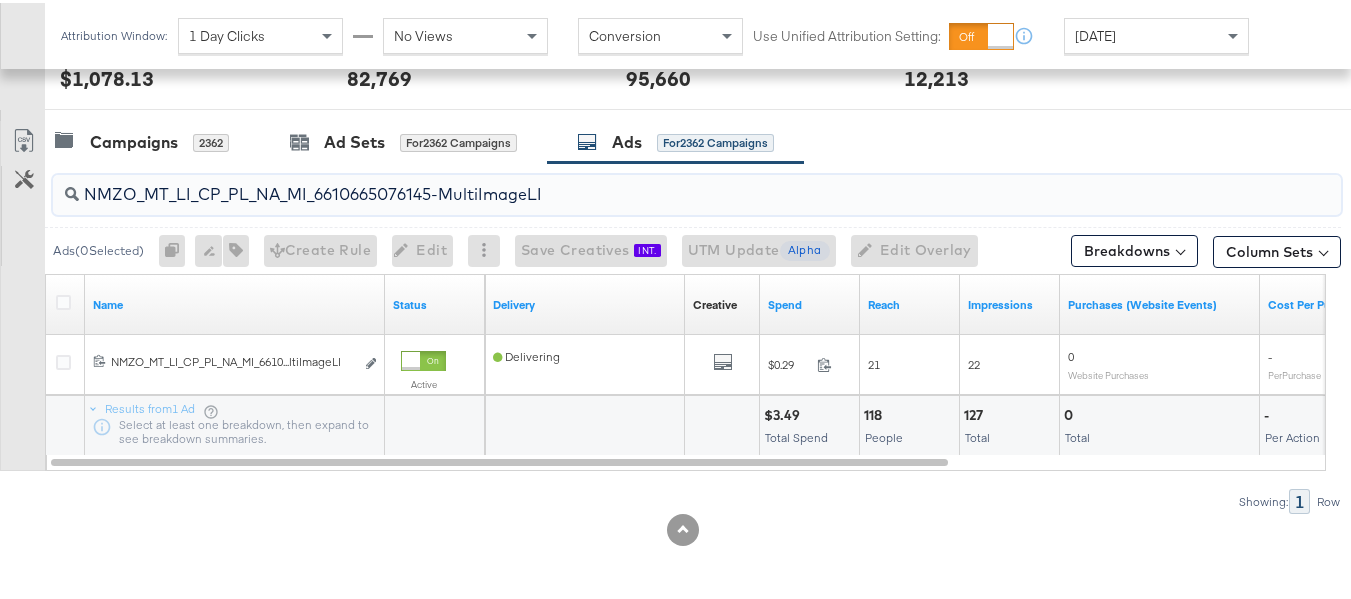 paste on "DA_CT_CX_NA_MI_6645506377345-MultiImage" 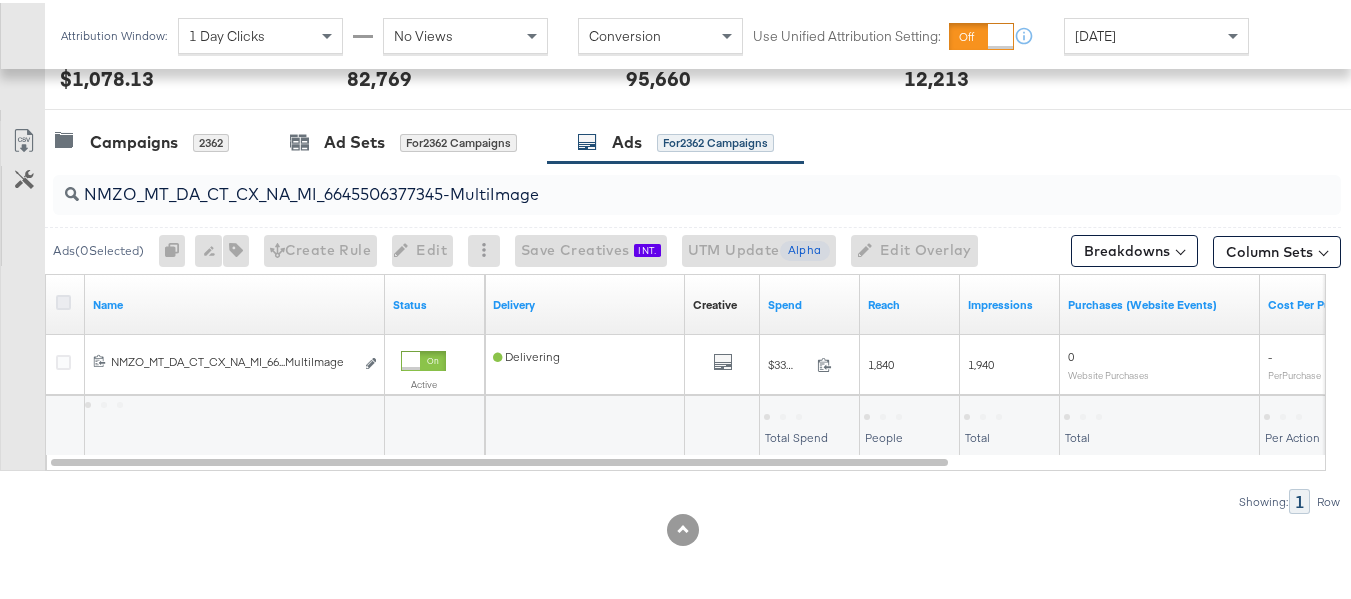 click at bounding box center [63, 299] 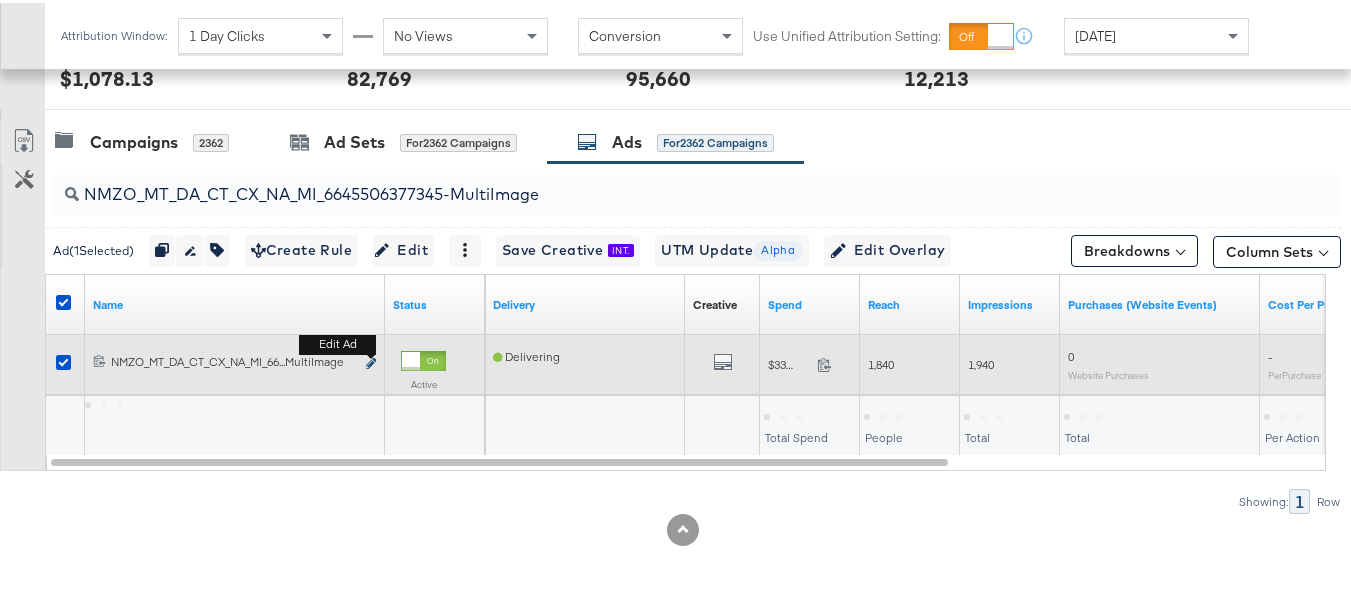 click at bounding box center (371, 360) 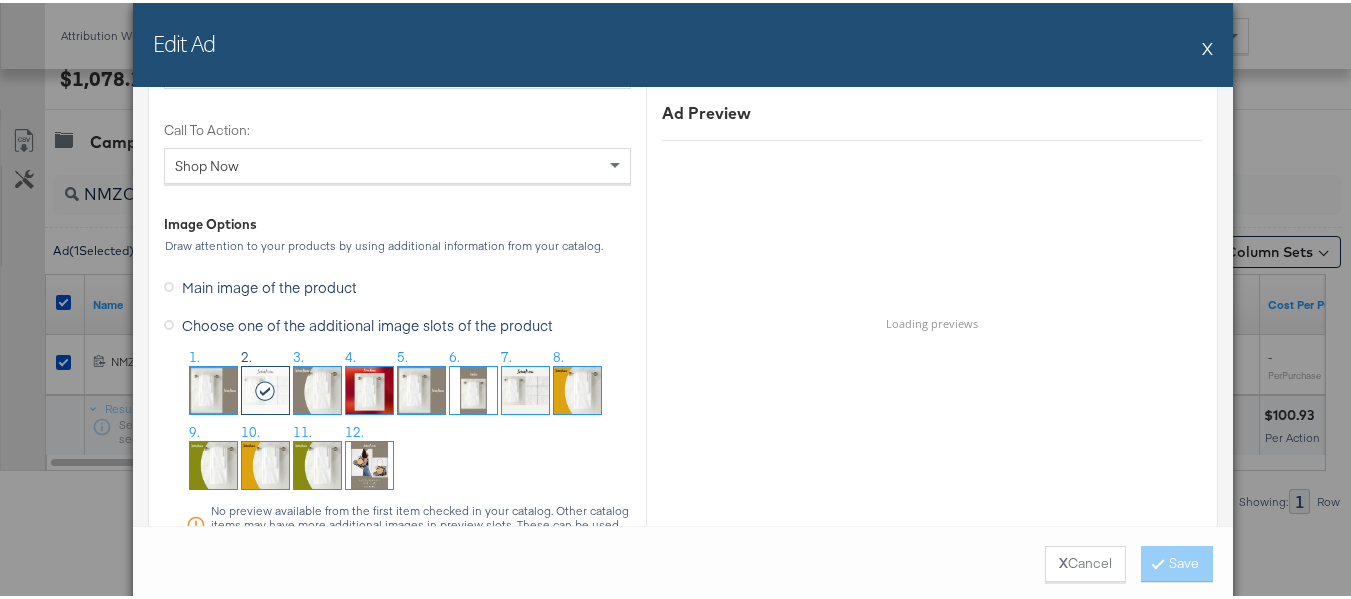 scroll, scrollTop: 1900, scrollLeft: 0, axis: vertical 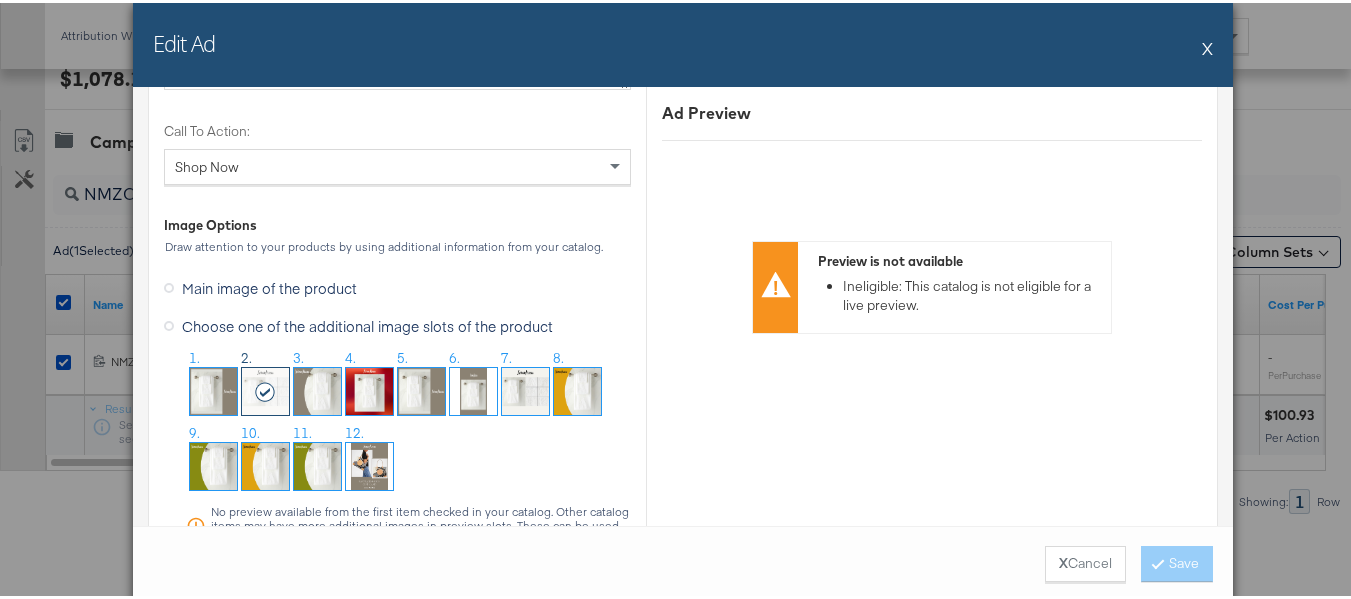 click on "Edit Ad X" at bounding box center (683, 42) 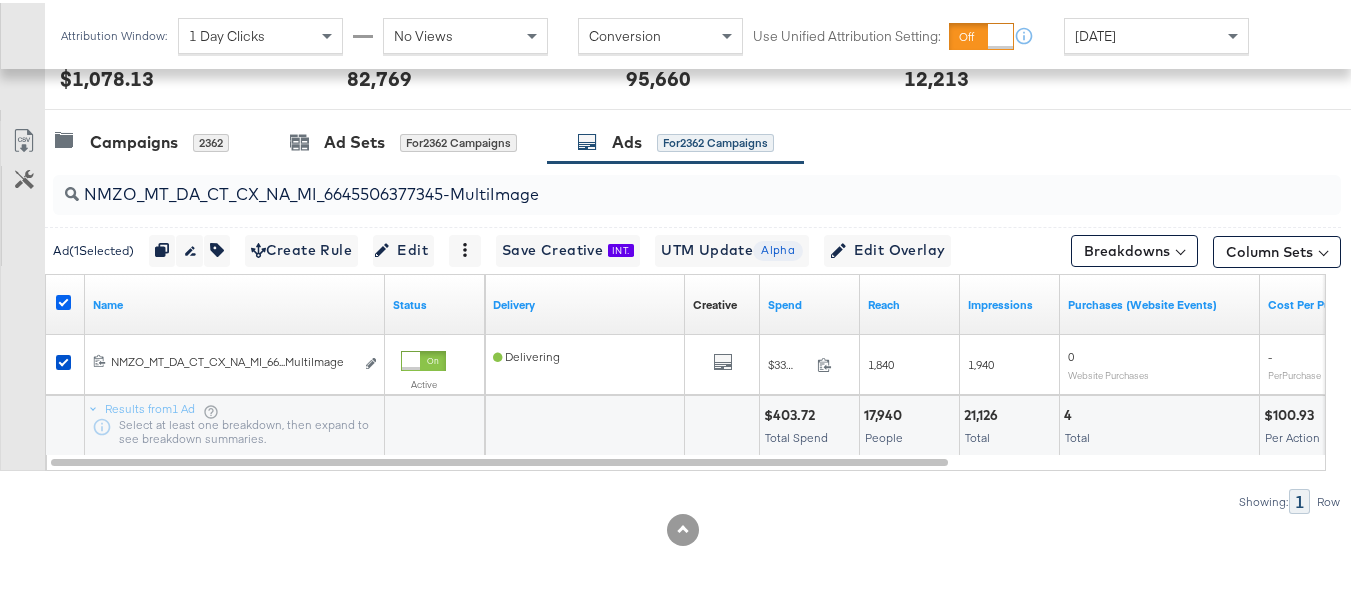 click at bounding box center [63, 299] 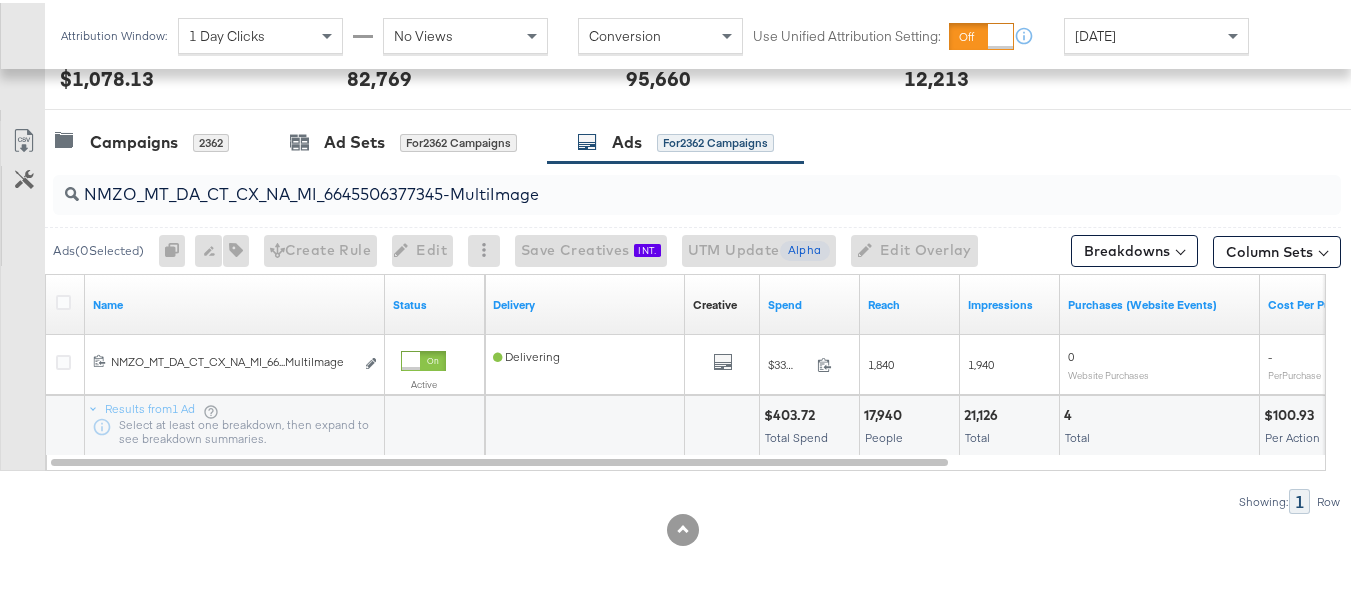 click on "NMZO_MT_DA_CT_CX_NA_MI_6645506377345-MultiImage" at bounding box center [653, 183] 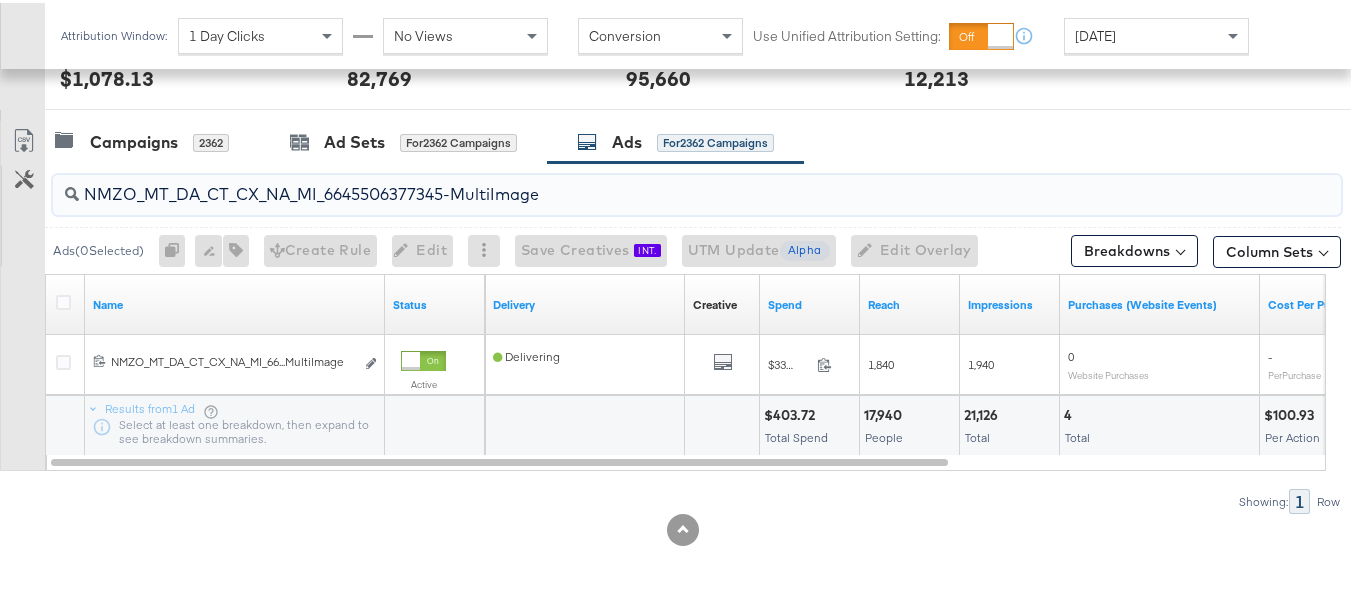 paste on "LI_CT_CX_NA_MI_6645506377945-MultiImageLI" 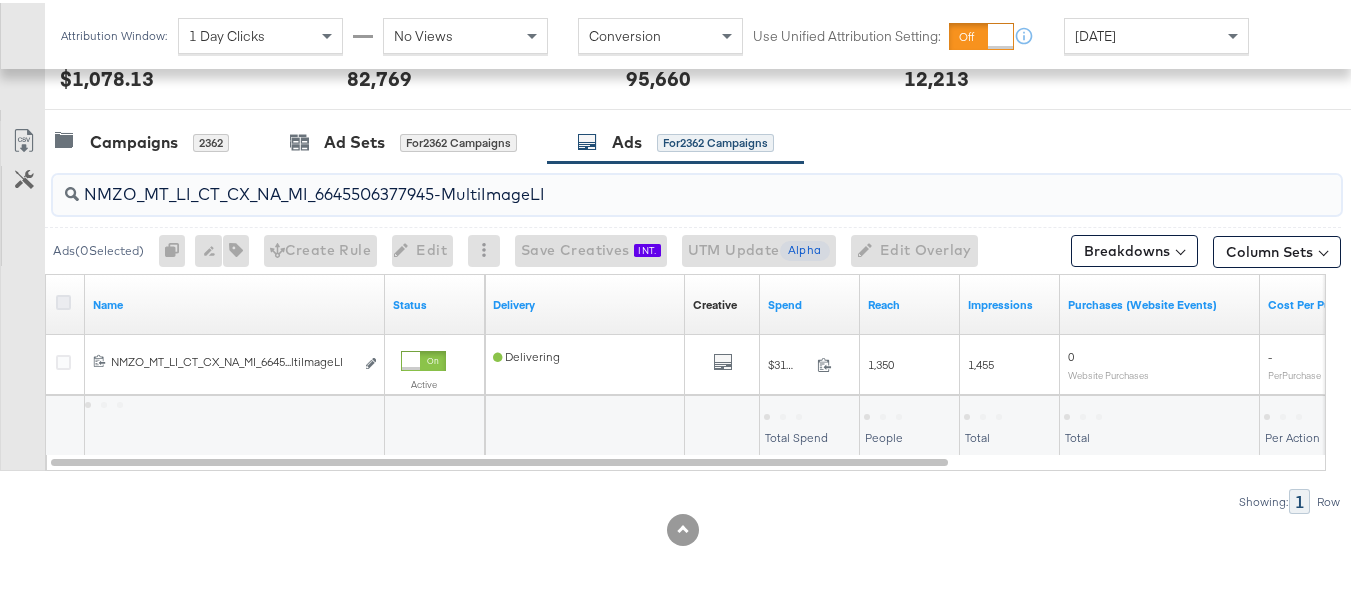 type on "NMZO_MT_LI_CT_CX_NA_MI_6645506377945-MultiImageLI" 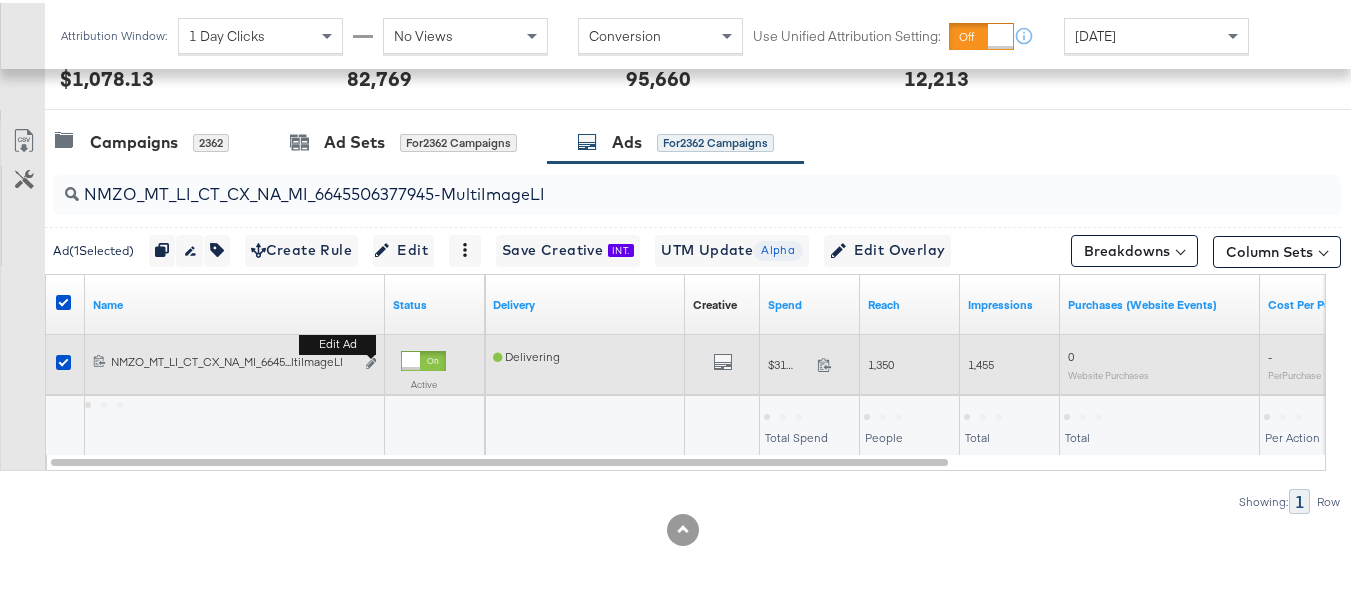click on "Edit ad" at bounding box center (365, 361) 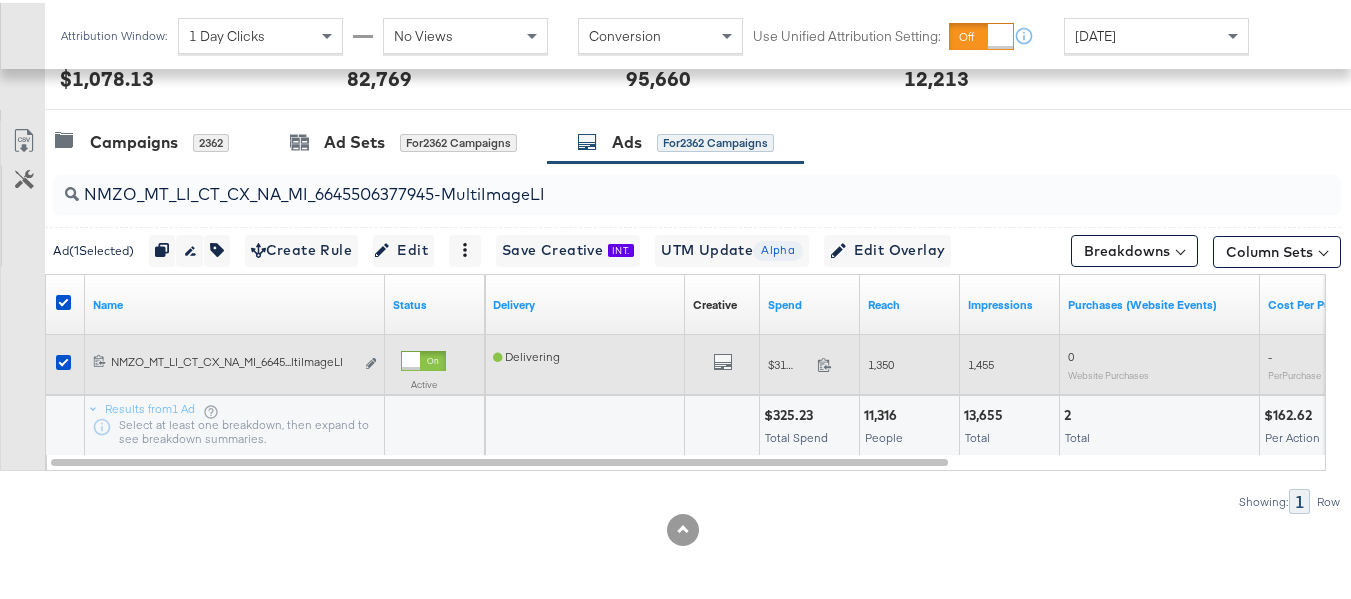 click on "Edit ad" at bounding box center (365, 361) 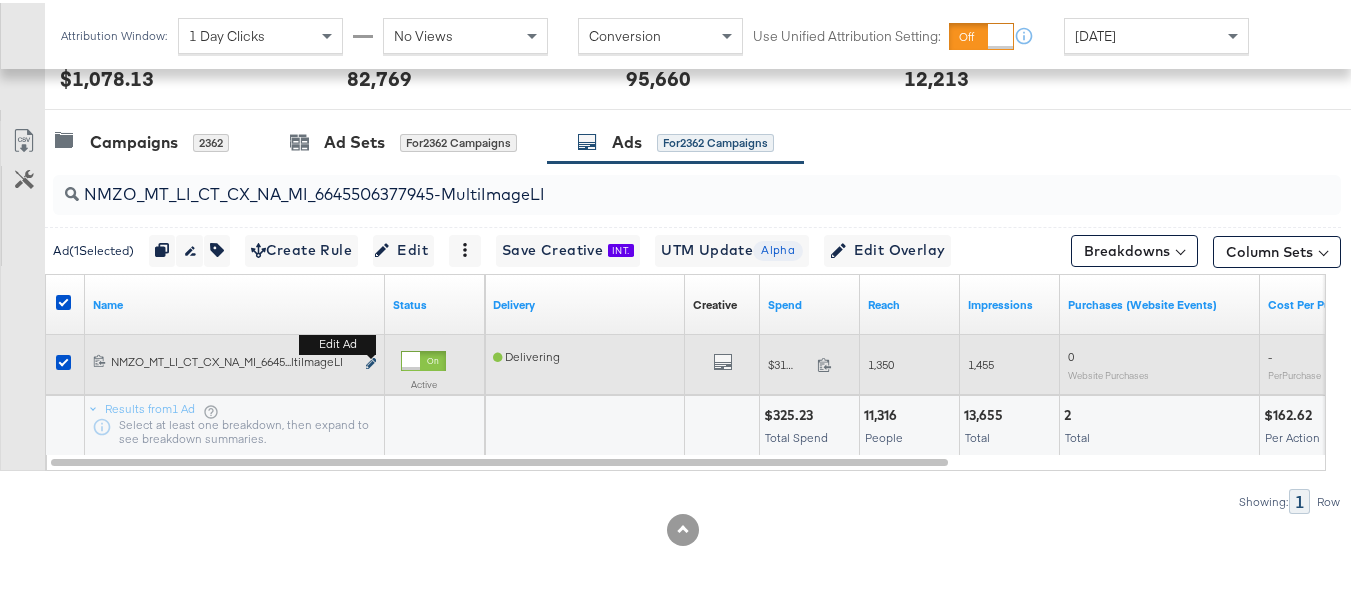 click at bounding box center [371, 360] 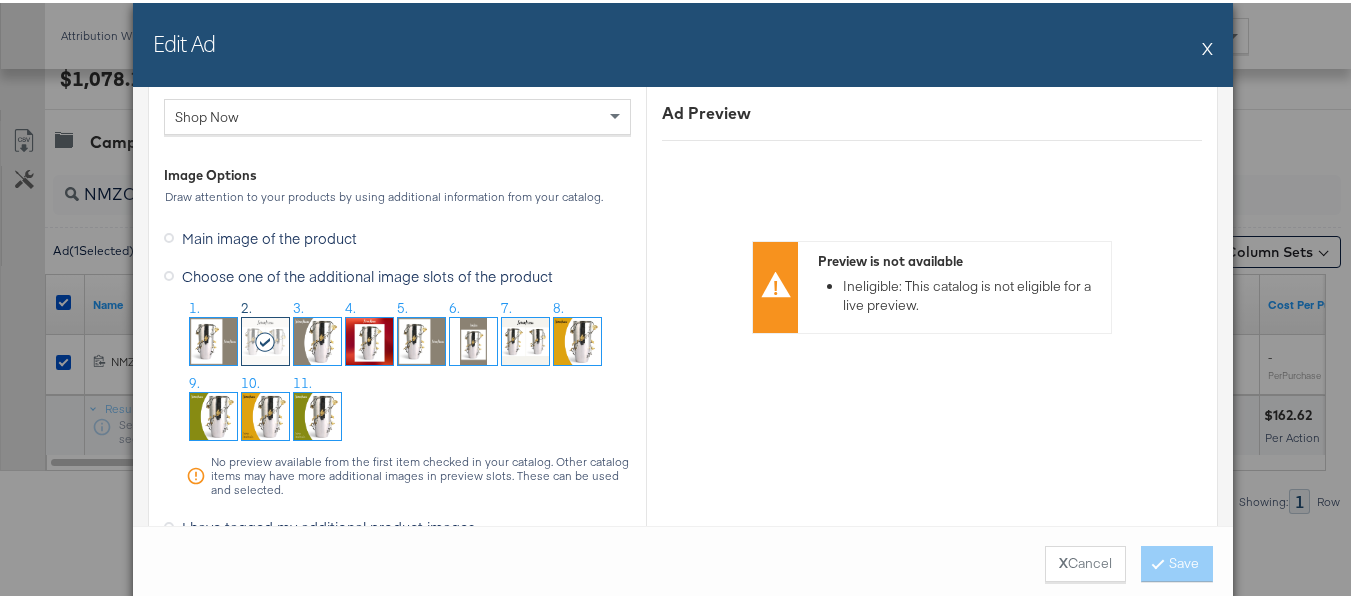 scroll, scrollTop: 2300, scrollLeft: 0, axis: vertical 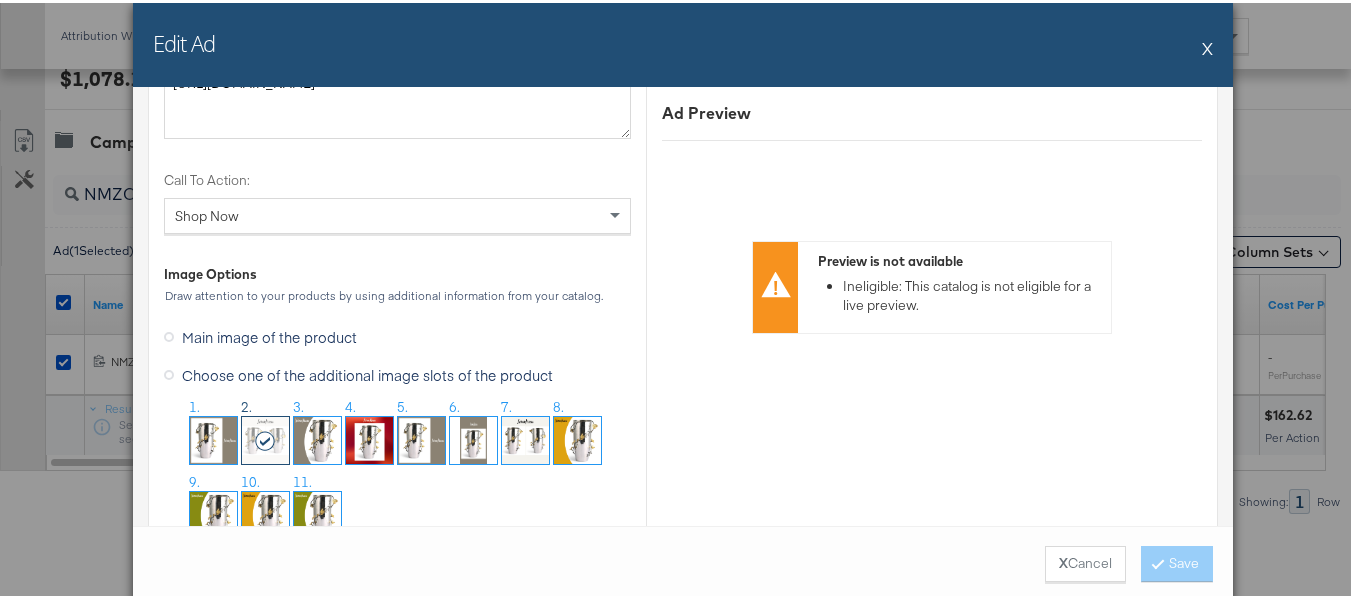 click on "X" at bounding box center (1207, 45) 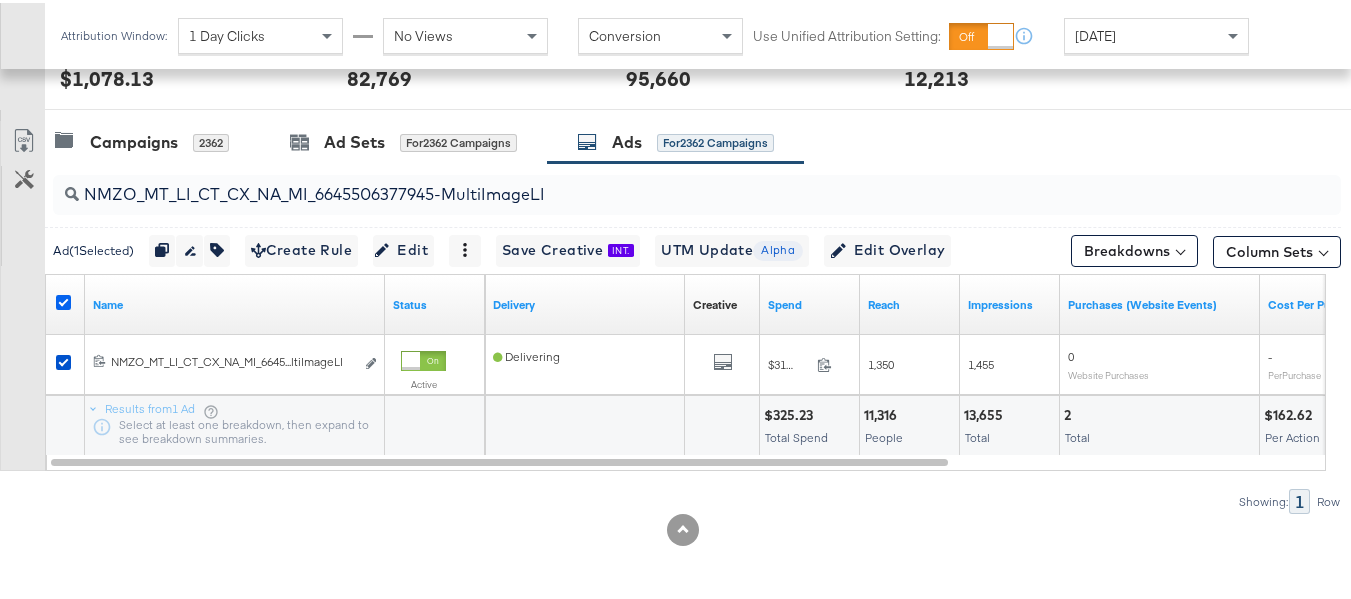 click at bounding box center [63, 299] 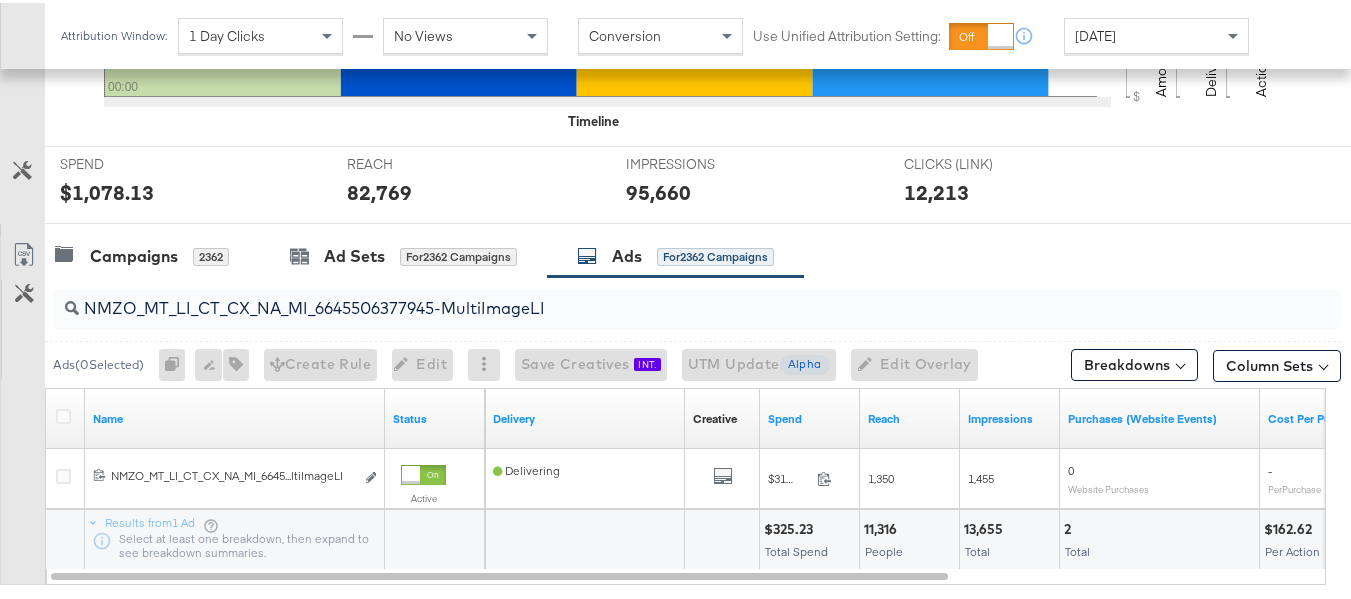 scroll, scrollTop: 0, scrollLeft: 0, axis: both 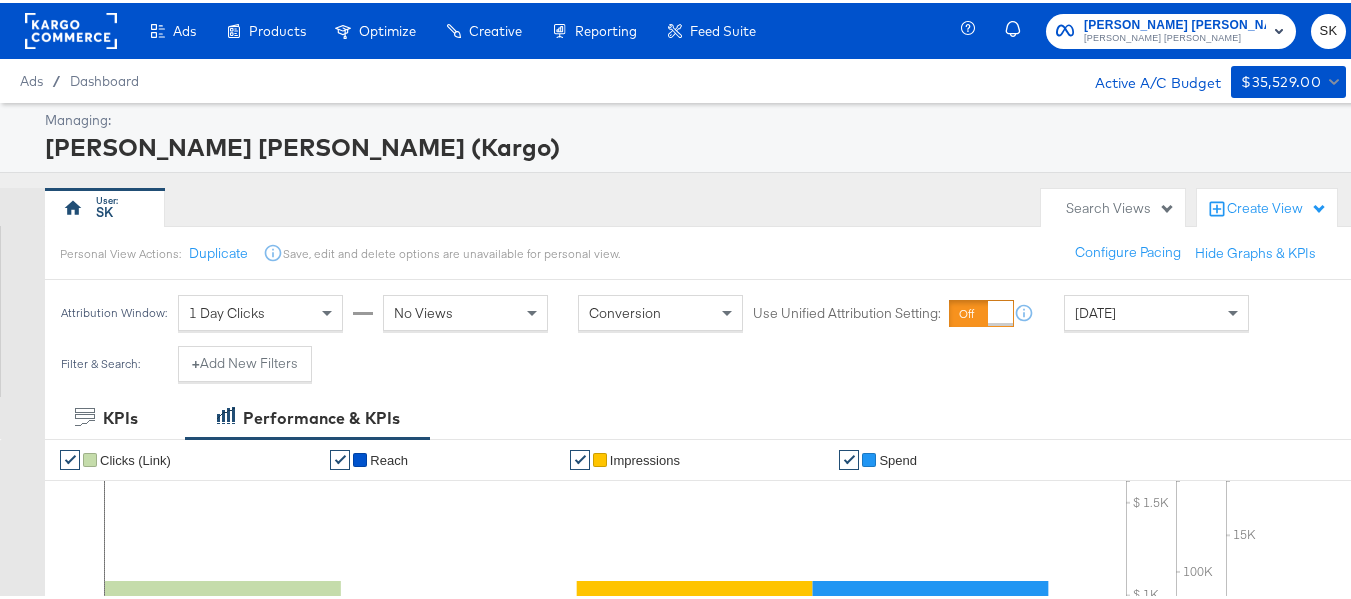 click 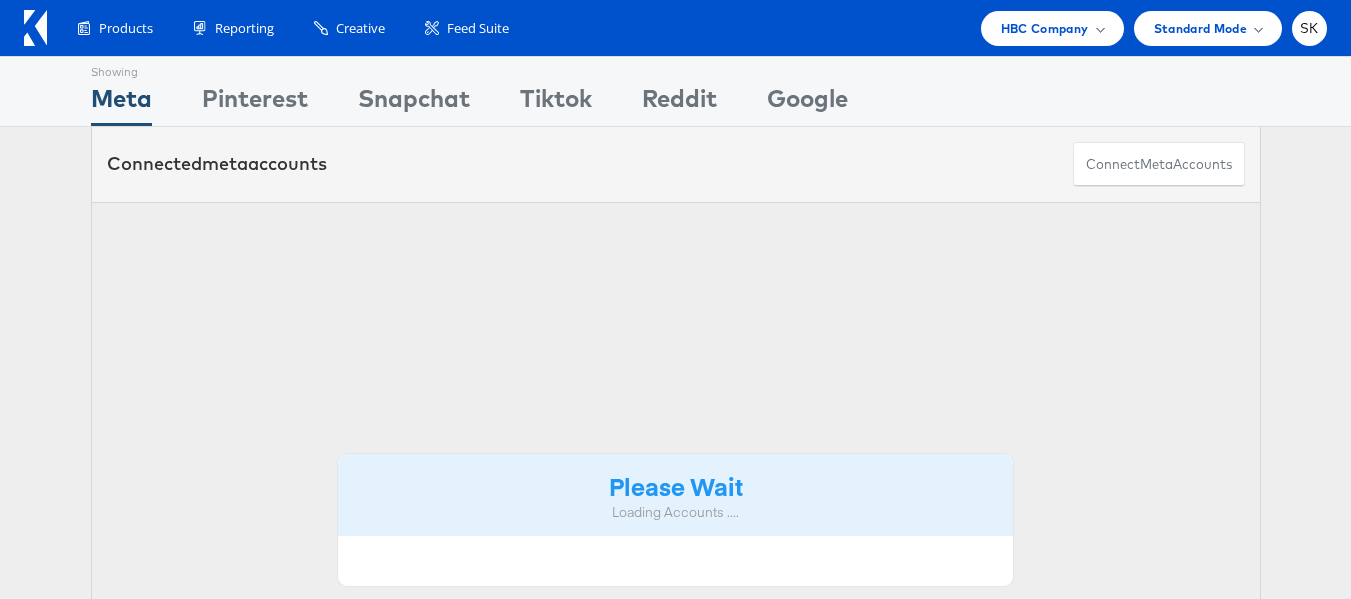 scroll, scrollTop: 0, scrollLeft: 0, axis: both 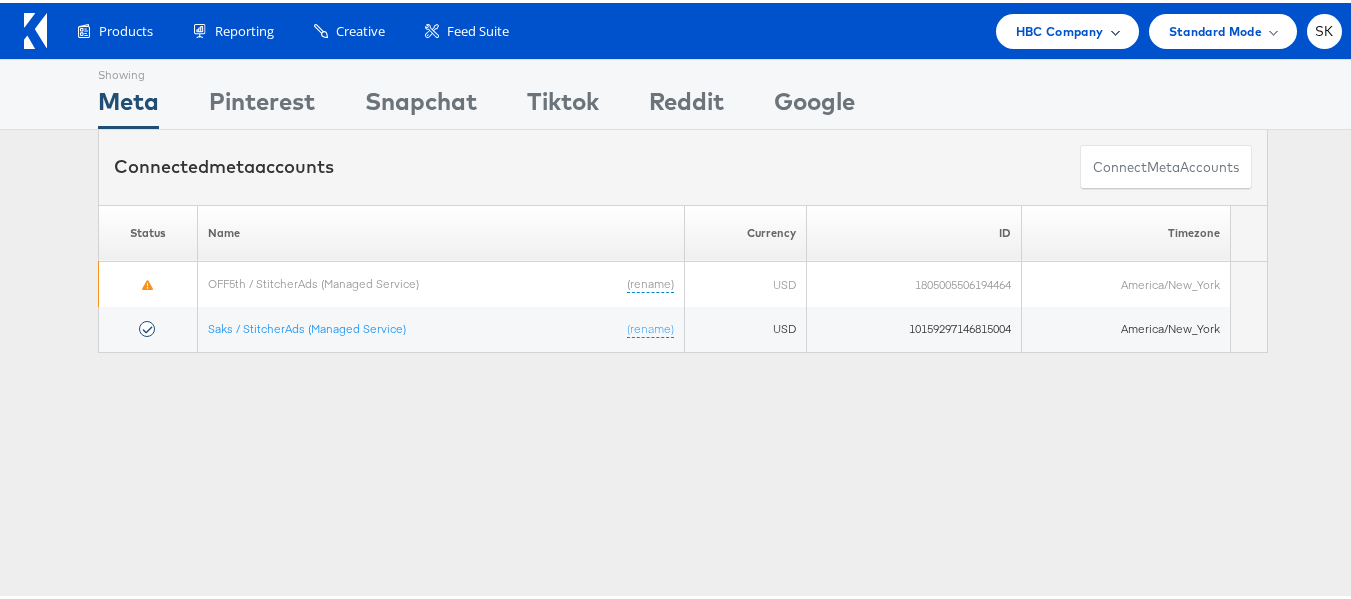 click on "HBC Company" at bounding box center (1060, 28) 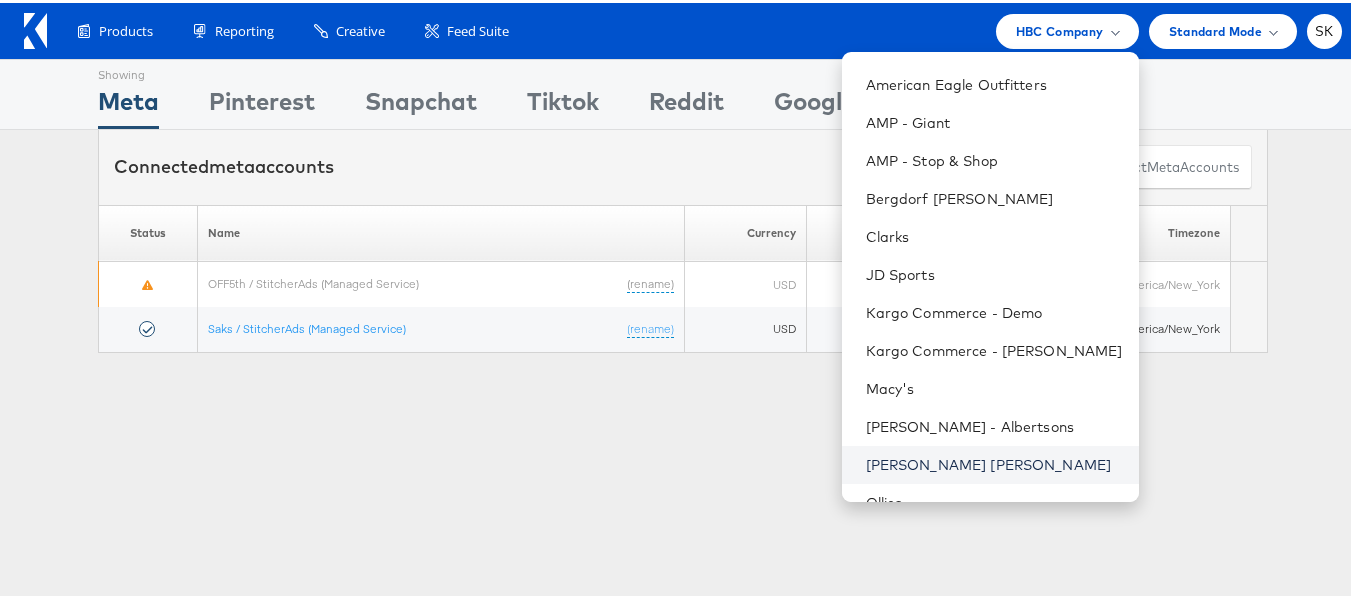 scroll, scrollTop: 248, scrollLeft: 0, axis: vertical 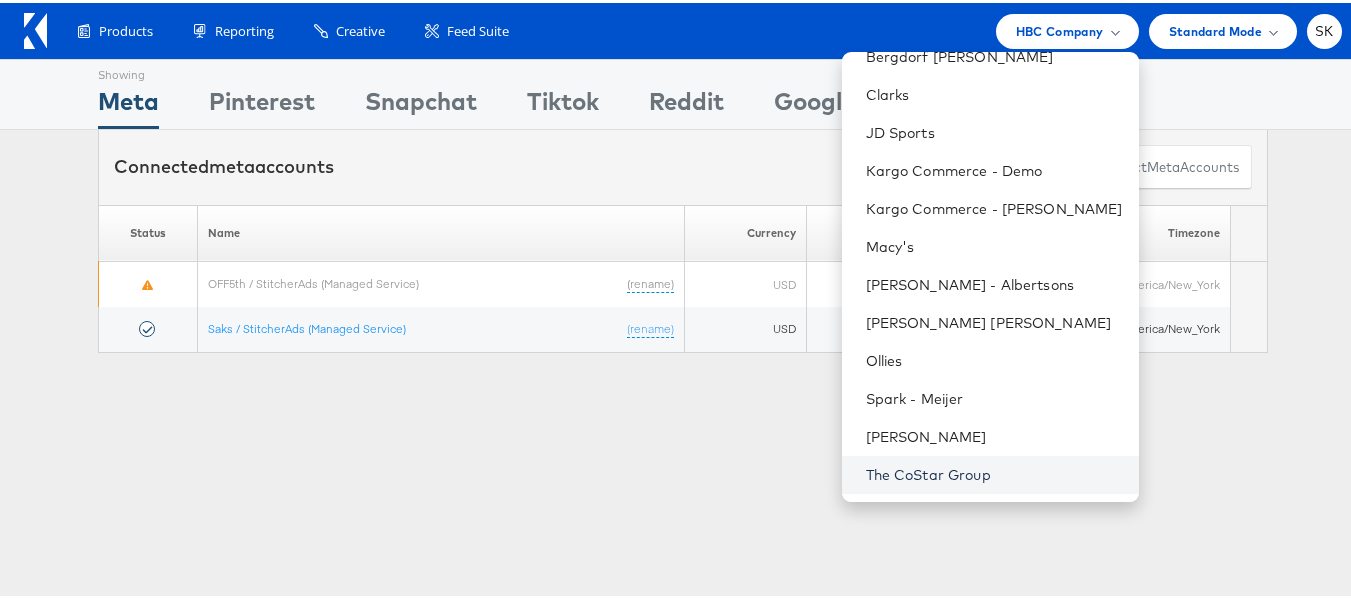 click on "The CoStar Group" at bounding box center [994, 472] 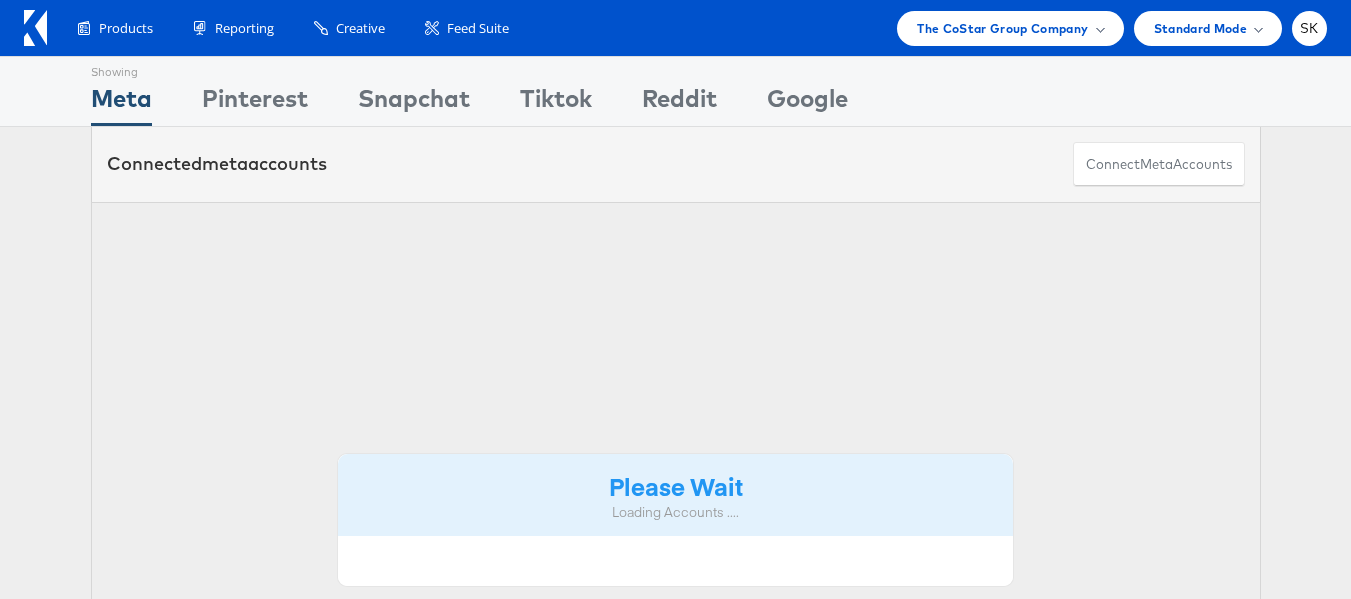scroll, scrollTop: 0, scrollLeft: 0, axis: both 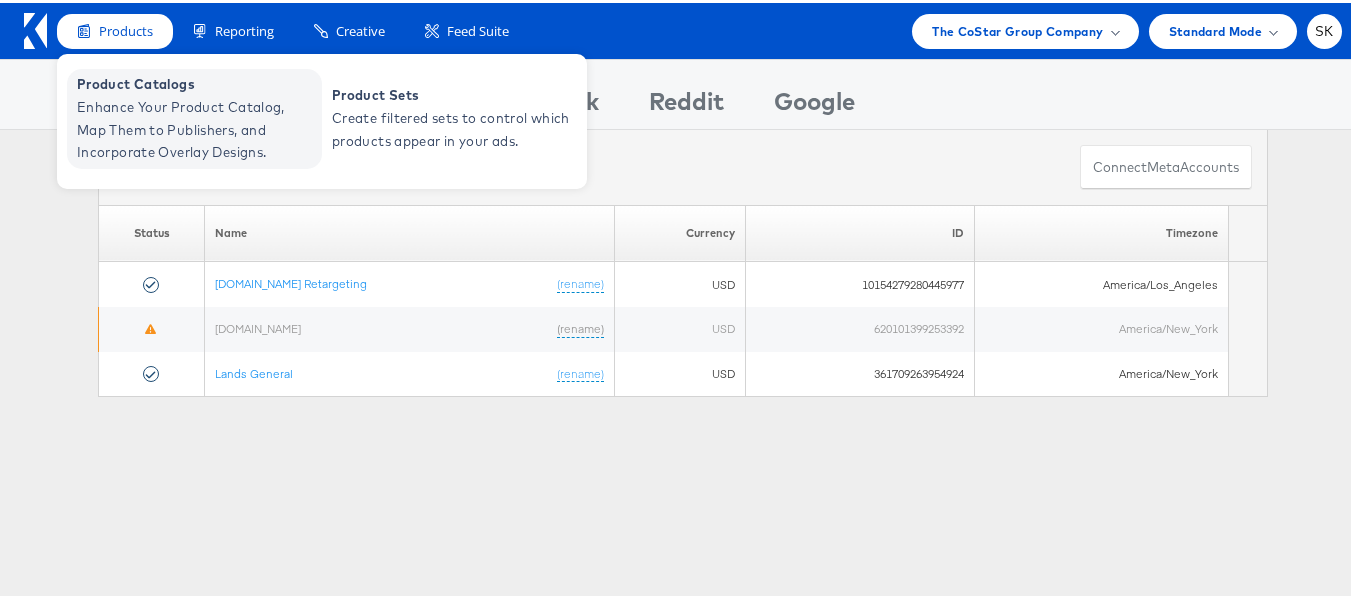 click on "Enhance Your Product Catalog, Map Them to Publishers, and Incorporate Overlay Designs." at bounding box center [197, 127] 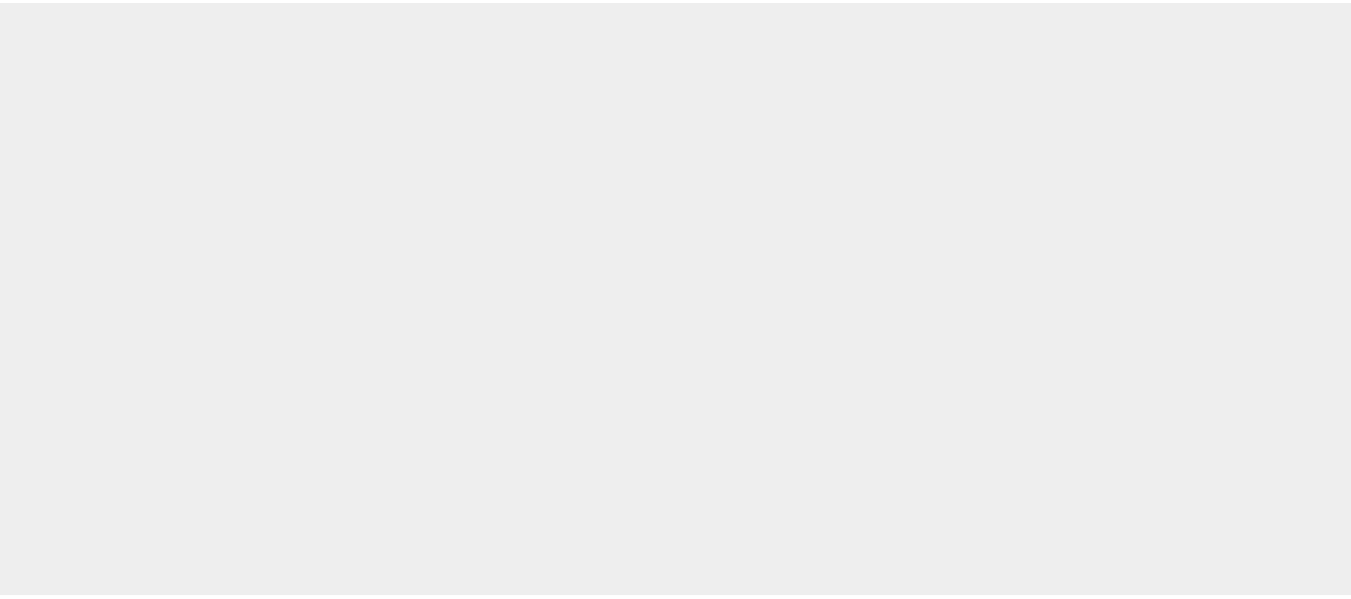 scroll, scrollTop: 0, scrollLeft: 0, axis: both 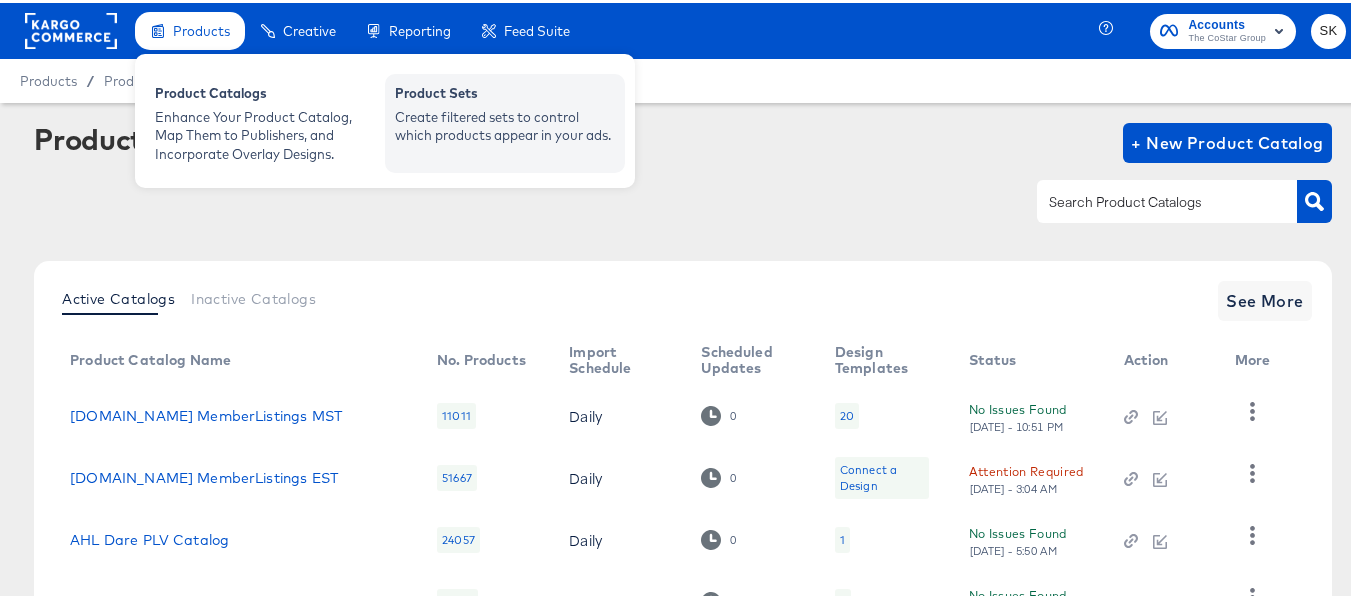 click on "Create filtered sets to control which products appear in your ads." at bounding box center [505, 123] 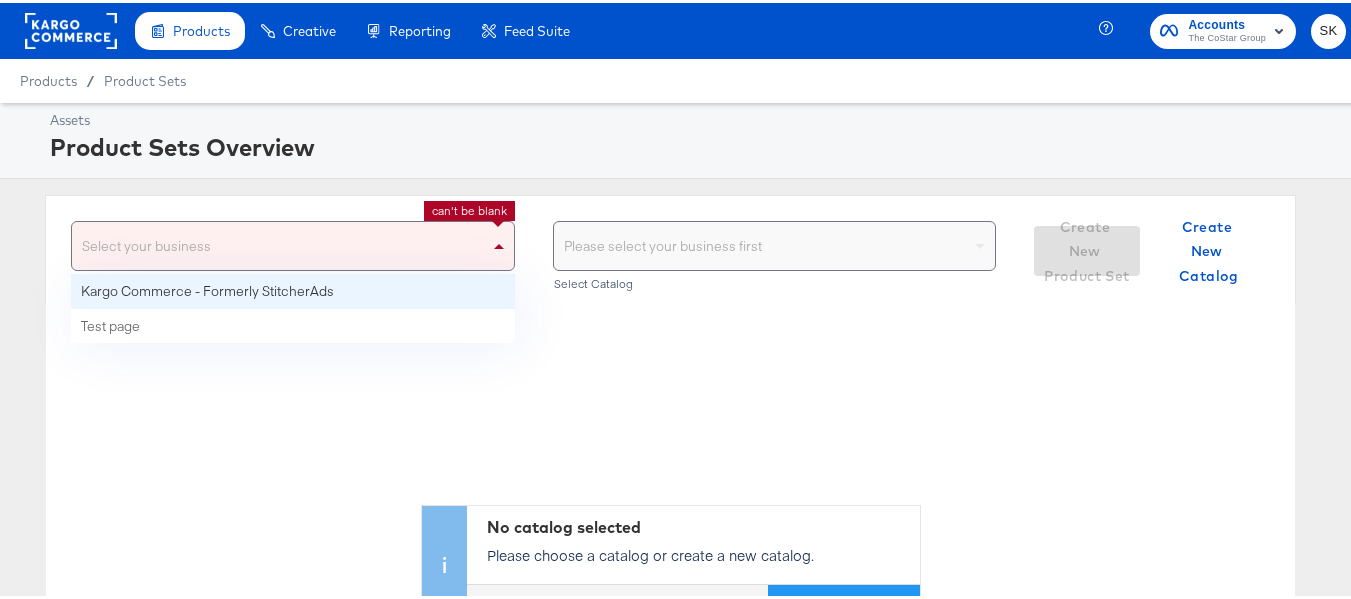 click at bounding box center [501, 243] 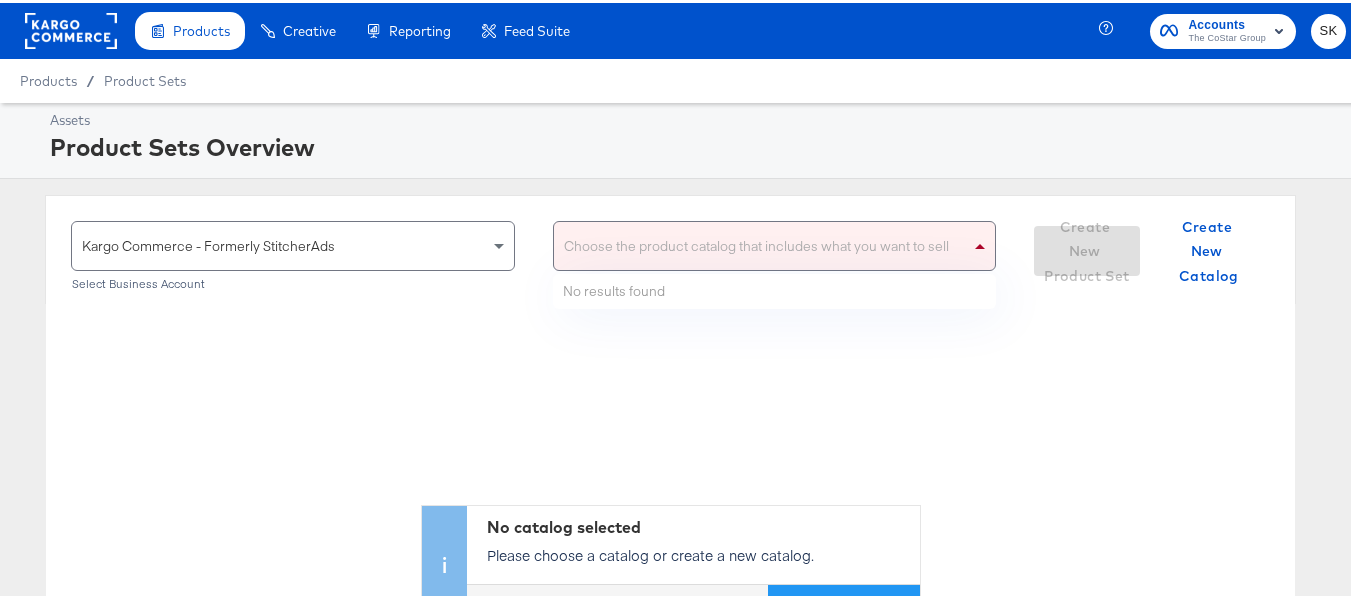 click on "Choose the product catalog that includes what you want to sell" at bounding box center (775, 243) 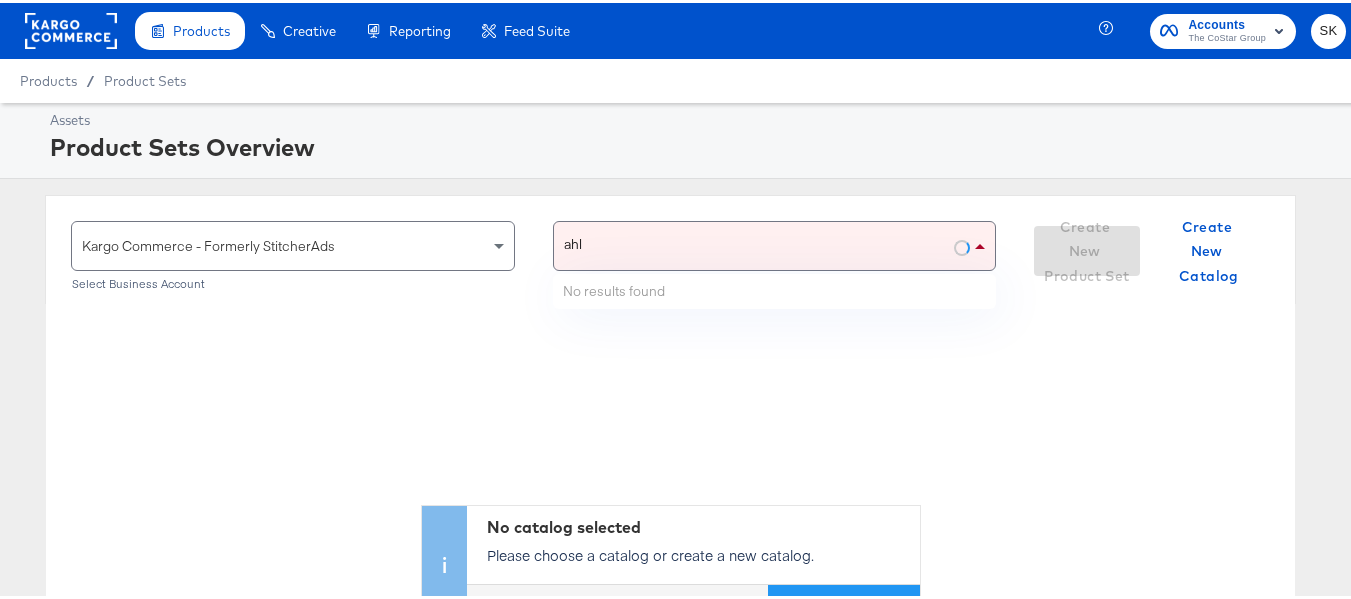type on "ahl" 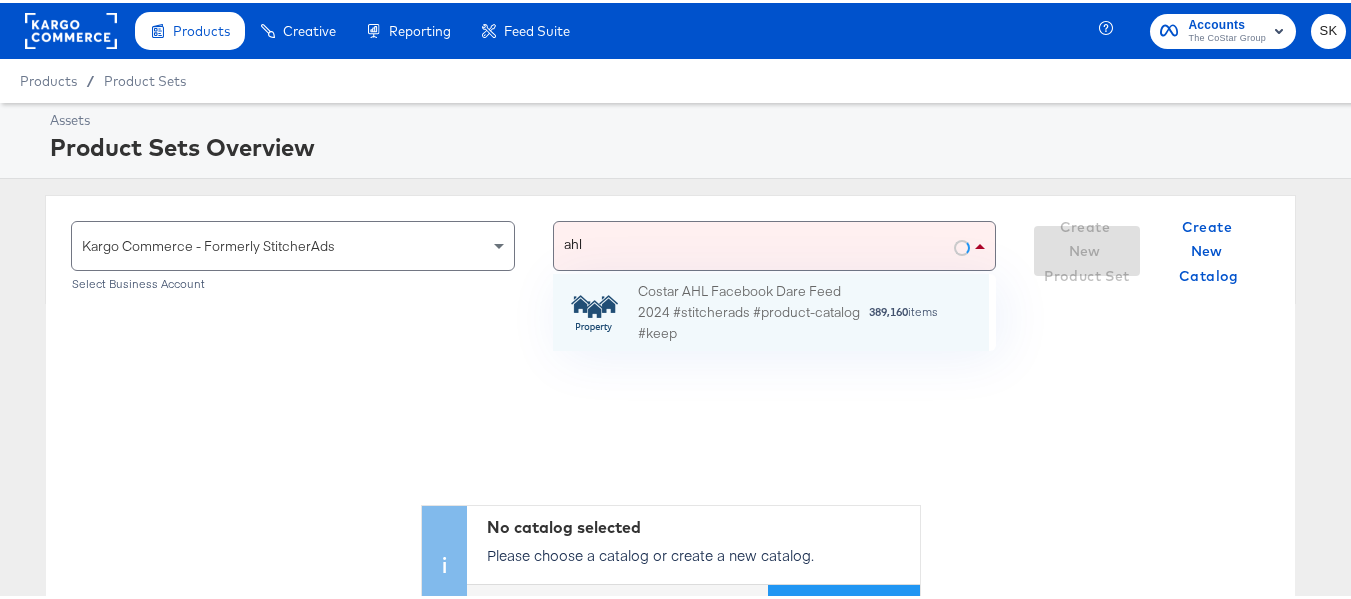 scroll, scrollTop: 16, scrollLeft: 16, axis: both 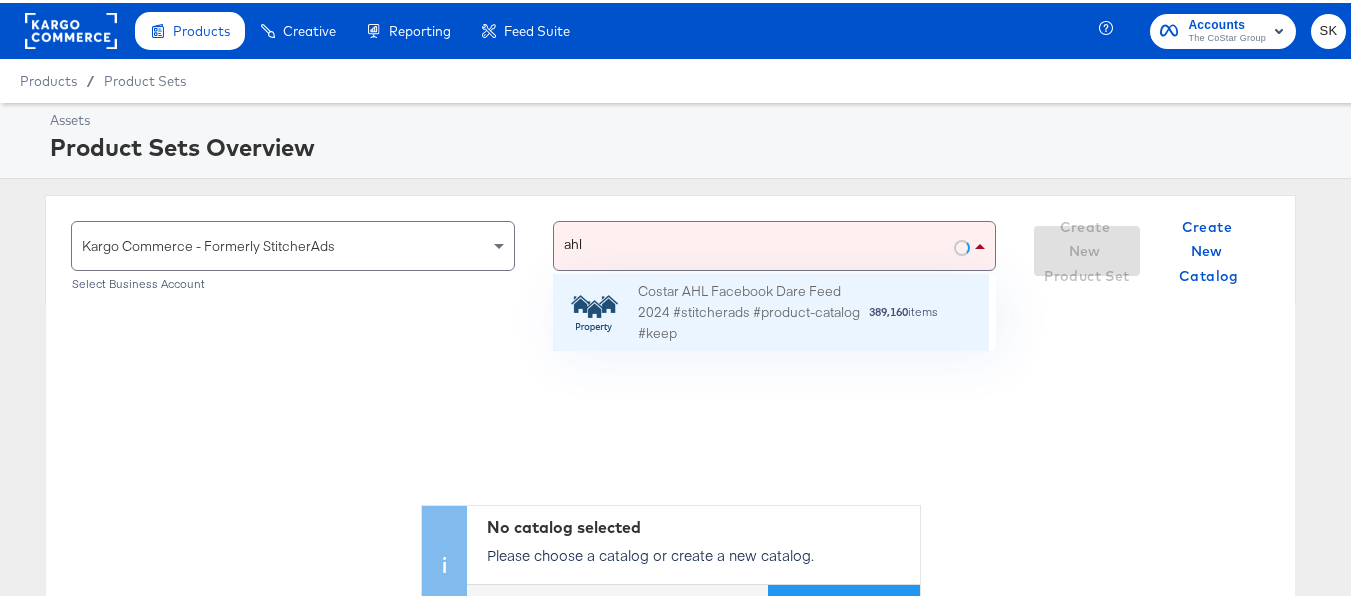 click on "Costar AHL Facebook Dare Feed 2024 #stitcherads #product-catalog #keep" at bounding box center (753, 310) 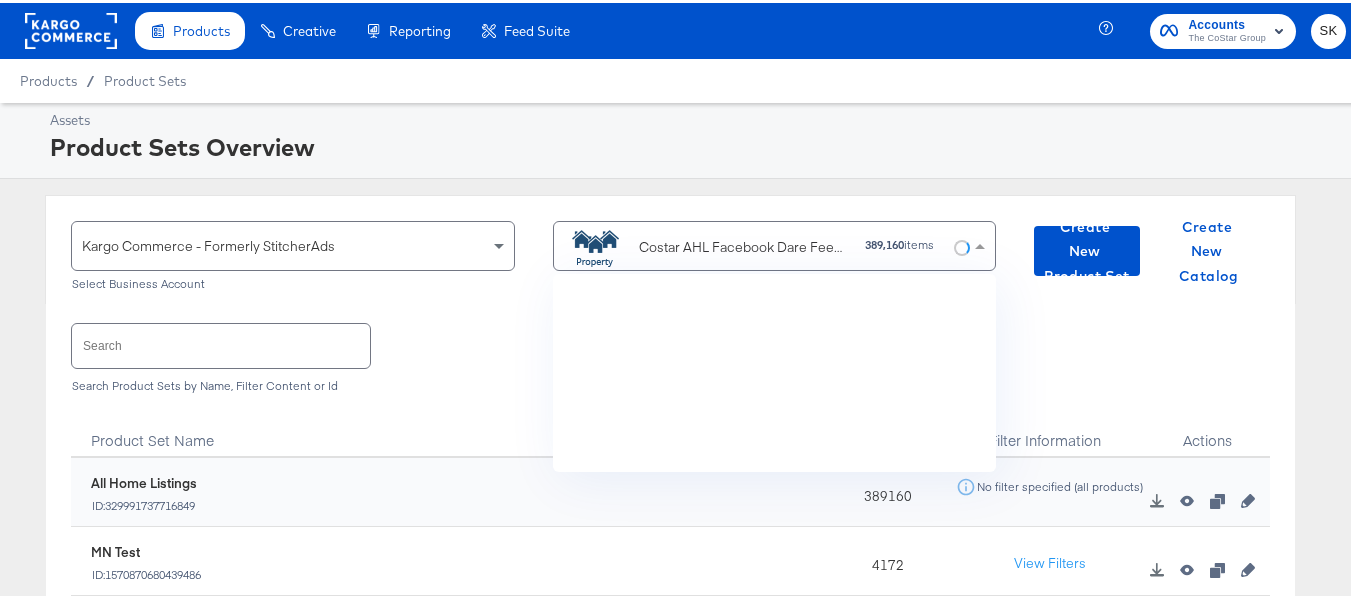 scroll, scrollTop: 0, scrollLeft: 0, axis: both 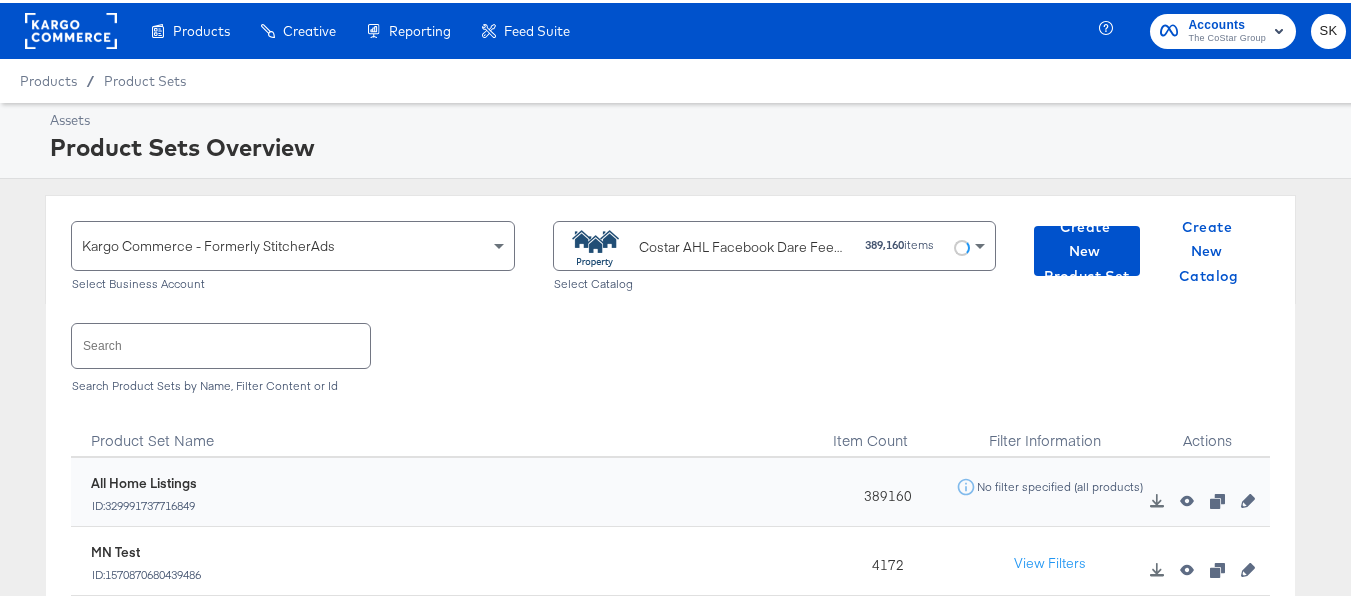 click at bounding box center (221, 342) 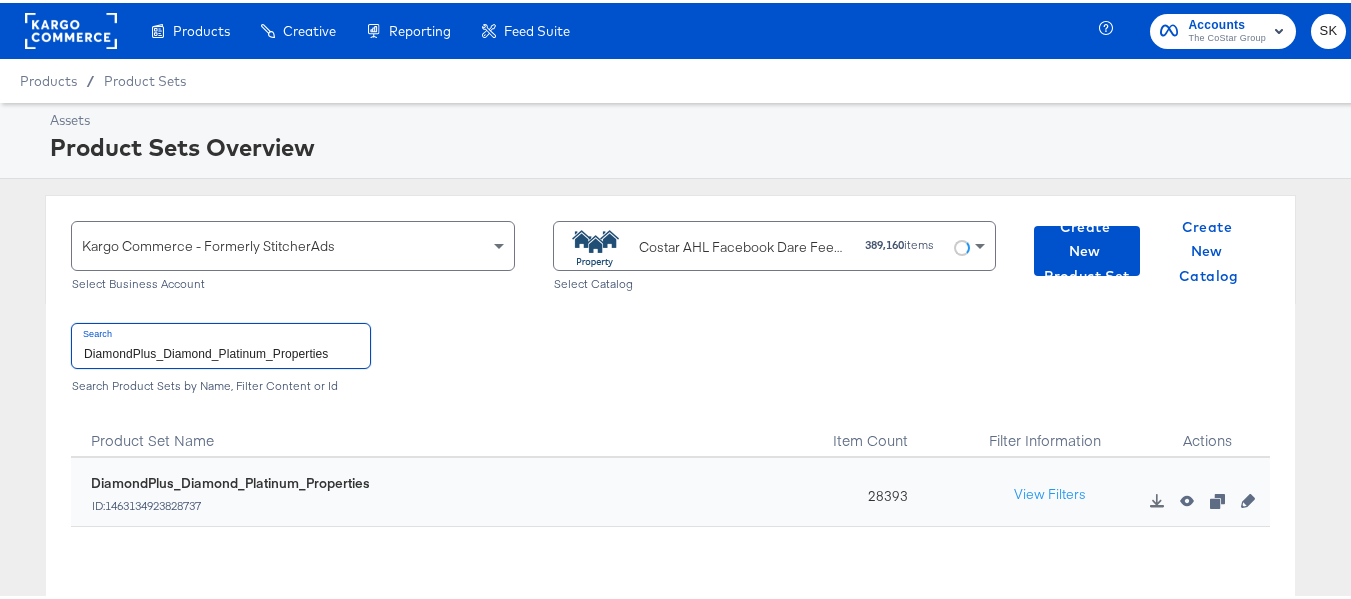 type on "DiamondPlus_Diamond_Platinum_Properties" 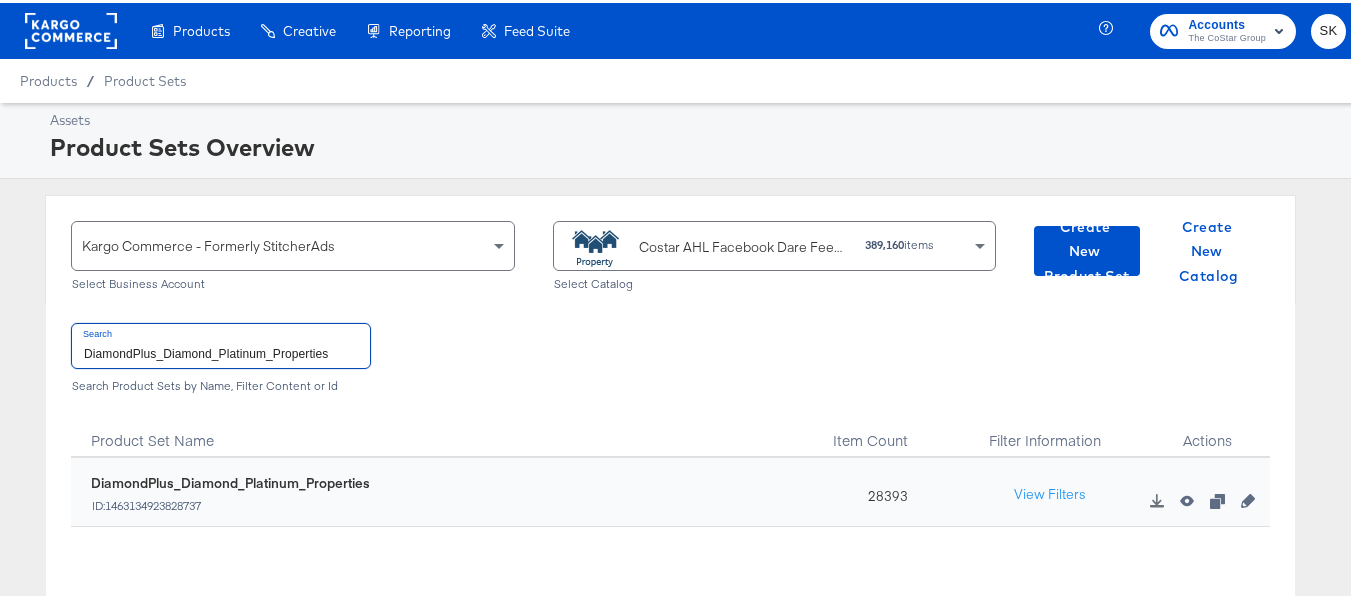 click on "DiamondPlus_Diamond_Platinum_Properties" at bounding box center [221, 342] 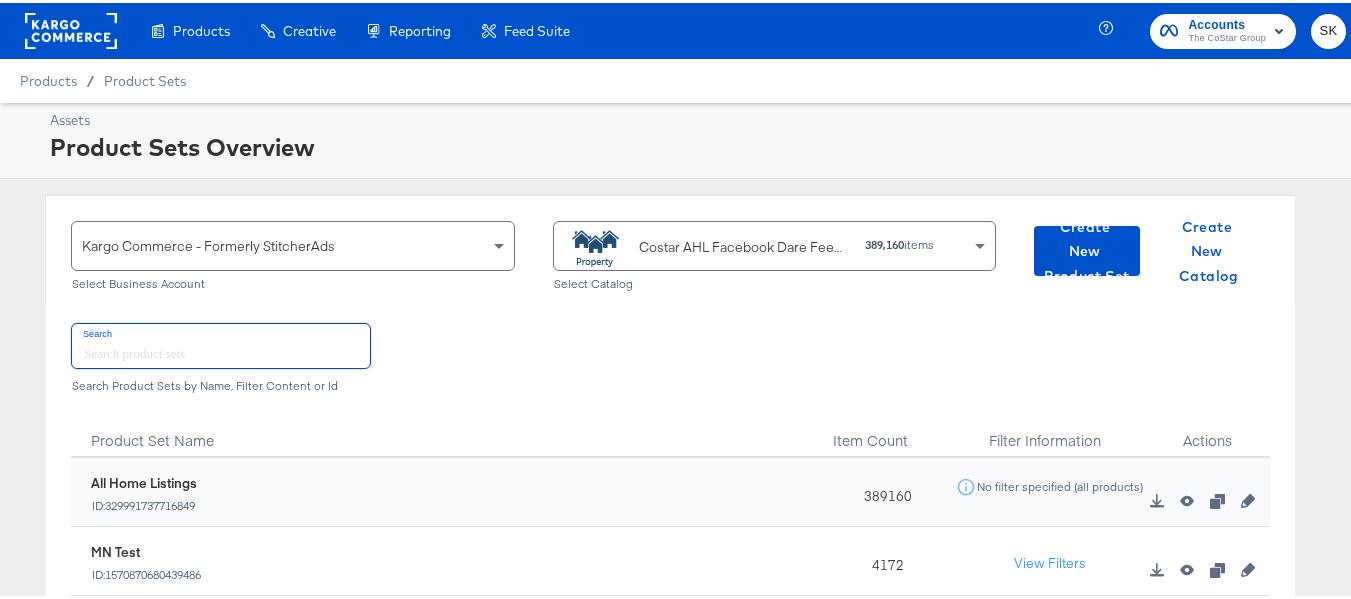 type 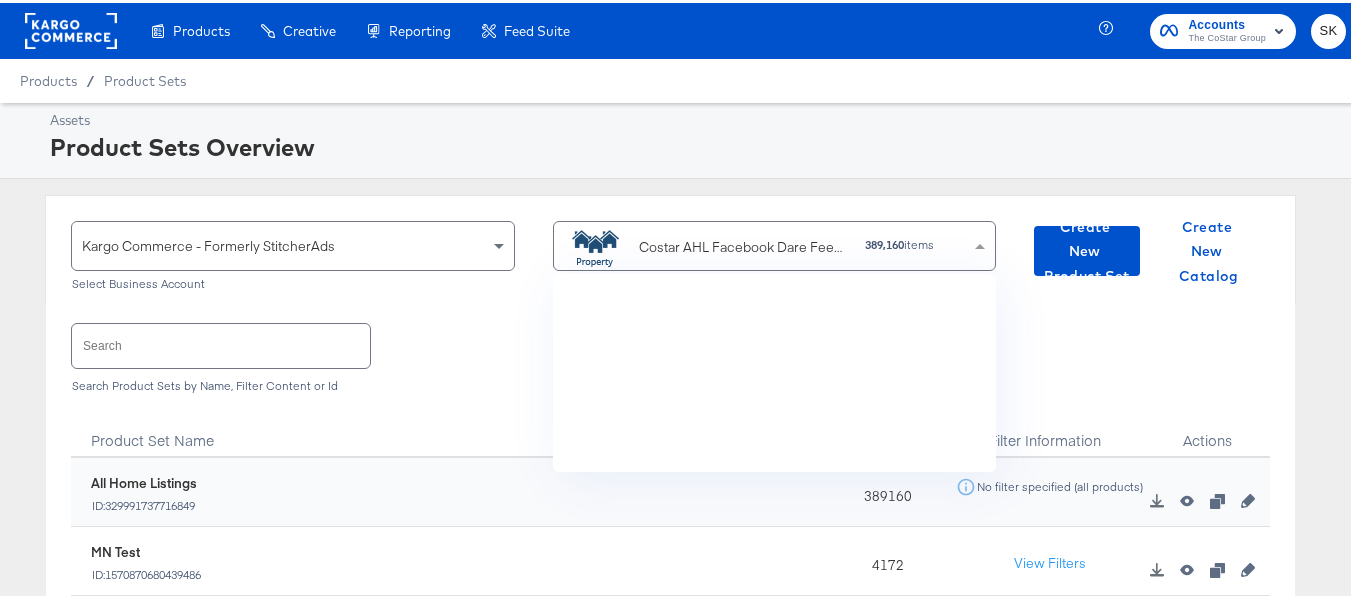 click on "Costar AHL Facebook Dare Feed 2024 #stitcherads #product-catalog #keep" at bounding box center (744, 244) 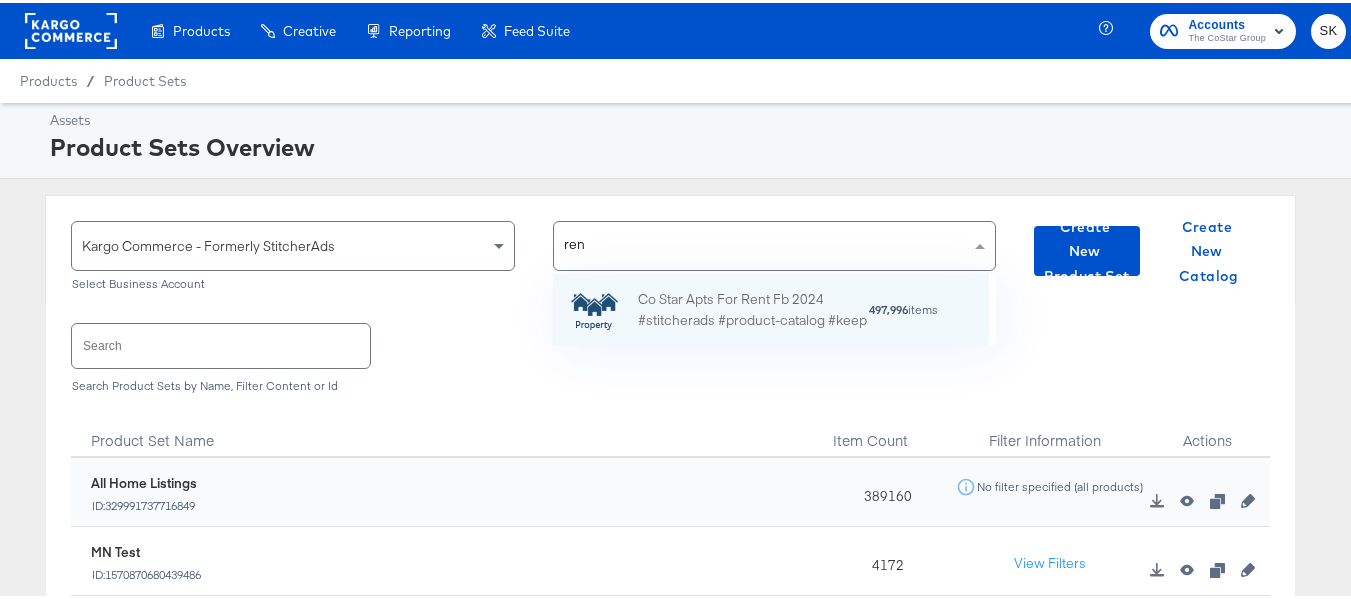scroll, scrollTop: 0, scrollLeft: 0, axis: both 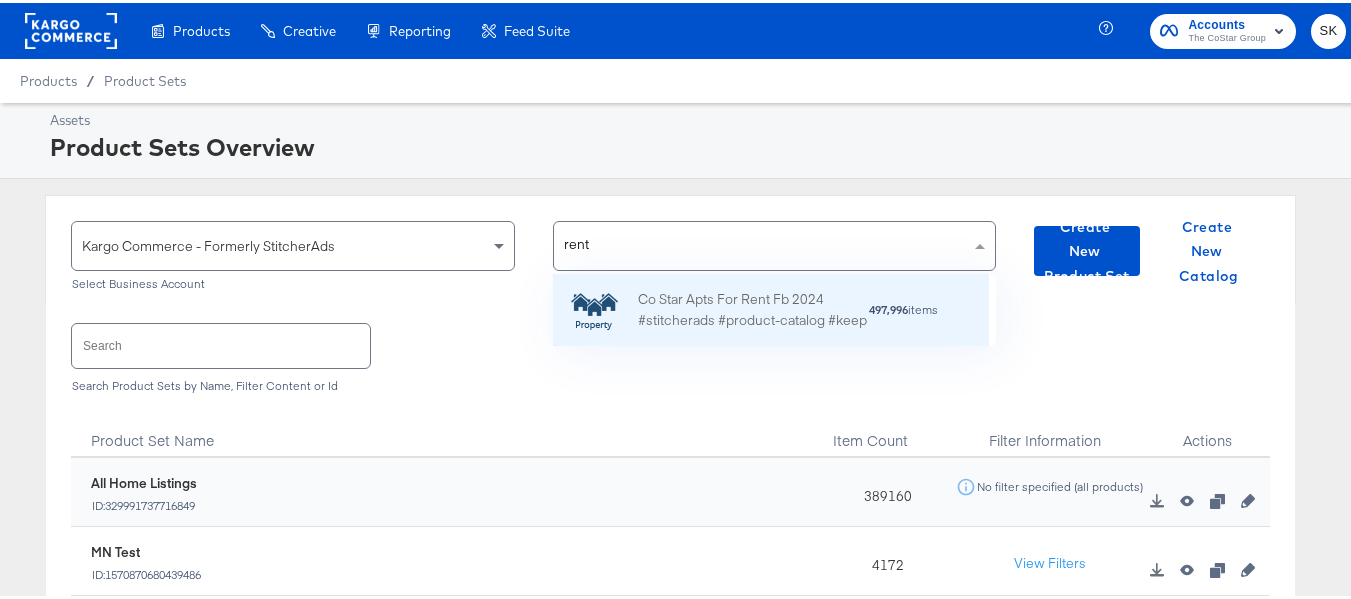 click on "Co Star Apts For Rent Fb 2024 #stitcherads #product-catalog #keep" at bounding box center [753, 307] 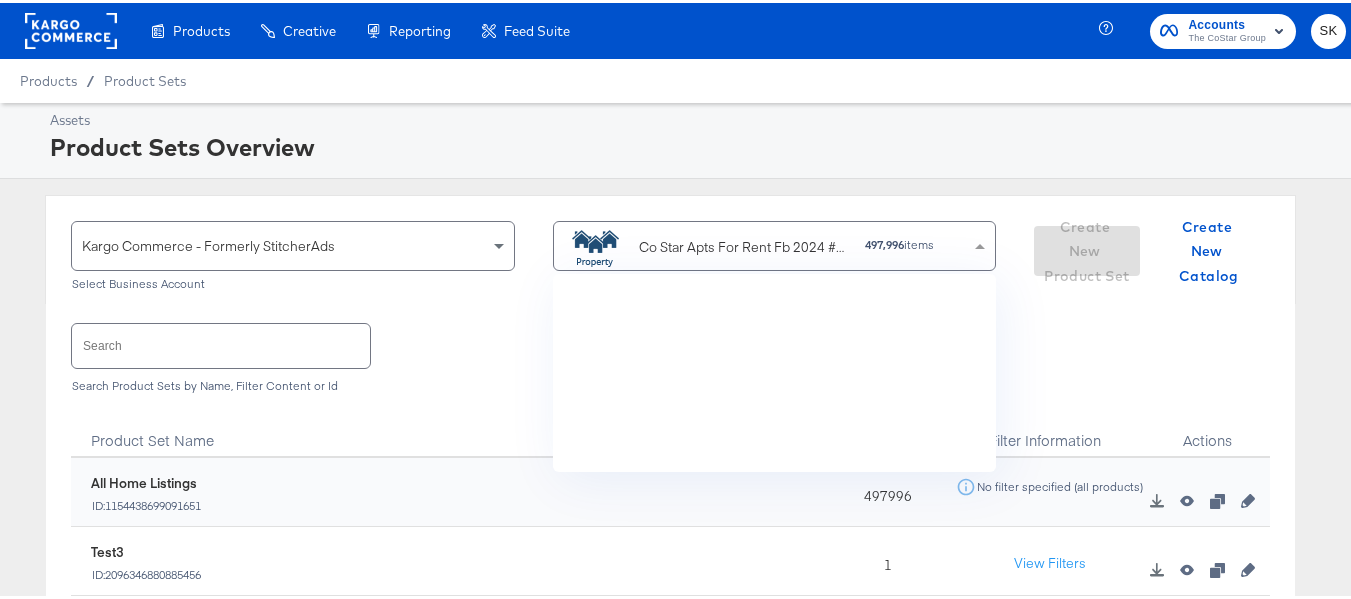 scroll, scrollTop: 4018, scrollLeft: 0, axis: vertical 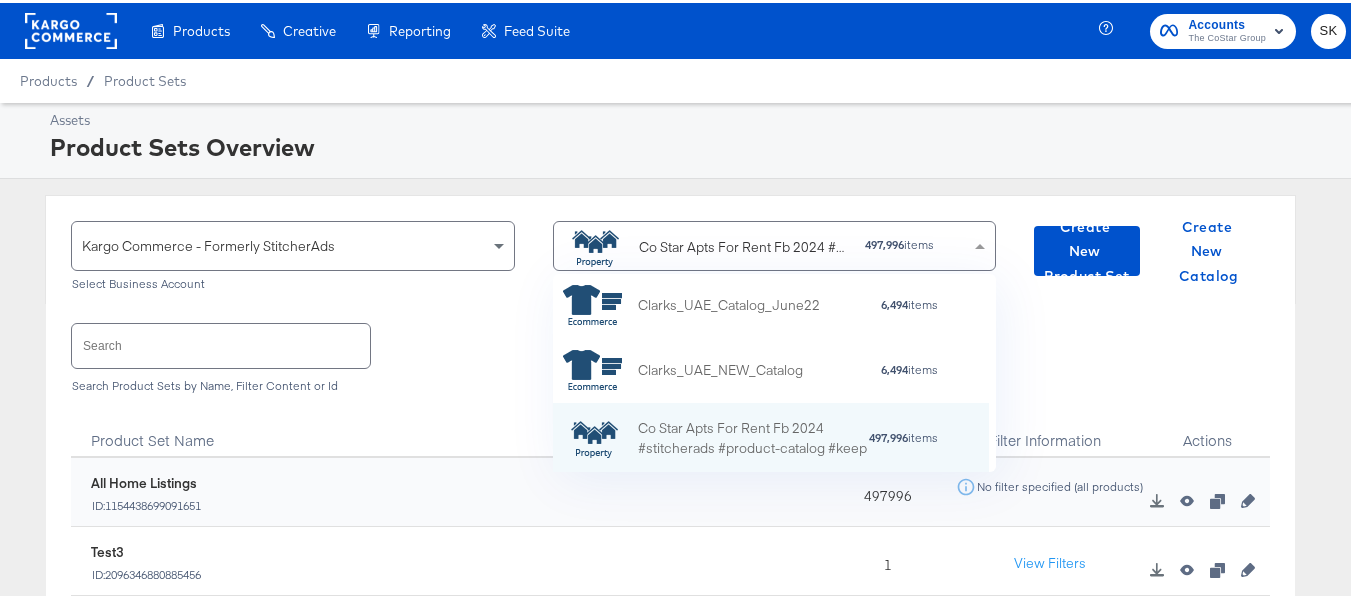 click at bounding box center [221, 342] 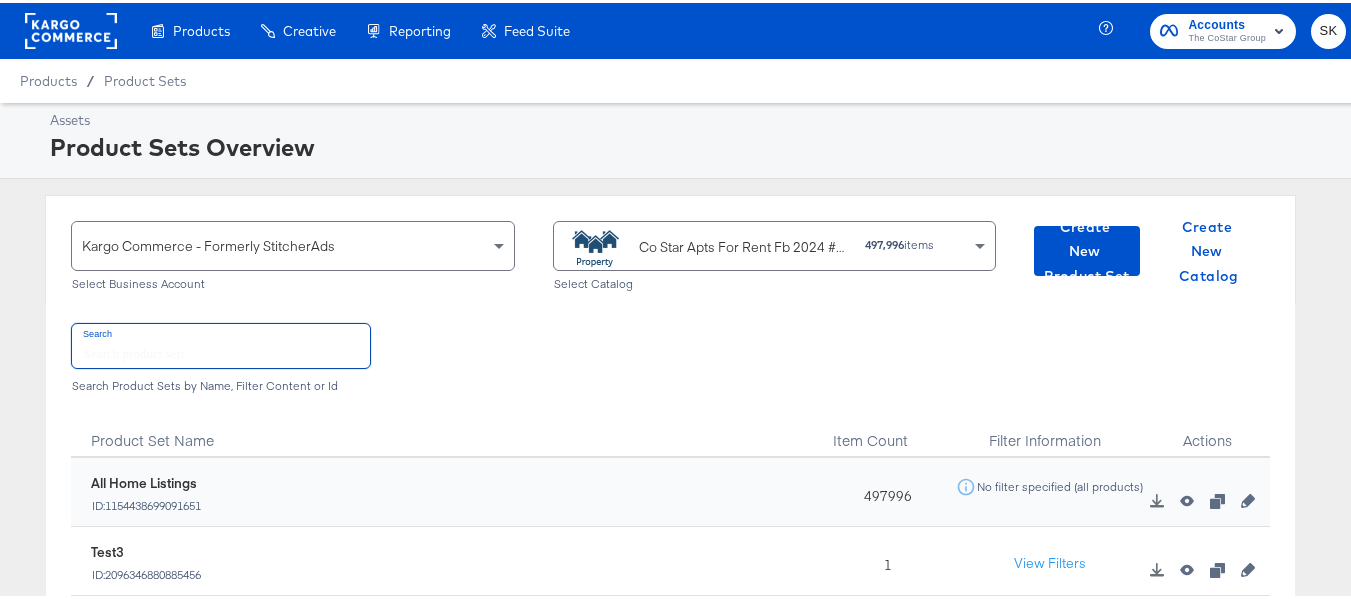 paste on "ForRent.com_Diamond & Platinum" 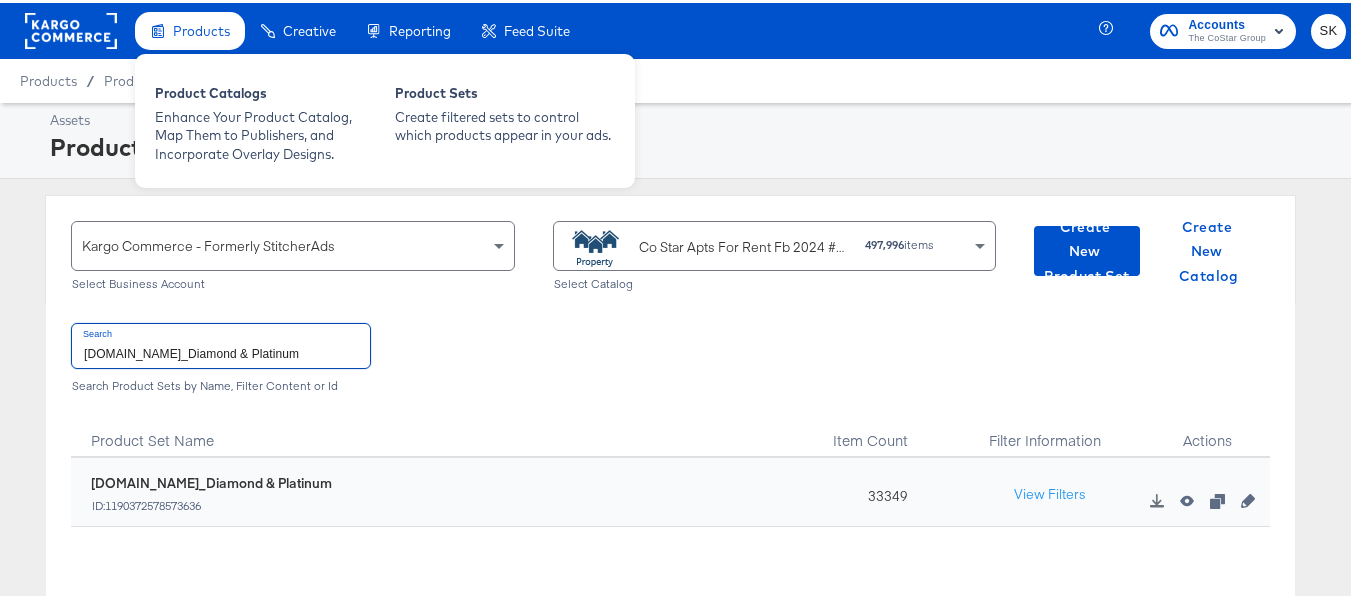type on "ForRent.com_Diamond & Platinum" 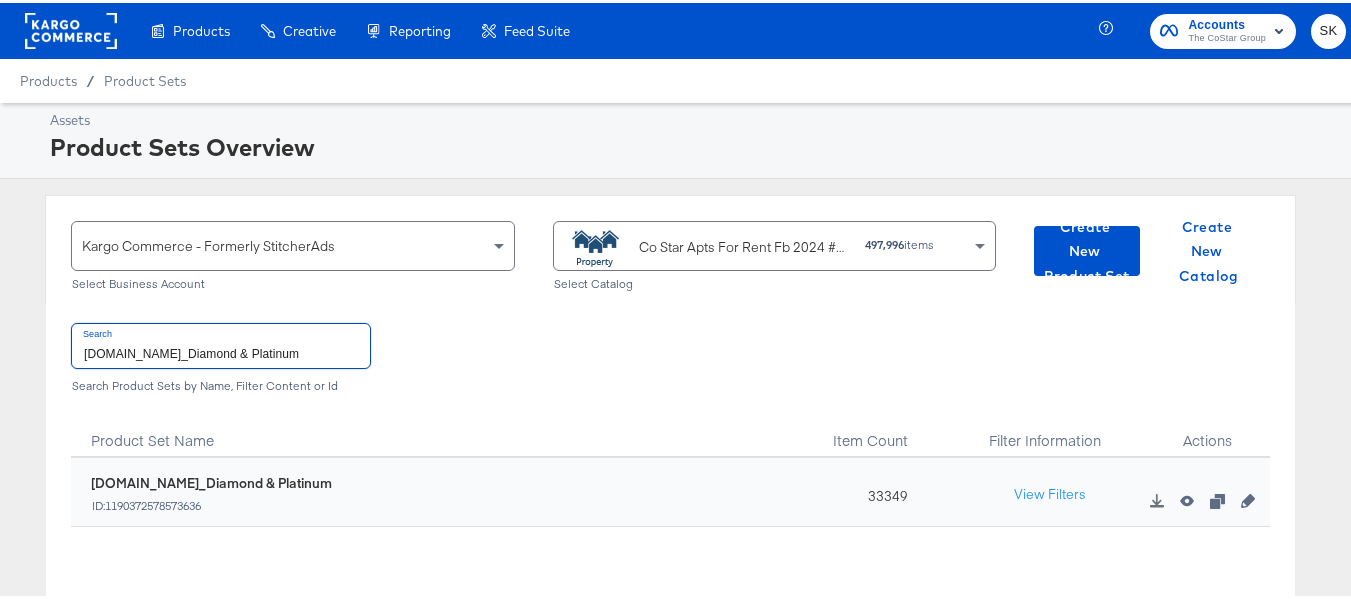 click on "ForRent.com_Diamond & Platinum" at bounding box center [221, 342] 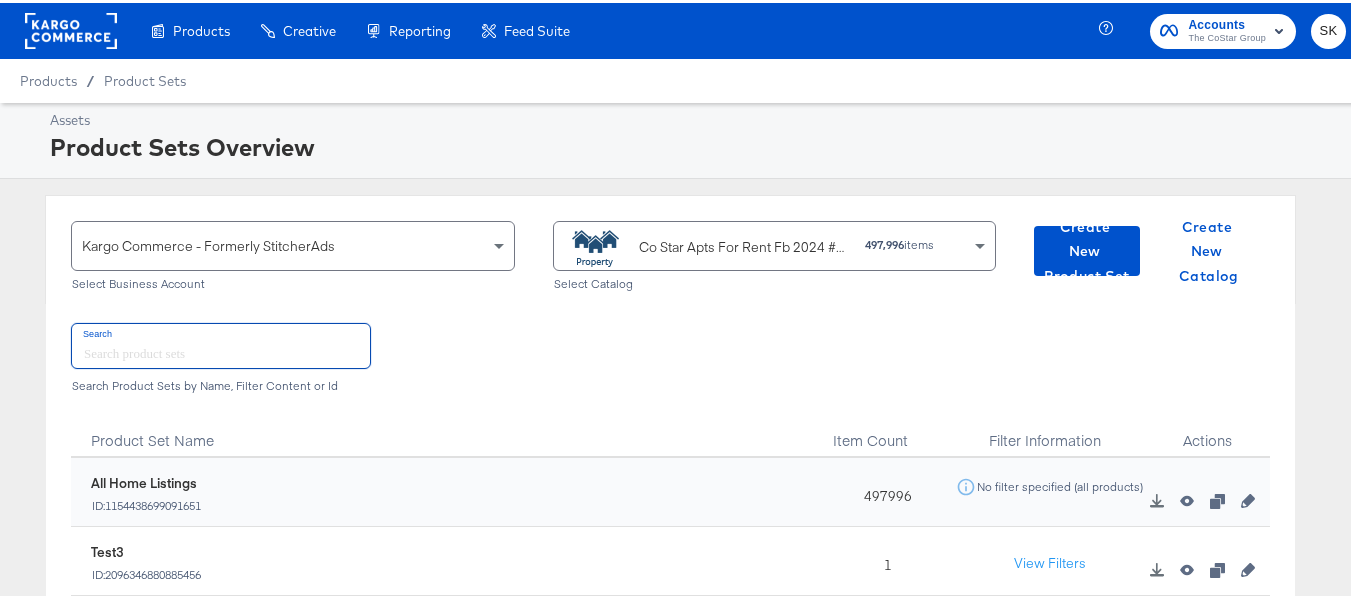 type 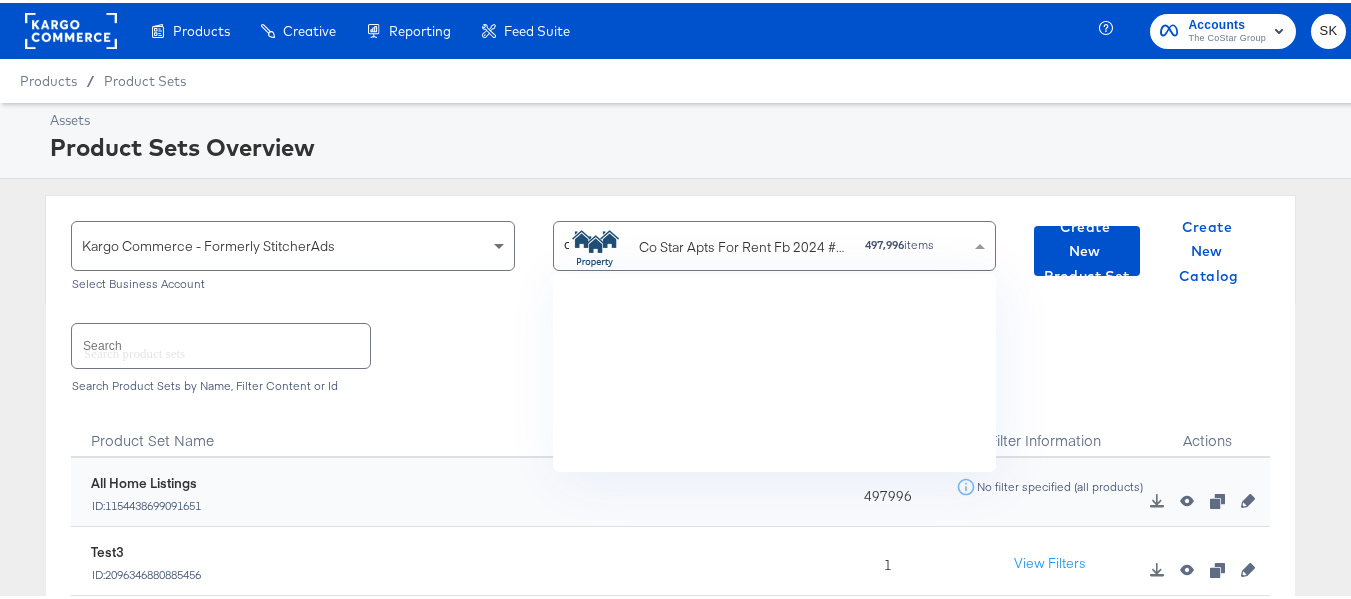 scroll, scrollTop: 2652, scrollLeft: 0, axis: vertical 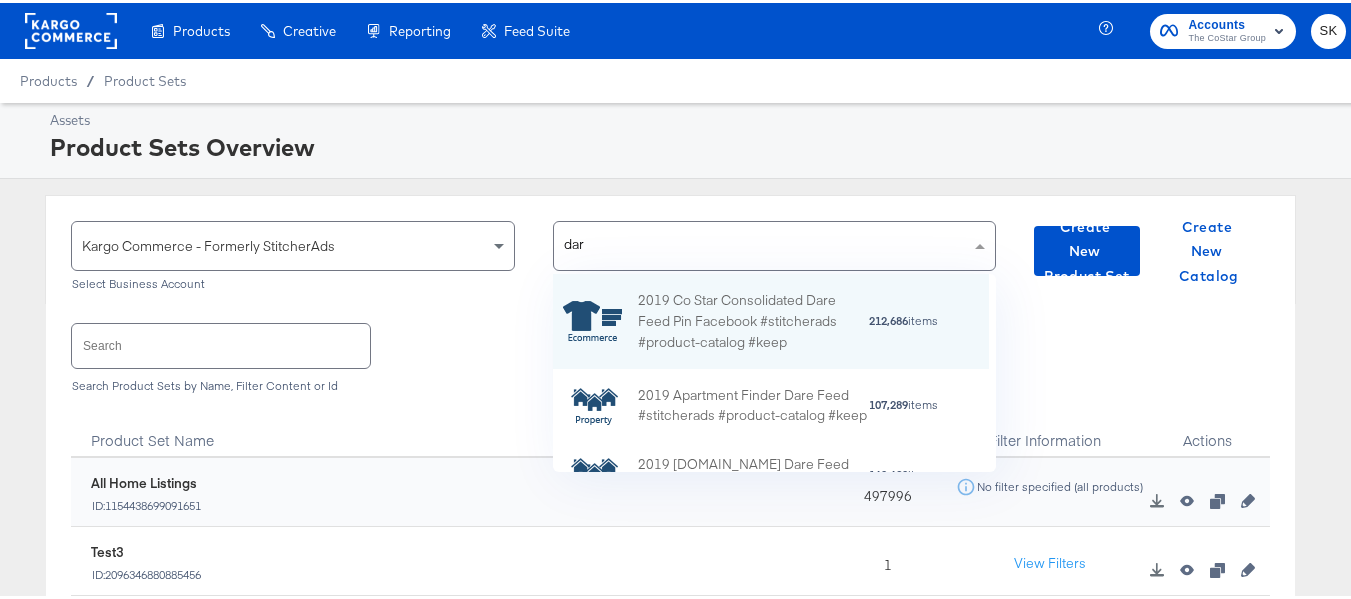 type on "dare" 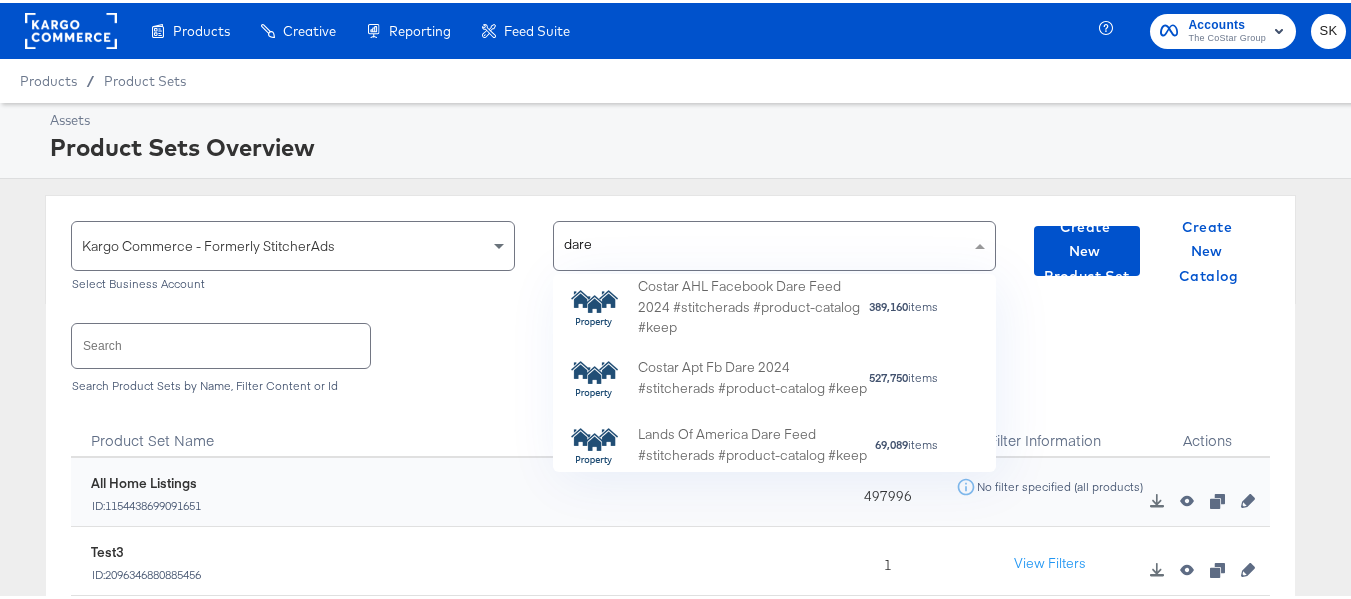 scroll, scrollTop: 413, scrollLeft: 0, axis: vertical 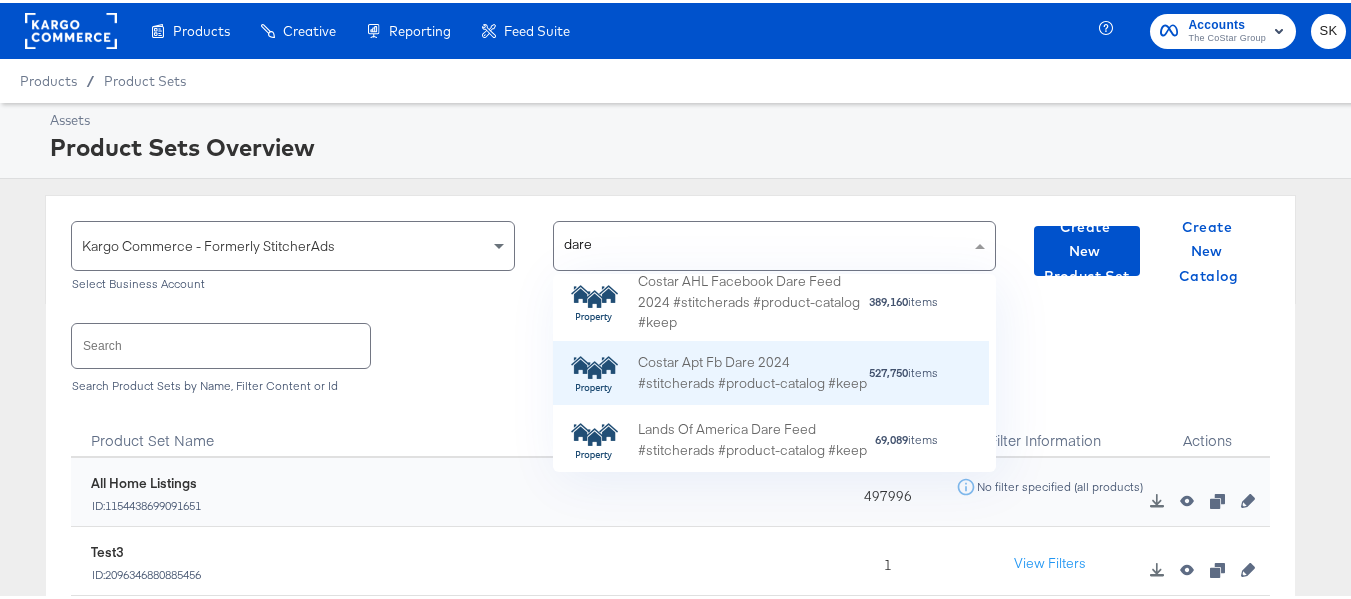 click on "Costar Apt Fb Dare 2024 #stitcherads #product-catalog #keep" at bounding box center (753, 371) 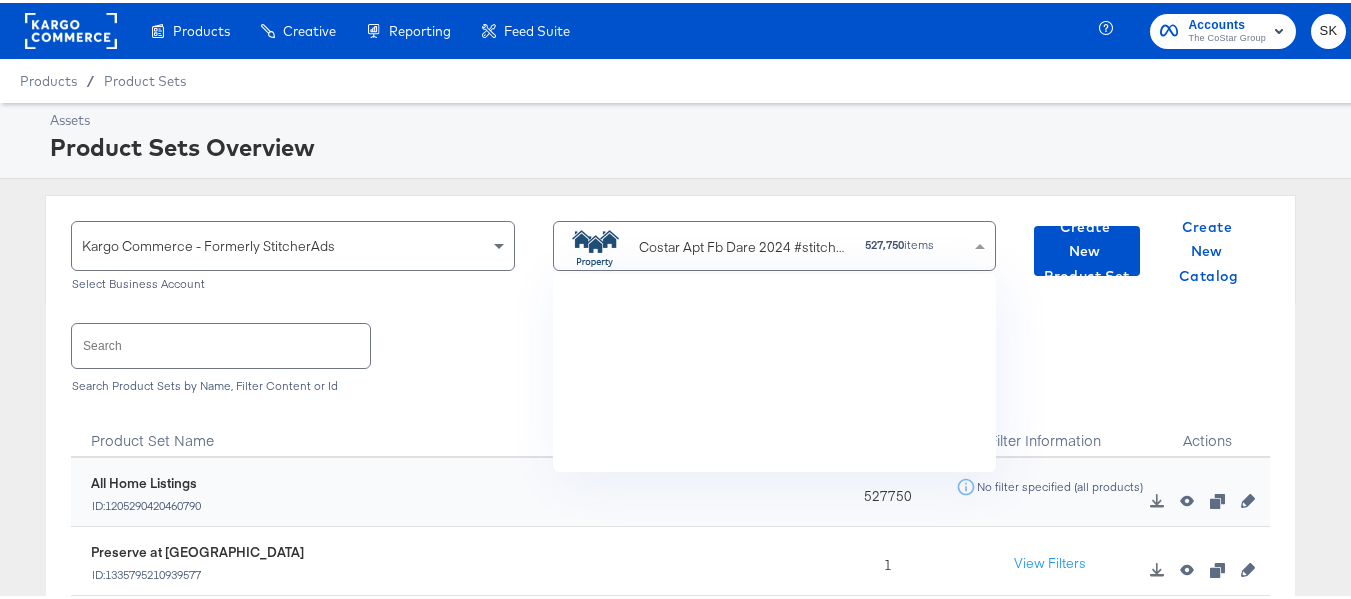 scroll, scrollTop: 4232, scrollLeft: 0, axis: vertical 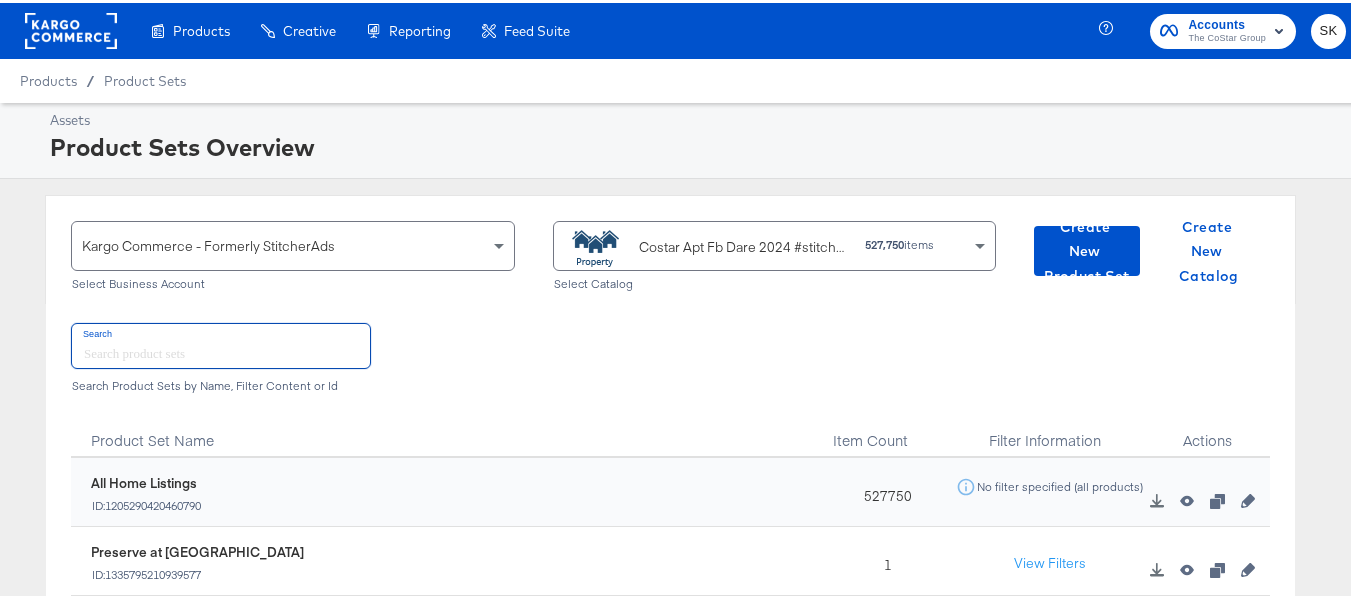 click at bounding box center (221, 342) 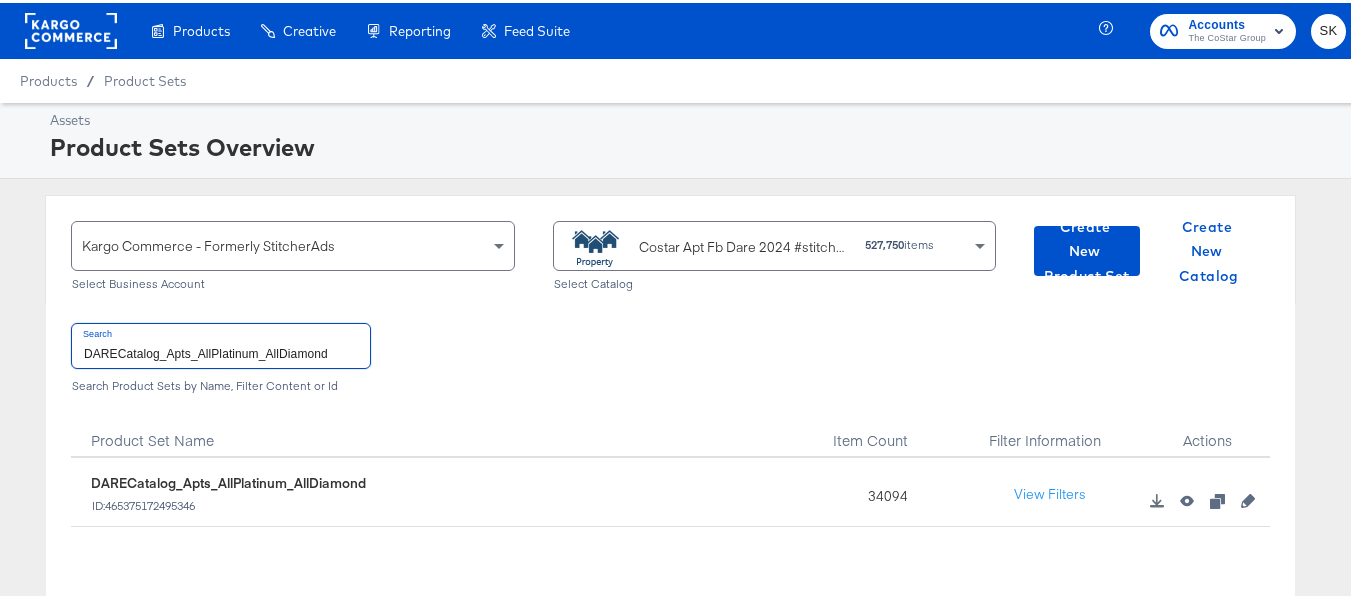 type on "DARECatalog_Apts_AllPlatinum_AllDiamond" 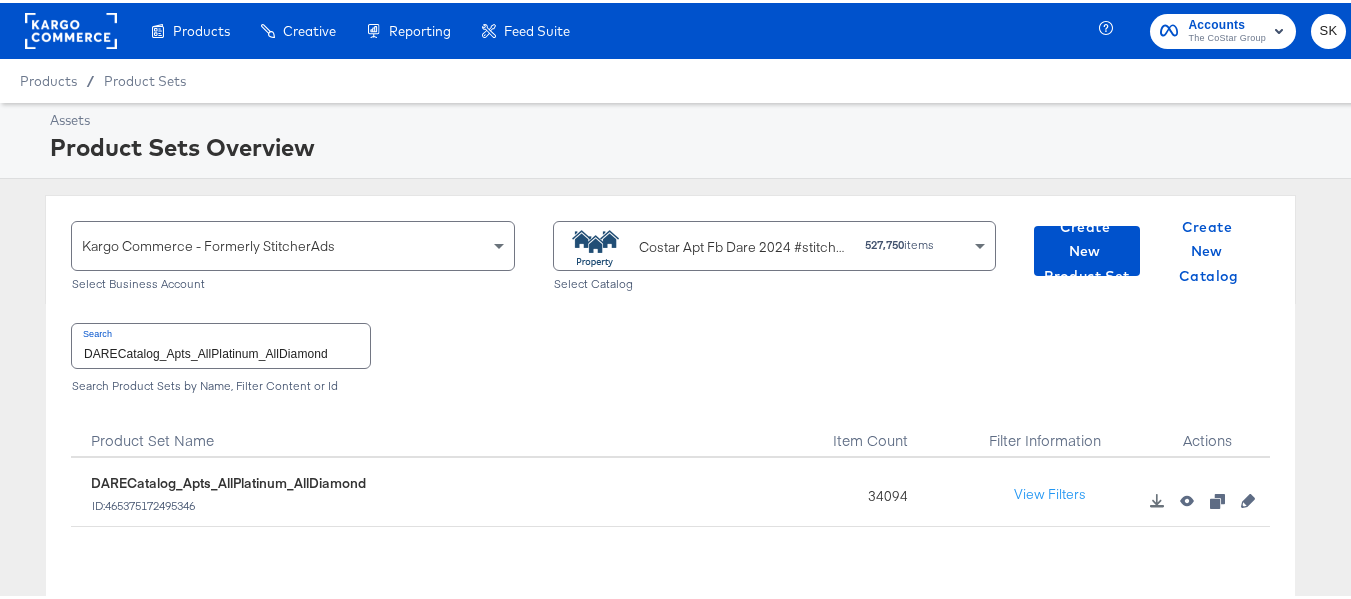click on "Search Product Sets by Name, Filter Content or Id" at bounding box center [670, 383] 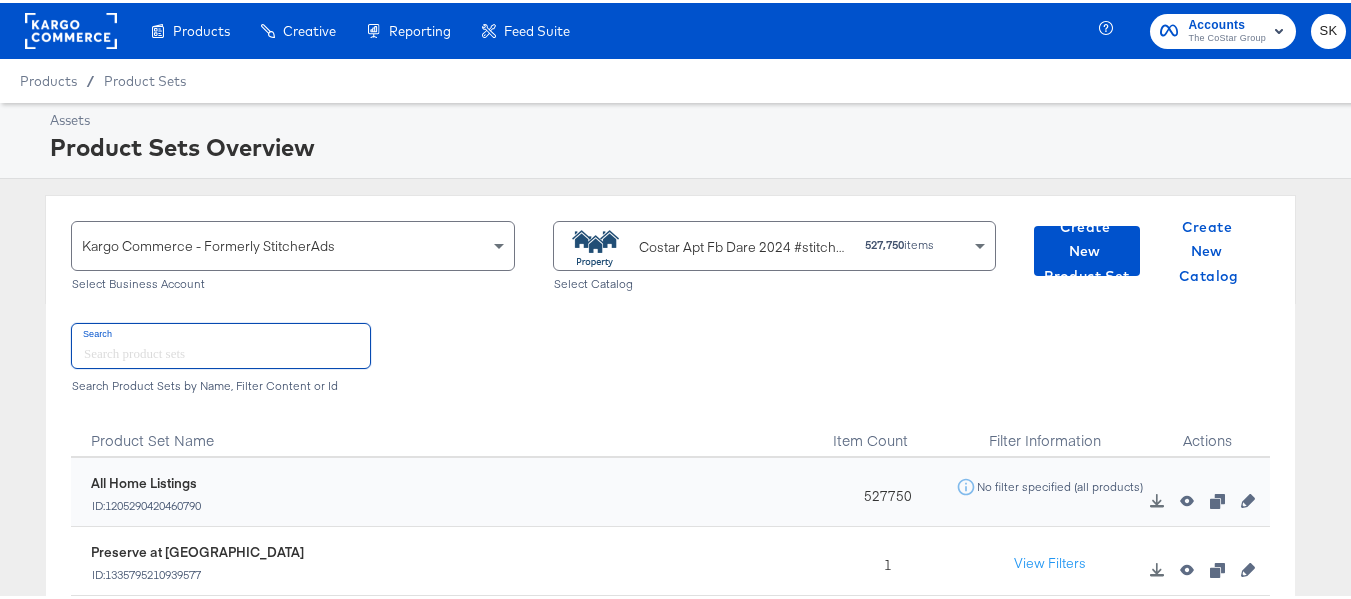 type 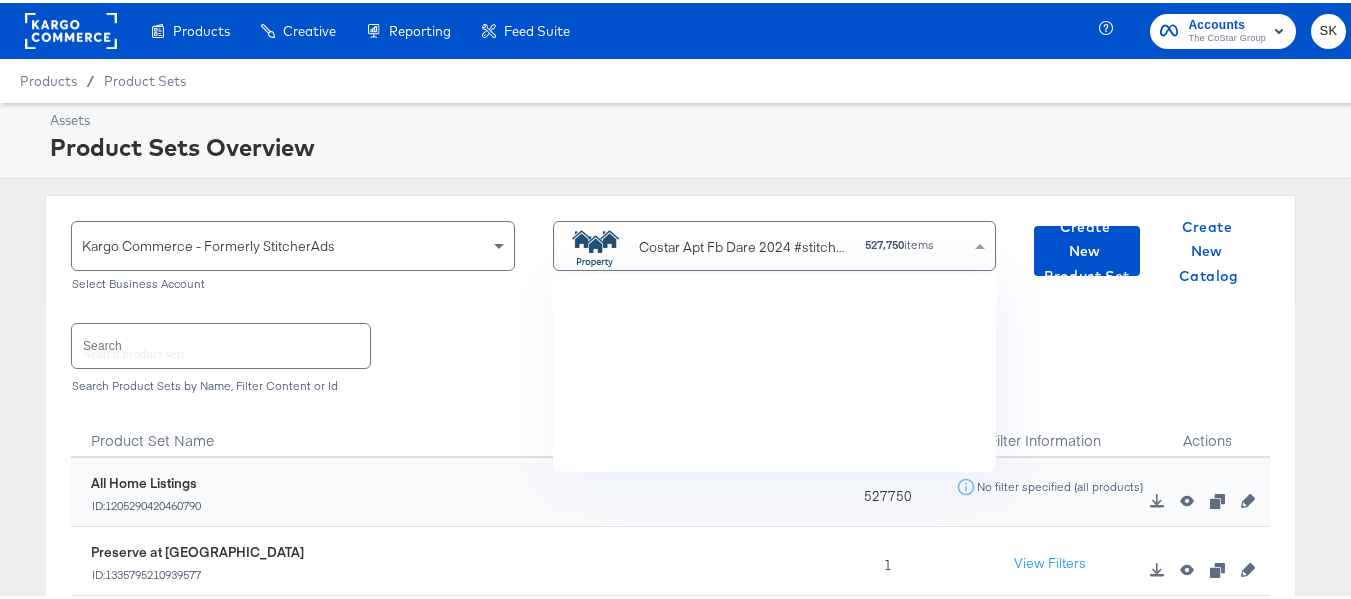 scroll, scrollTop: 4232, scrollLeft: 0, axis: vertical 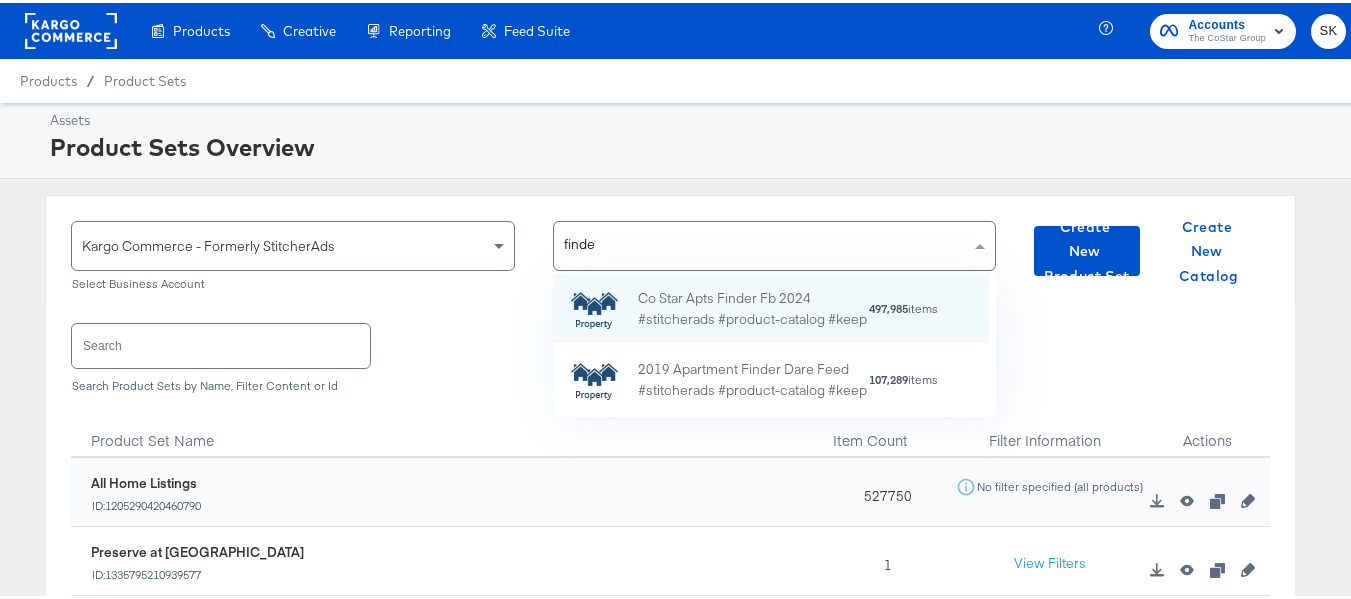 type on "finder" 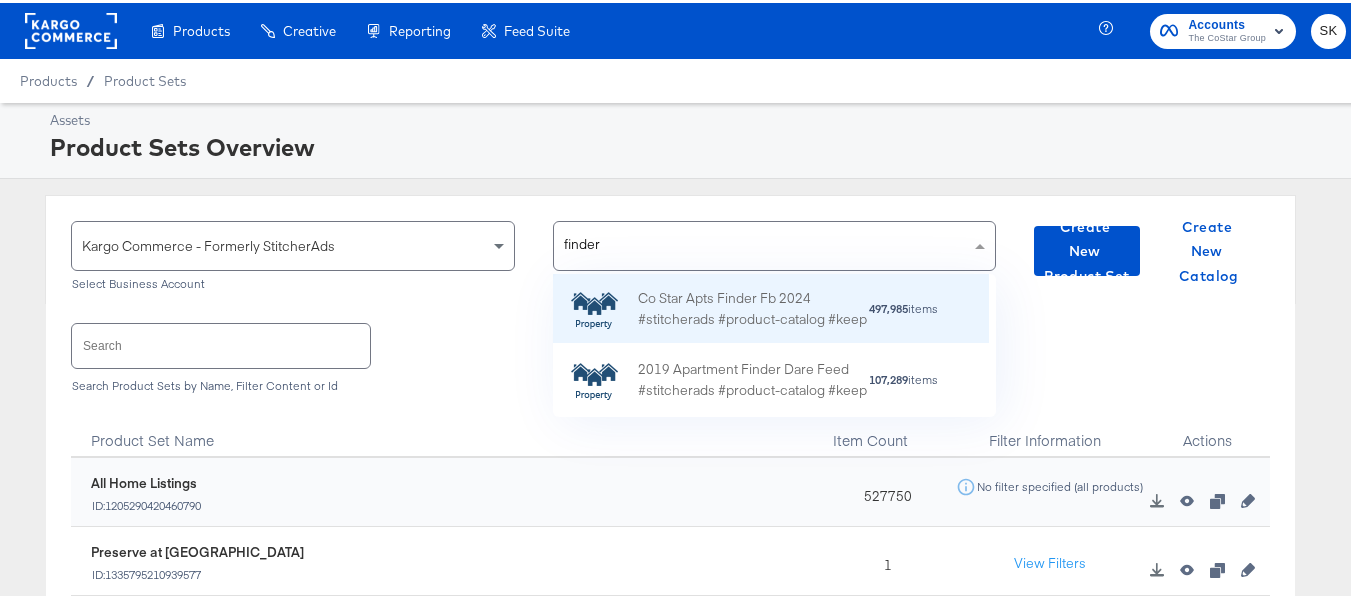 click on "Co Star Apts Finder Fb 2024 #stitcherads #product-catalog #keep" at bounding box center (753, 306) 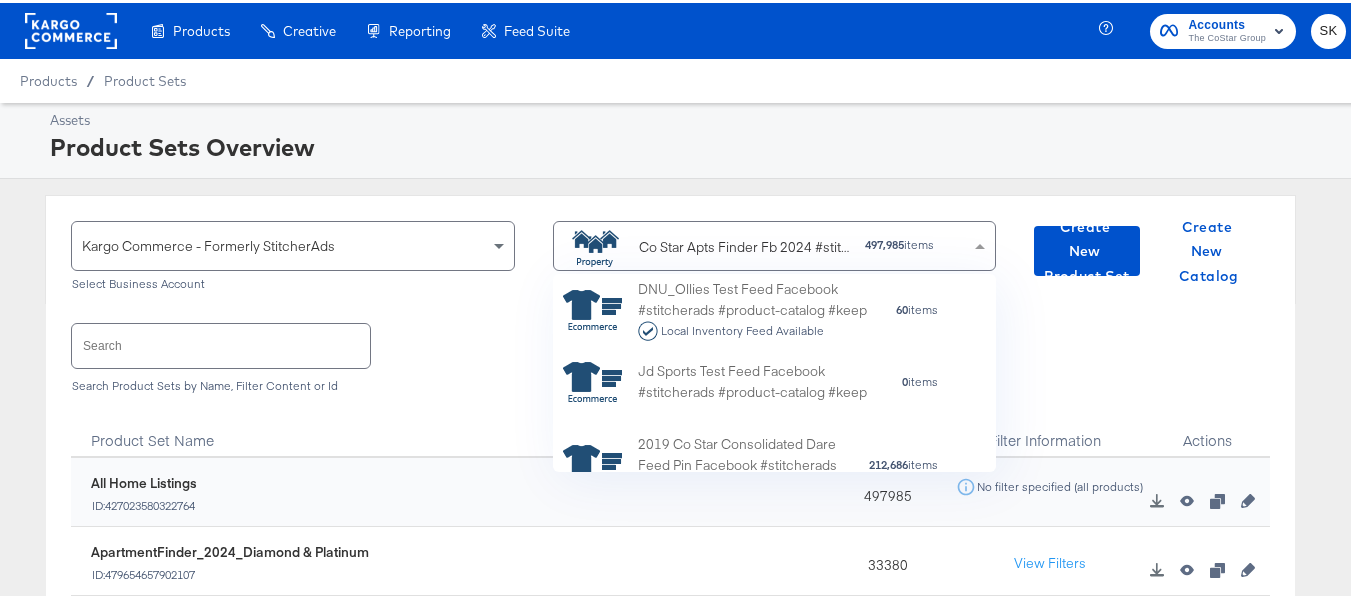 scroll, scrollTop: 671, scrollLeft: 0, axis: vertical 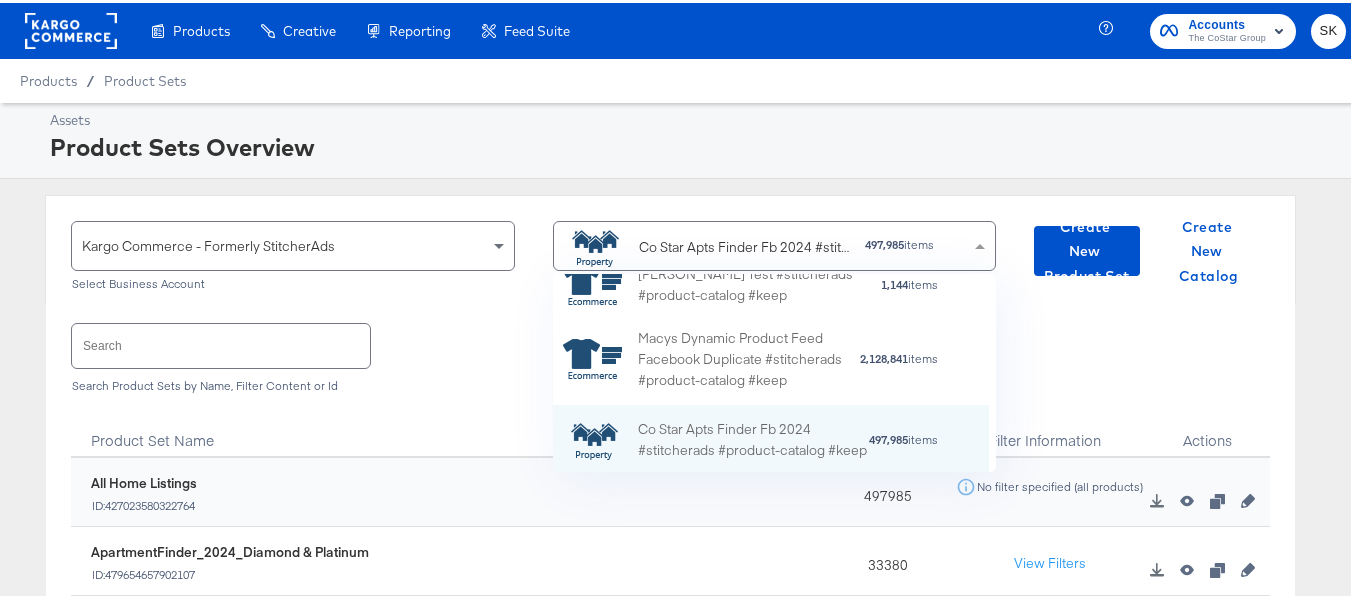 click at bounding box center [221, 342] 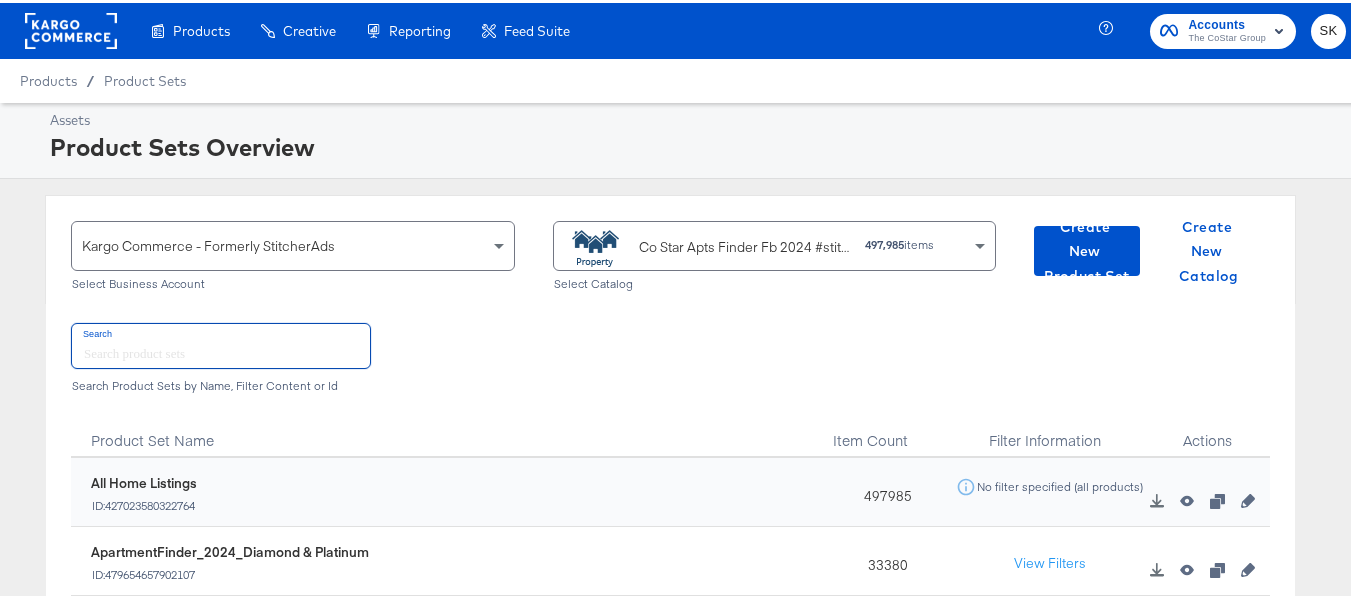 paste on "ApartmentFinder_2024_Diamond & Platinum" 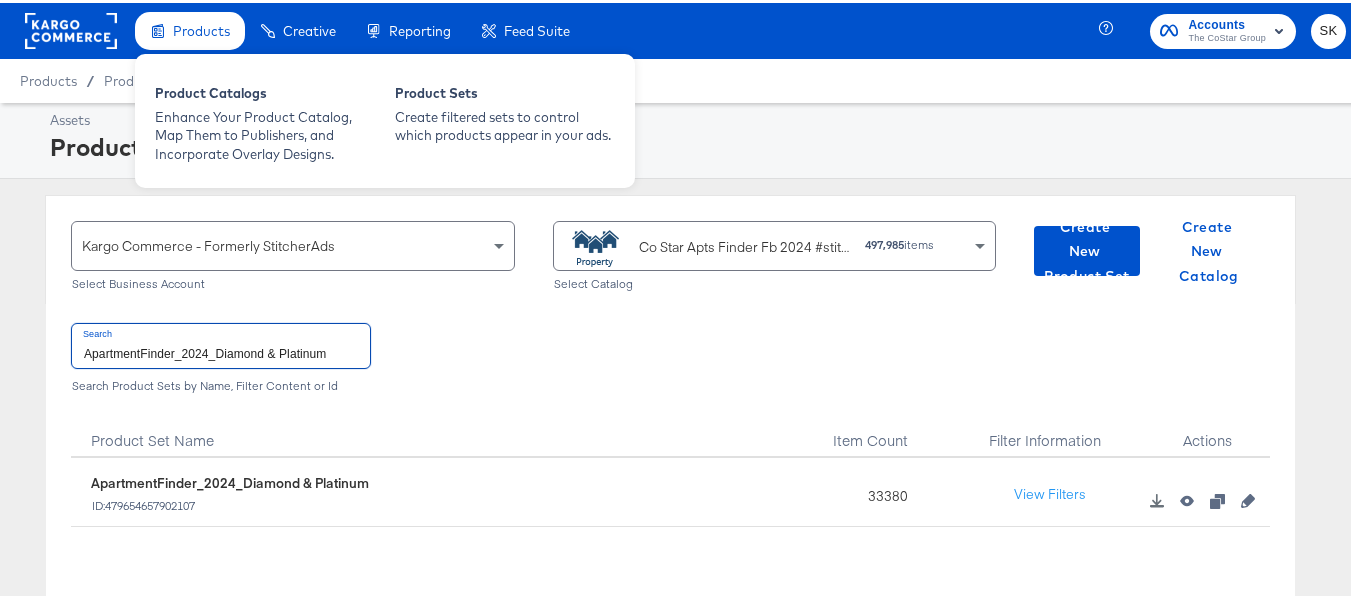 type on "ApartmentFinder_2024_Diamond & Platinum" 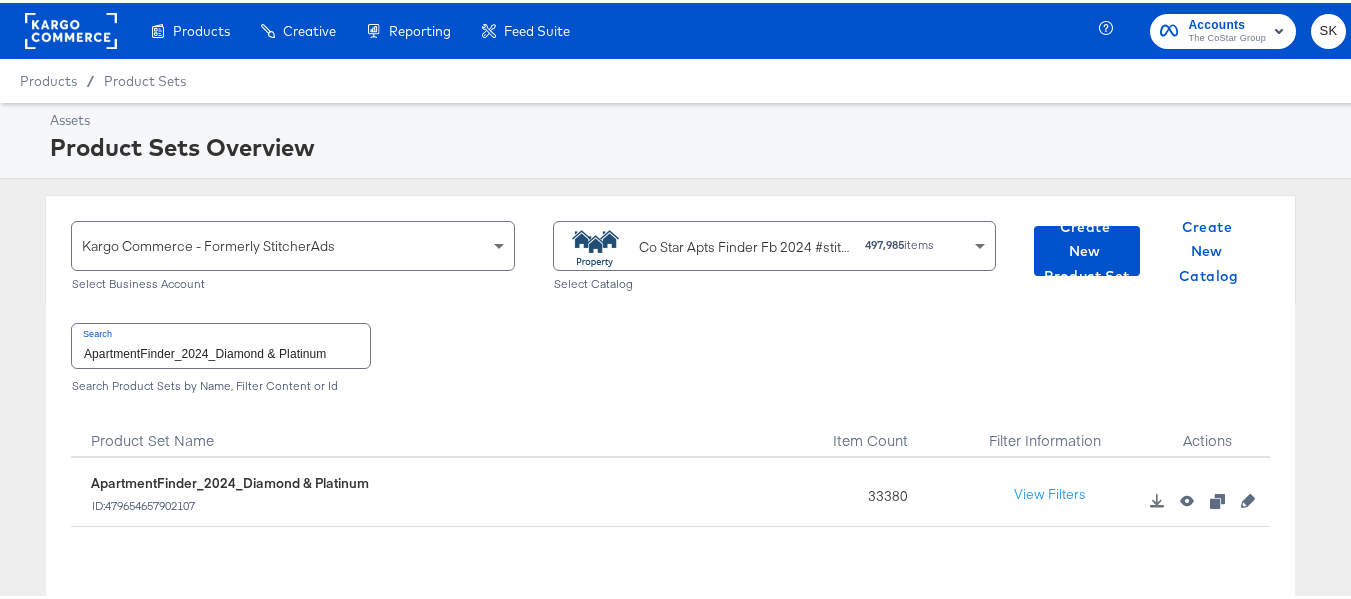 click 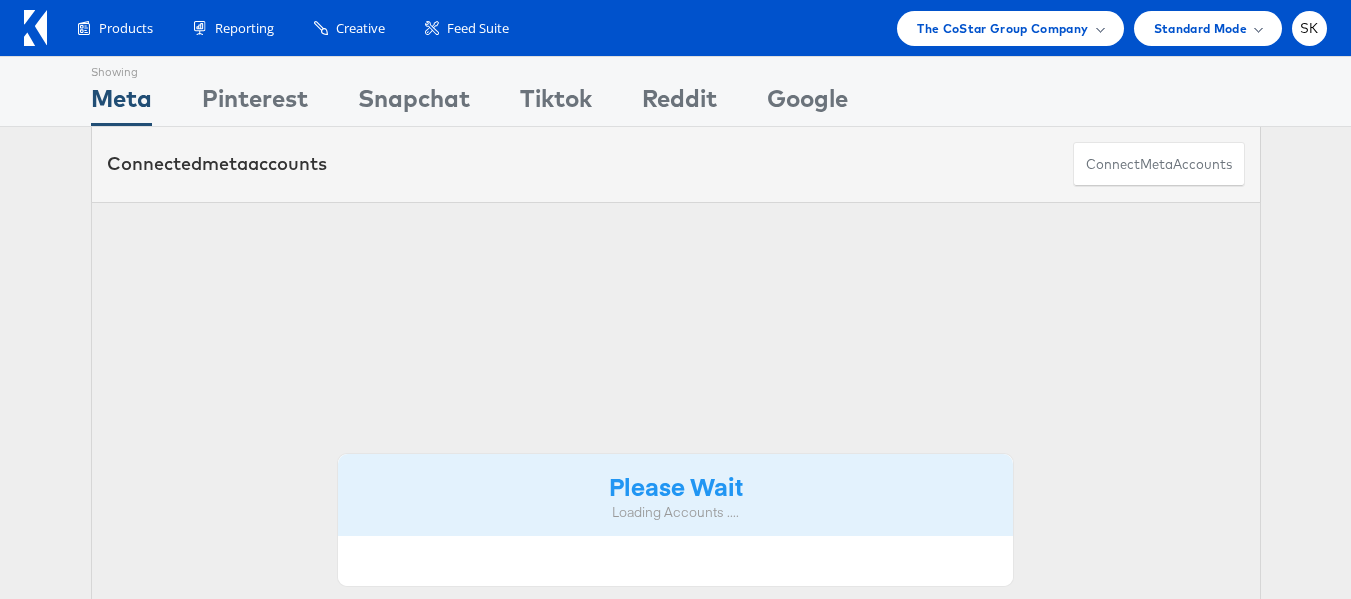 scroll, scrollTop: 0, scrollLeft: 0, axis: both 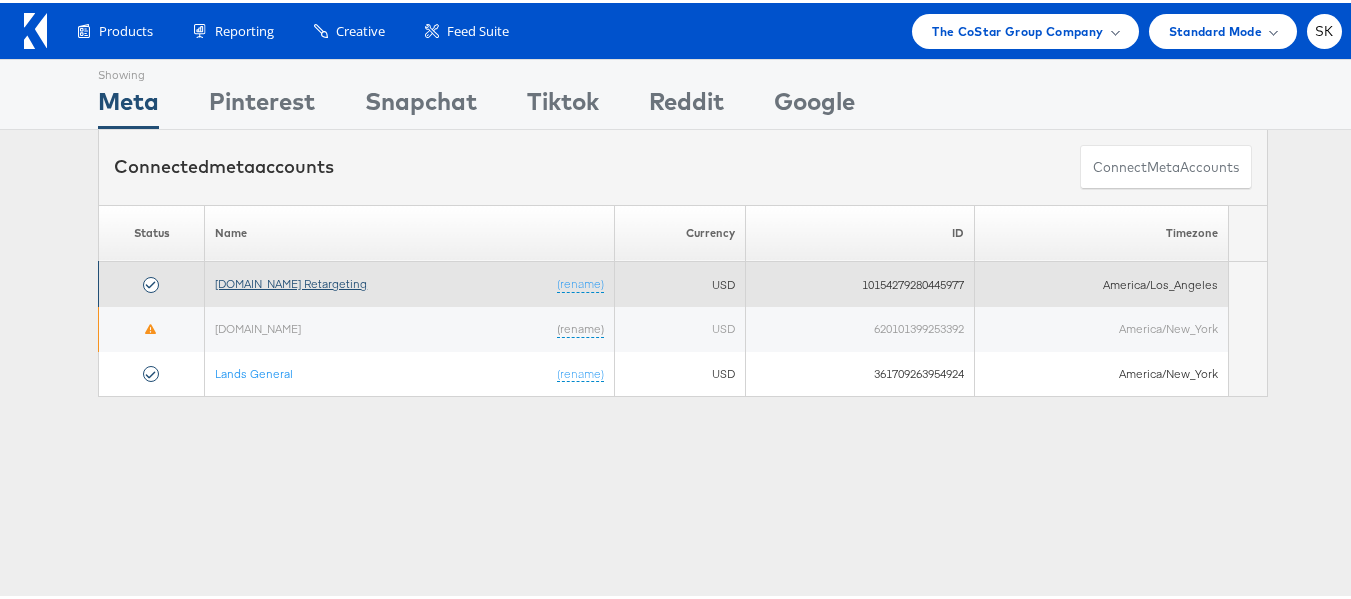 click on "[DOMAIN_NAME] Retargeting" at bounding box center [291, 280] 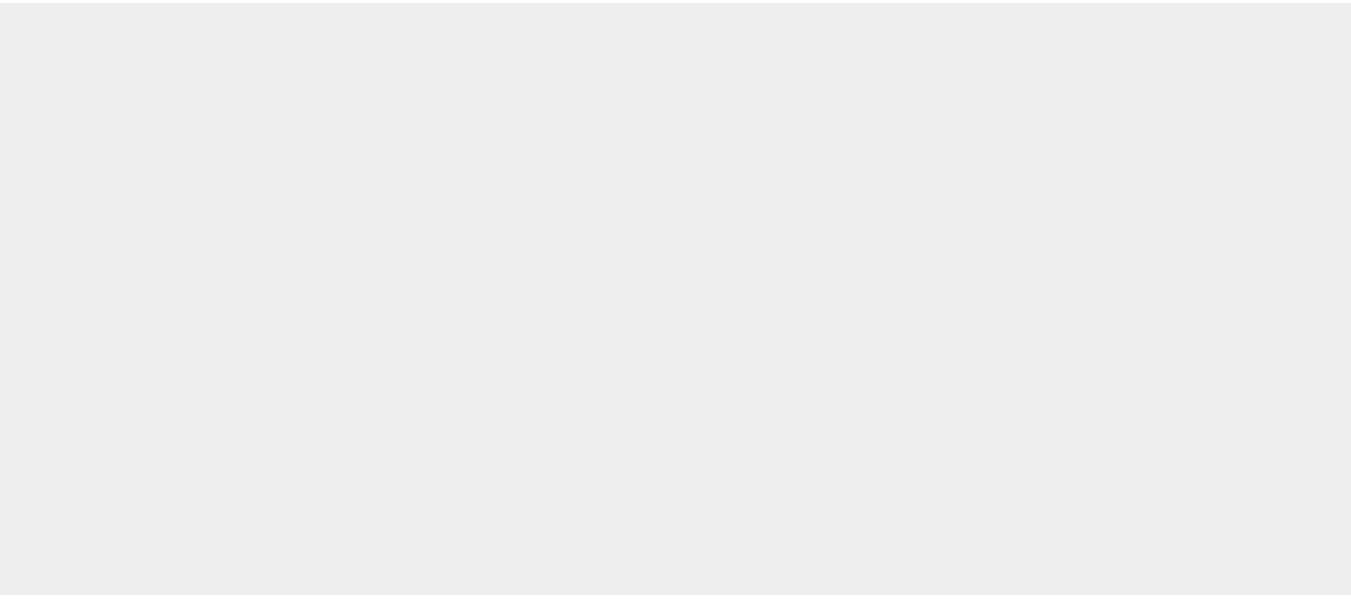 scroll, scrollTop: 0, scrollLeft: 0, axis: both 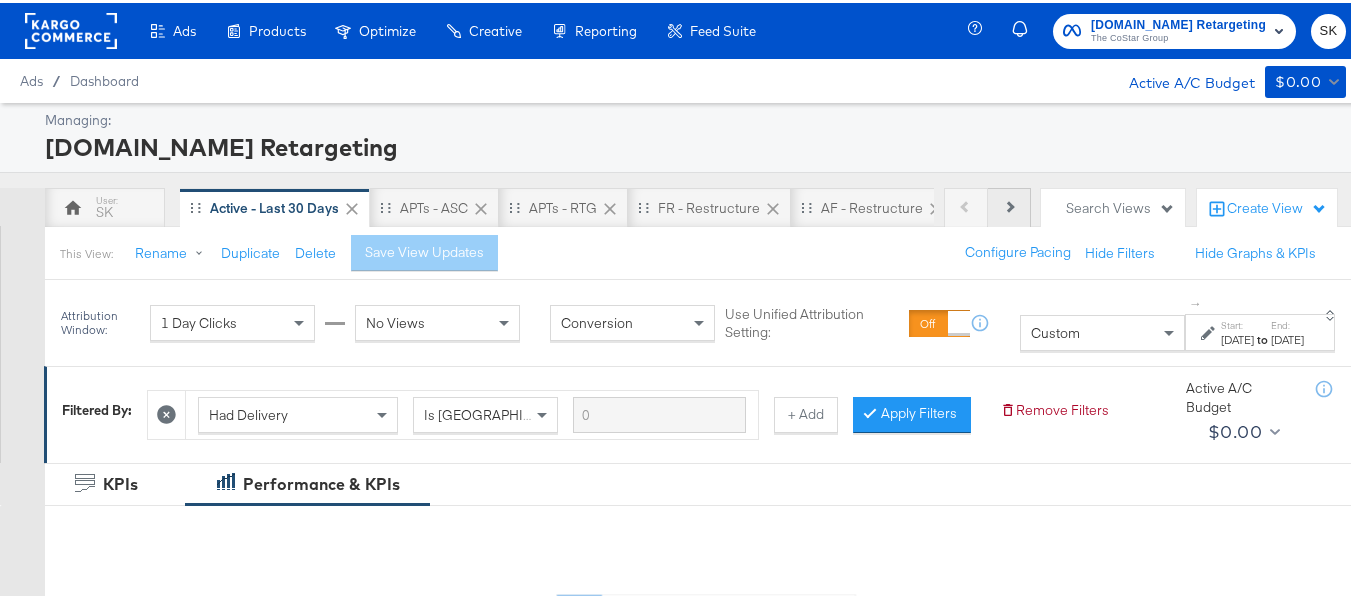 click on "Next" at bounding box center (1009, 205) 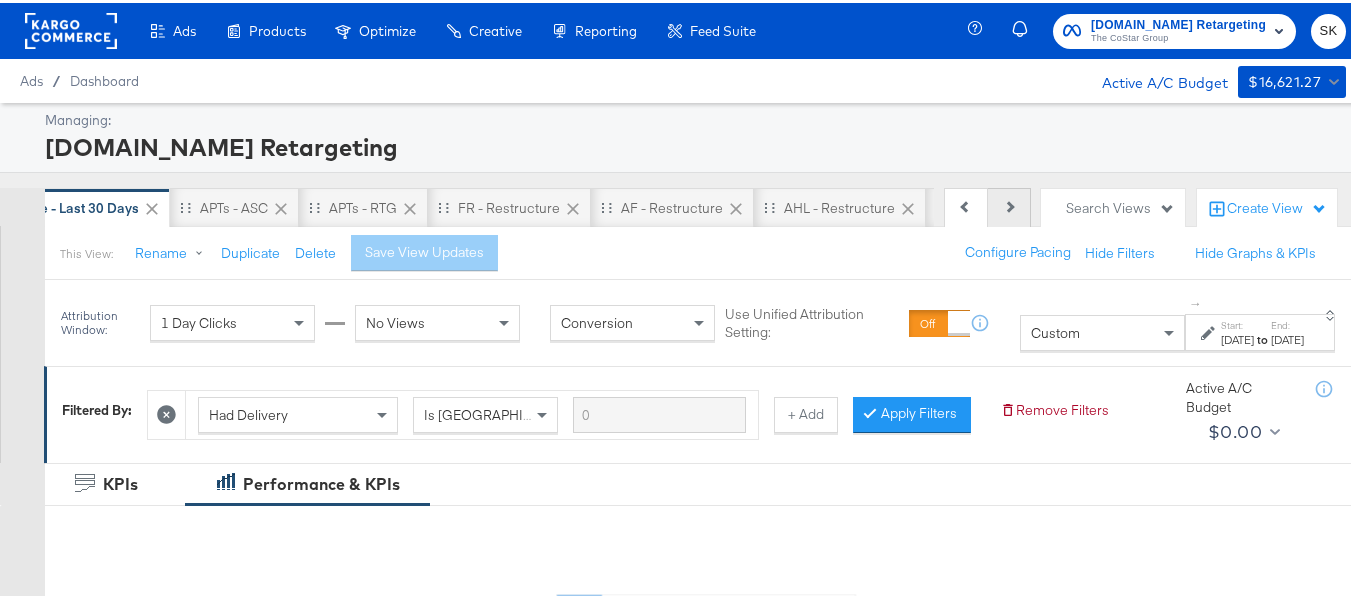 click on "Next" at bounding box center (1009, 205) 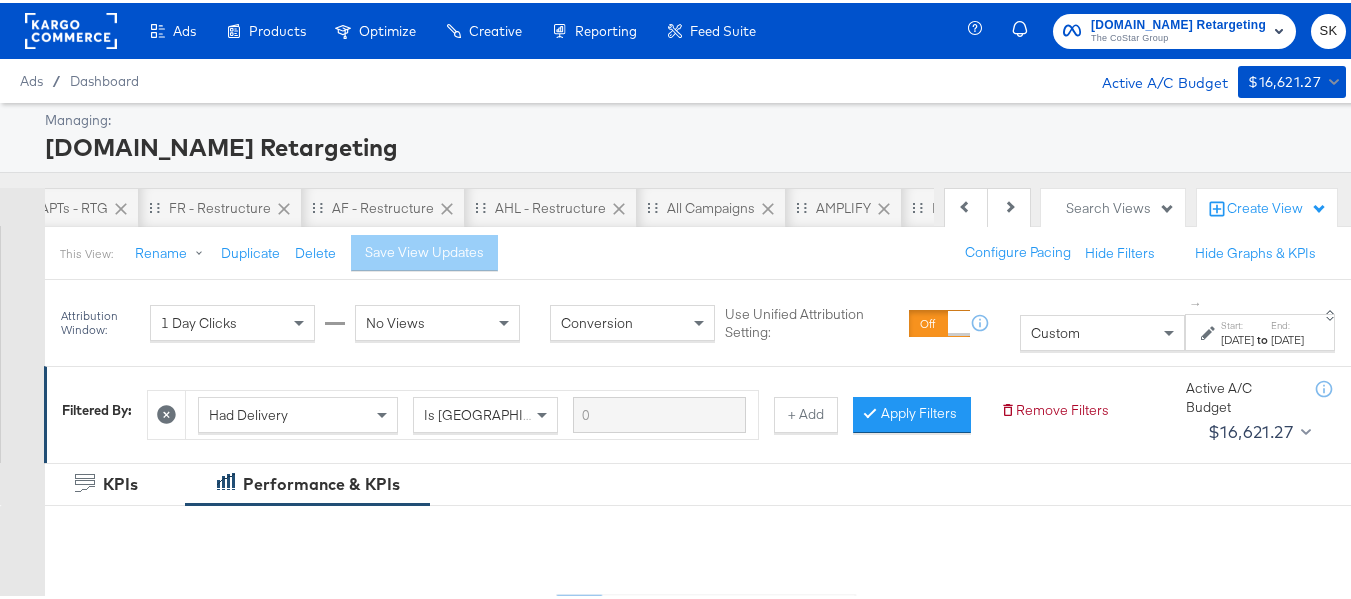 scroll, scrollTop: 0, scrollLeft: 498, axis: horizontal 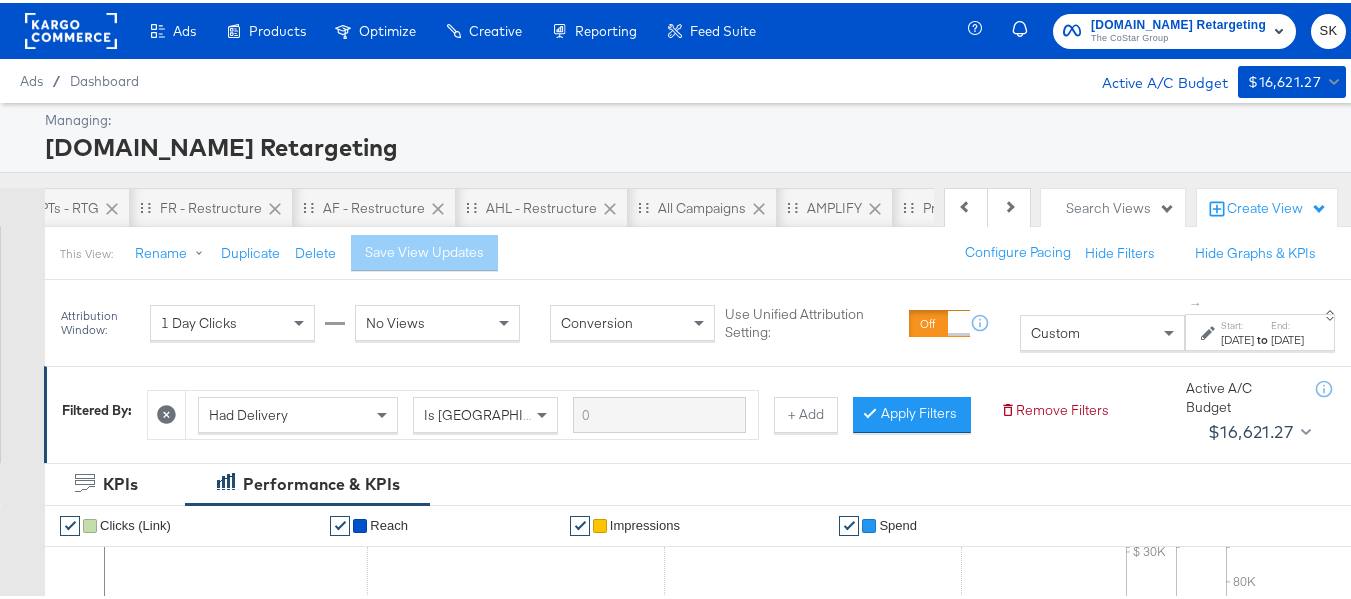 click on "Previous Next SK Active - Last 30 Days APTs - ASC APTs - RTG FR - Restructure AF - Restructure AHL - Restructure All Campaigns AMPLIFY Product View CBO/ABO Apt Retargeting Search Views   Create View" at bounding box center (683, 204) 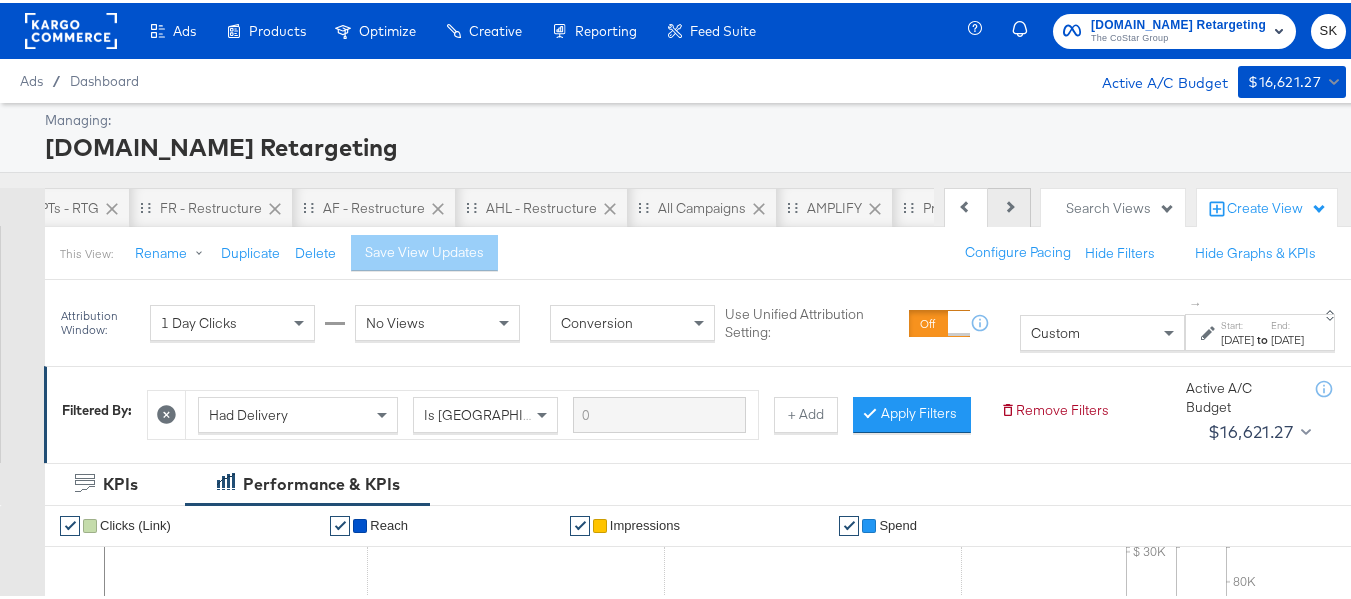 click on "Next" at bounding box center [1009, 205] 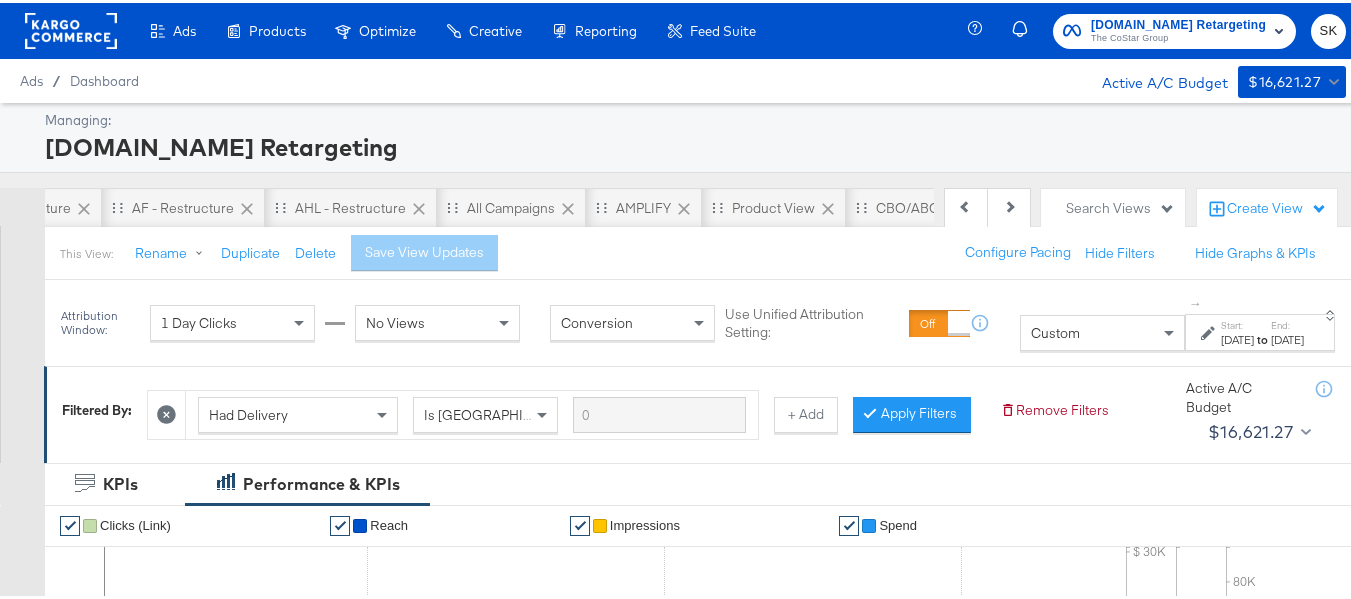 scroll, scrollTop: 0, scrollLeft: 698, axis: horizontal 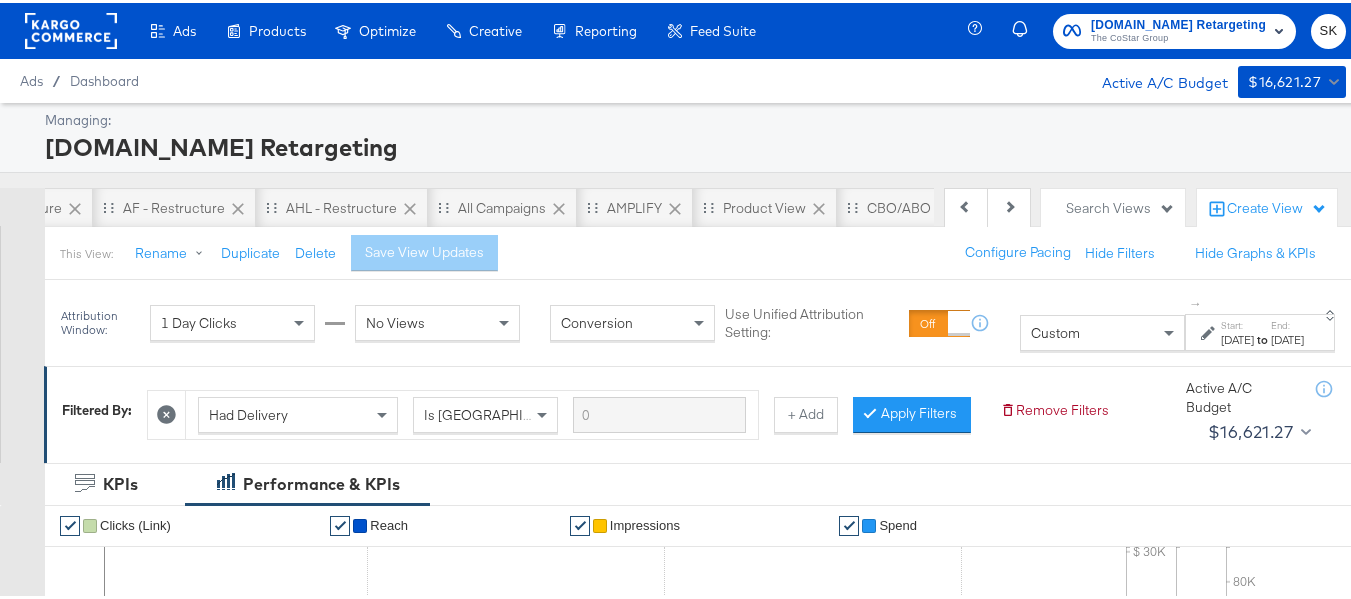 click on "Product View" at bounding box center [764, 205] 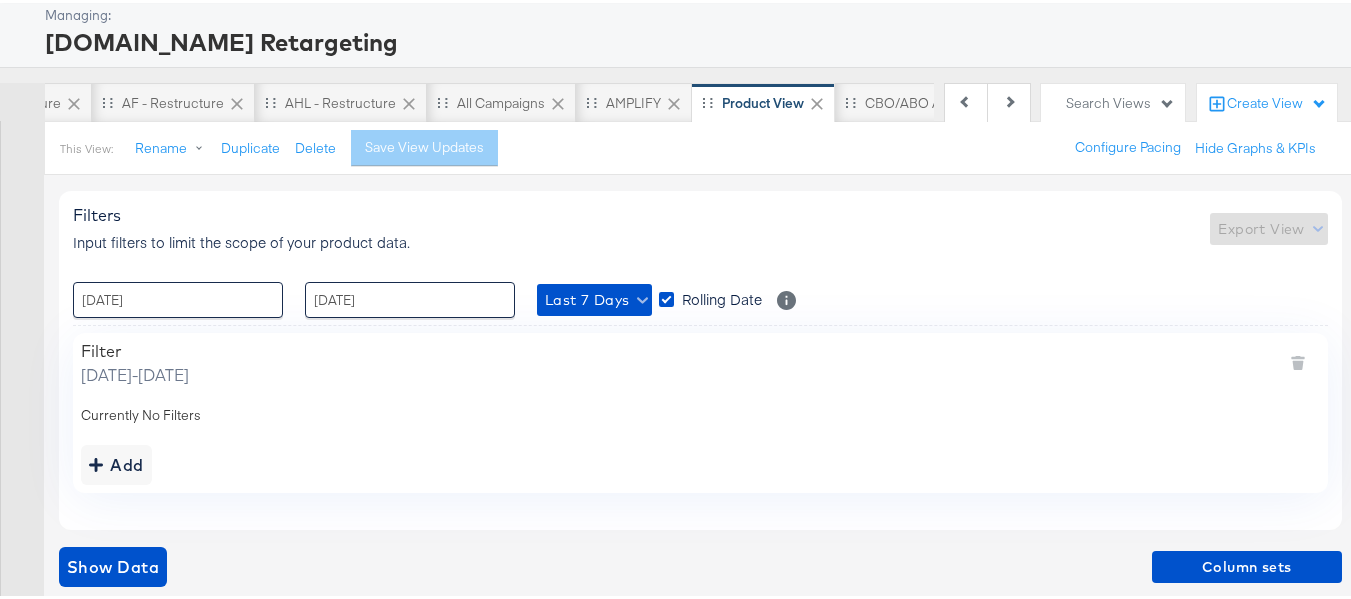 scroll, scrollTop: 106, scrollLeft: 0, axis: vertical 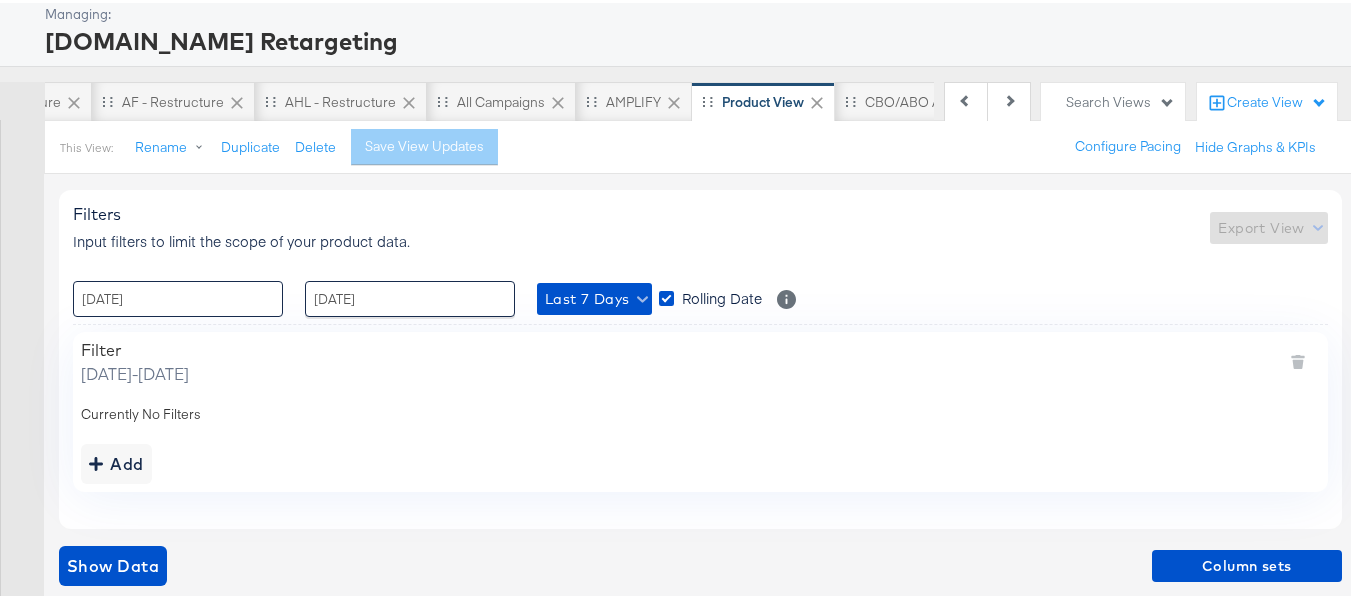 click on "26 / June / 2025" at bounding box center (178, 296) 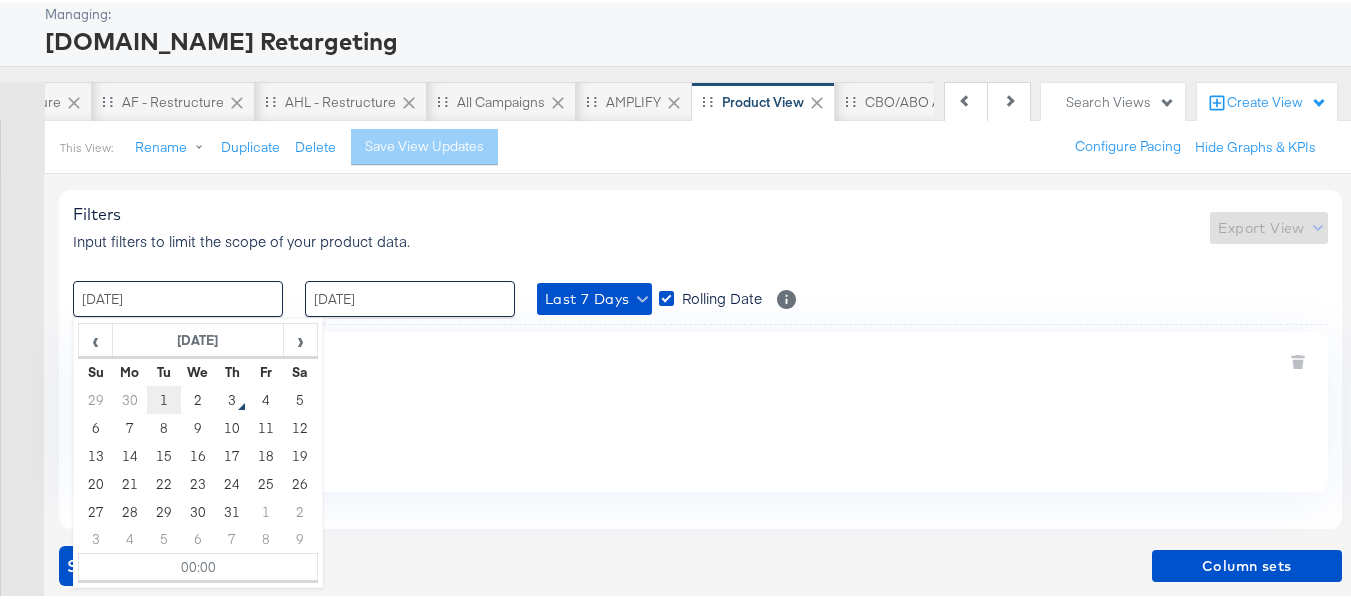 click on "1" at bounding box center [164, 397] 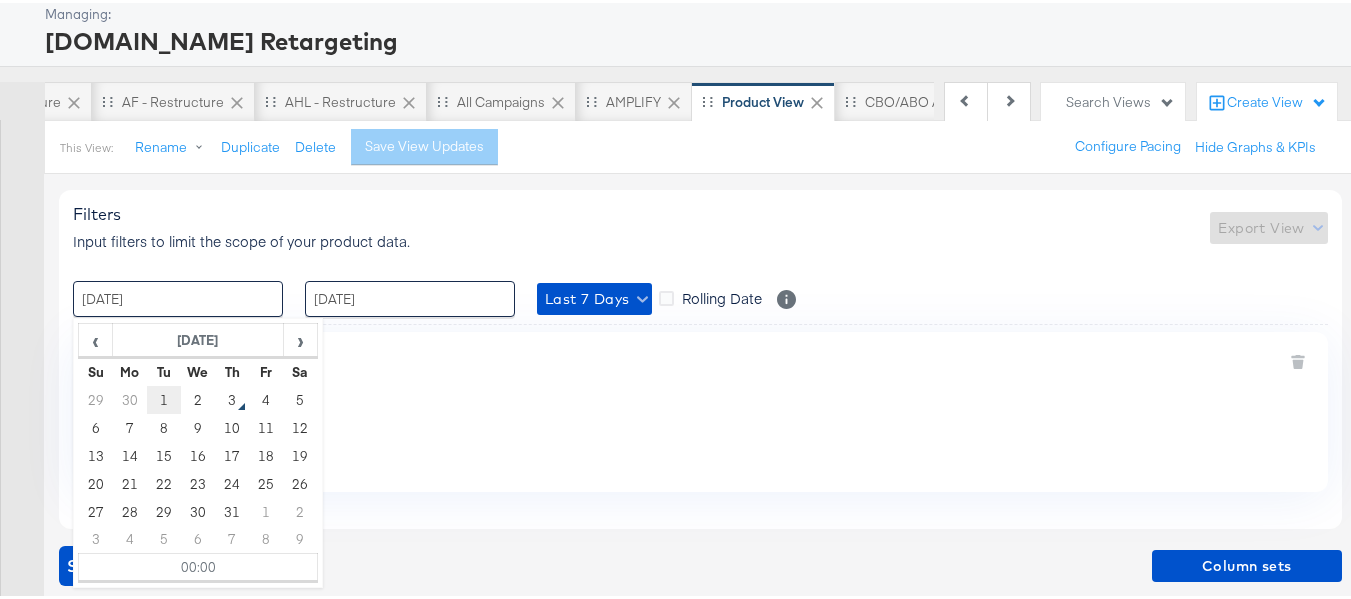 type on "01 / July / 2025 00:00" 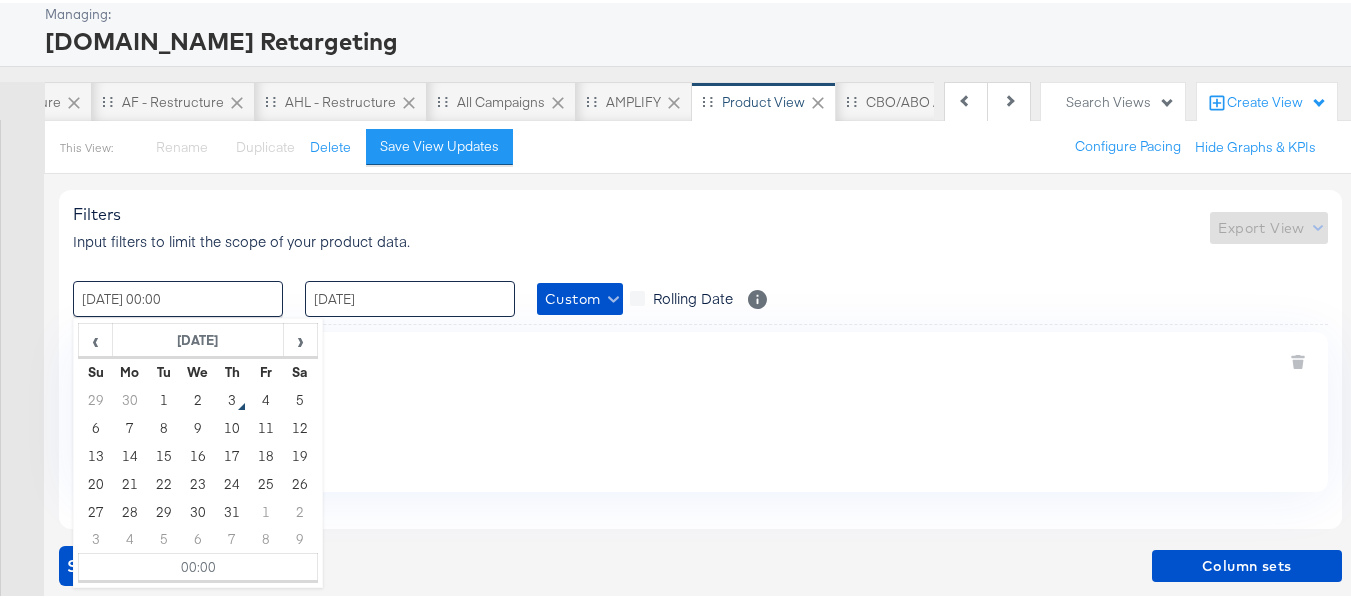 click on "02 / July / 2025" at bounding box center [410, 296] 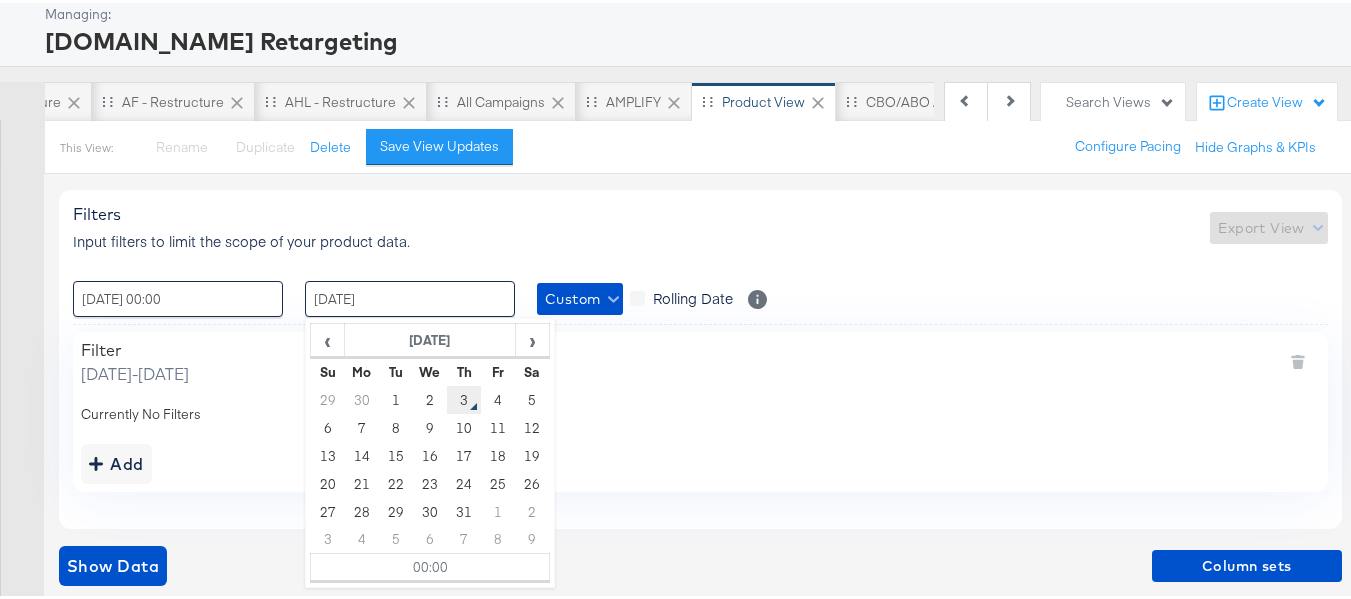 click on "3" at bounding box center (464, 397) 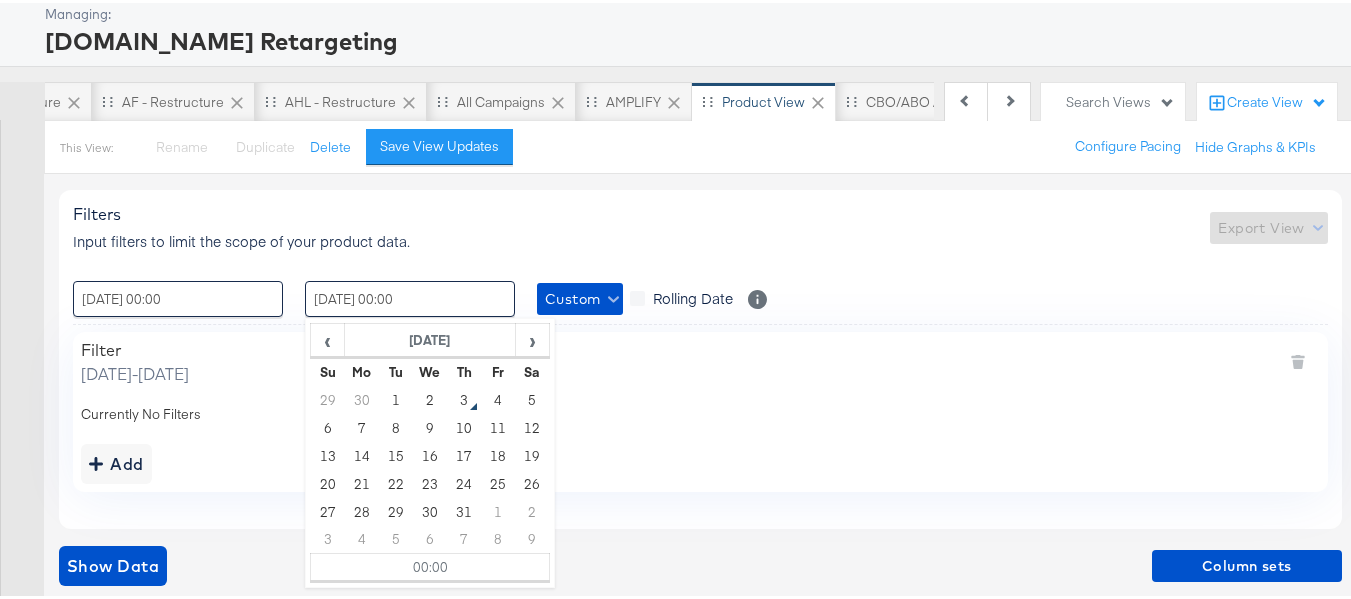 click on "Filter Tuesday, July 1 2025  -  Thursday, July 3 2025 Currently No Filters Add" at bounding box center [700, 408] 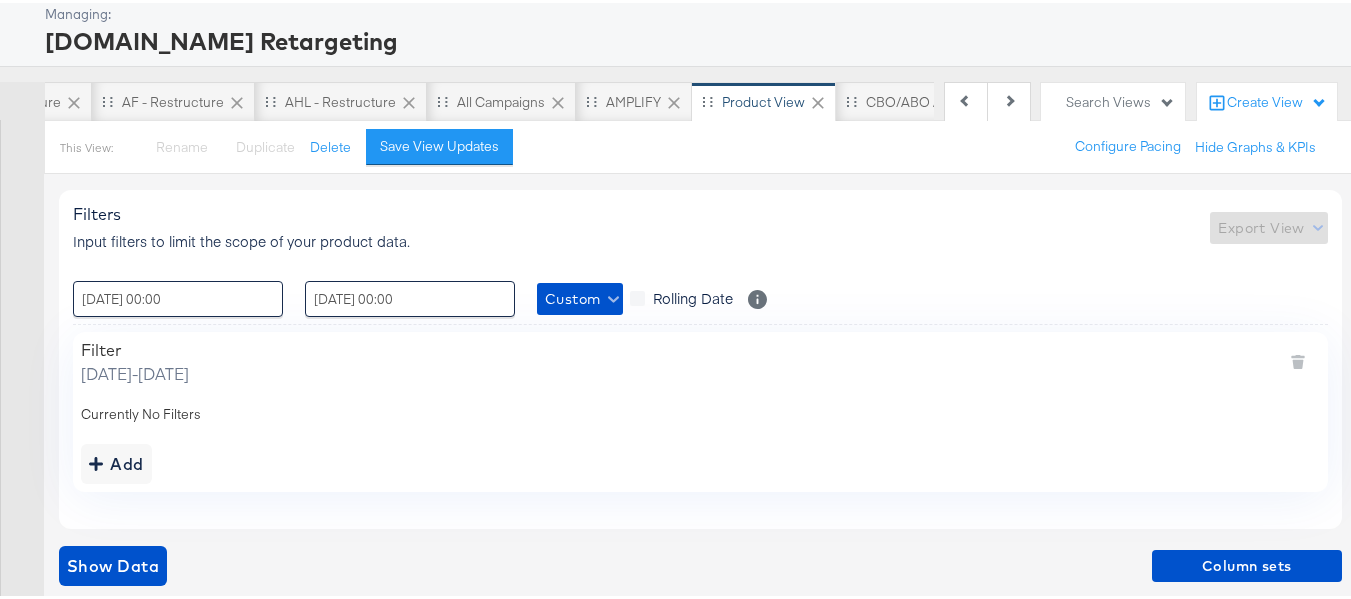 click on "Currently No Filters" at bounding box center (700, 411) 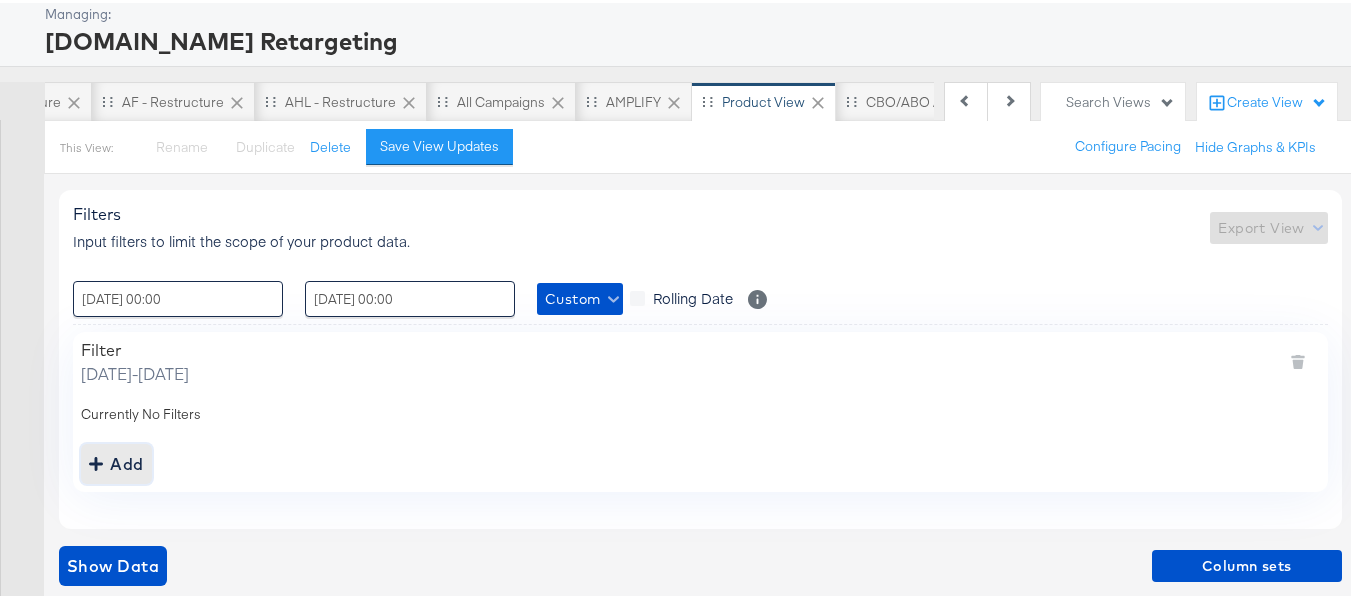 click on "Add" at bounding box center [116, 461] 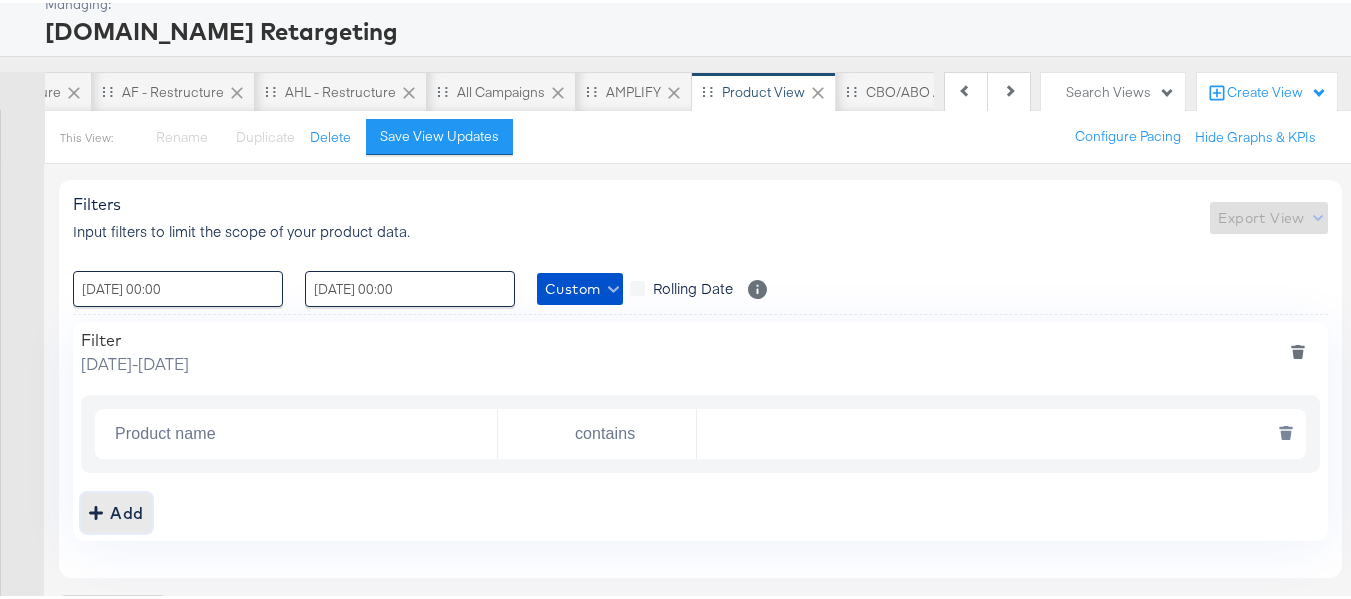 scroll, scrollTop: 184, scrollLeft: 0, axis: vertical 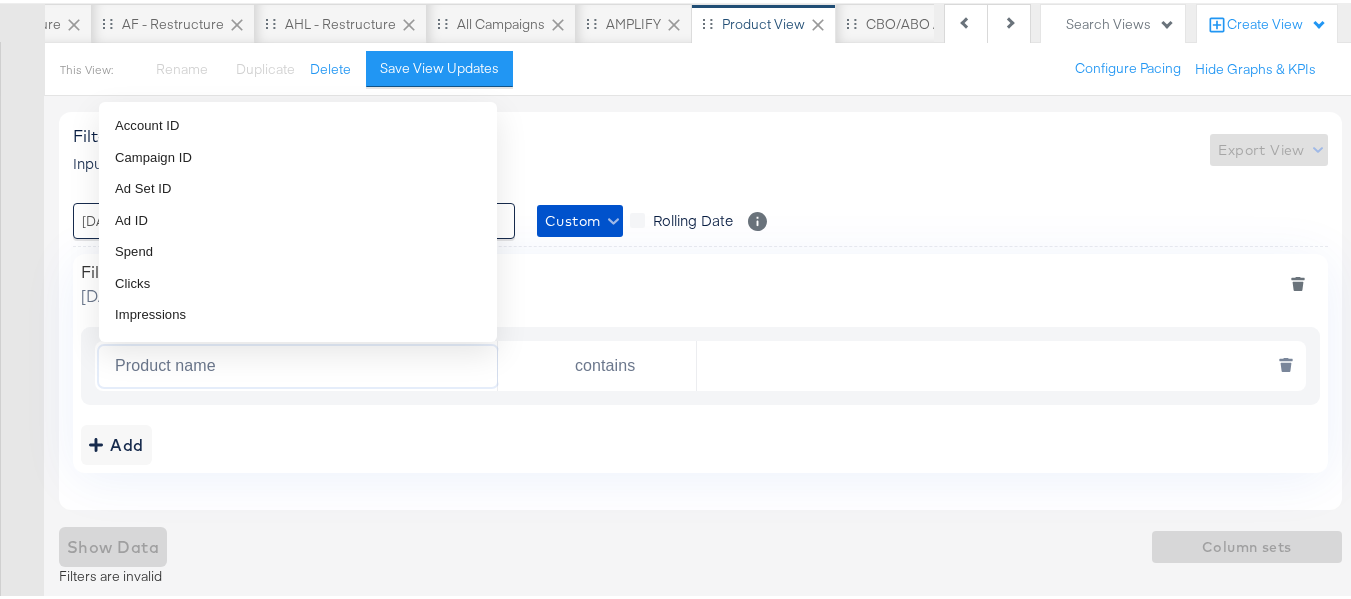 click on "Product name" at bounding box center [302, 363] 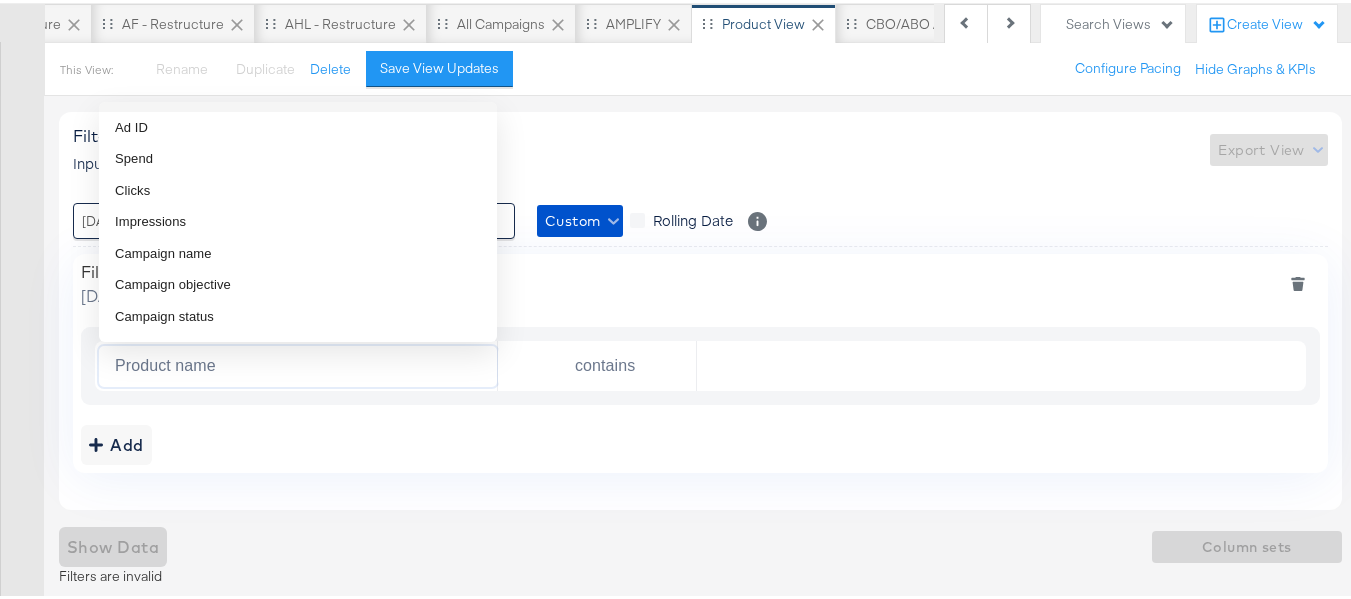 scroll, scrollTop: 200, scrollLeft: 0, axis: vertical 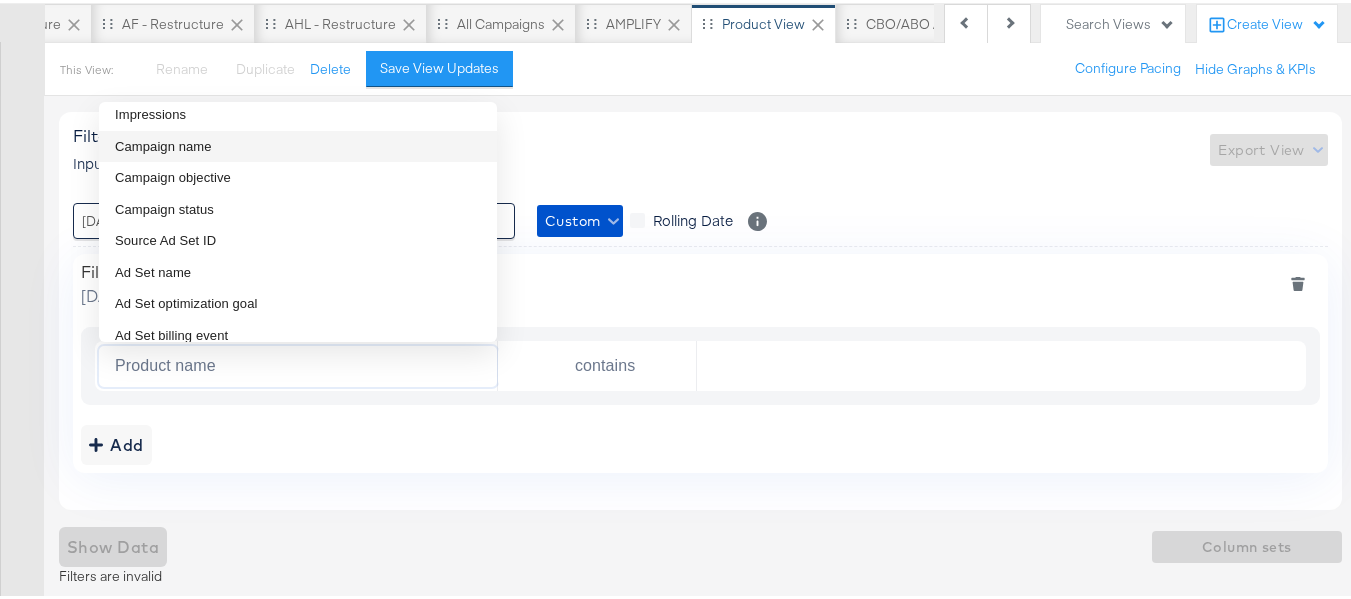 click on "Campaign name" at bounding box center [298, 144] 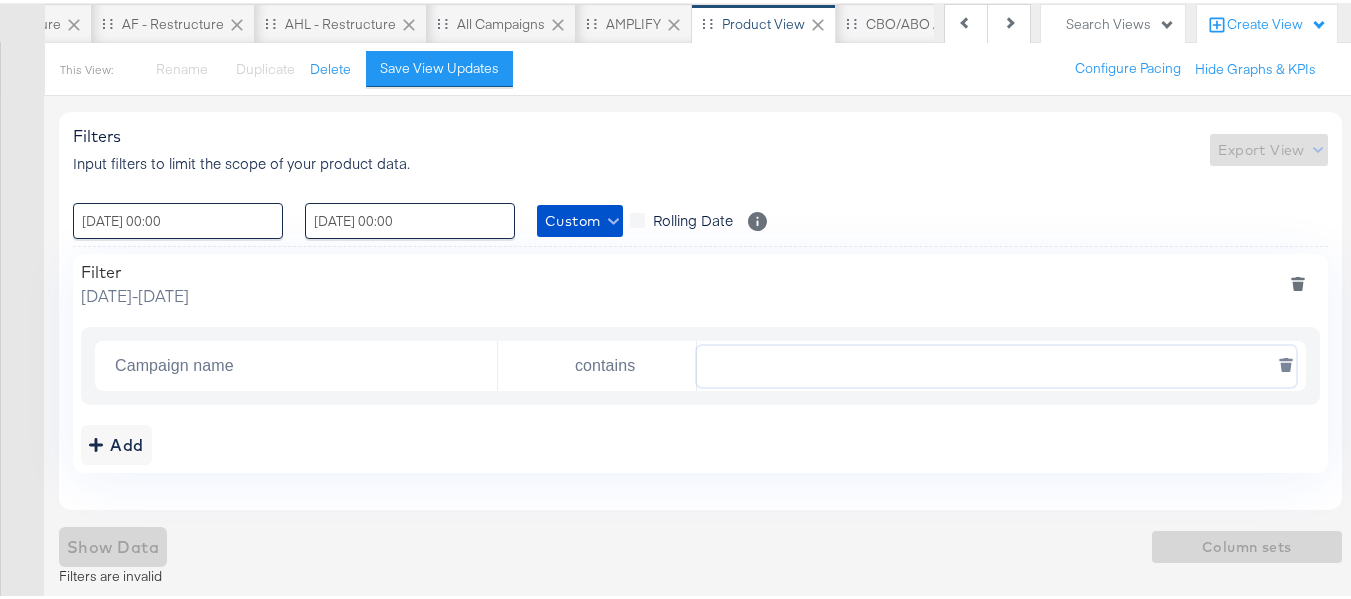 click at bounding box center (996, 363) 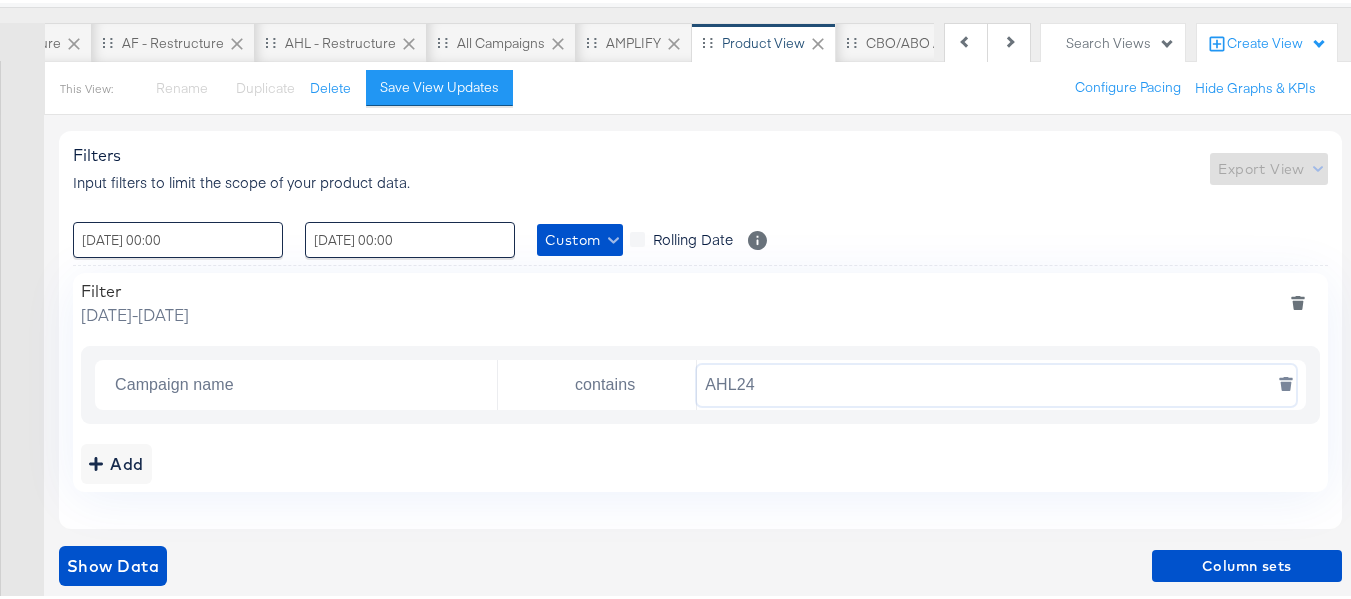 scroll, scrollTop: 165, scrollLeft: 0, axis: vertical 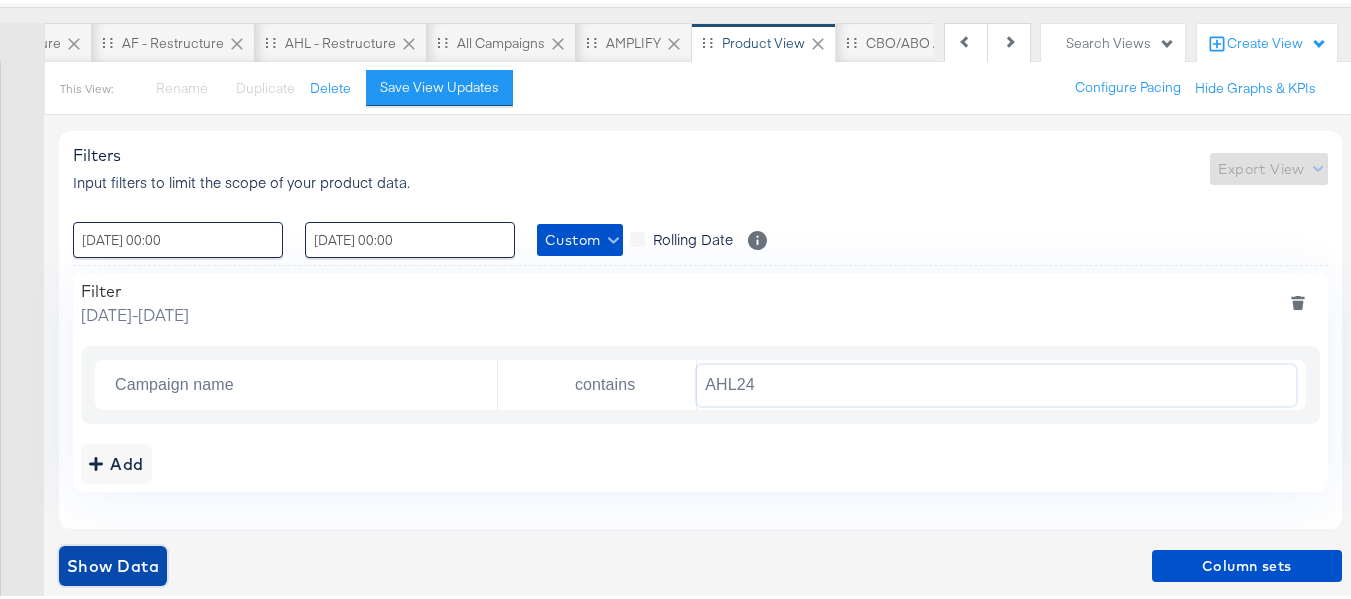 click on "Show Data" at bounding box center [113, 563] 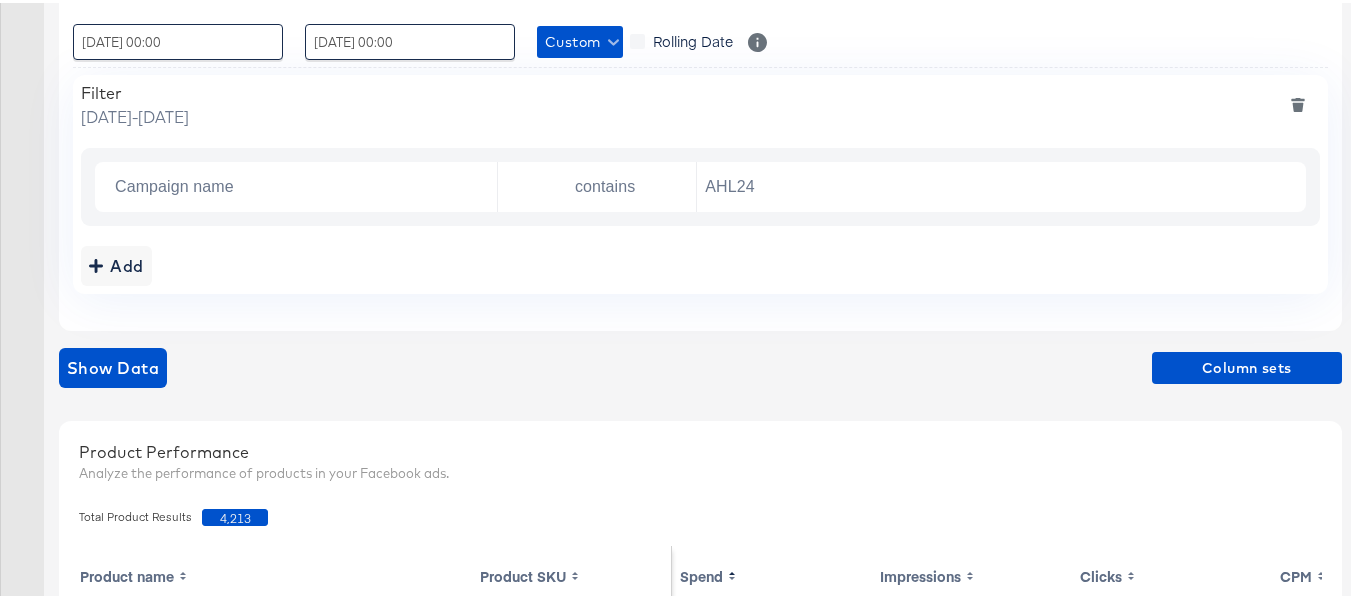 scroll, scrollTop: 365, scrollLeft: 0, axis: vertical 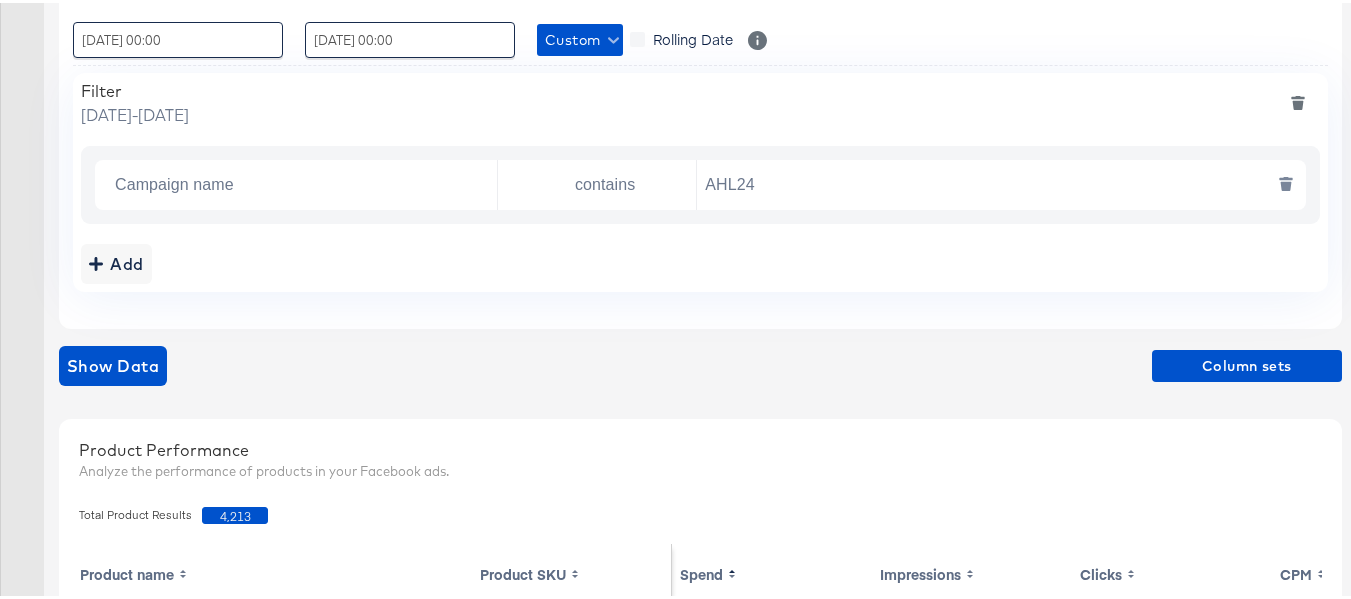click on "AHL24" at bounding box center (996, 182) 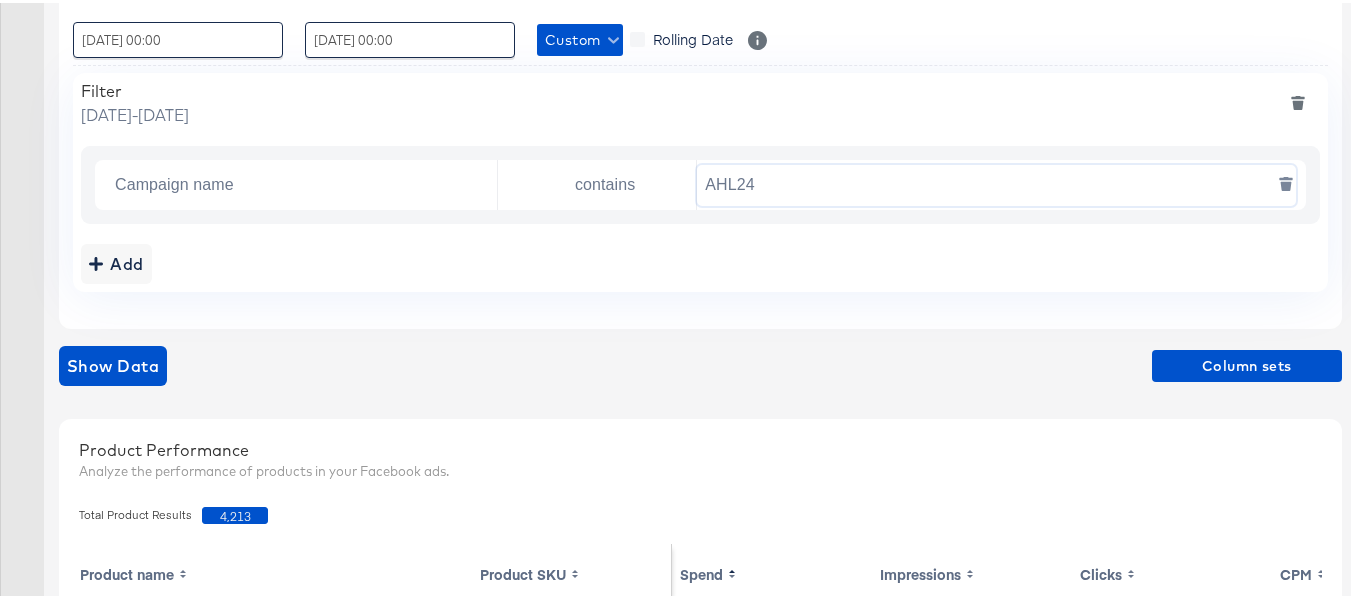 paste on "F" 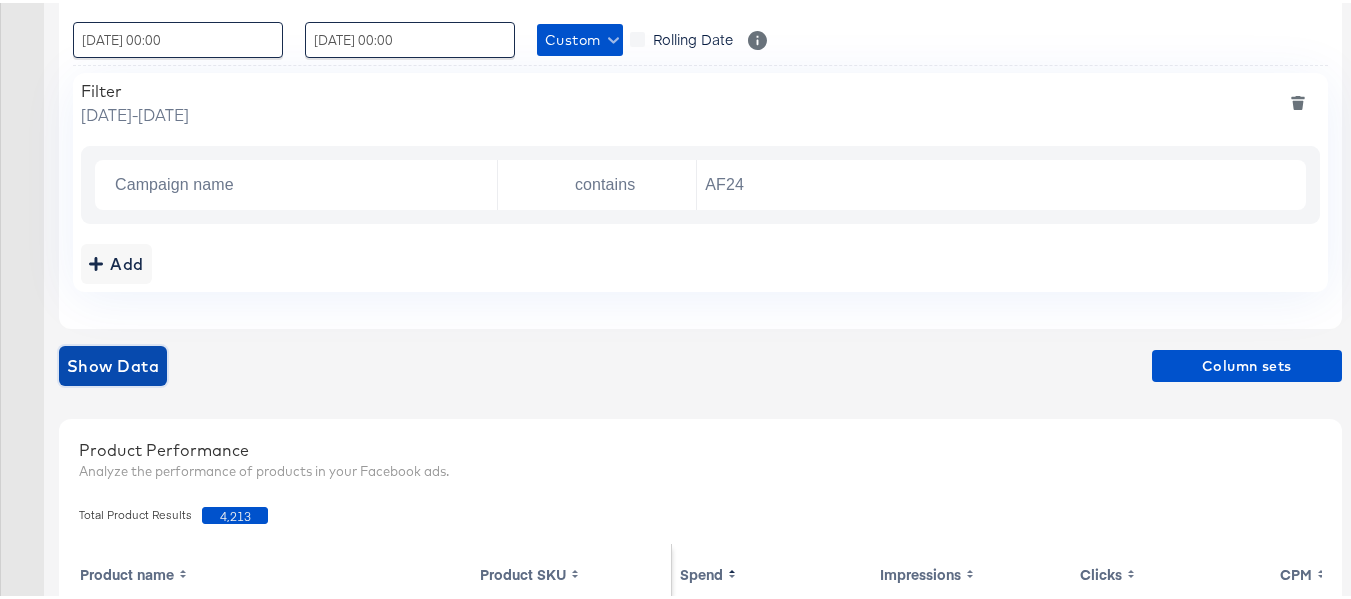click on "Show Data" at bounding box center (113, 363) 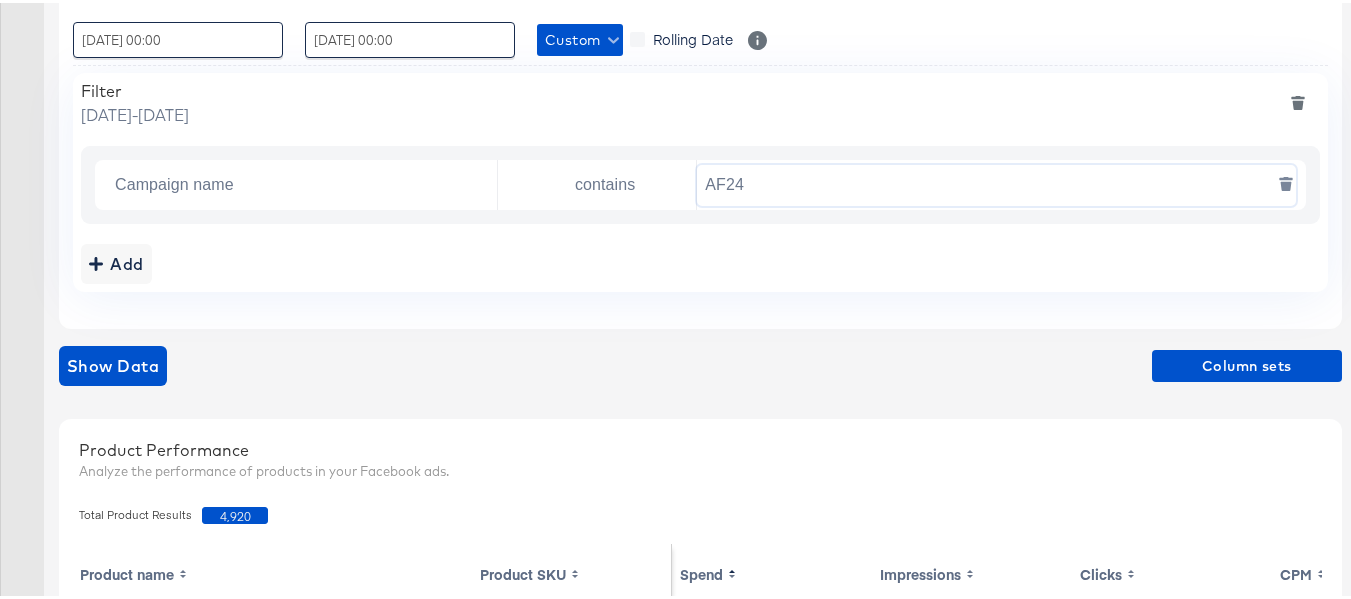click on "AF24" at bounding box center [996, 182] 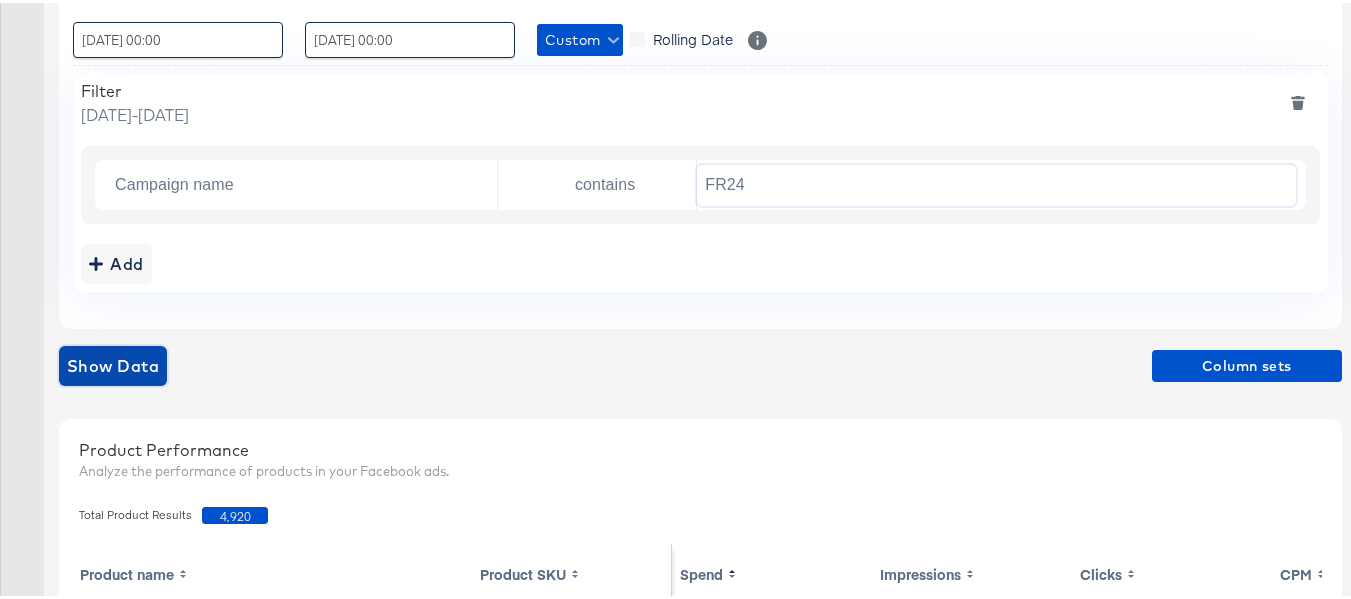 click on "Show Data" at bounding box center [113, 363] 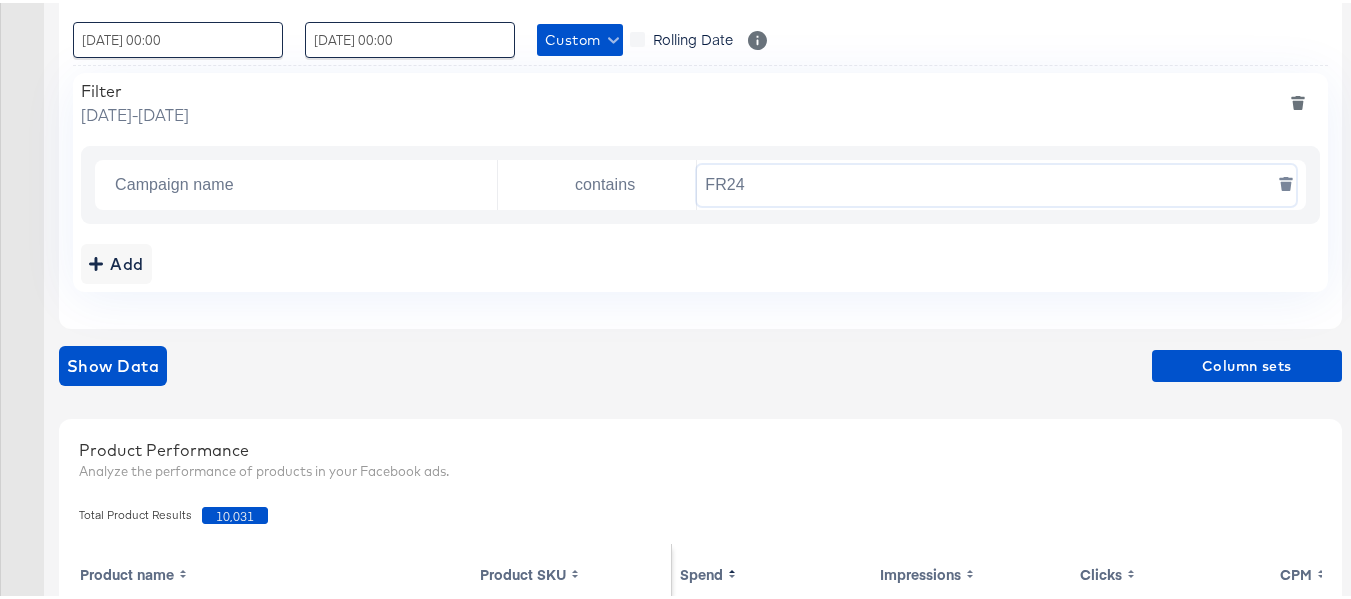 click on "FR24" at bounding box center [996, 182] 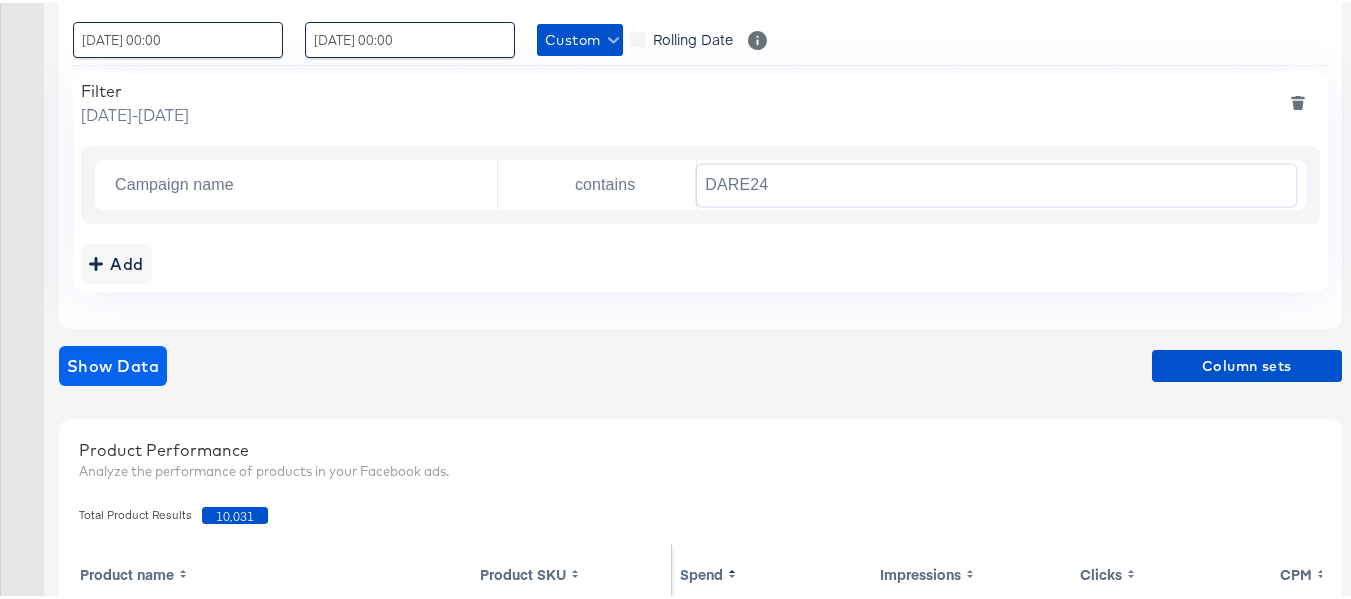 type on "DARE24" 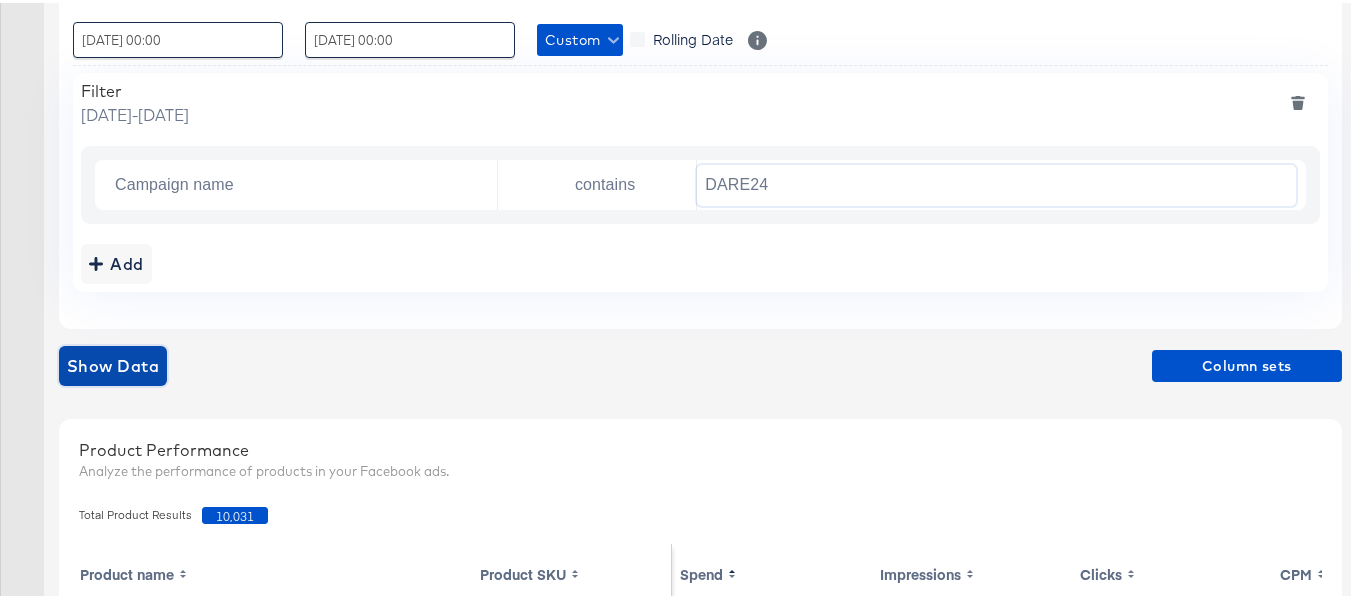 click on "Show Data" at bounding box center [113, 363] 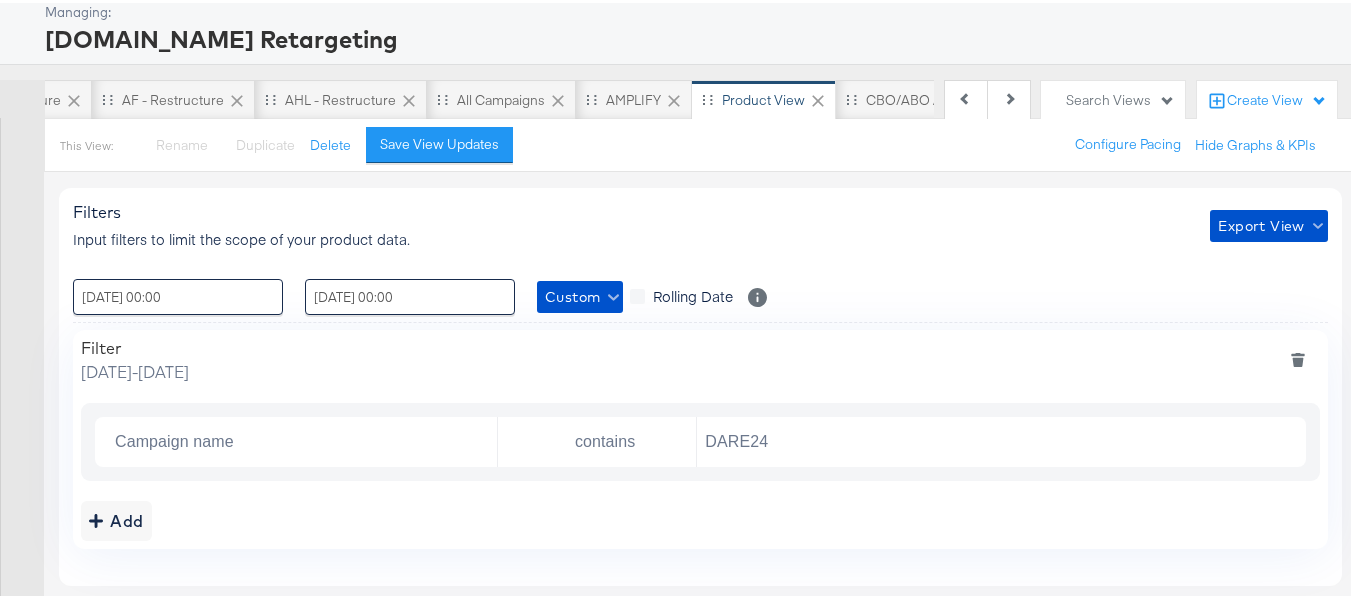 scroll, scrollTop: 0, scrollLeft: 0, axis: both 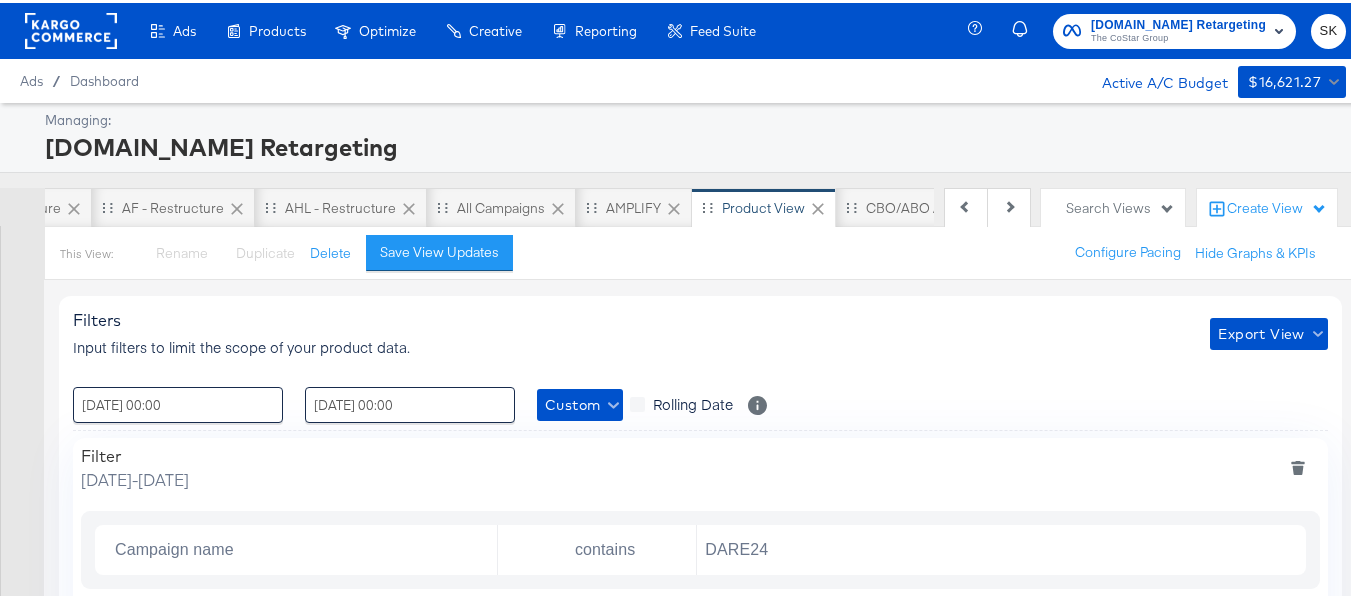 click 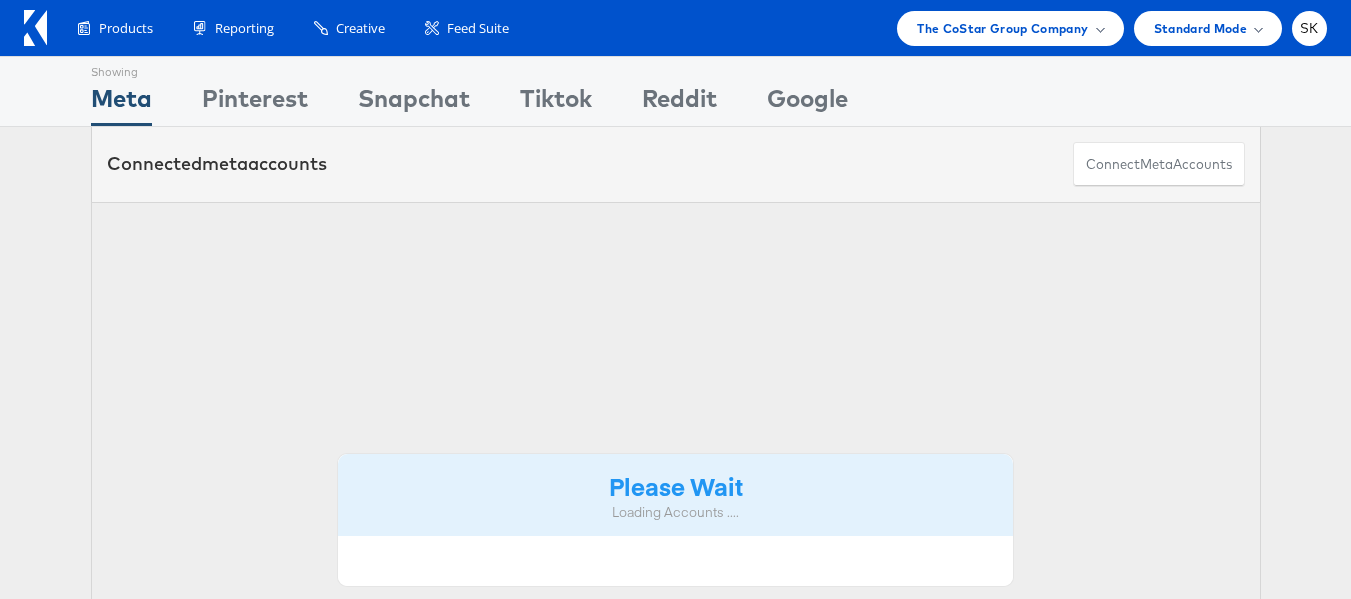scroll, scrollTop: 0, scrollLeft: 0, axis: both 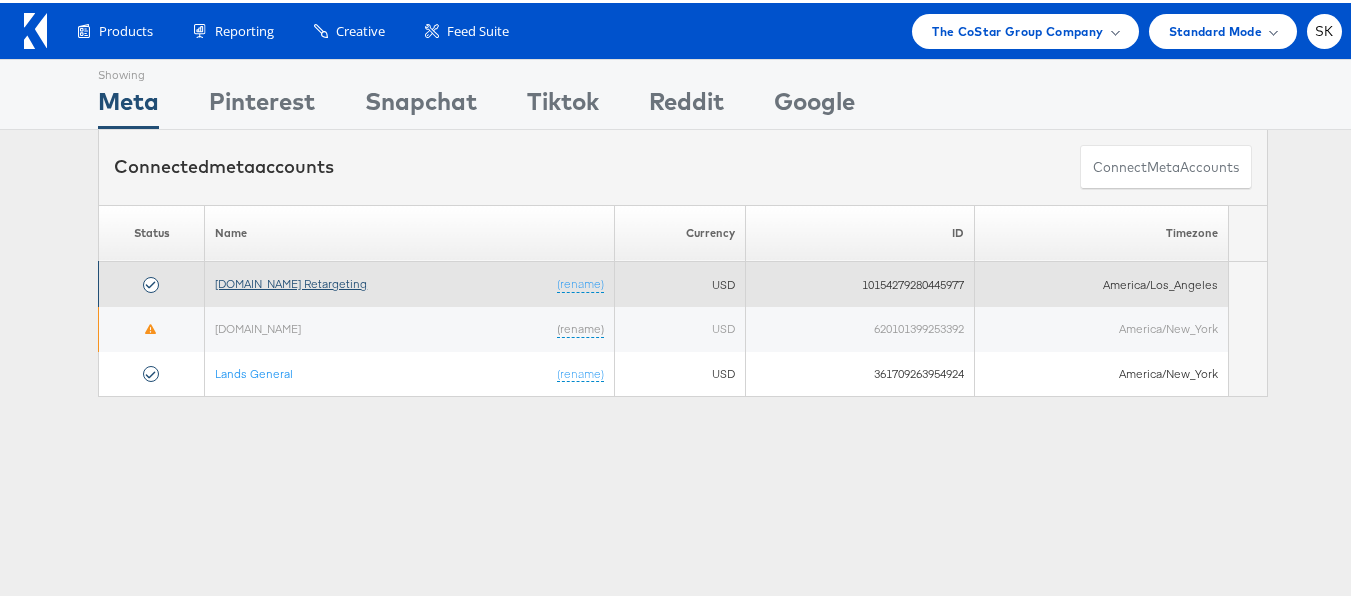 click on "[DOMAIN_NAME] Retargeting" at bounding box center (291, 280) 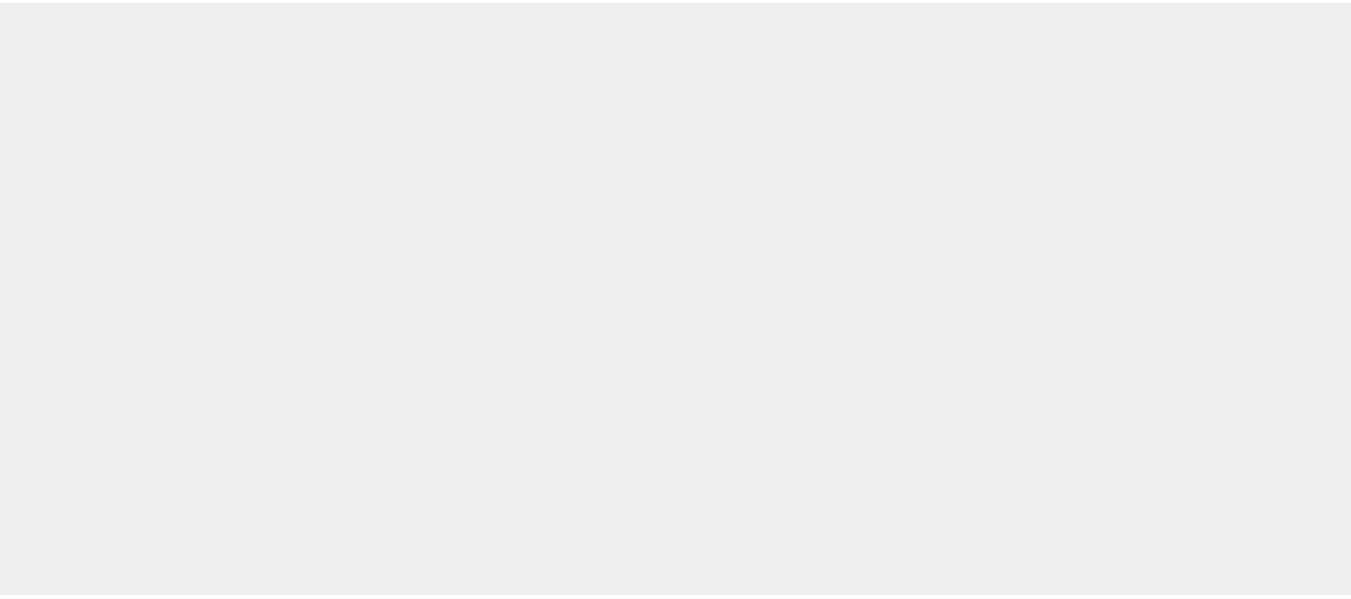 scroll, scrollTop: 0, scrollLeft: 0, axis: both 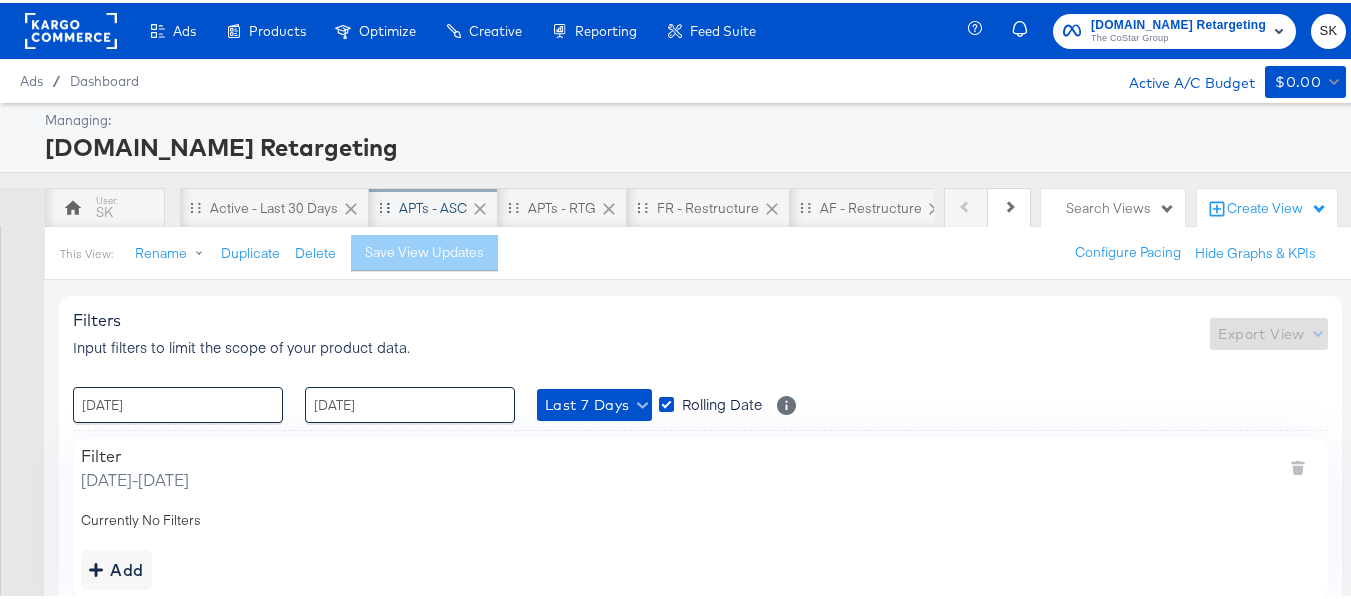 click on "APTs - ASC" at bounding box center [433, 205] 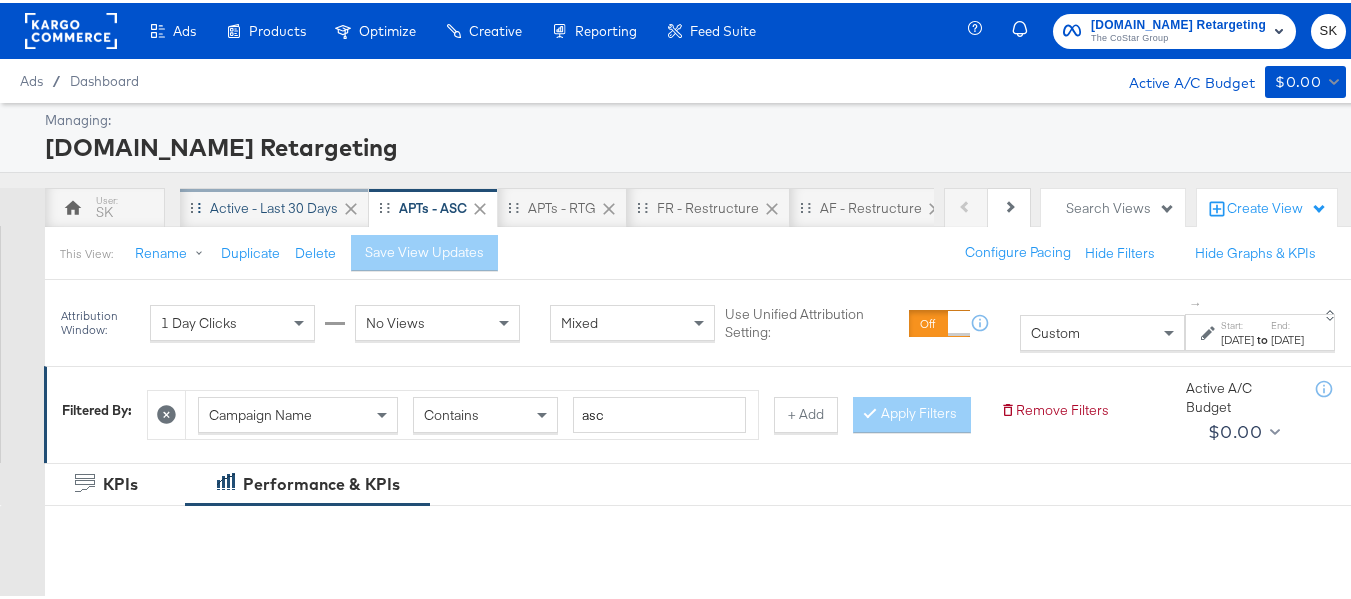 click on "Active - Last 30 Days" at bounding box center [274, 205] 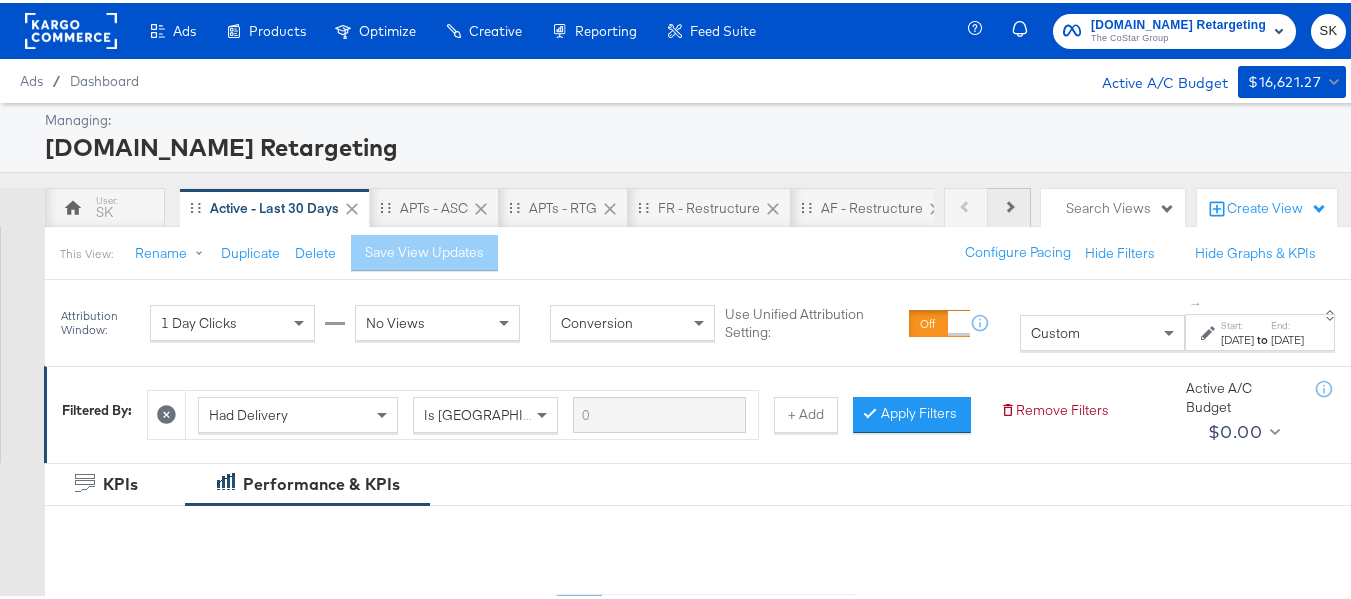 click on "Next" at bounding box center (1009, 205) 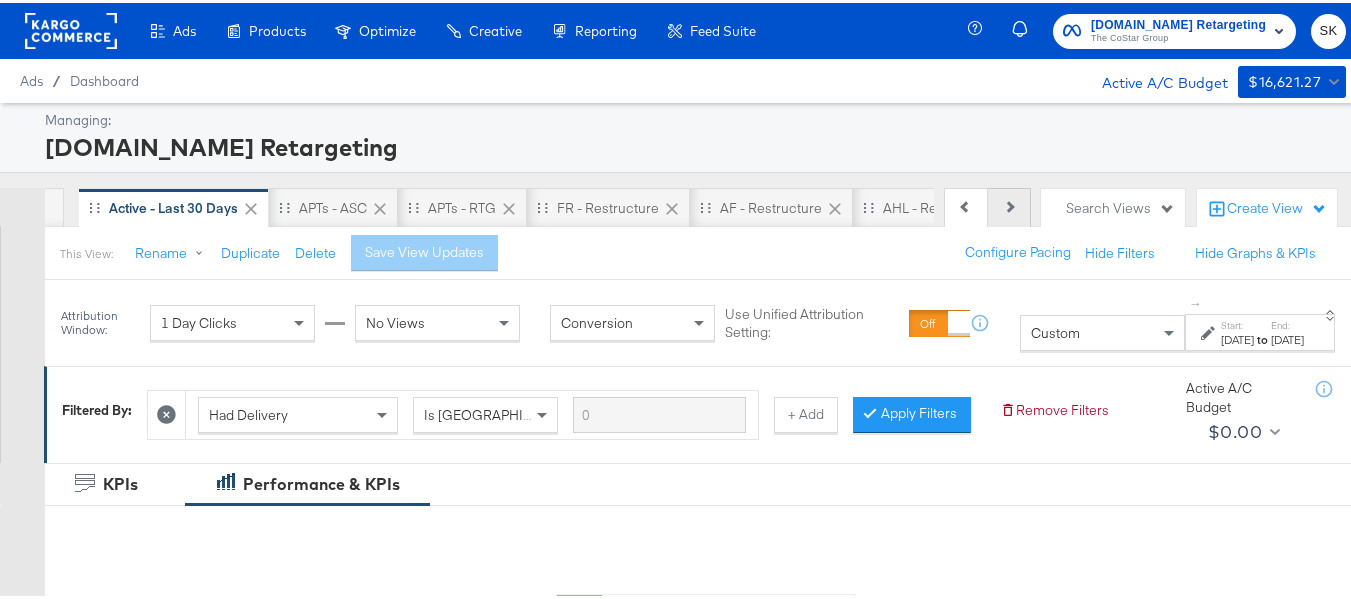 click on "Next" at bounding box center [1009, 205] 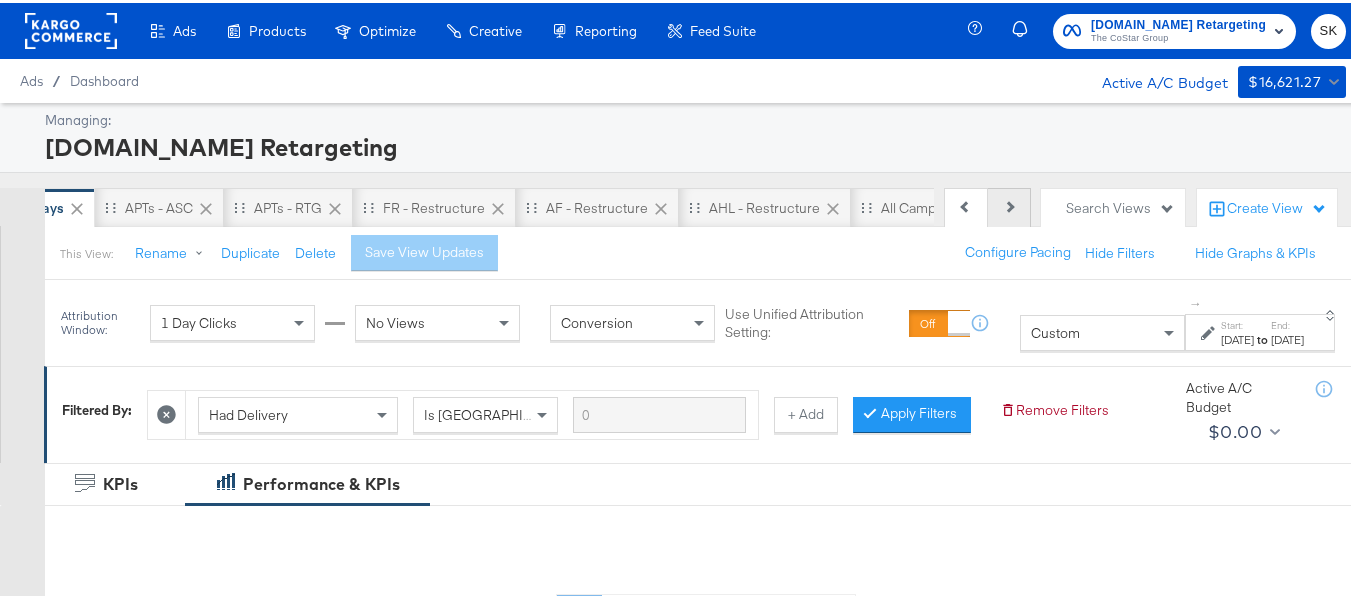 click on "Next" at bounding box center [1009, 205] 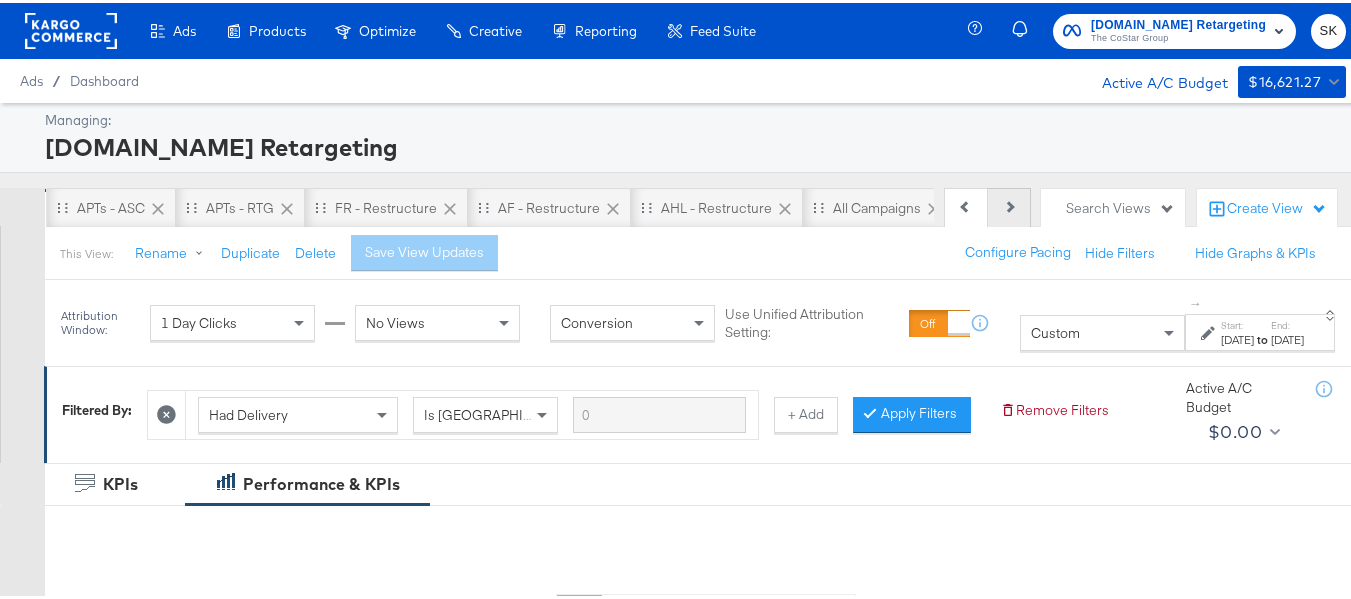 click on "Next" at bounding box center (1009, 205) 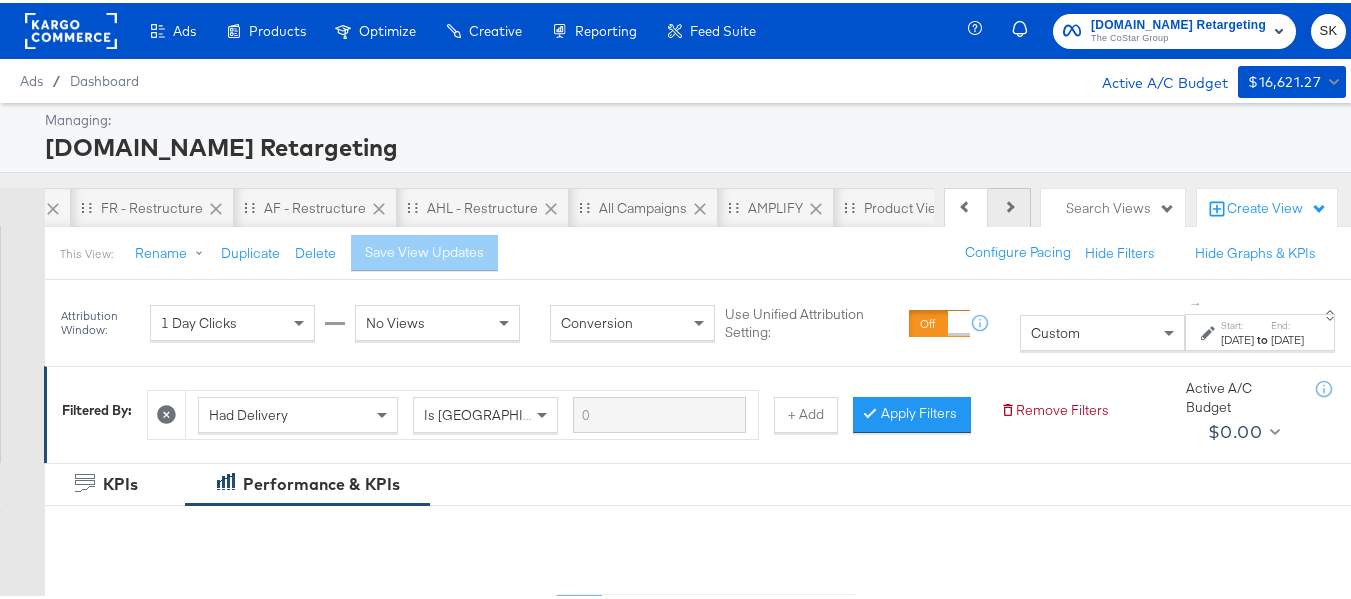 click on "Next" at bounding box center (1009, 205) 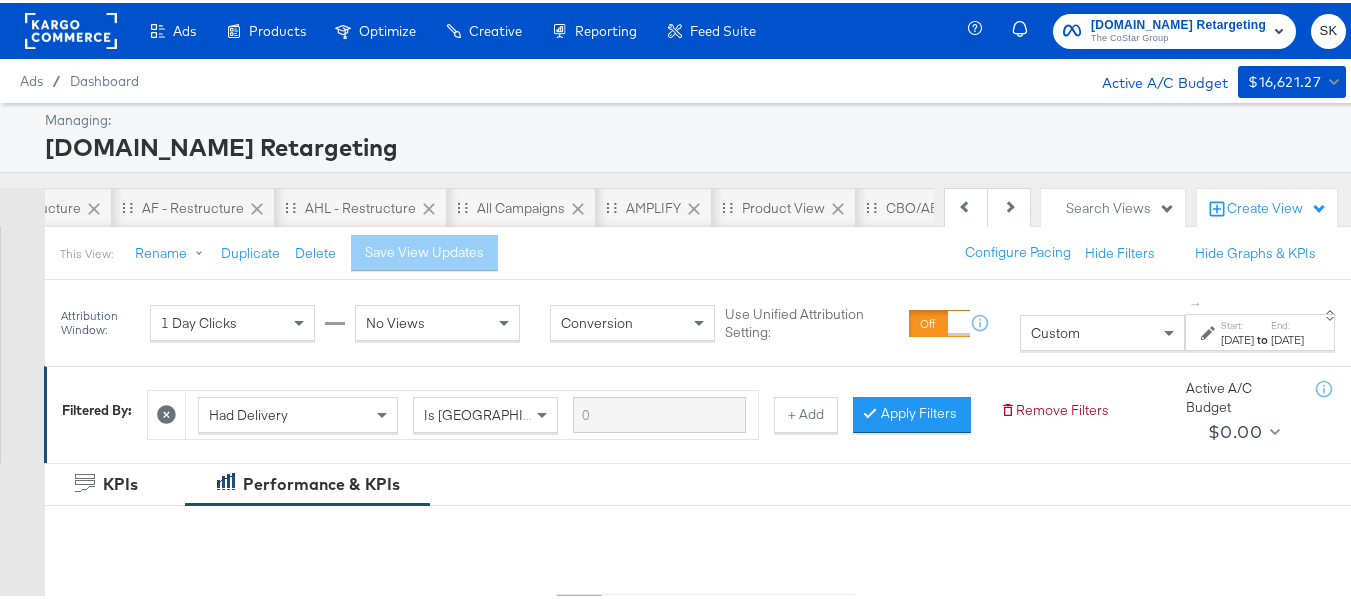 scroll, scrollTop: 0, scrollLeft: 757, axis: horizontal 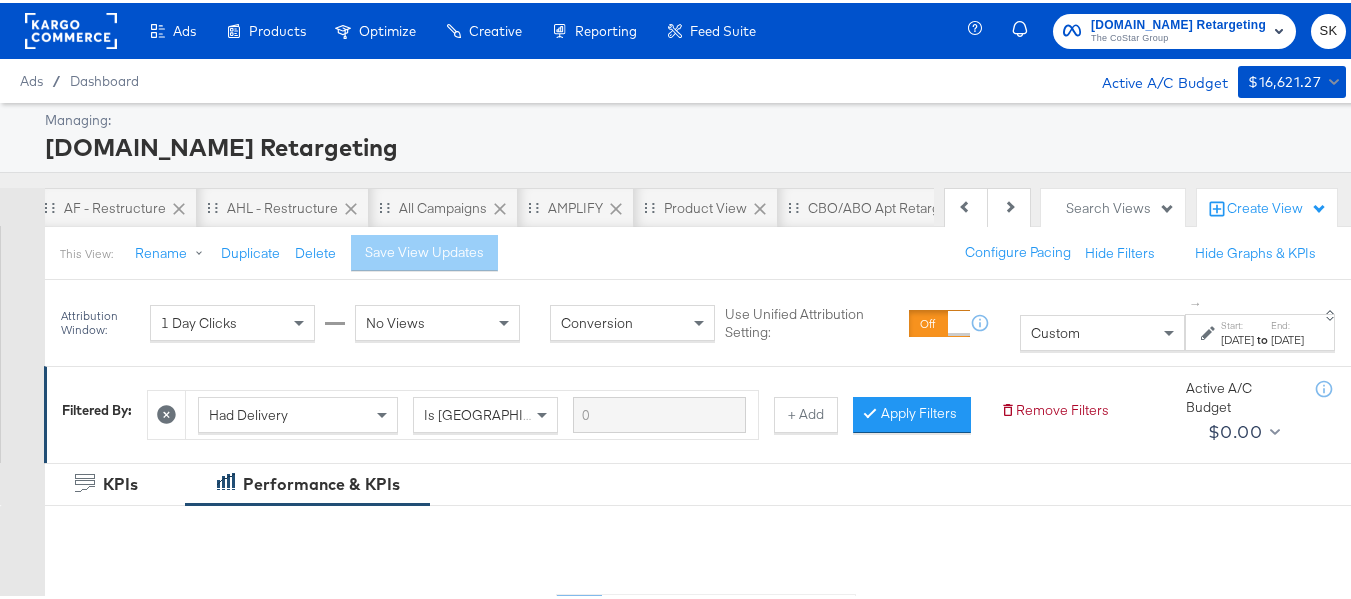 click on "CBO/ABO Apt Retargeting" at bounding box center [889, 205] 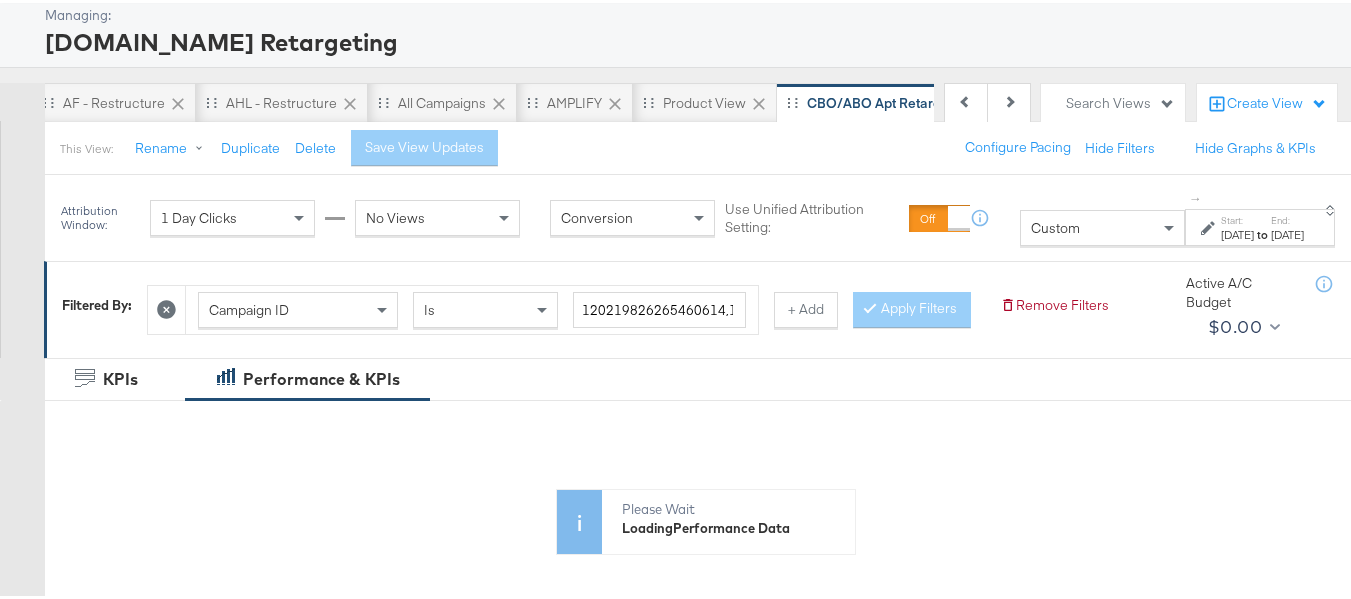 scroll, scrollTop: 200, scrollLeft: 0, axis: vertical 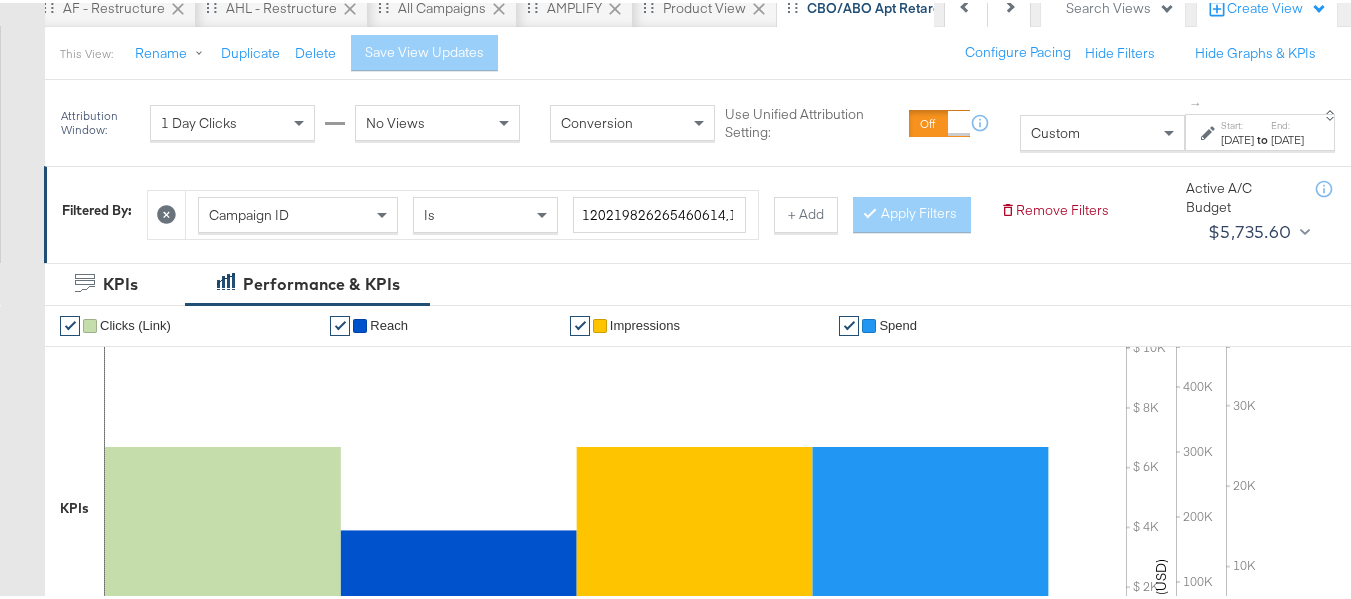 click on "Custom" at bounding box center [1102, 130] 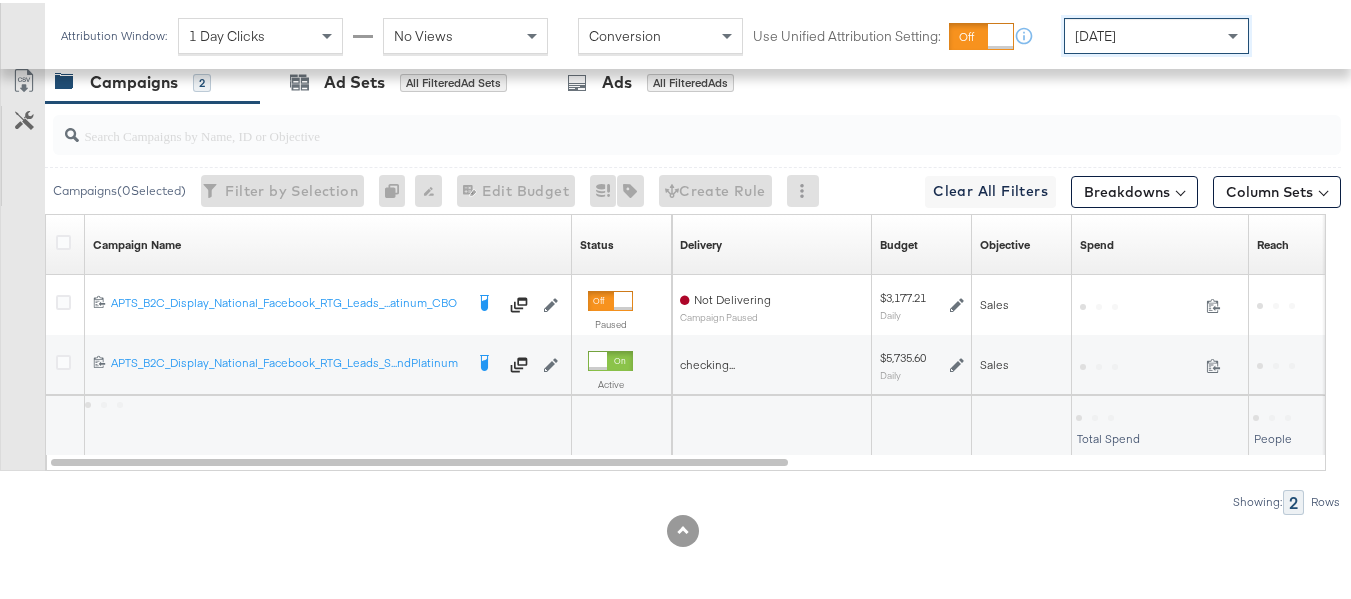 scroll, scrollTop: 933, scrollLeft: 0, axis: vertical 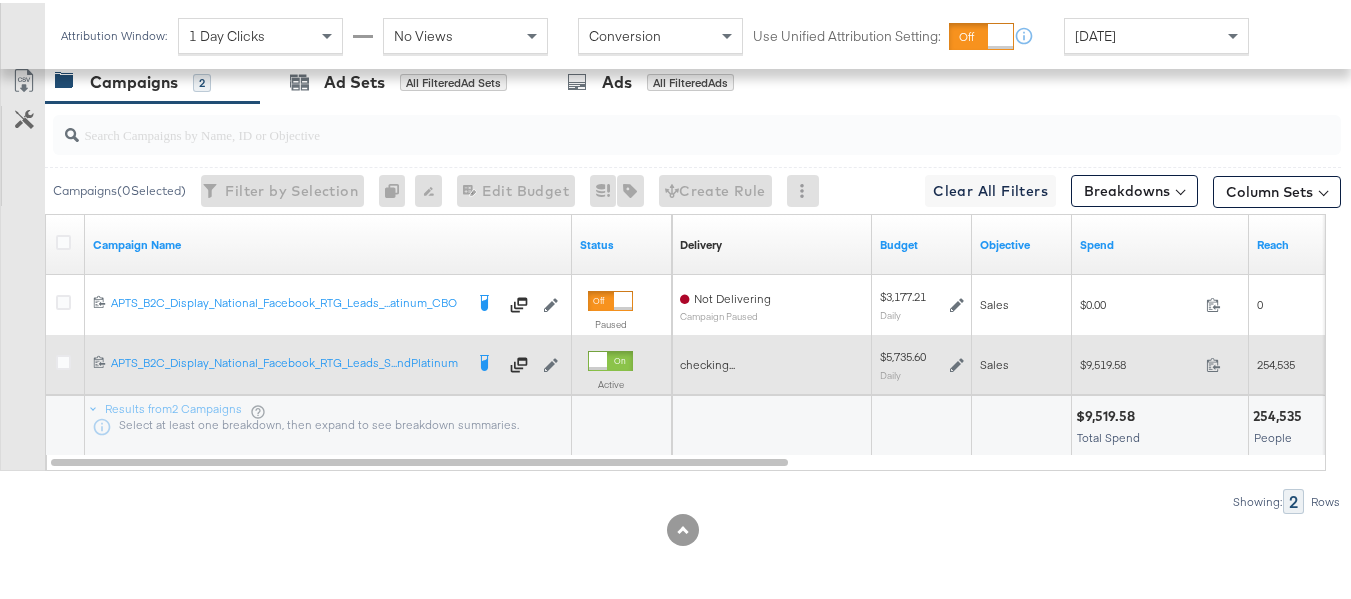 click on "$9,519.58   9519.58" at bounding box center [1160, 361] 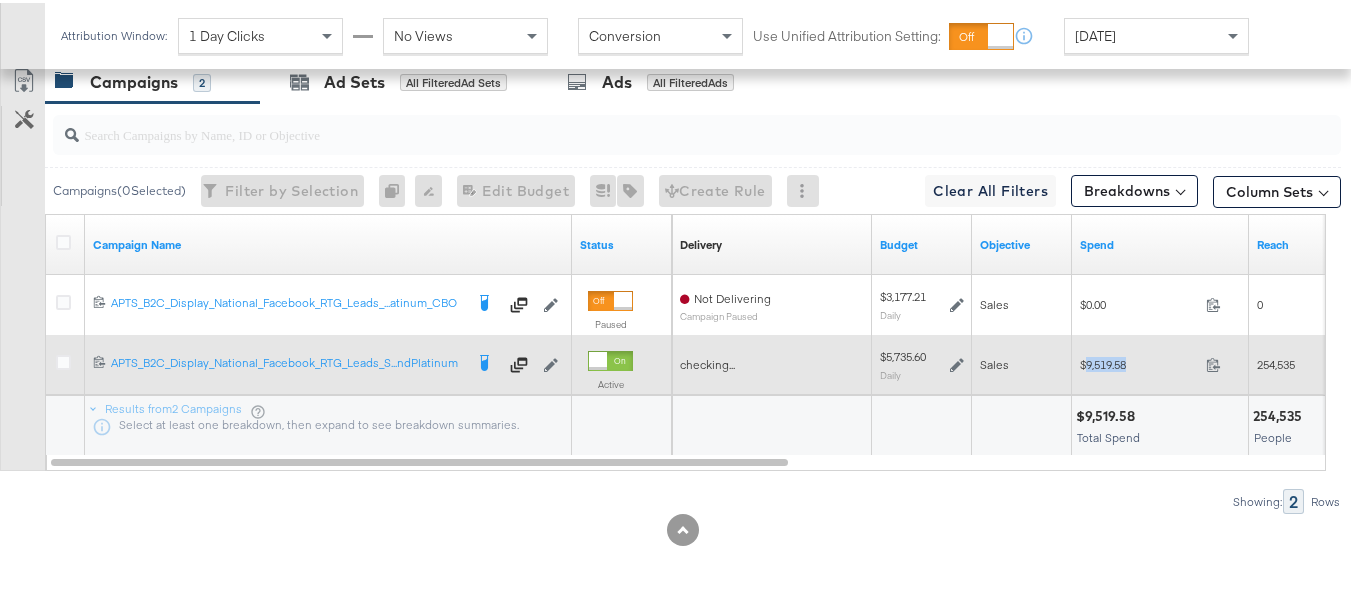 click on "$9,519.58   9519.58" at bounding box center [1160, 361] 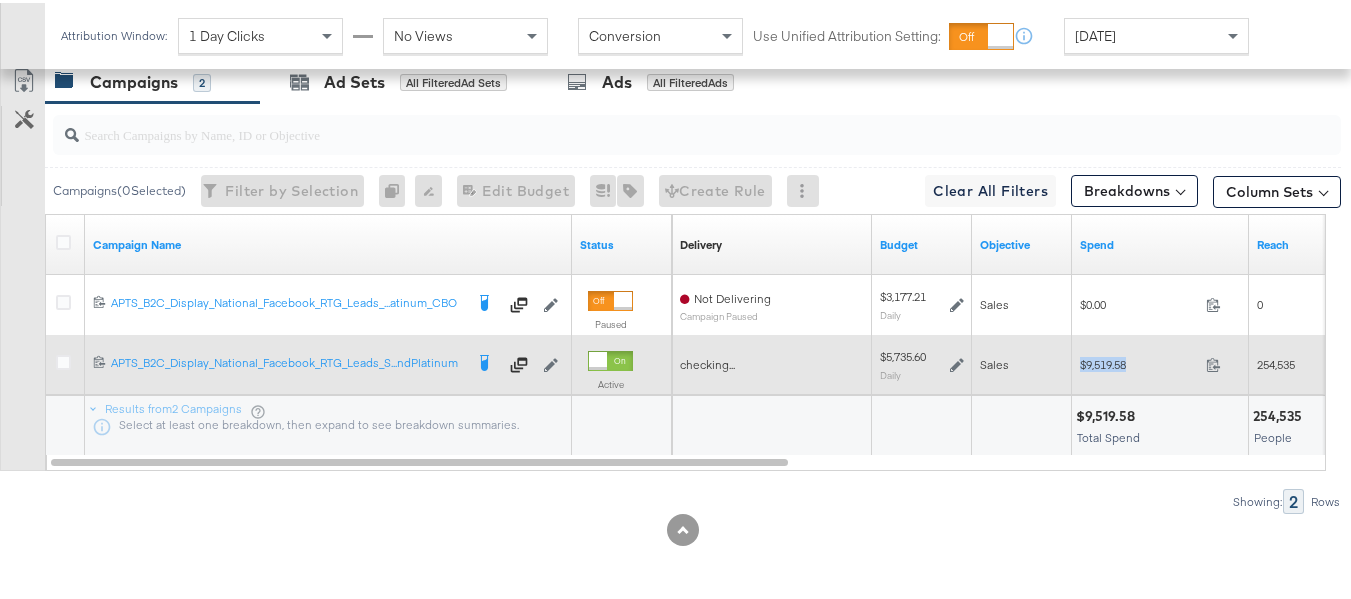 click on "$9,519.58   9519.58" at bounding box center (1160, 361) 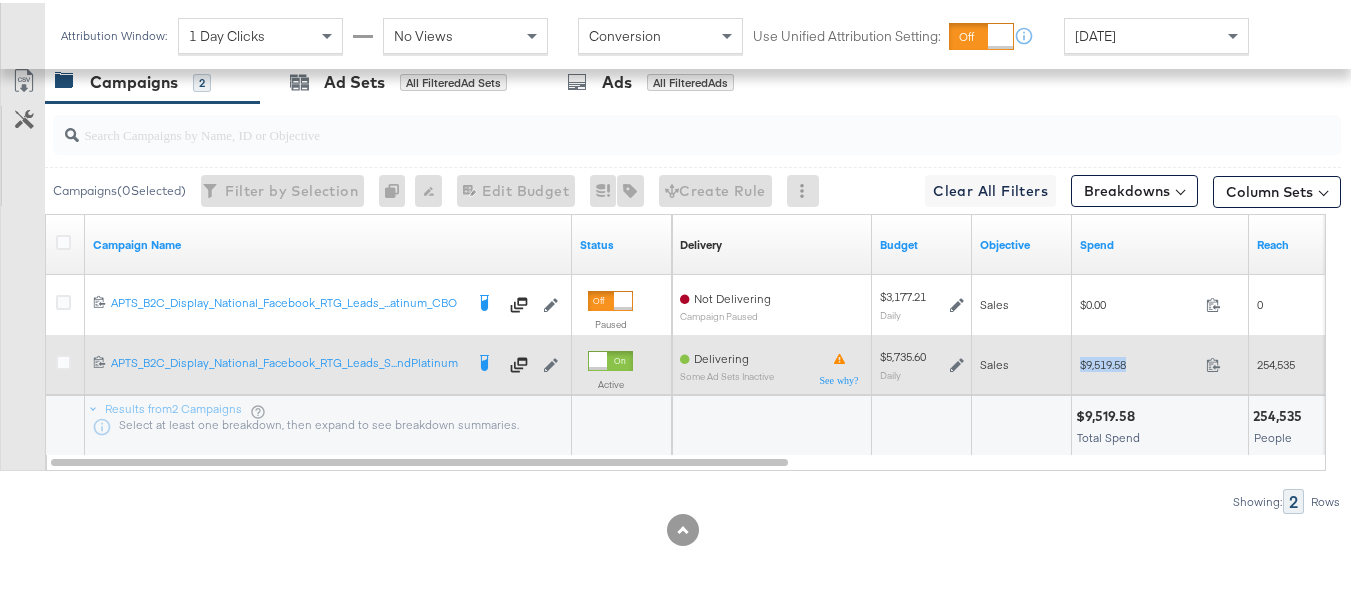 copy on "$9,519.58" 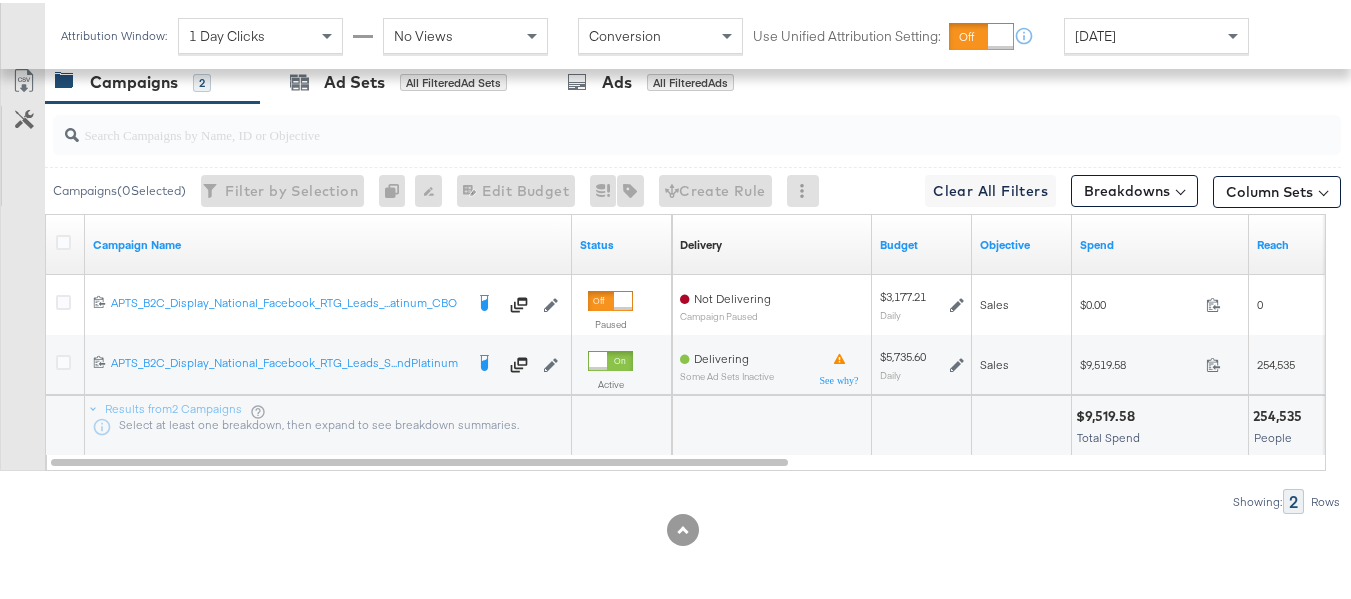 click on "Showing:   2    Rows" at bounding box center [670, 498] 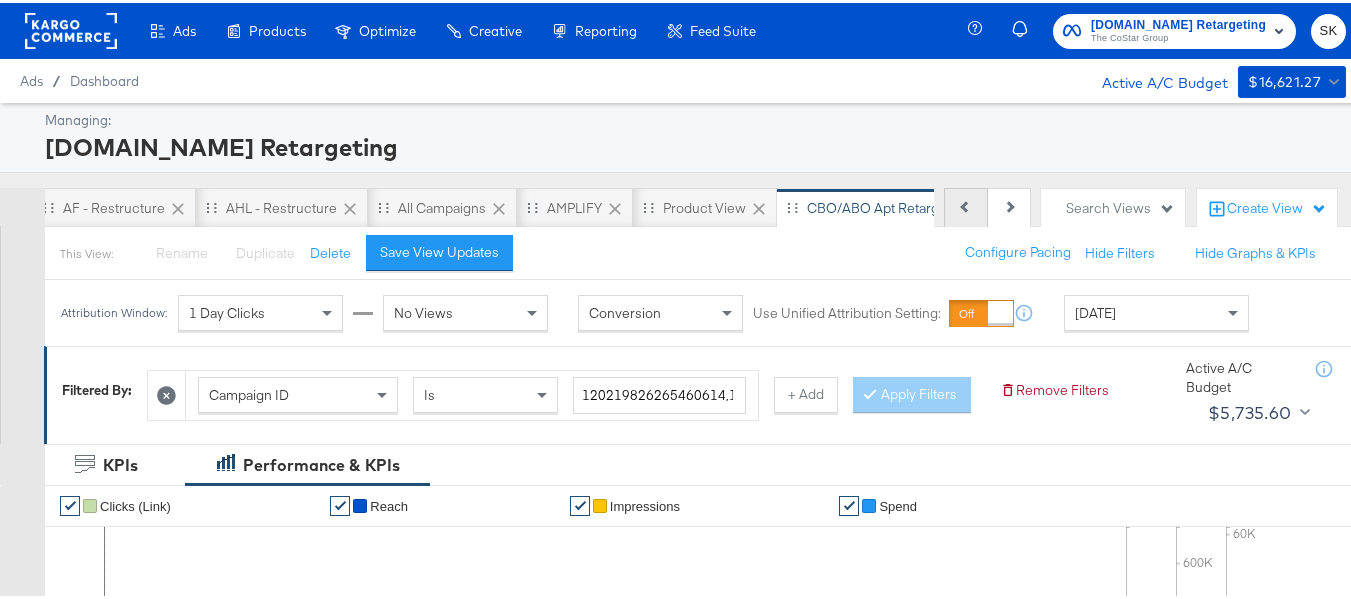click on "Previous" at bounding box center (966, 205) 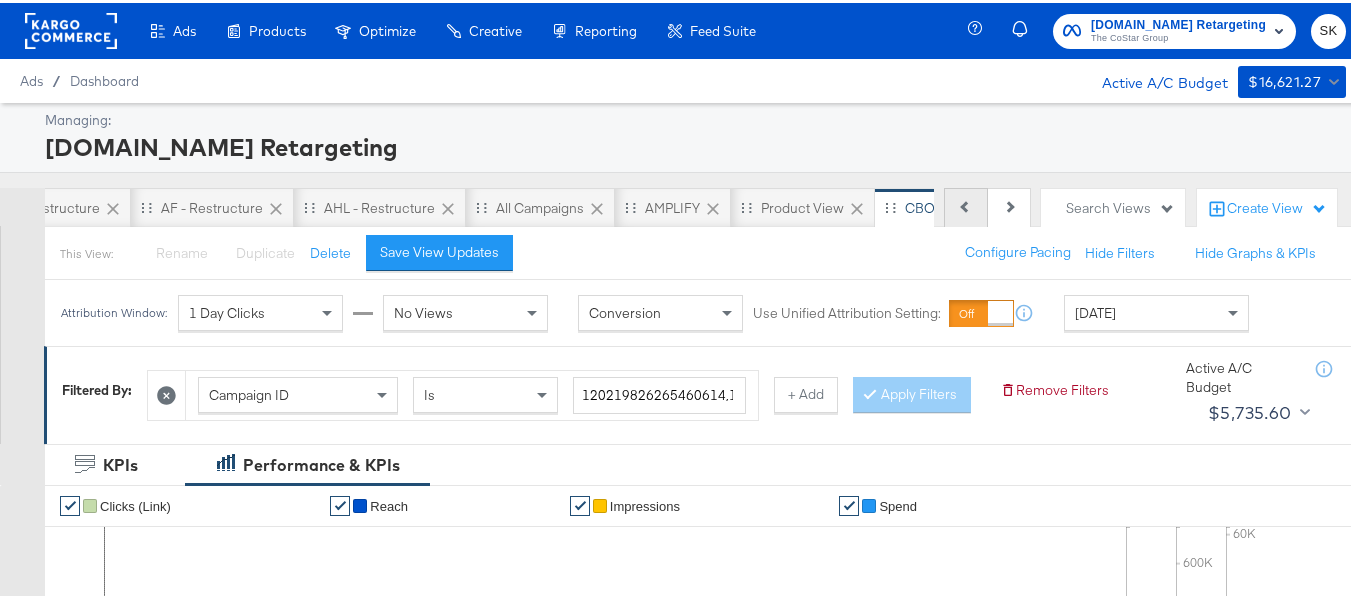 click on "Previous" at bounding box center [966, 205] 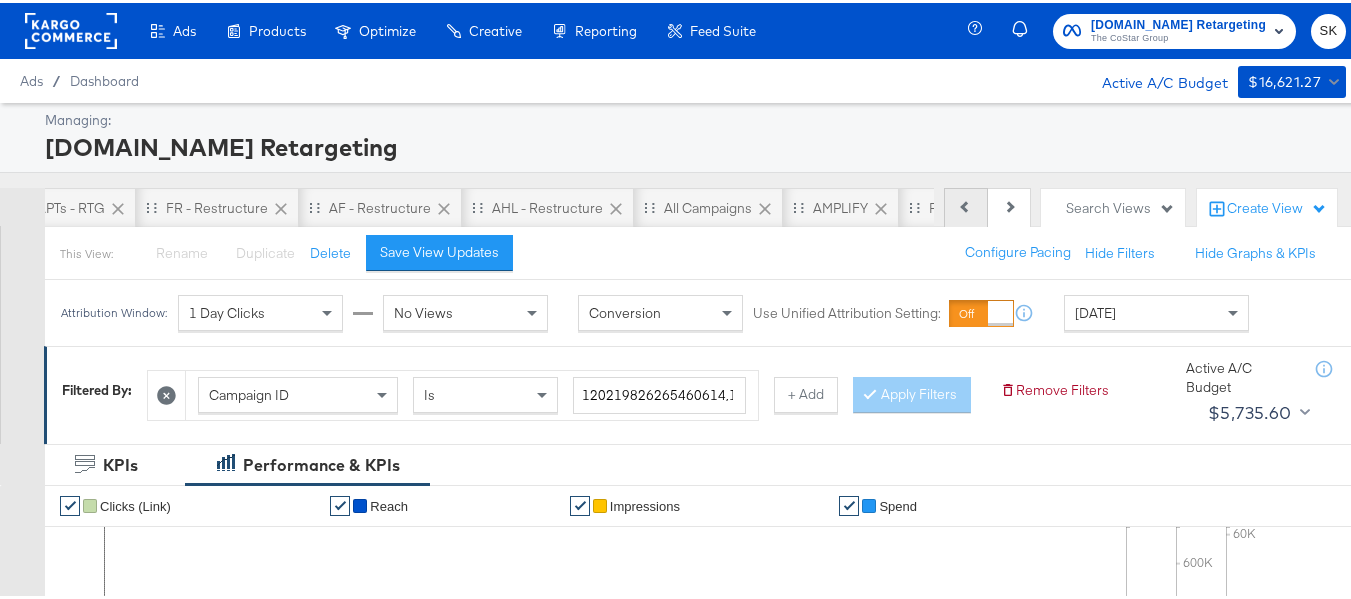 click on "Previous" at bounding box center (966, 205) 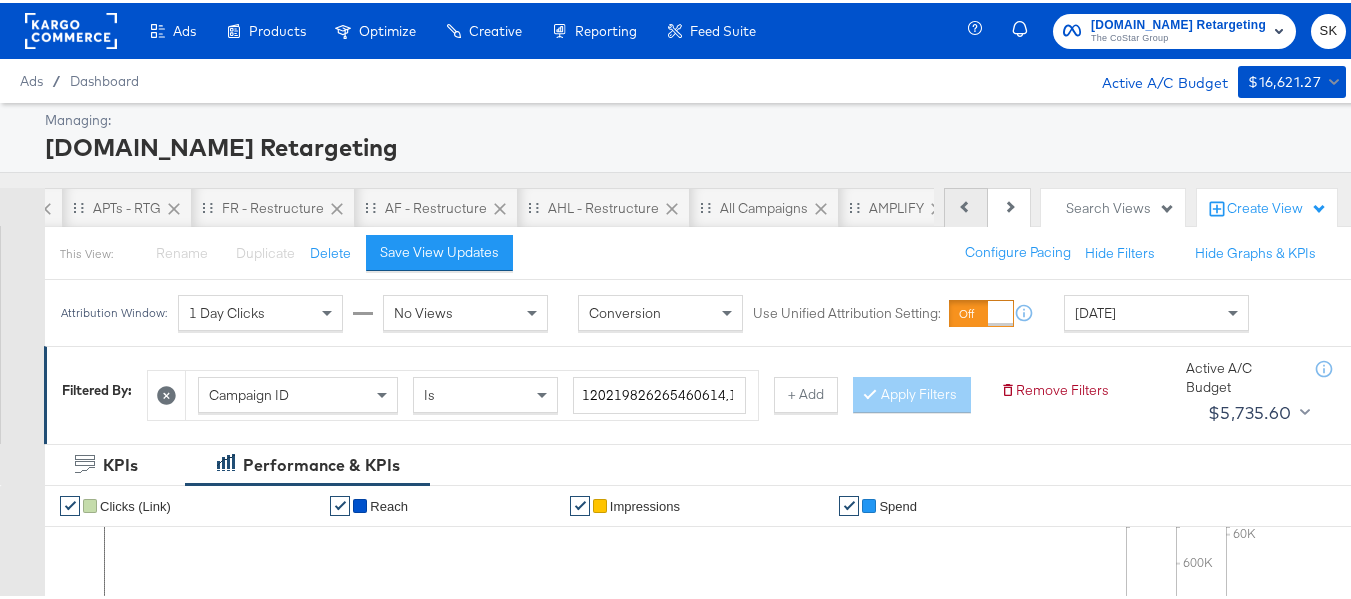click on "Previous" at bounding box center (966, 205) 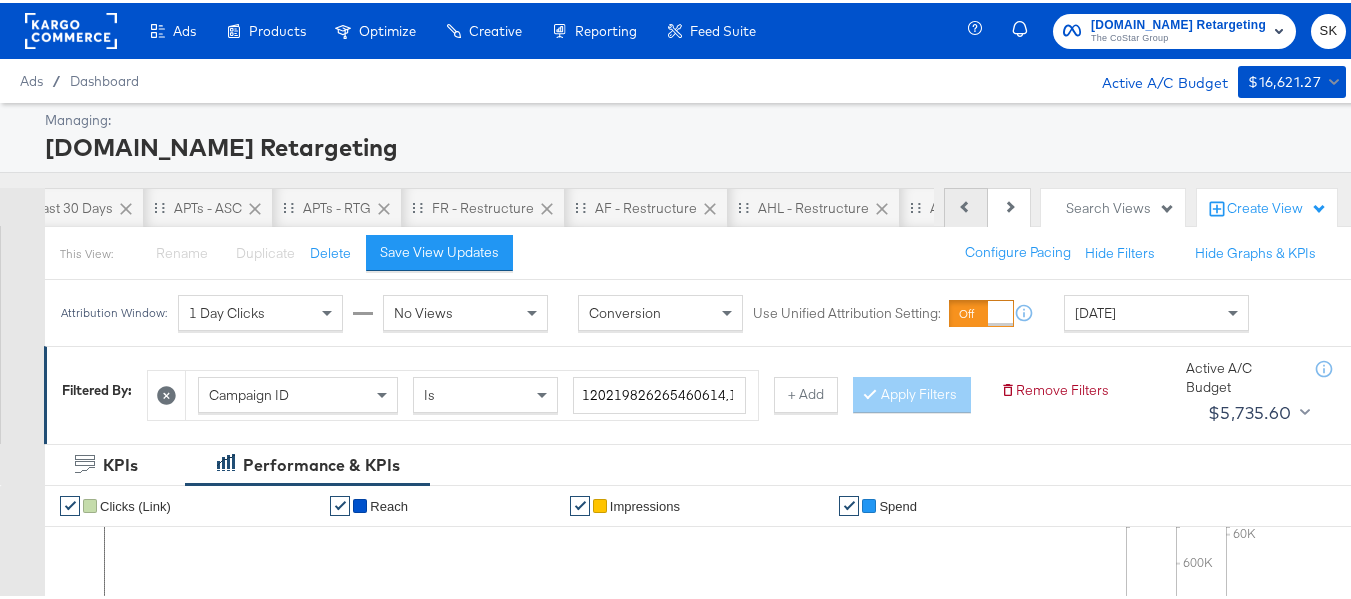 click on "Previous" at bounding box center [966, 205] 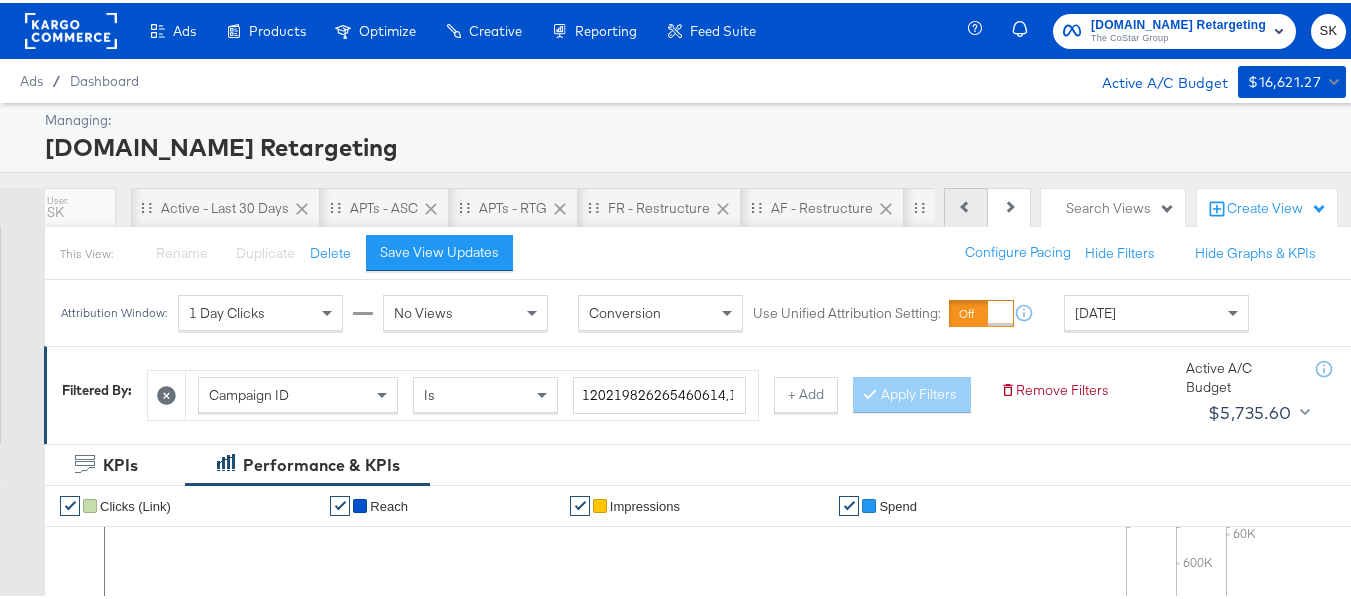 click on "Previous" at bounding box center [966, 205] 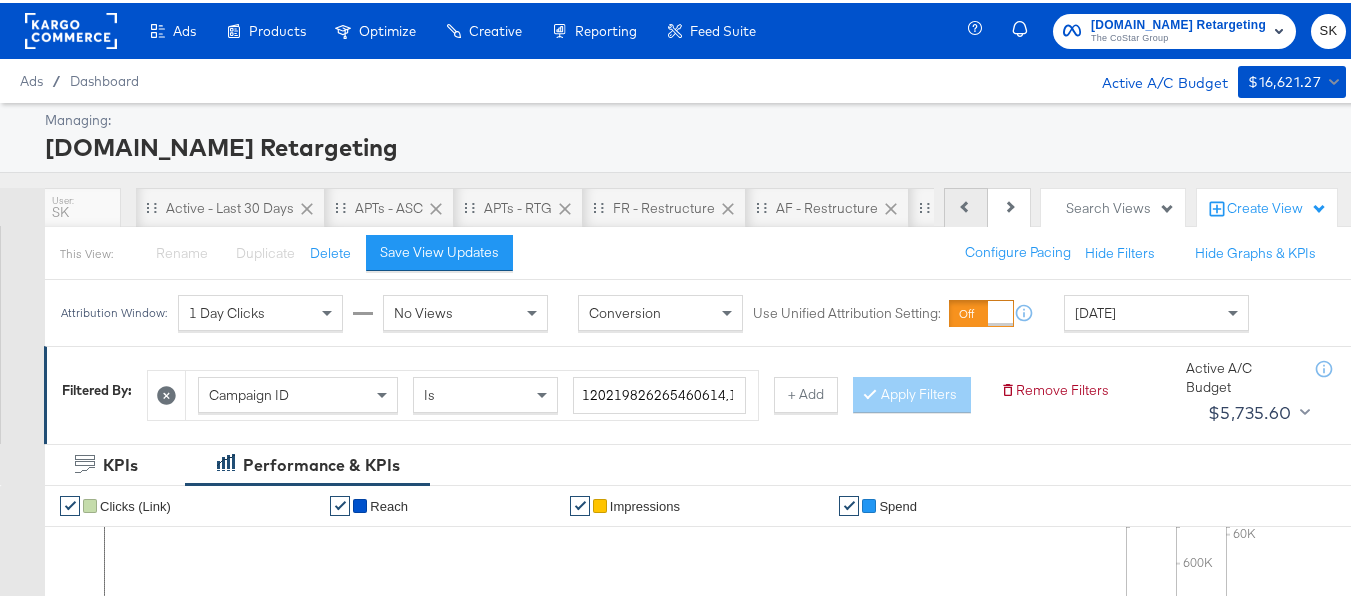 scroll, scrollTop: 0, scrollLeft: 0, axis: both 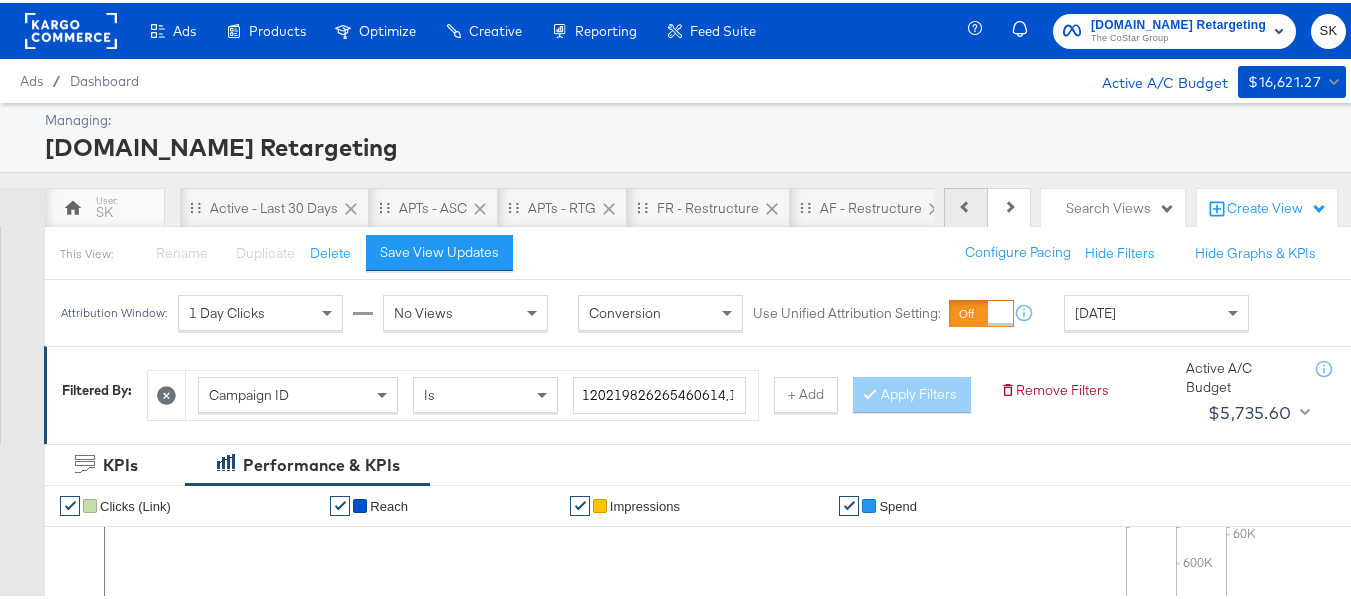click on "Previous Next" at bounding box center [987, 205] 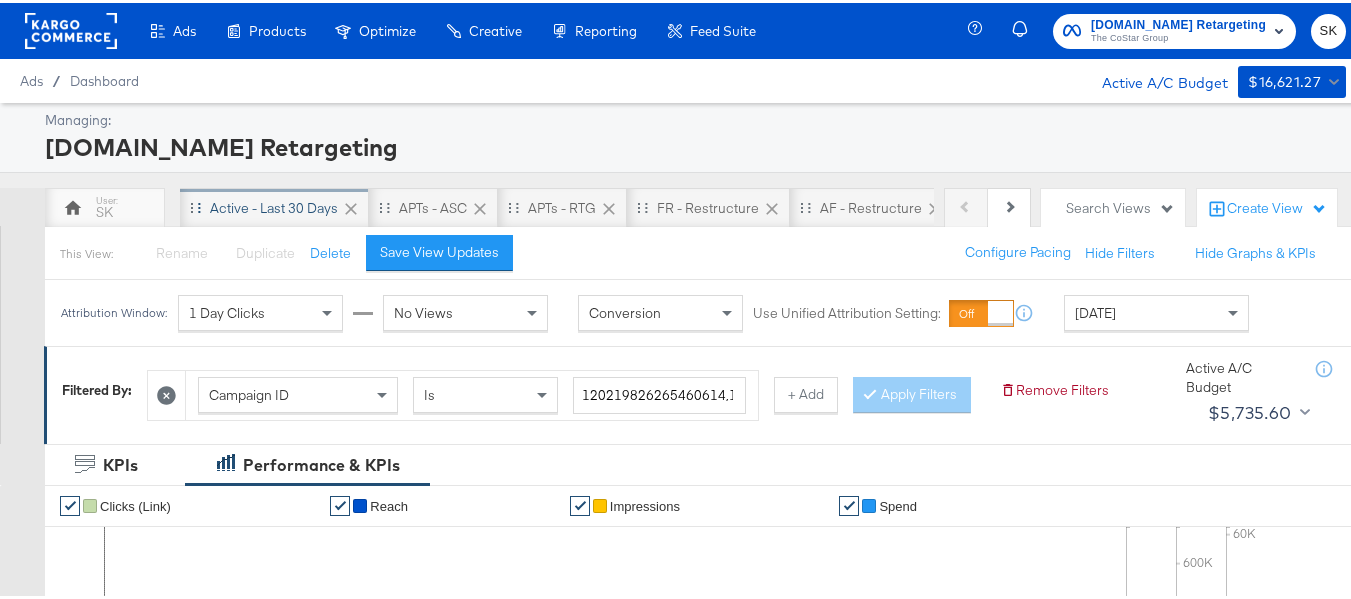 click on "Active - Last 30 Days" at bounding box center [274, 205] 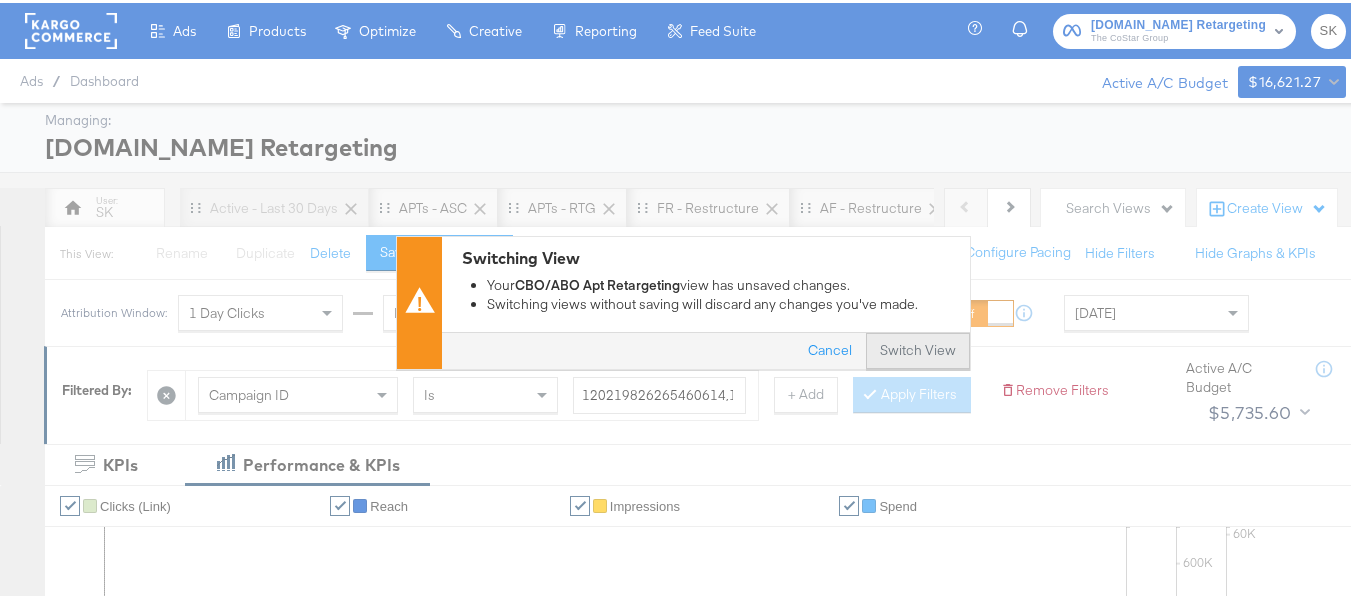 click on "Switch View" at bounding box center (918, 348) 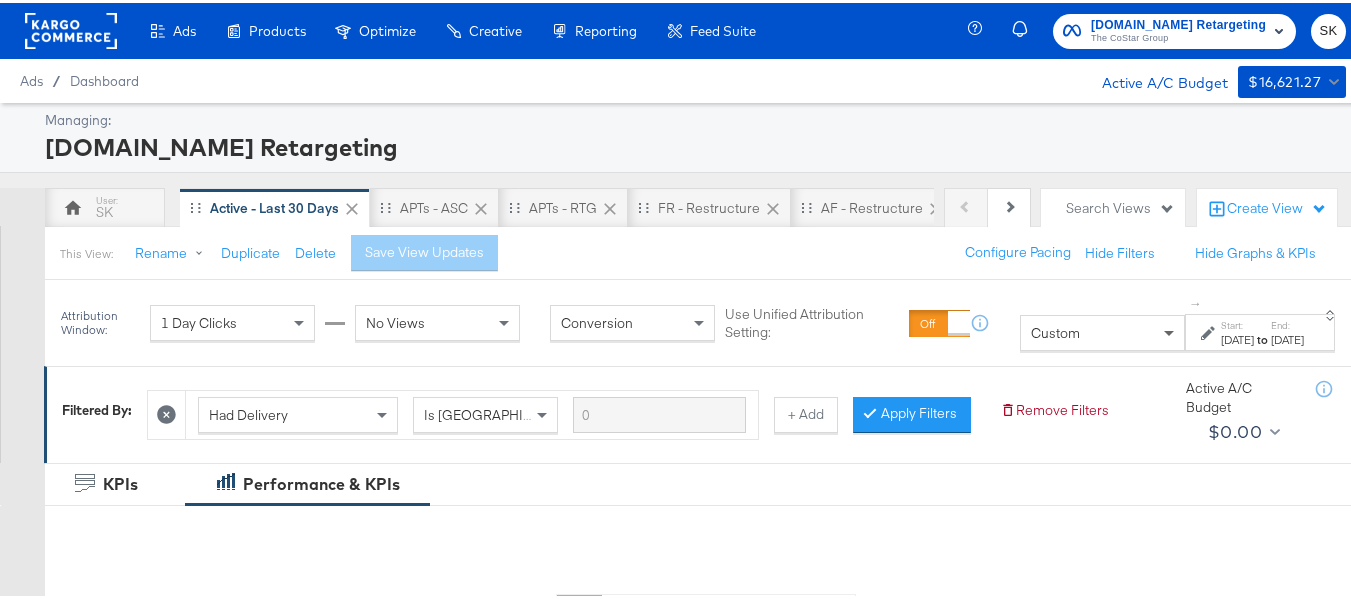 click at bounding box center (1169, 331) 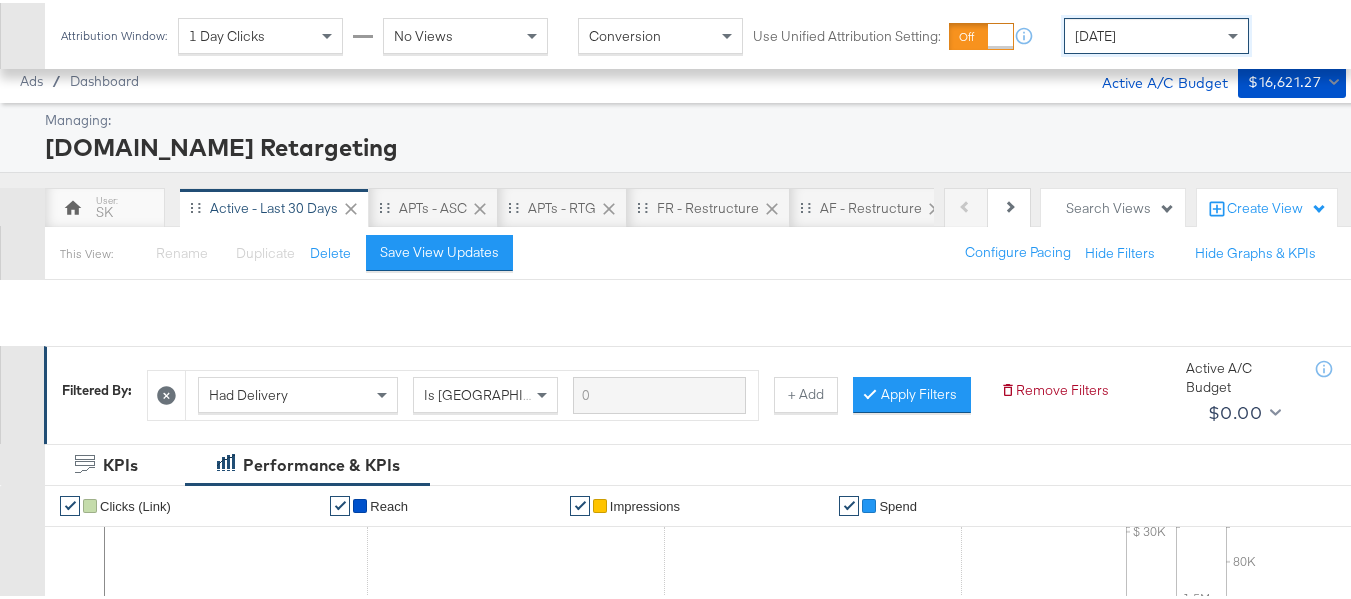 scroll, scrollTop: 933, scrollLeft: 0, axis: vertical 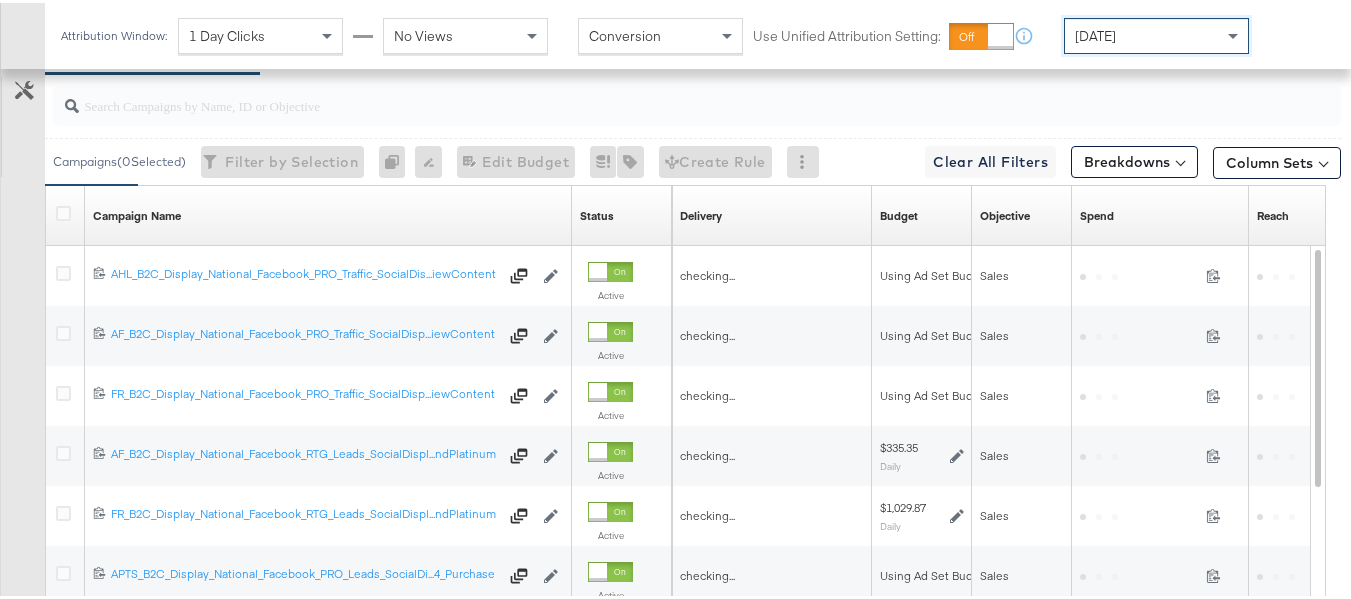 click at bounding box center [653, 94] 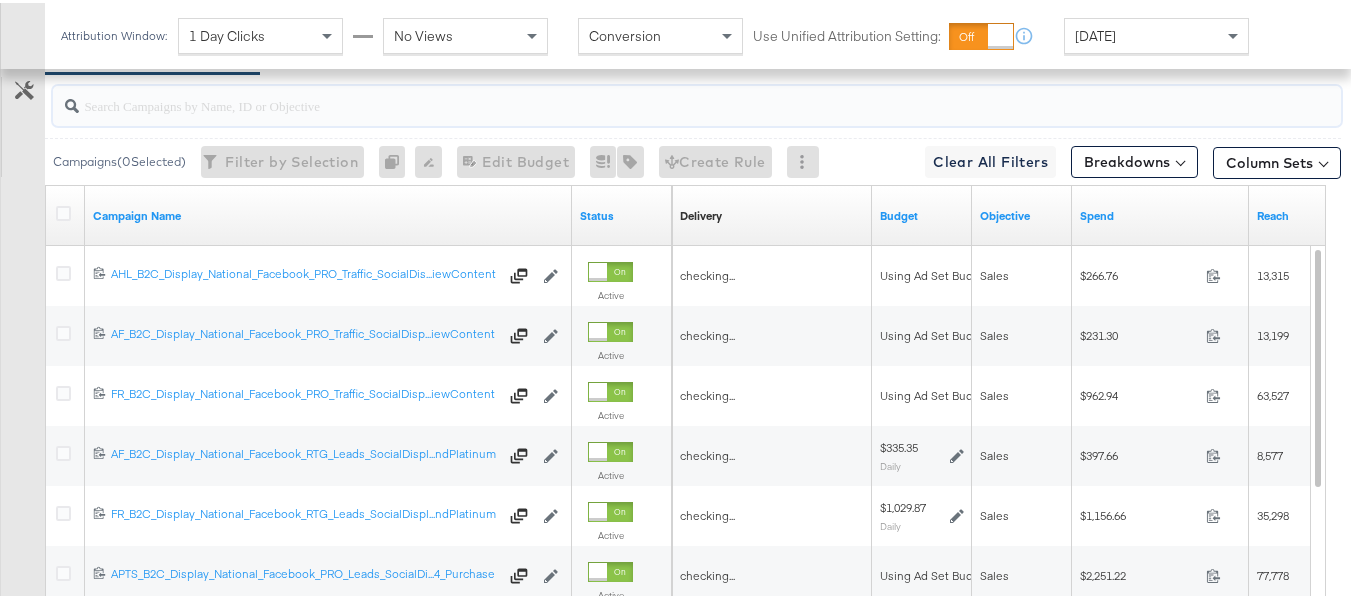 paste on "FR_B2C_Display_National_Facebook_RTG_Leads_SocialDisplay_alwayson_Retargeting_FR24_DiamondPlatinum" 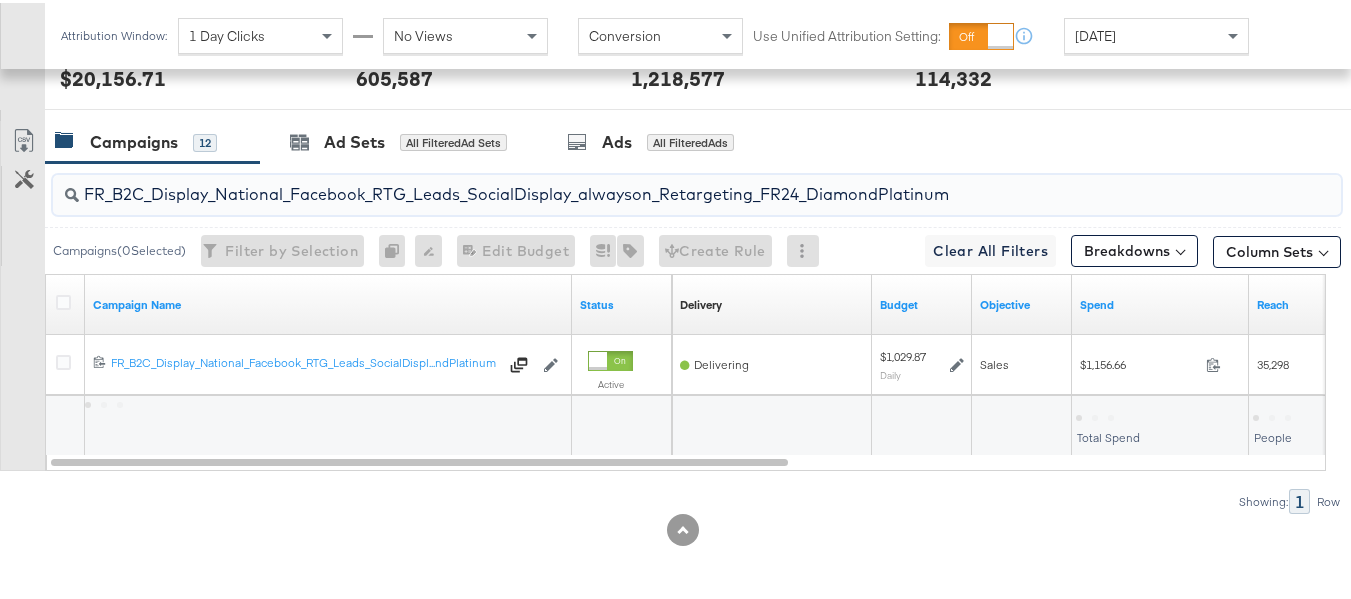 scroll, scrollTop: 873, scrollLeft: 0, axis: vertical 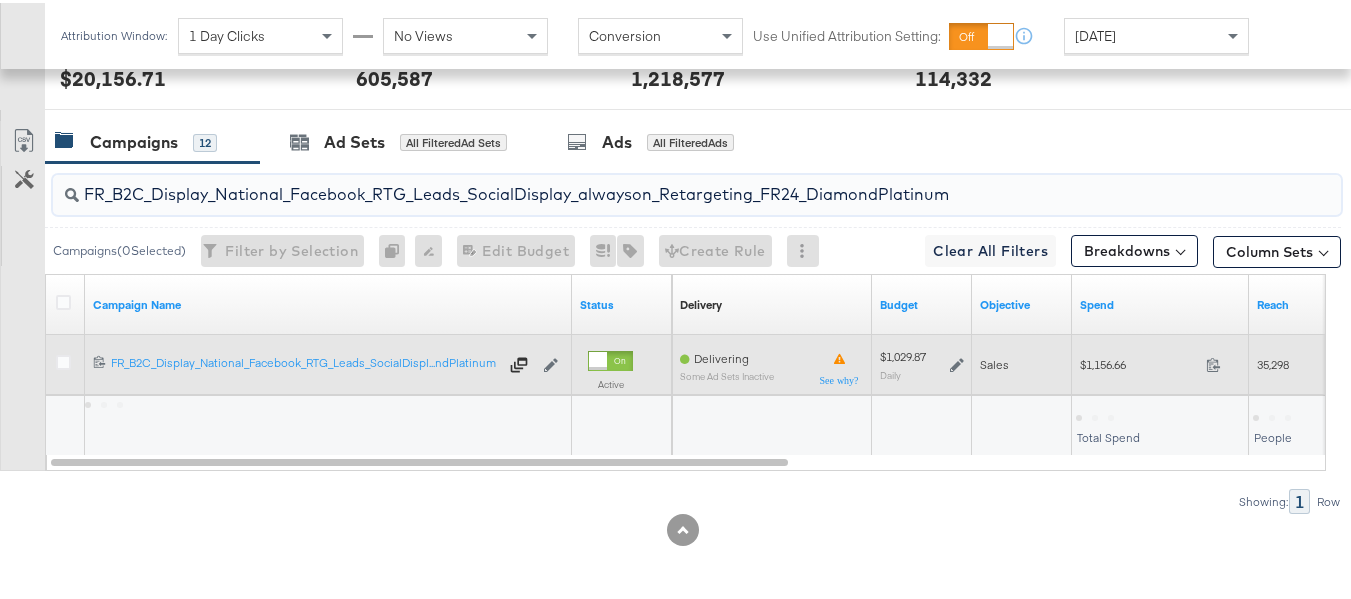 click on "$1,156.66" at bounding box center [1139, 361] 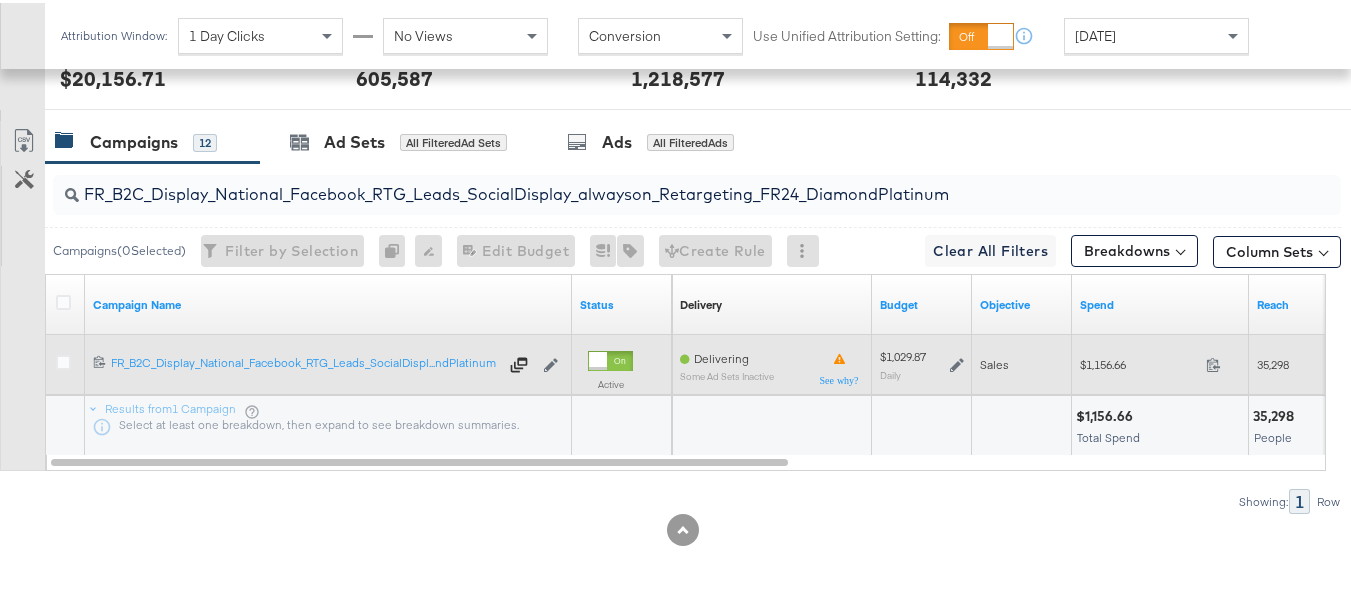 click on "$1,156.66" at bounding box center (1139, 361) 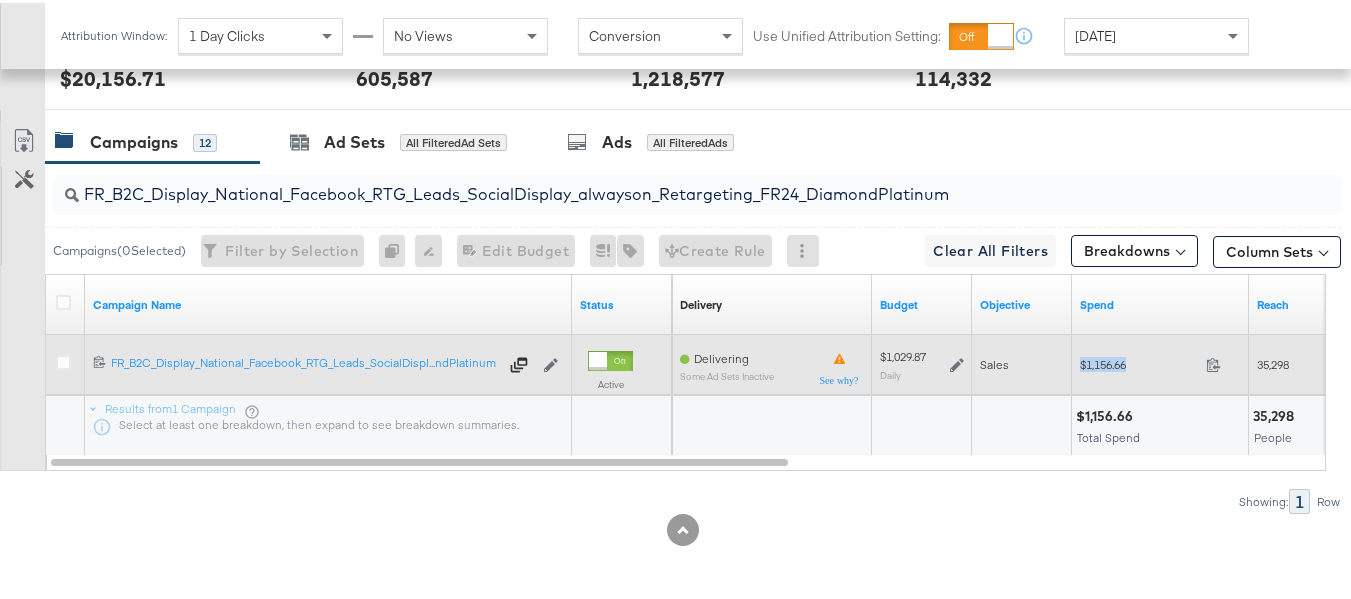 click on "$1,156.66" at bounding box center [1139, 361] 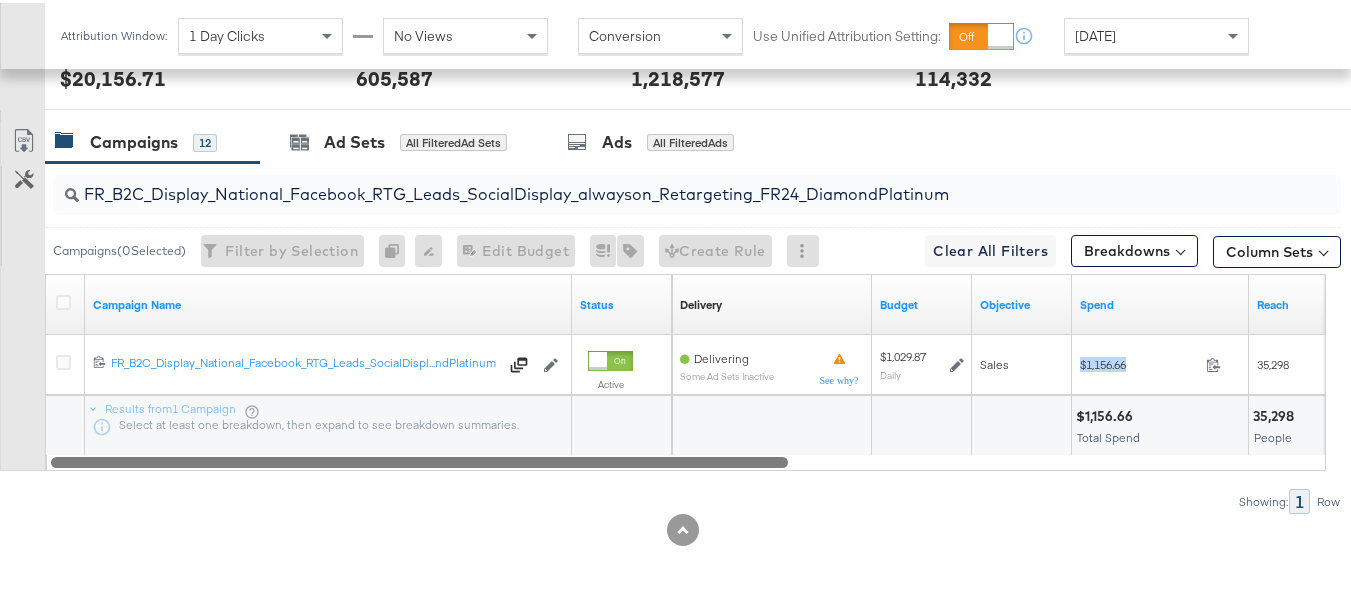 copy on "$1,156.66" 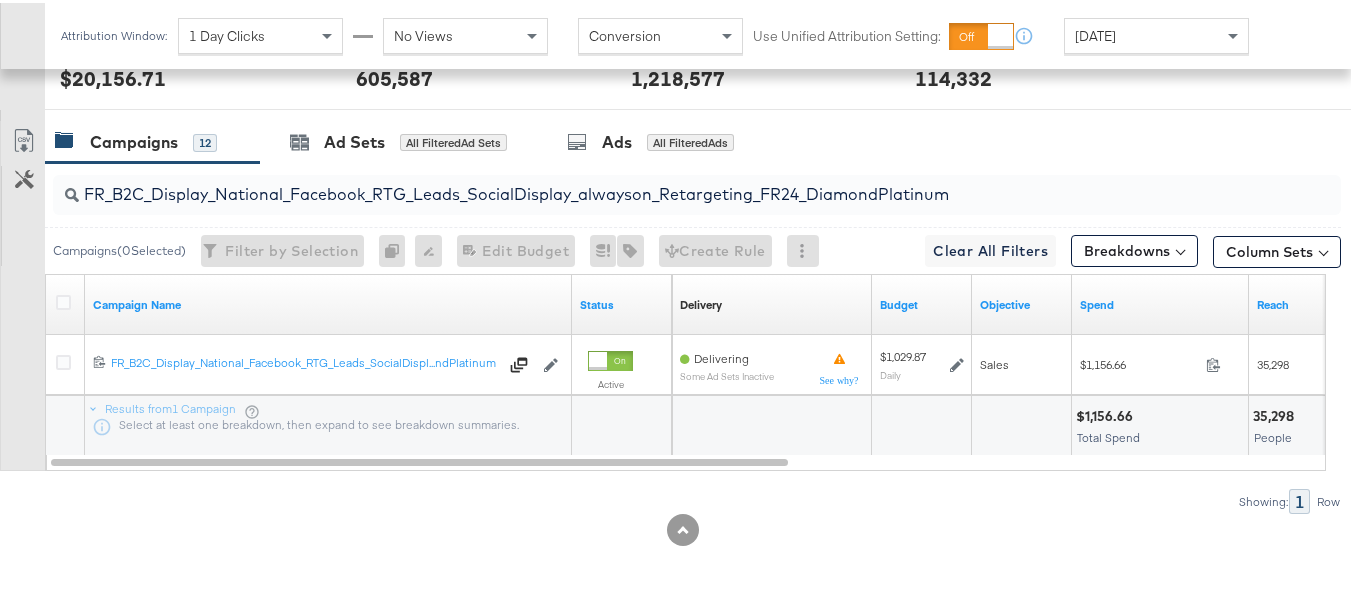 click on "FR_B2C_Display_National_Facebook_RTG_Leads_SocialDisplay_alwayson_Retargeting_FR24_DiamondPlatinum" at bounding box center [653, 183] 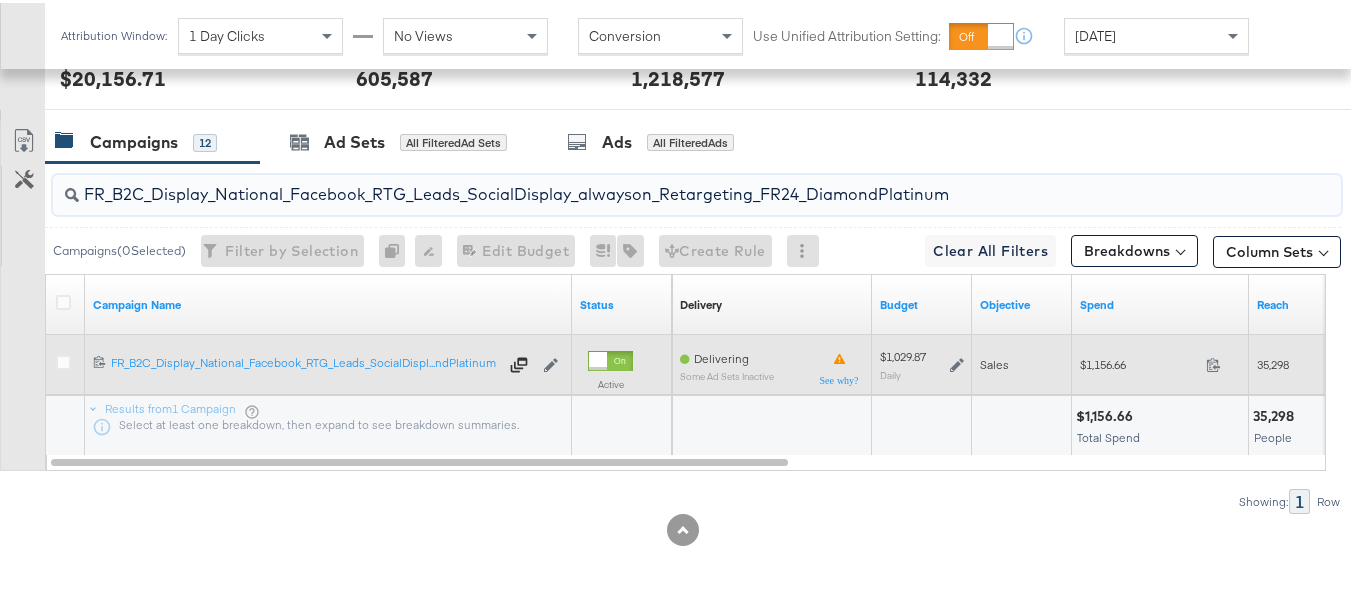 paste on "AF_B2C_Display_National_Facebook_RTG_Leads_SocialDisplay_alwayson_Retargeting_AF" 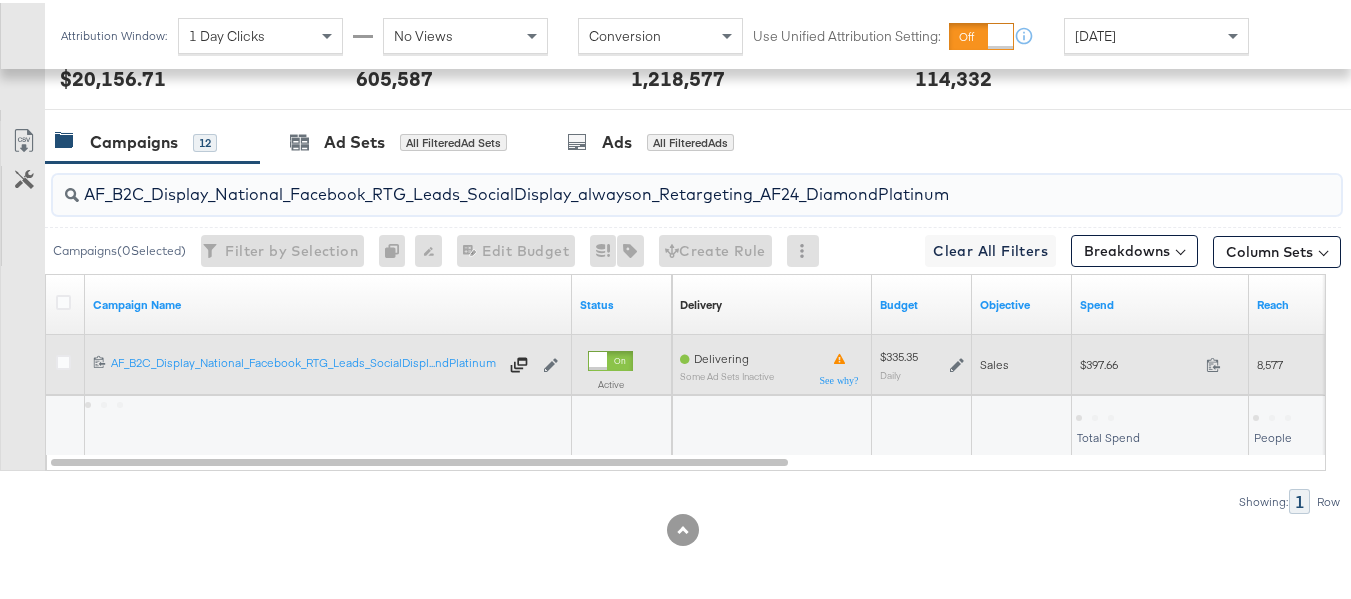 click on "$397.66" at bounding box center [1139, 361] 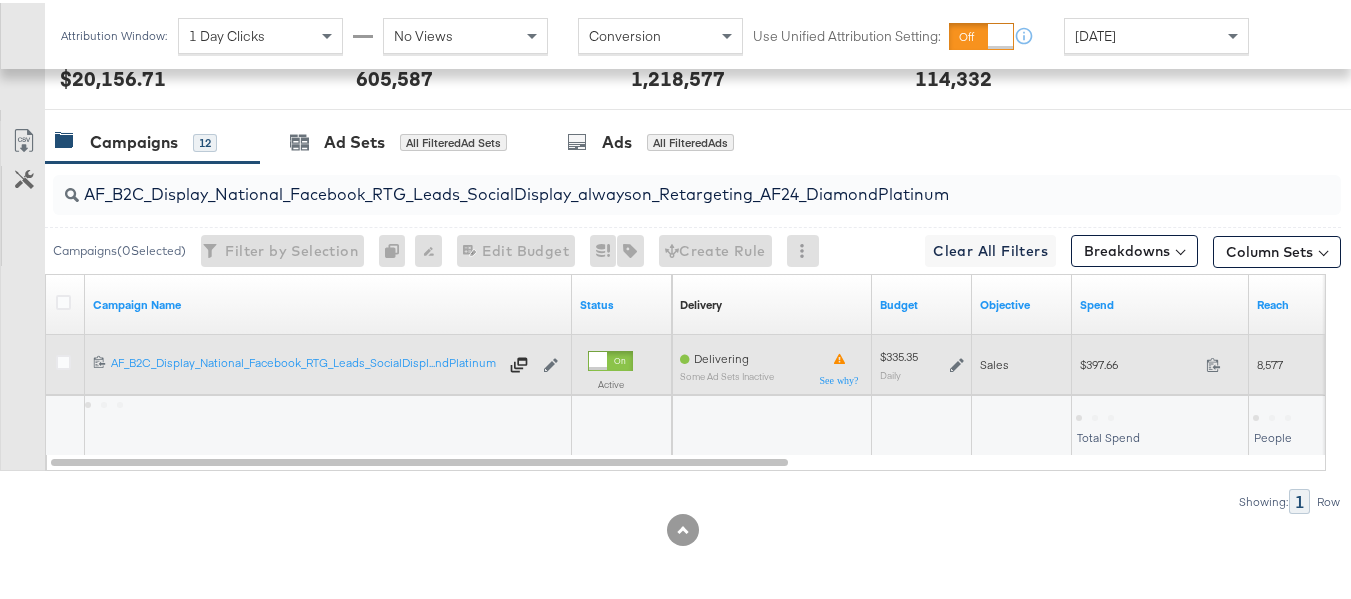 click on "$397.66" at bounding box center [1139, 361] 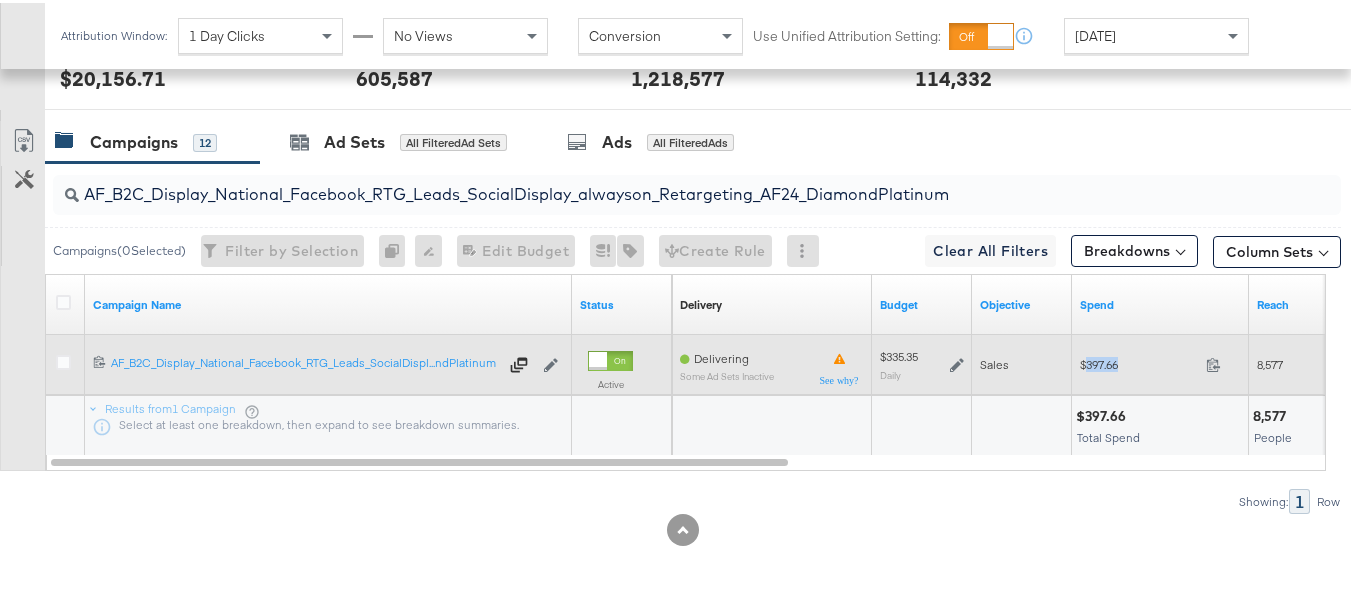 click on "$397.66" at bounding box center (1139, 361) 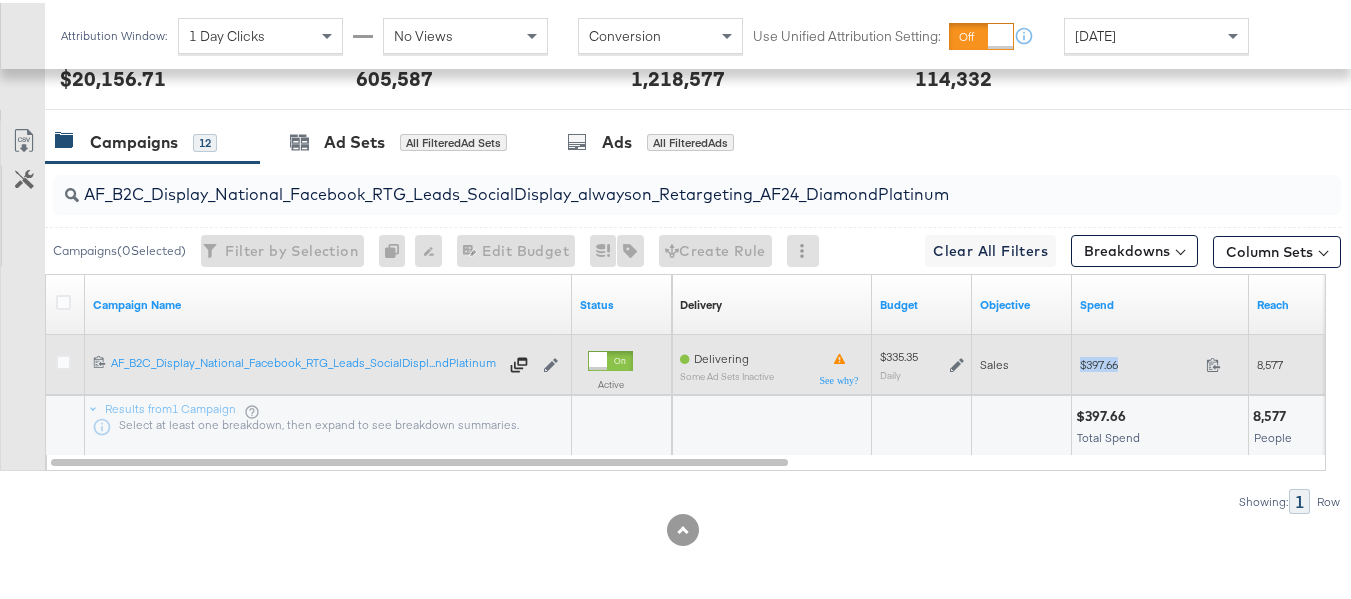 click on "$397.66" at bounding box center [1139, 361] 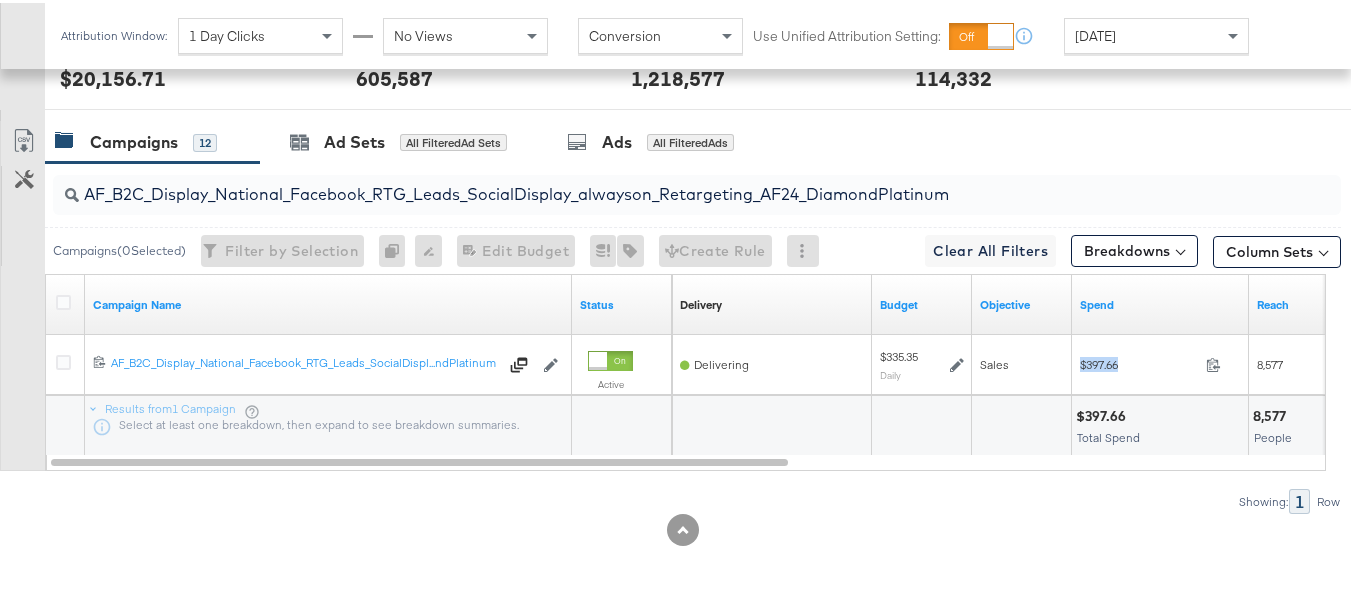 copy on "$397.66" 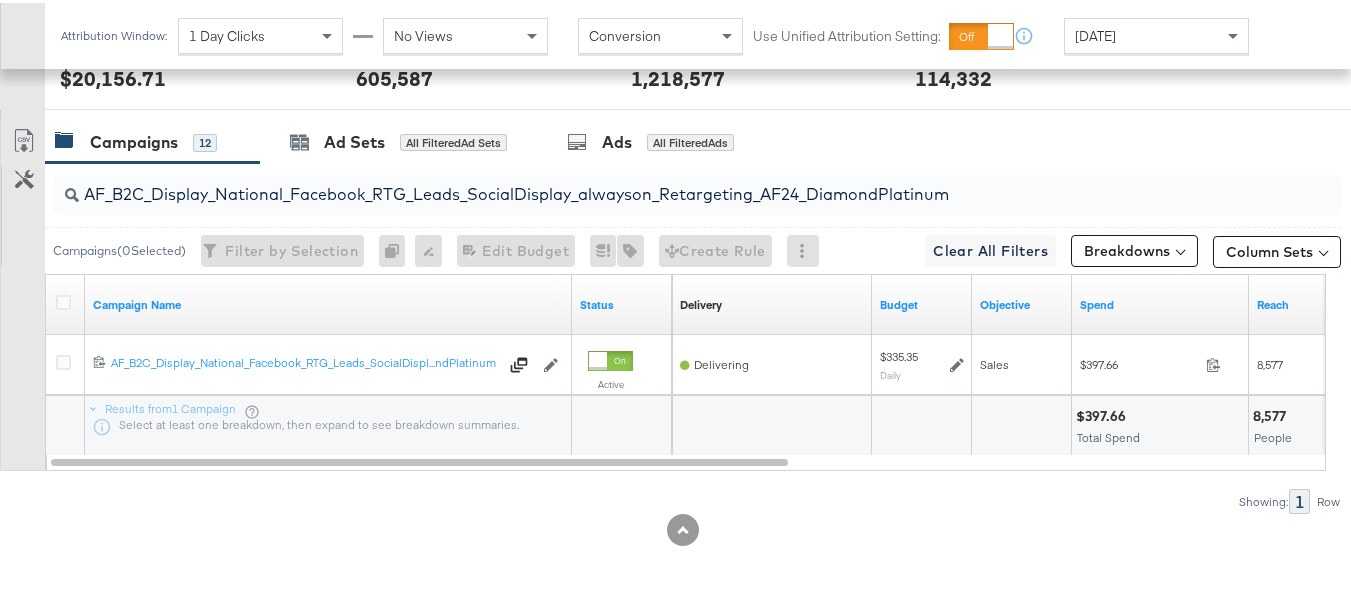 click on "AF_B2C_Display_National_Facebook_RTG_Leads_SocialDisplay_alwayson_Retargeting_AF24_DiamondPlatinum" at bounding box center [697, 192] 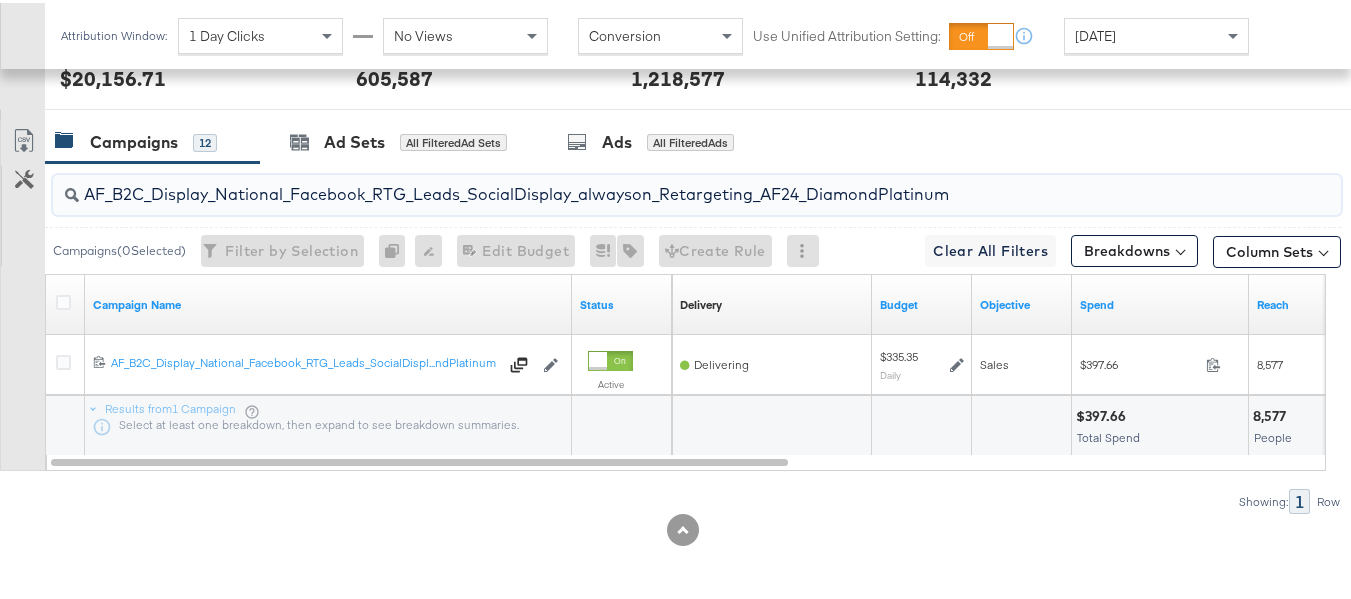 paste on "HL_B2C_Display_National_Facebook_RTG_Leads_SocialDisplay_alwayson_Retargeting_AHL" 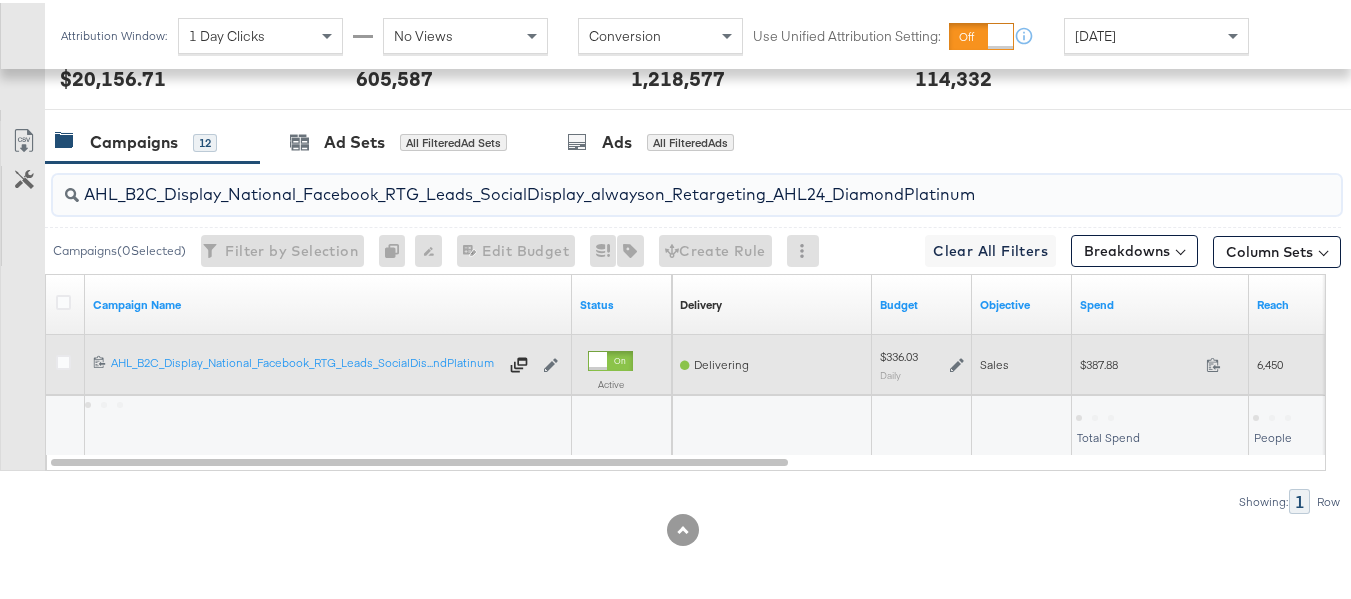 click on "$387.88" at bounding box center (1139, 361) 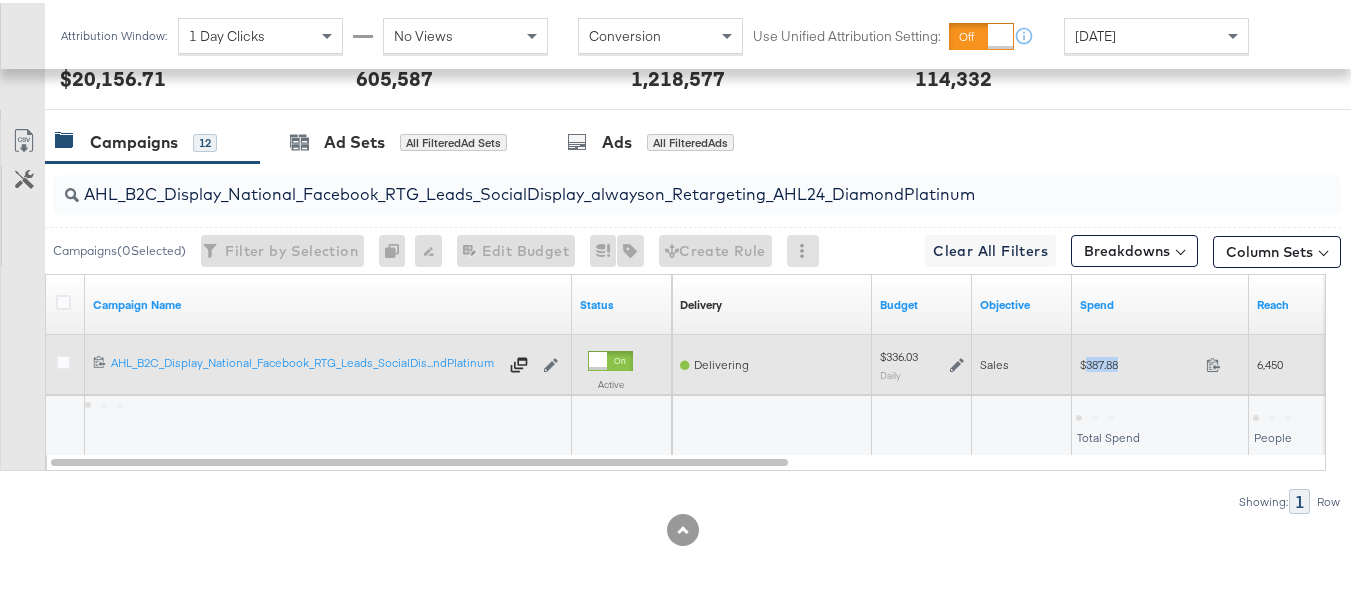 click on "$387.88" at bounding box center [1139, 361] 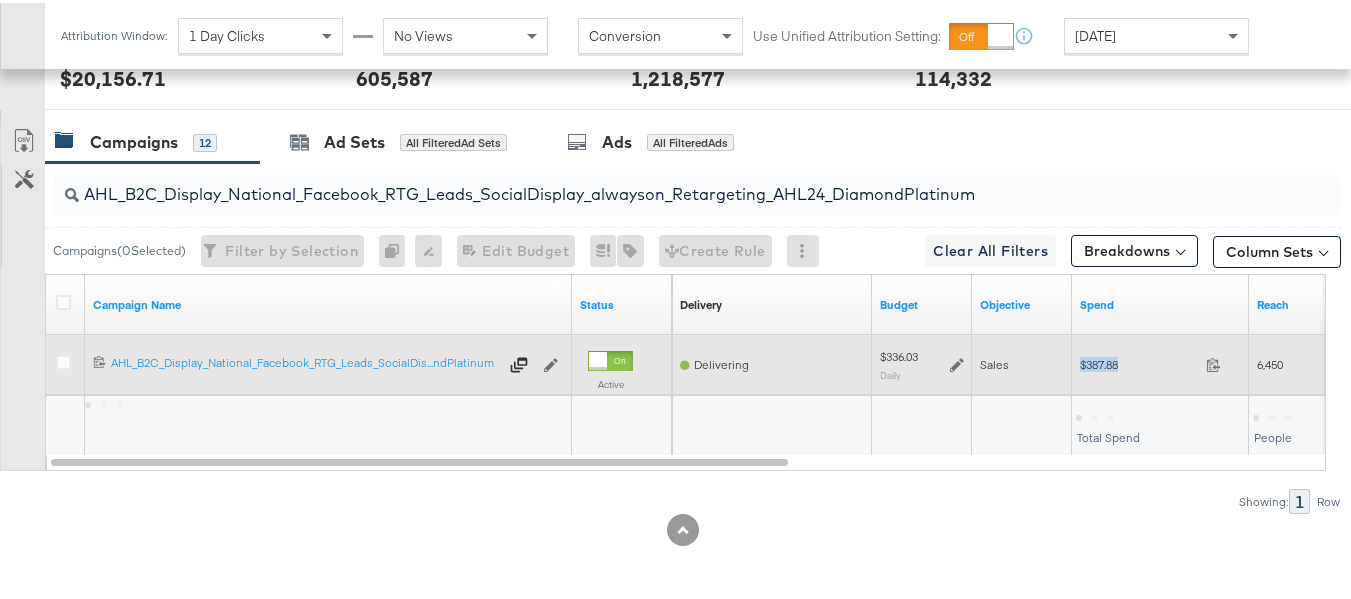 click on "$387.88" at bounding box center (1139, 361) 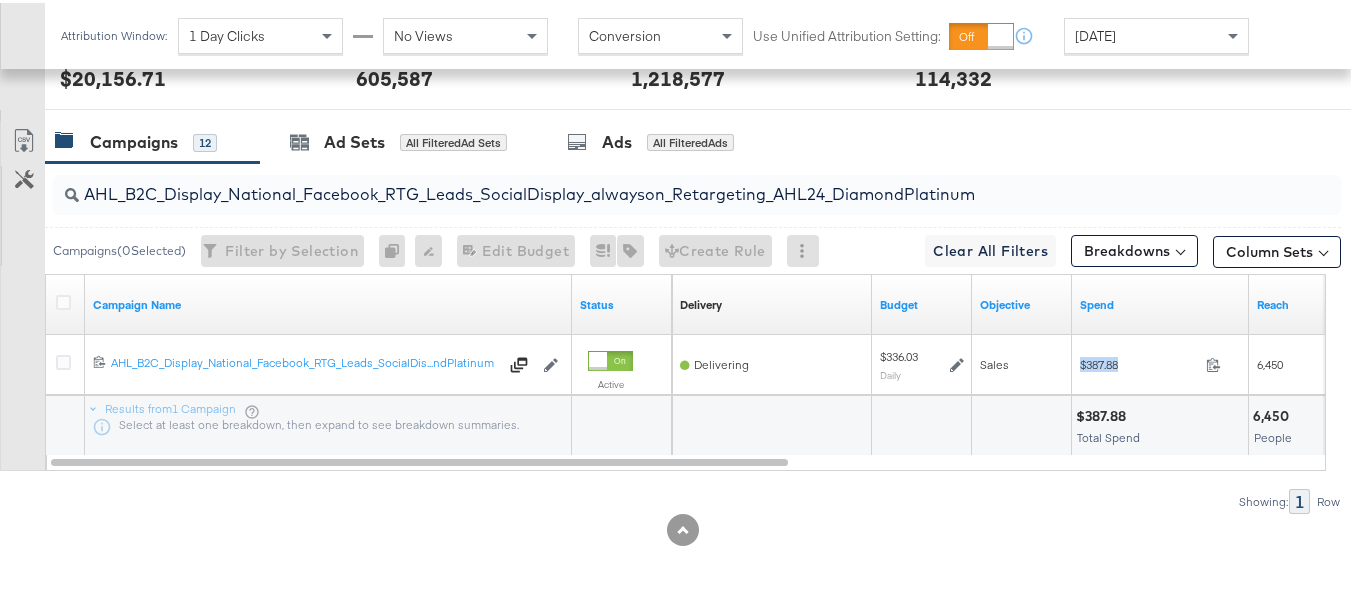 copy on "$387.88" 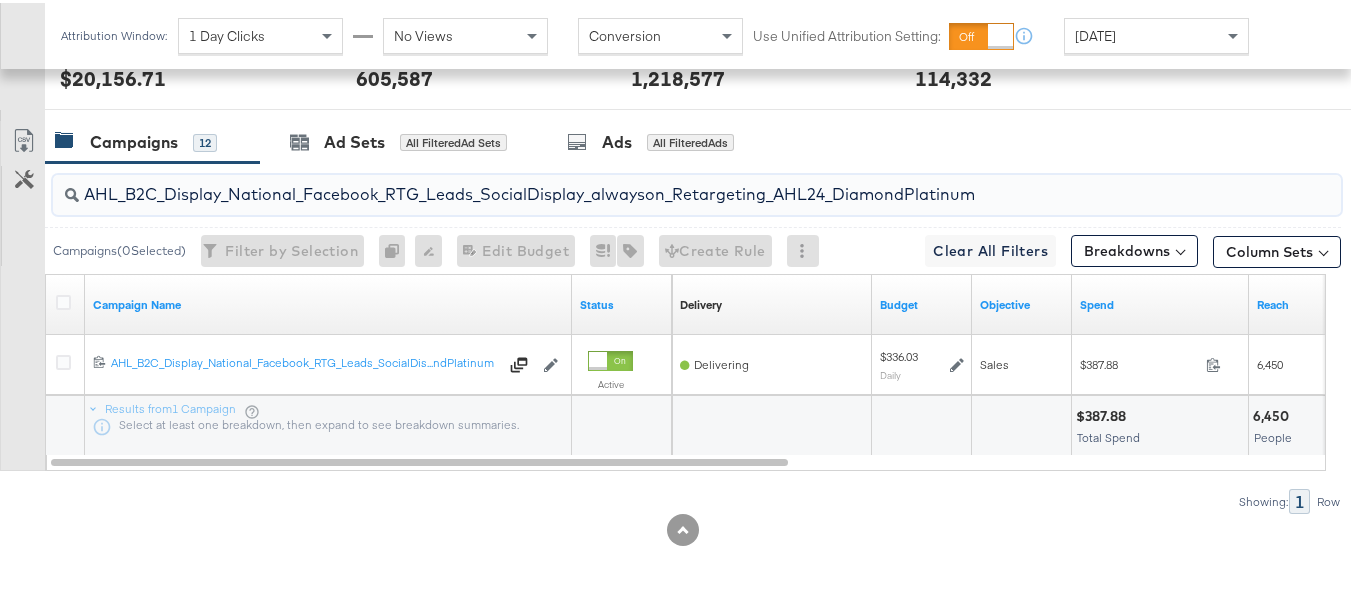 click on "AHL_B2C_Display_National_Facebook_RTG_Leads_SocialDisplay_alwayson_Retargeting_AHL24_DiamondPlatinum" at bounding box center (653, 183) 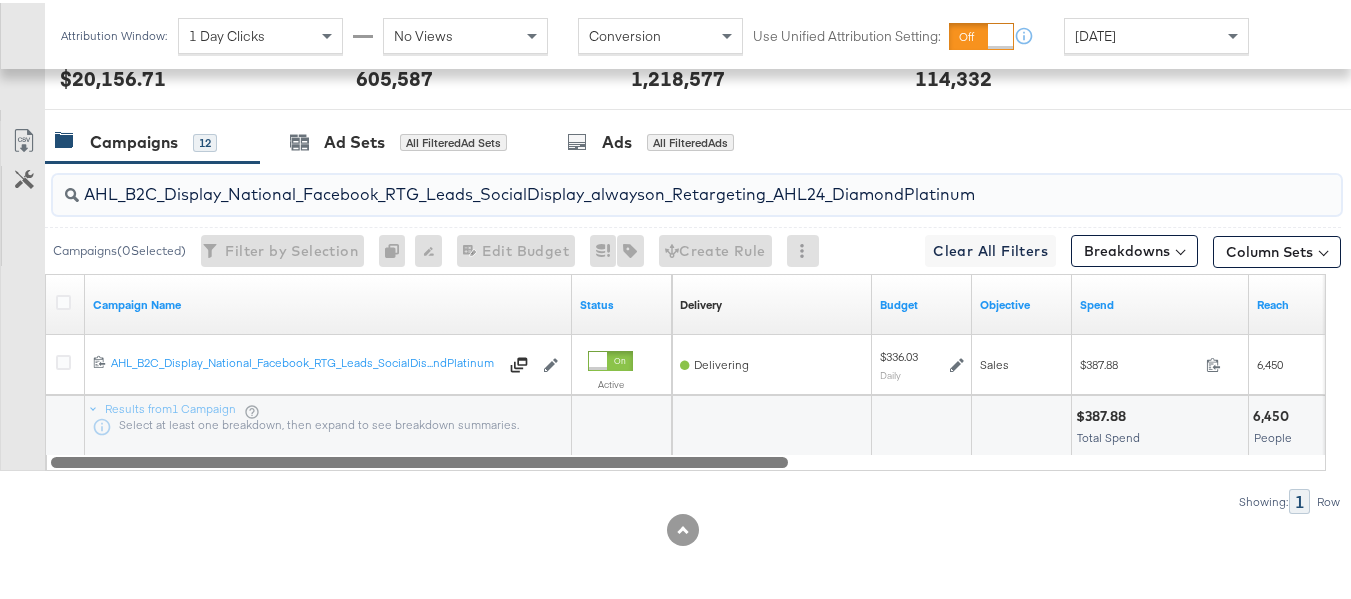 paste on "PTS_B2C_Display_National_Facebook_PRO_Traffic_SocialDisplay_alwayson_ASC_DARE24_ViewContent" 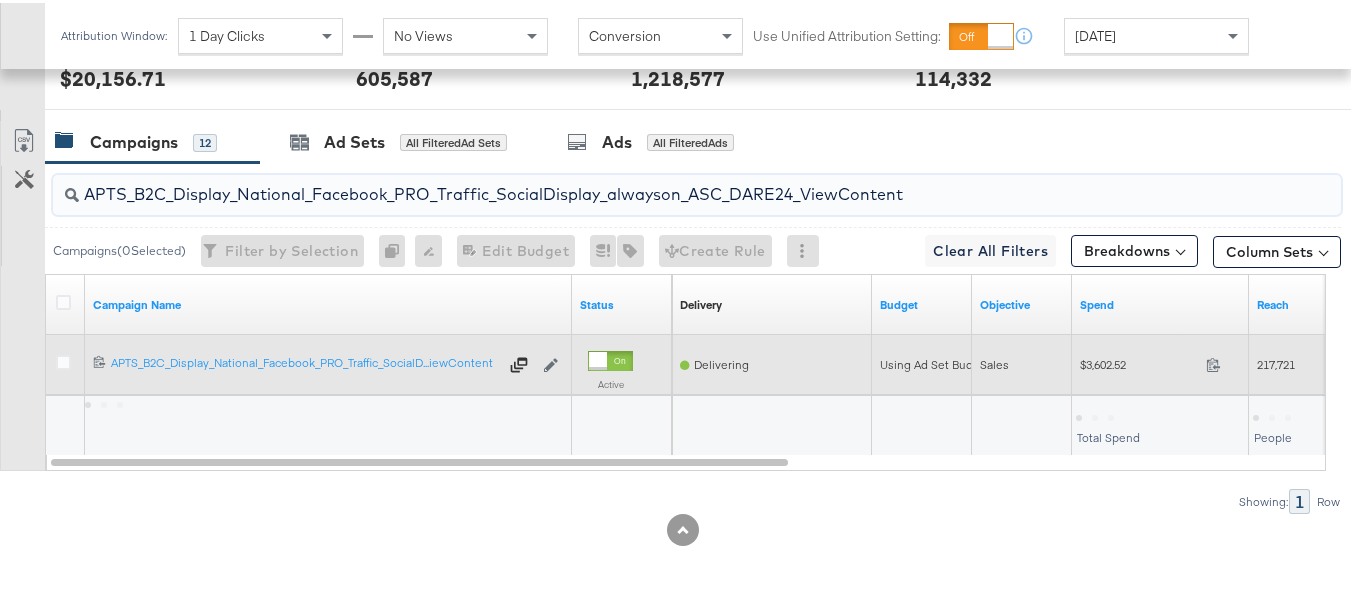 click on "$3,602.52" at bounding box center [1139, 361] 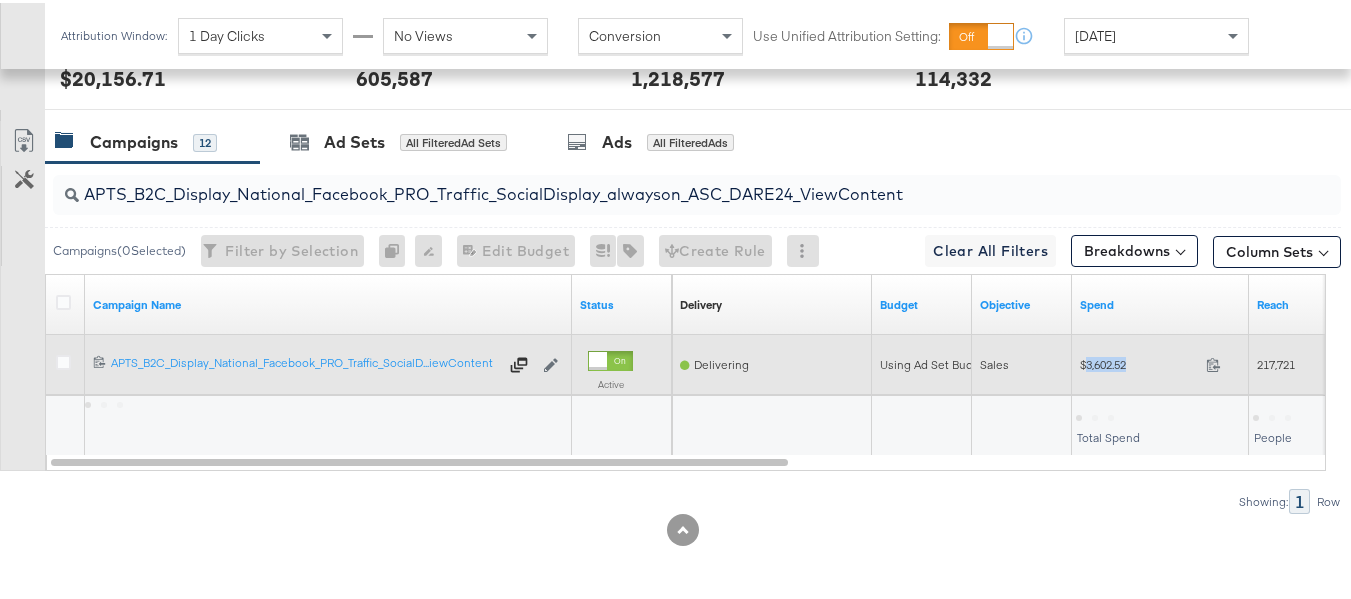 click on "$3,602.52" at bounding box center (1139, 361) 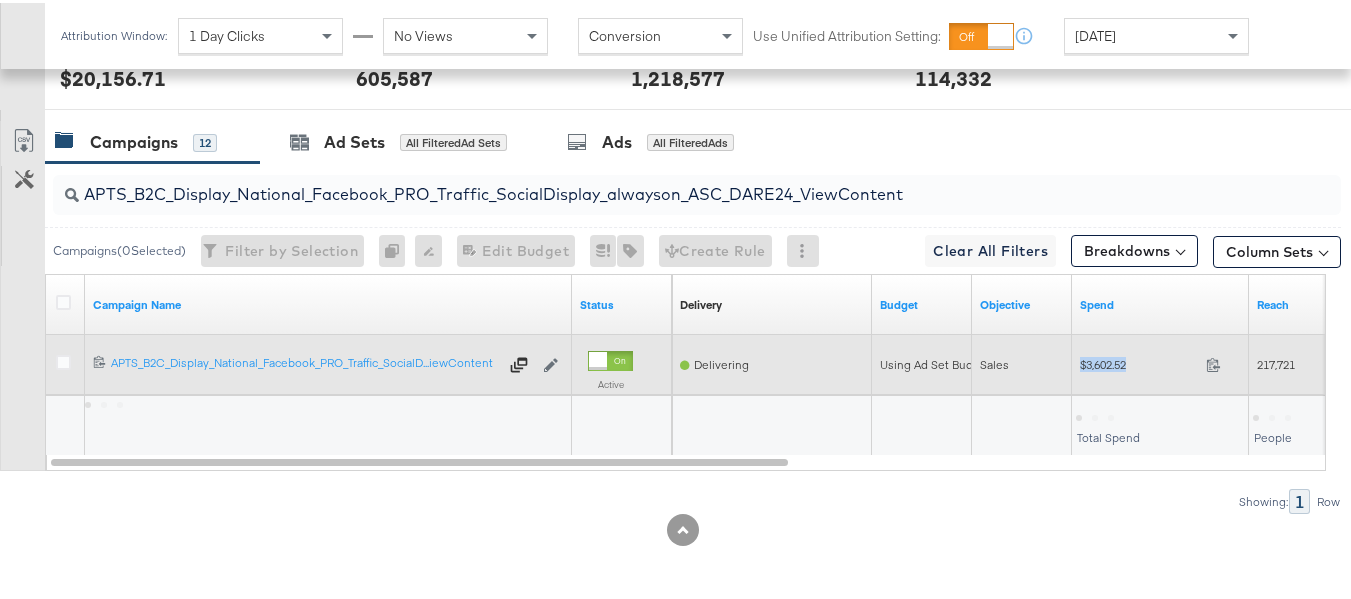 click on "$3,602.52" at bounding box center (1139, 361) 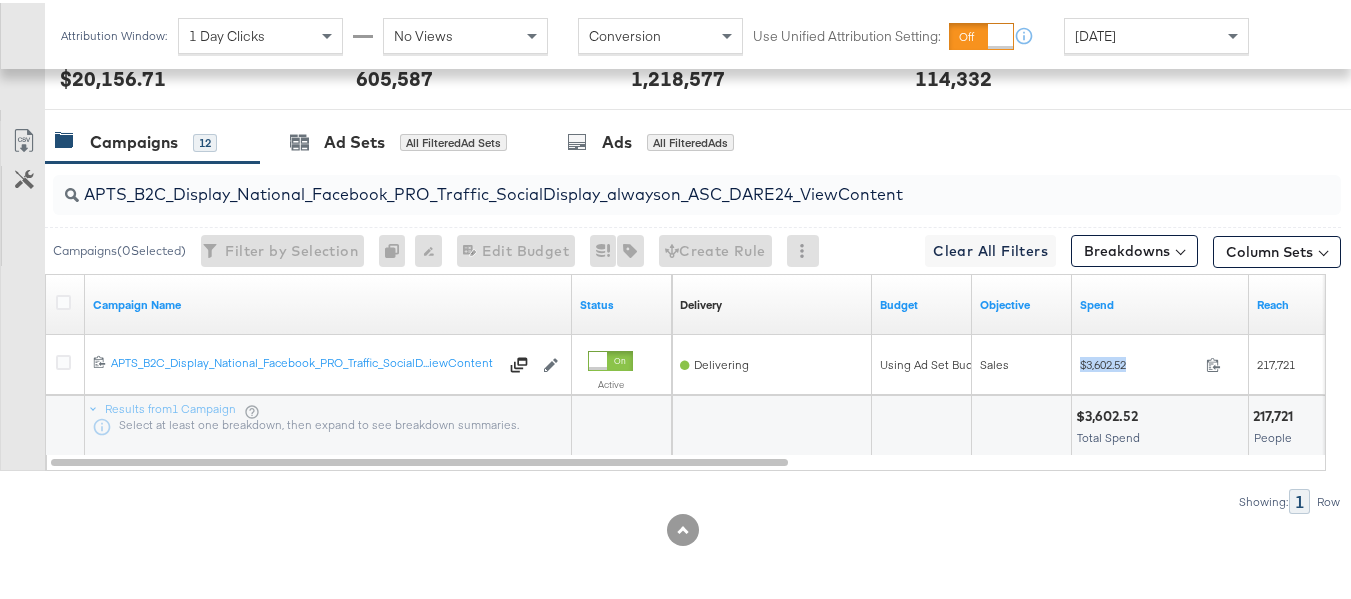 copy on "$3,602.52" 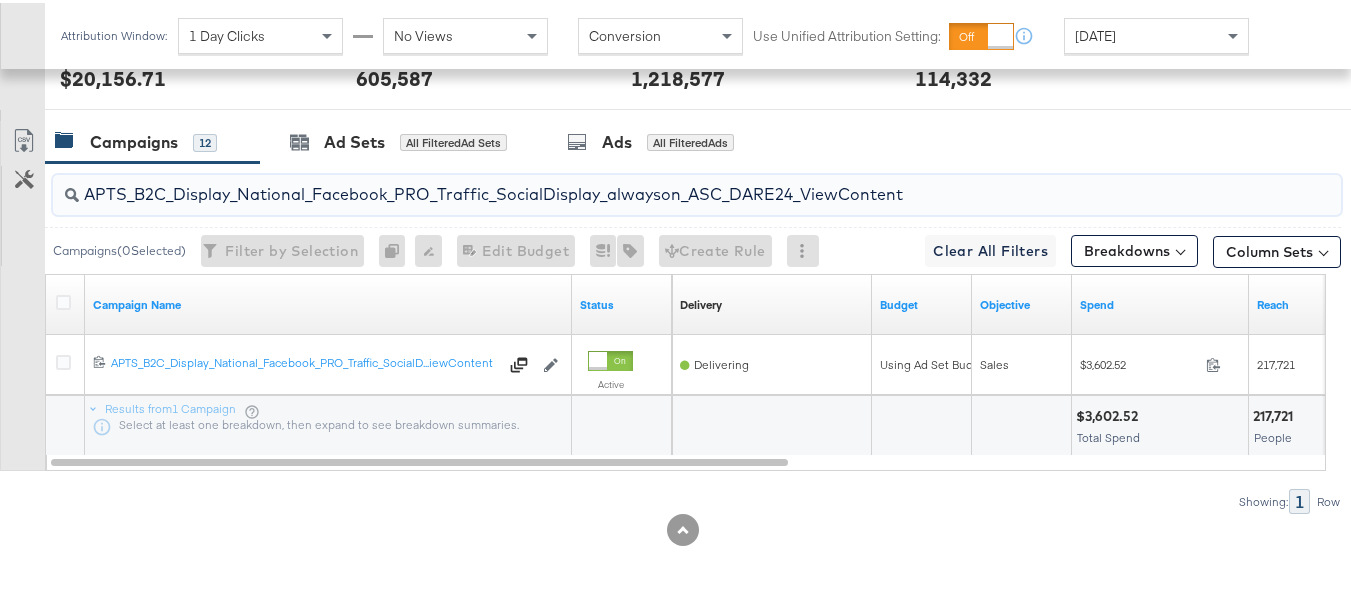click on "APTS_B2C_Display_National_Facebook_PRO_Traffic_SocialDisplay_alwayson_ASC_DARE24_ViewContent" at bounding box center [653, 183] 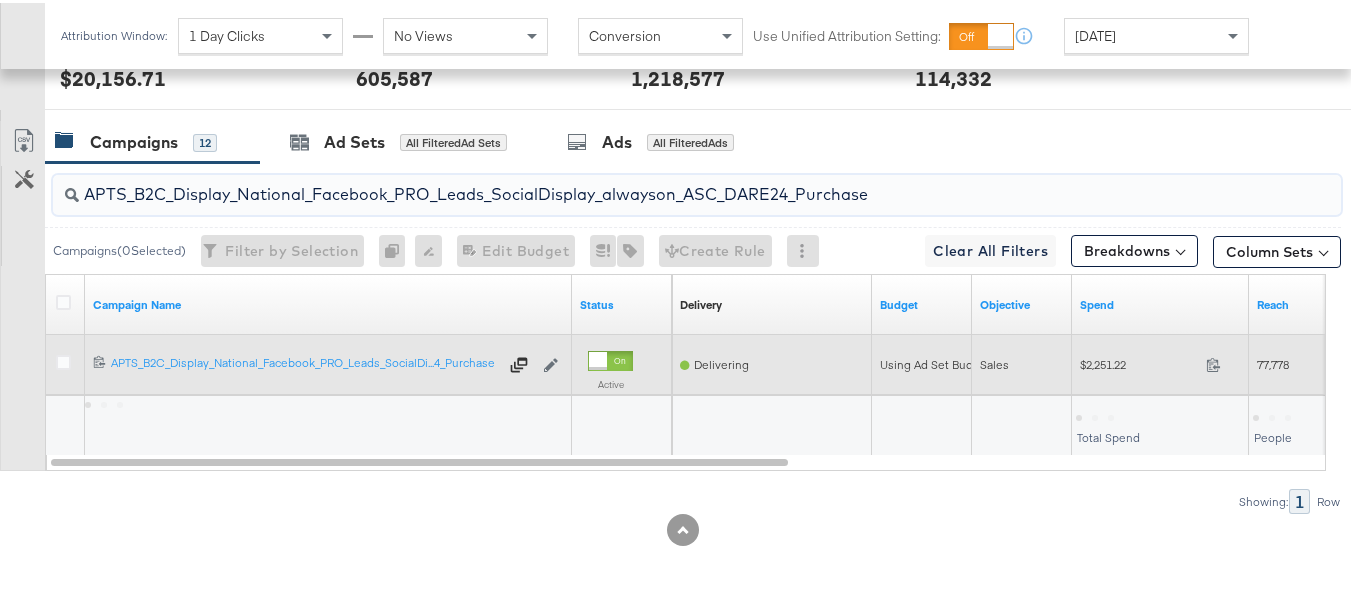 click on "$2,251.22" at bounding box center [1139, 361] 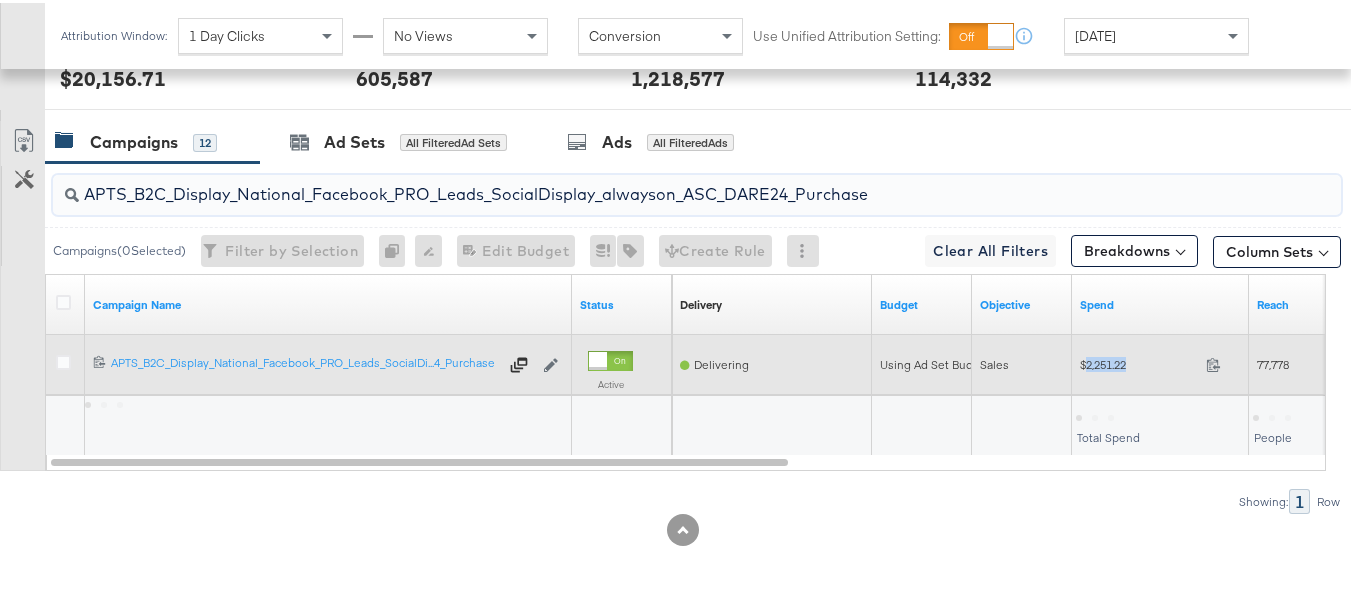 click on "$2,251.22" at bounding box center [1139, 361] 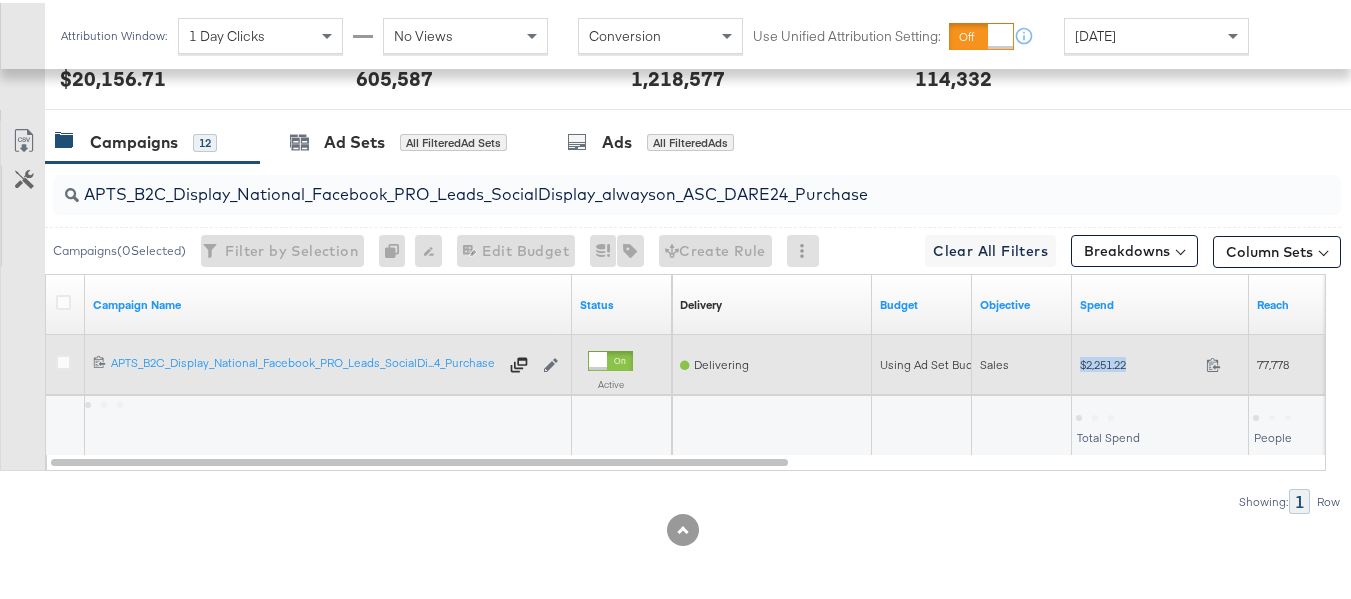 click on "$2,251.22" at bounding box center [1139, 361] 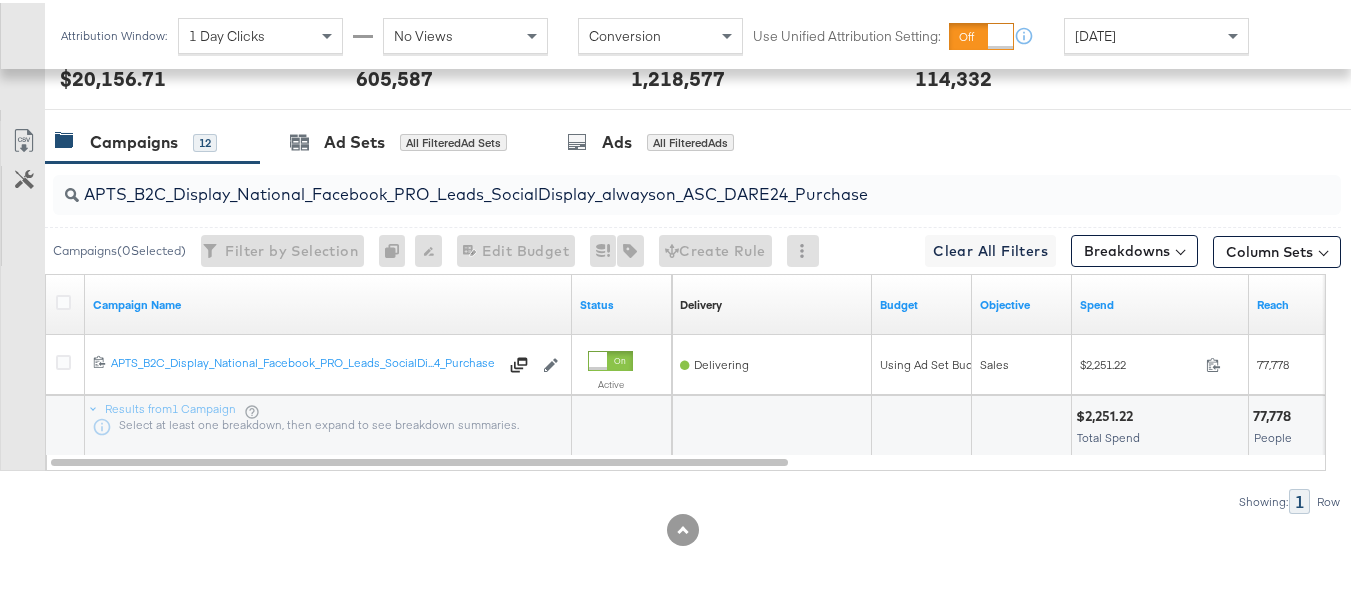 click on "APTS_B2C_Display_National_Facebook_PRO_Leads_SocialDisplay_alwayson_ASC_DARE24_Purchase" at bounding box center (653, 183) 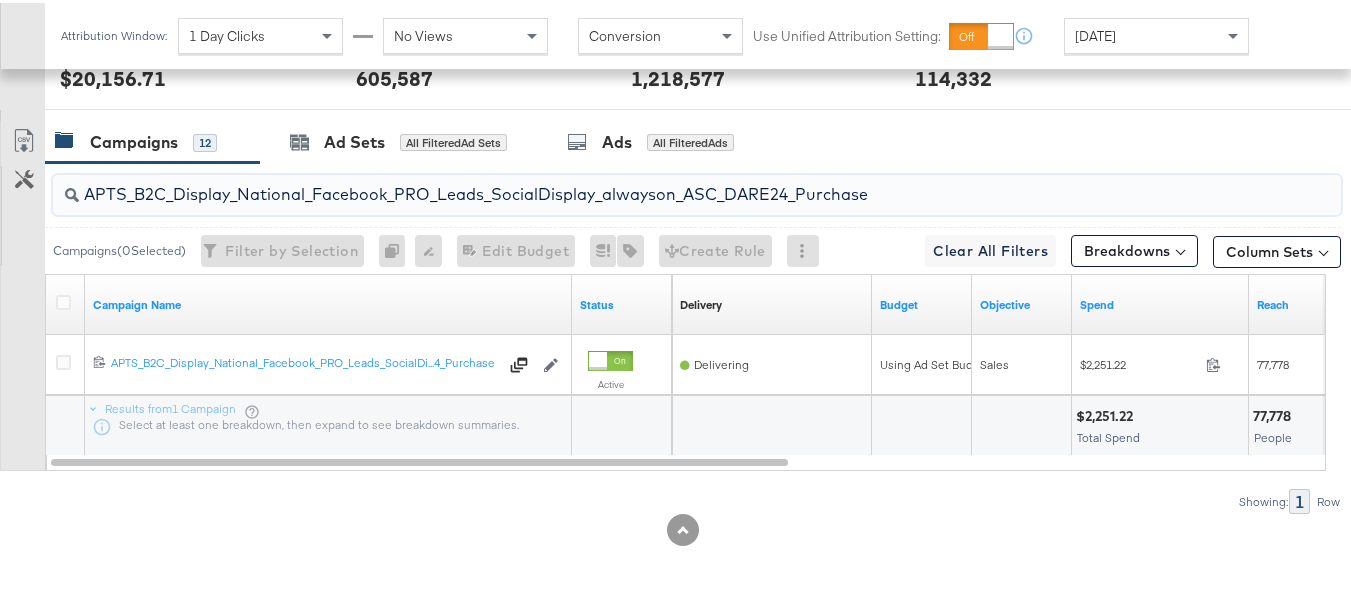 paste on "F_B2C_Display_National_Facebook_PRO_Traffic_SocialDisplay_alwayson_ASC_AF24_ViewContent" 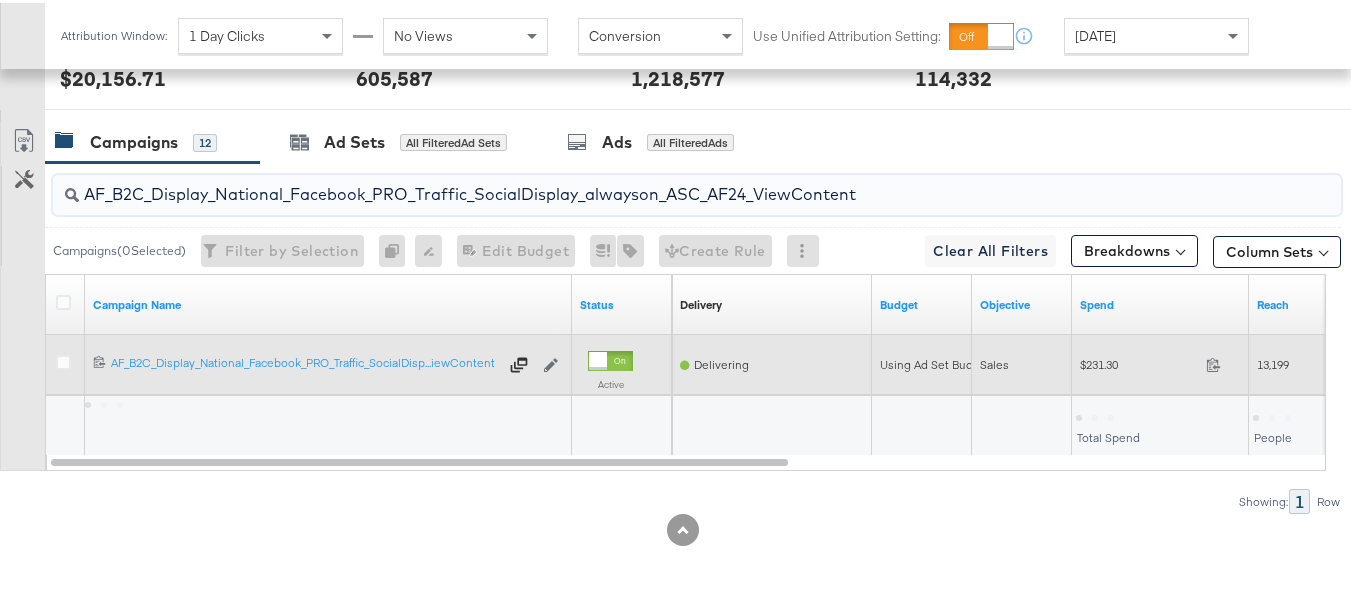 click on "$231.30" at bounding box center [1139, 361] 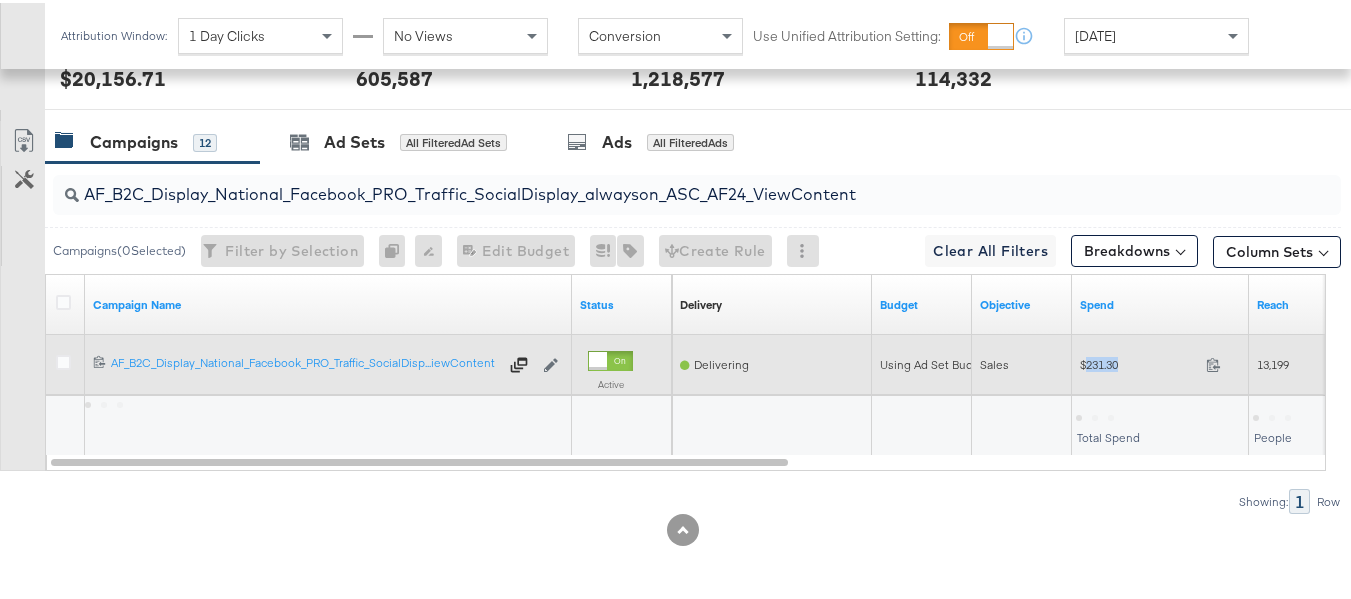 click on "$231.30" at bounding box center (1139, 361) 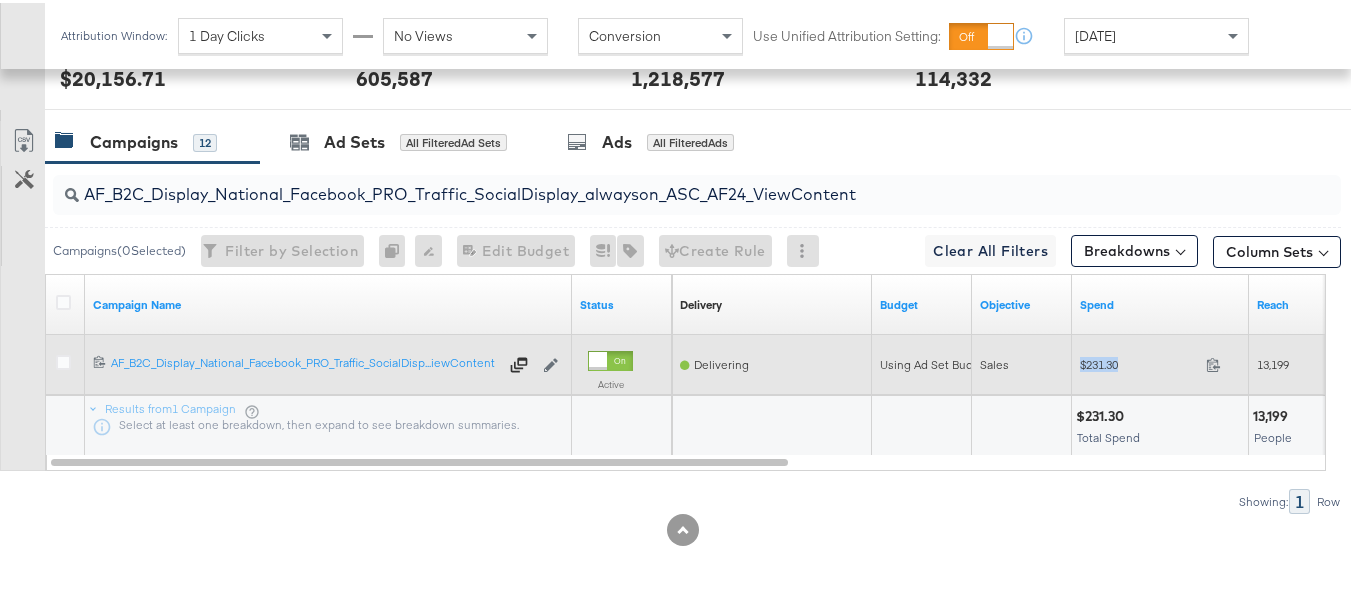 click on "$231.30" at bounding box center (1139, 361) 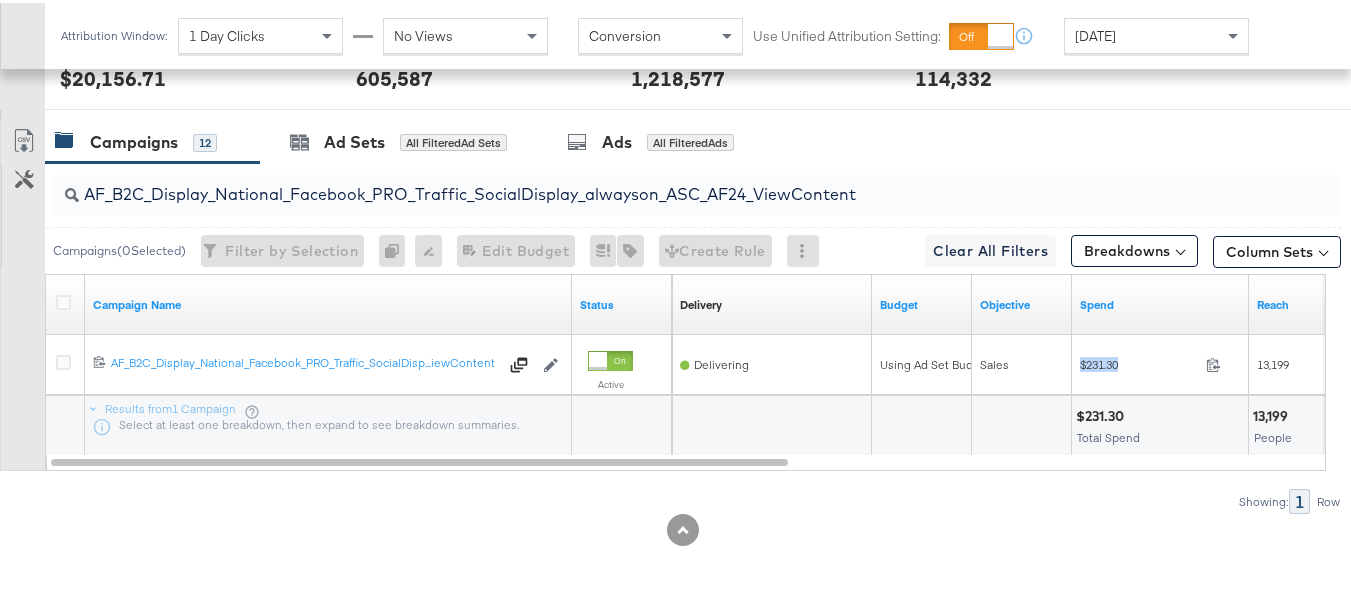 copy on "$231.30" 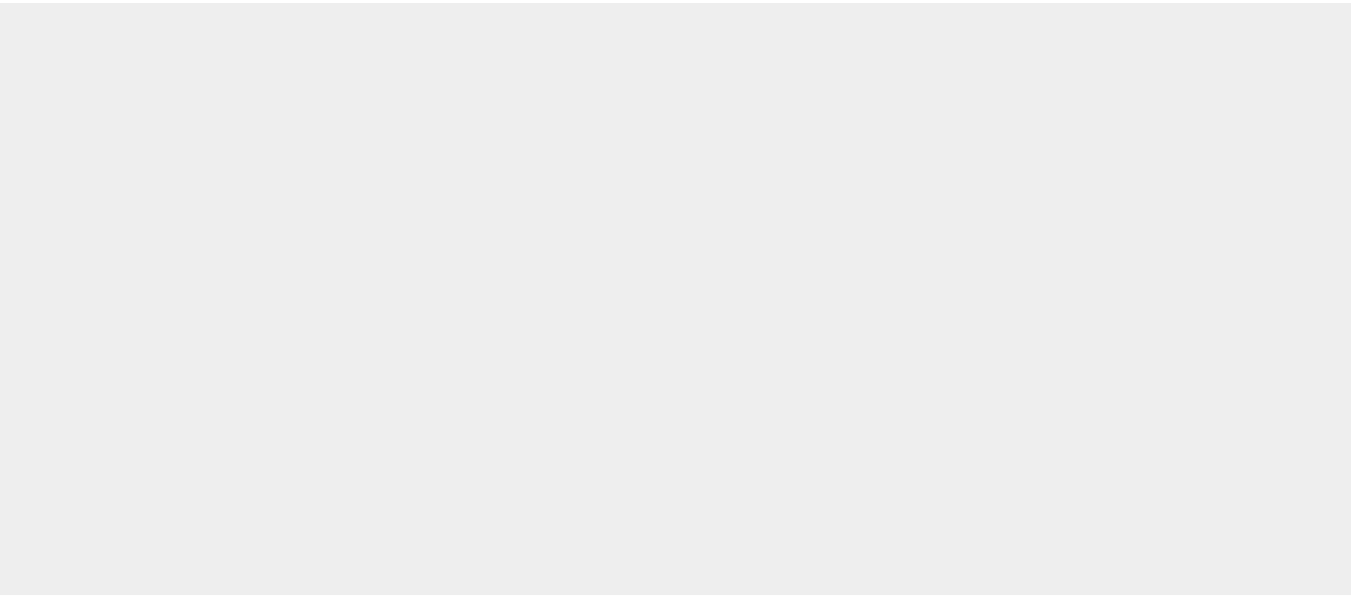 scroll, scrollTop: 0, scrollLeft: 0, axis: both 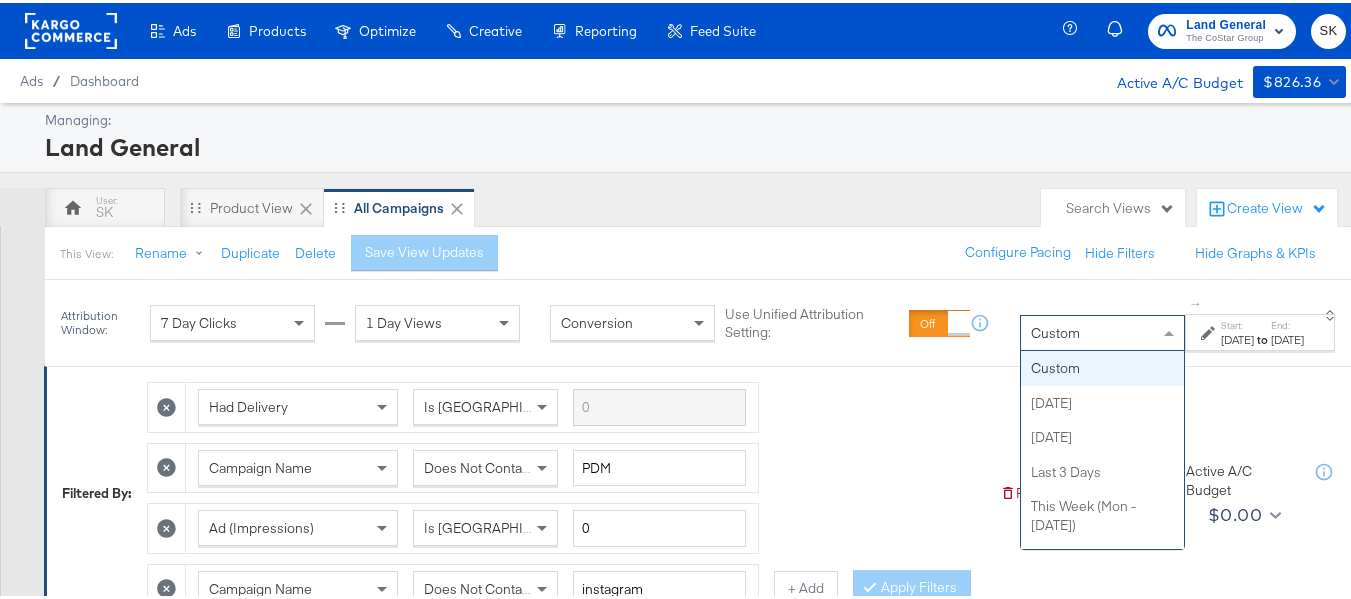 click on "Custom" at bounding box center (1102, 330) 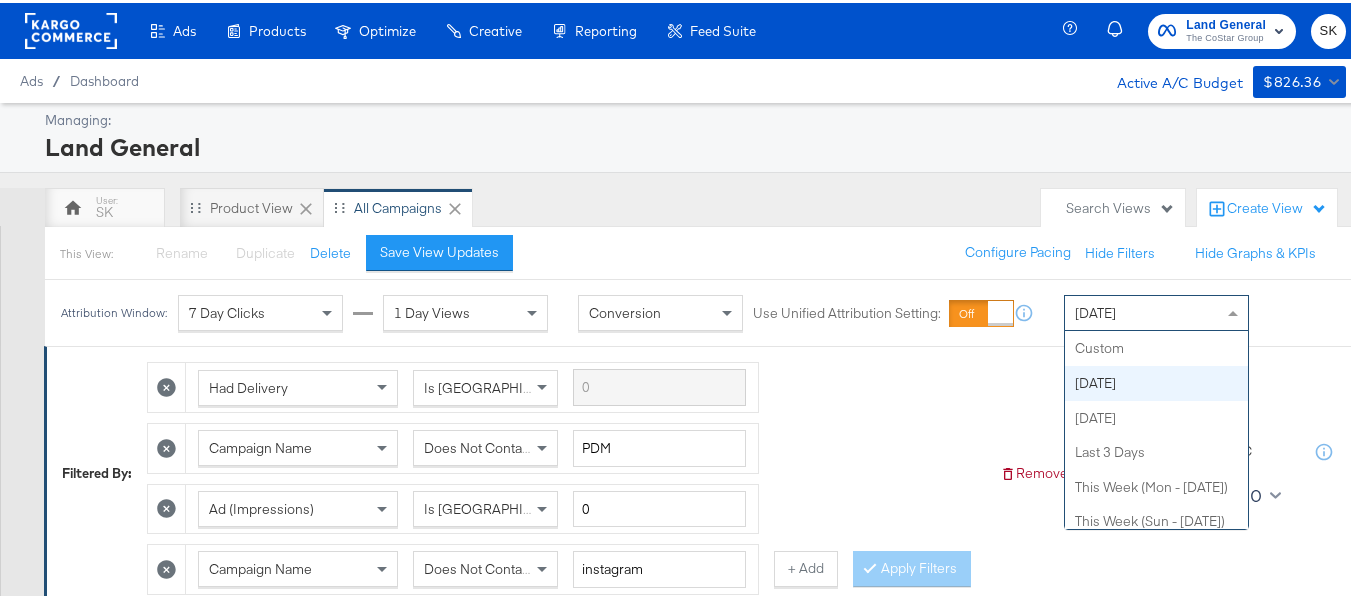 click on "[DATE]" at bounding box center (1095, 310) 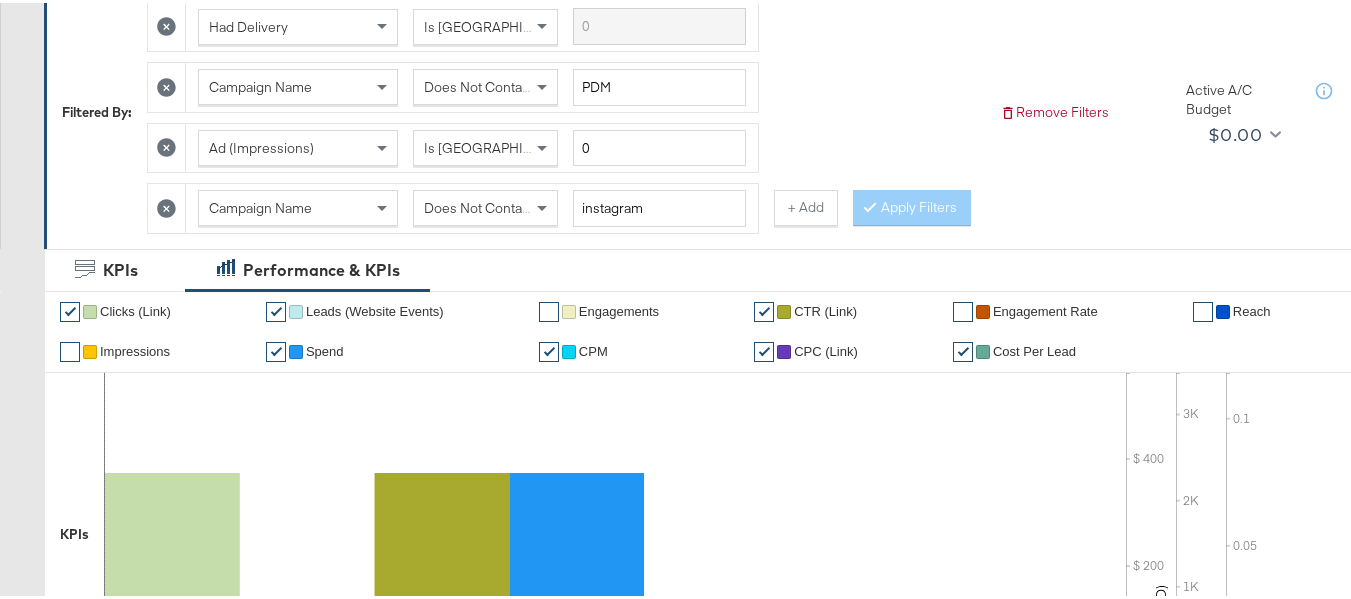 scroll, scrollTop: 1231, scrollLeft: 0, axis: vertical 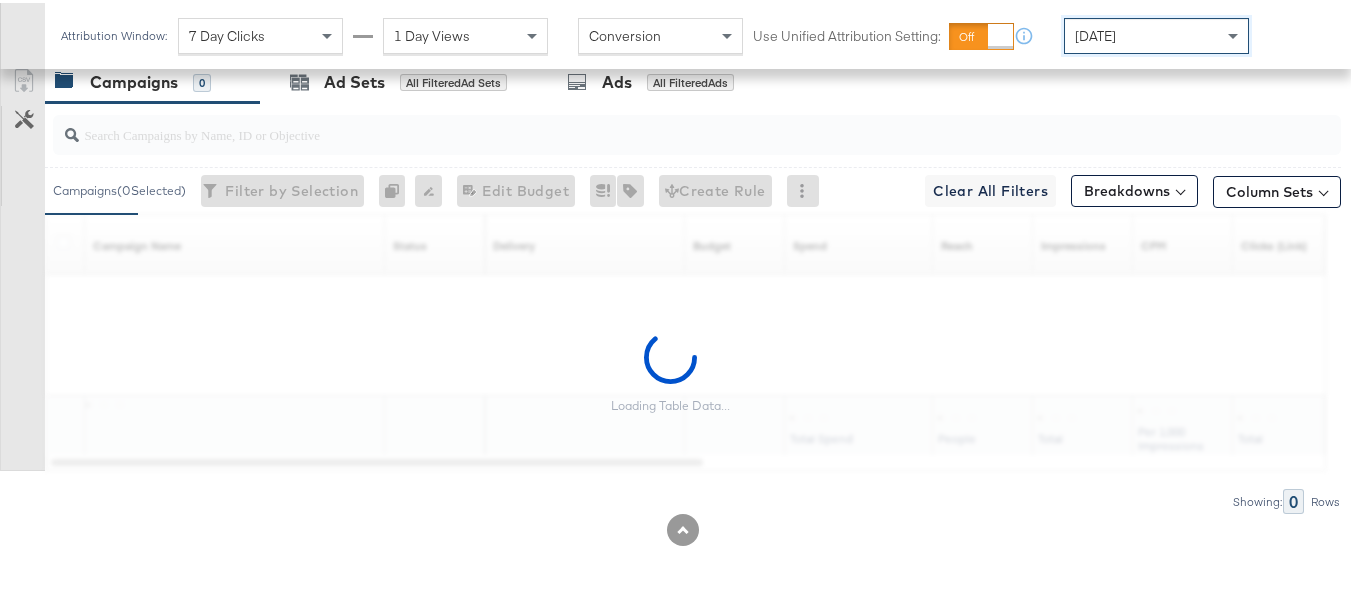 click at bounding box center [653, 123] 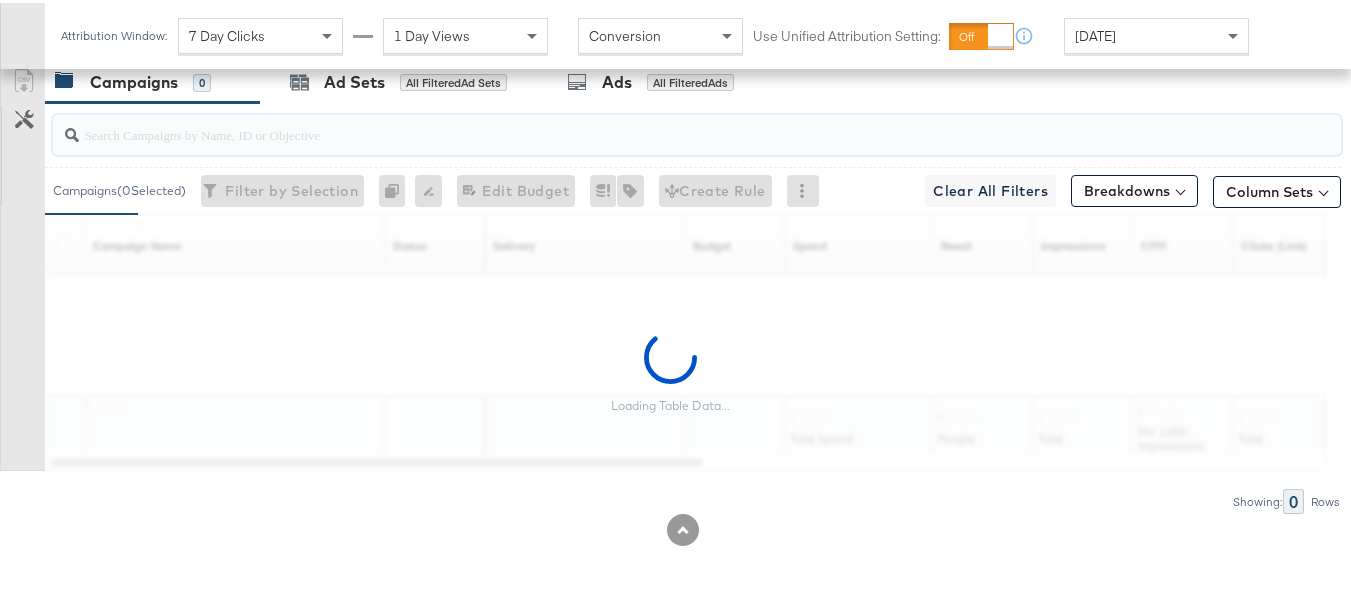 paste on "B2C_LAND_KC_RT_Sig_24" 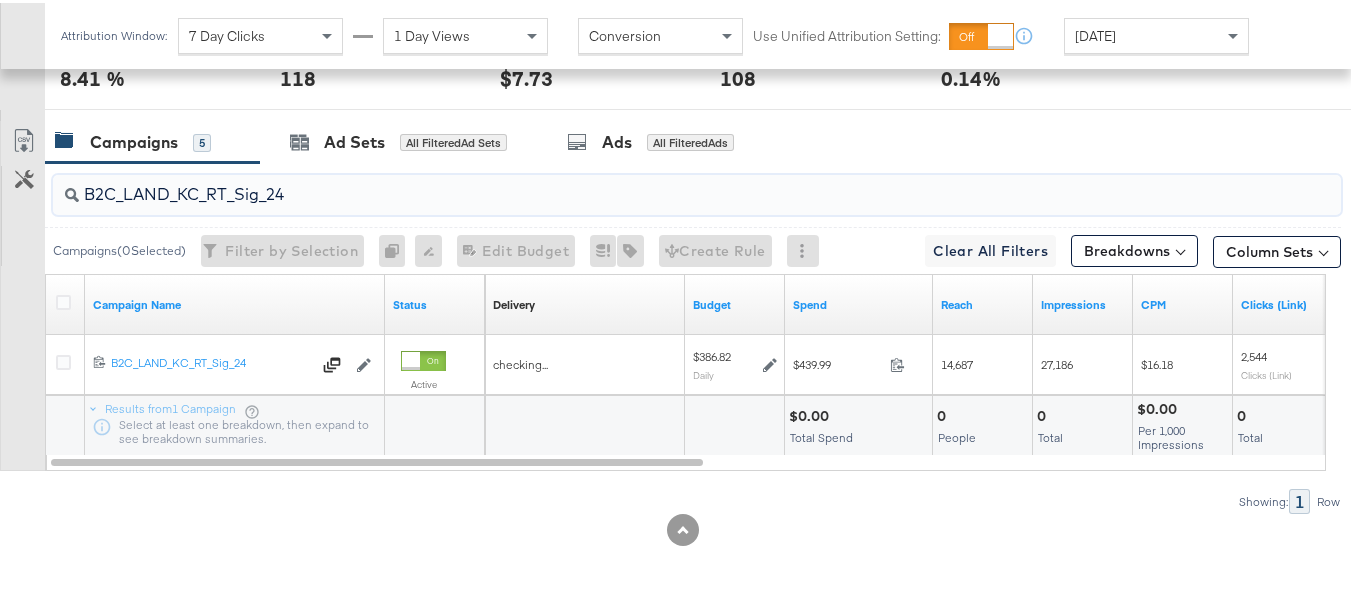 scroll, scrollTop: 1171, scrollLeft: 0, axis: vertical 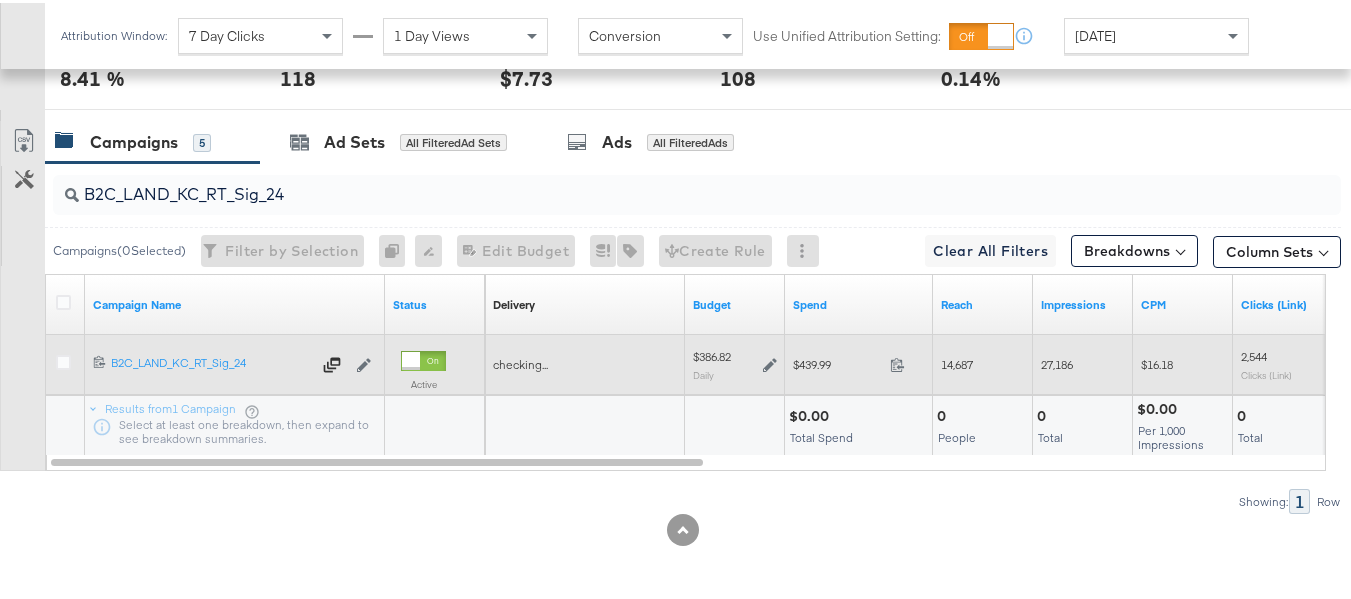 click on "$439.99" at bounding box center [837, 361] 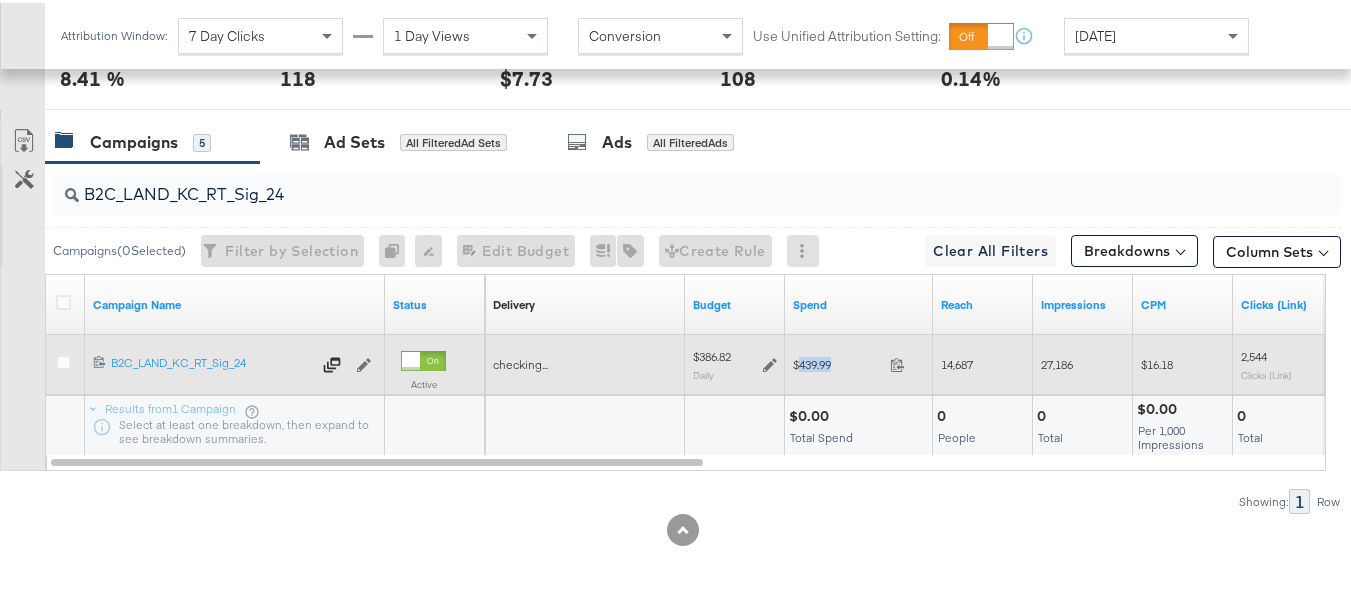 click on "$439.99" at bounding box center (837, 361) 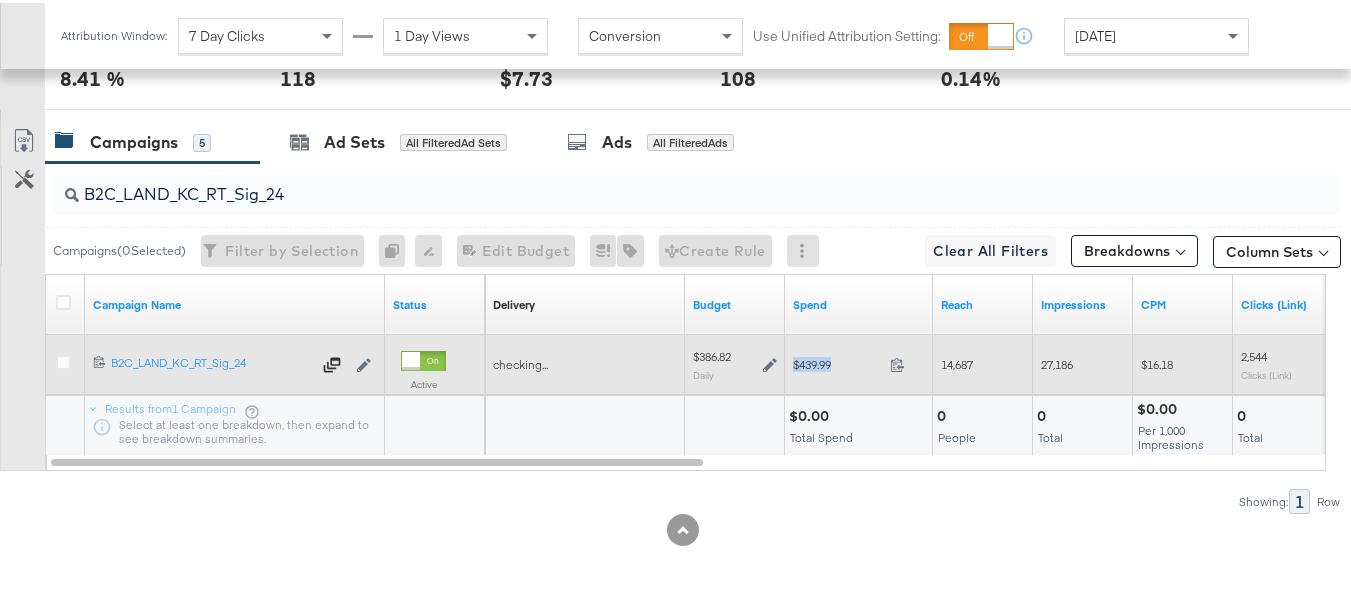 click on "$439.99" at bounding box center (837, 361) 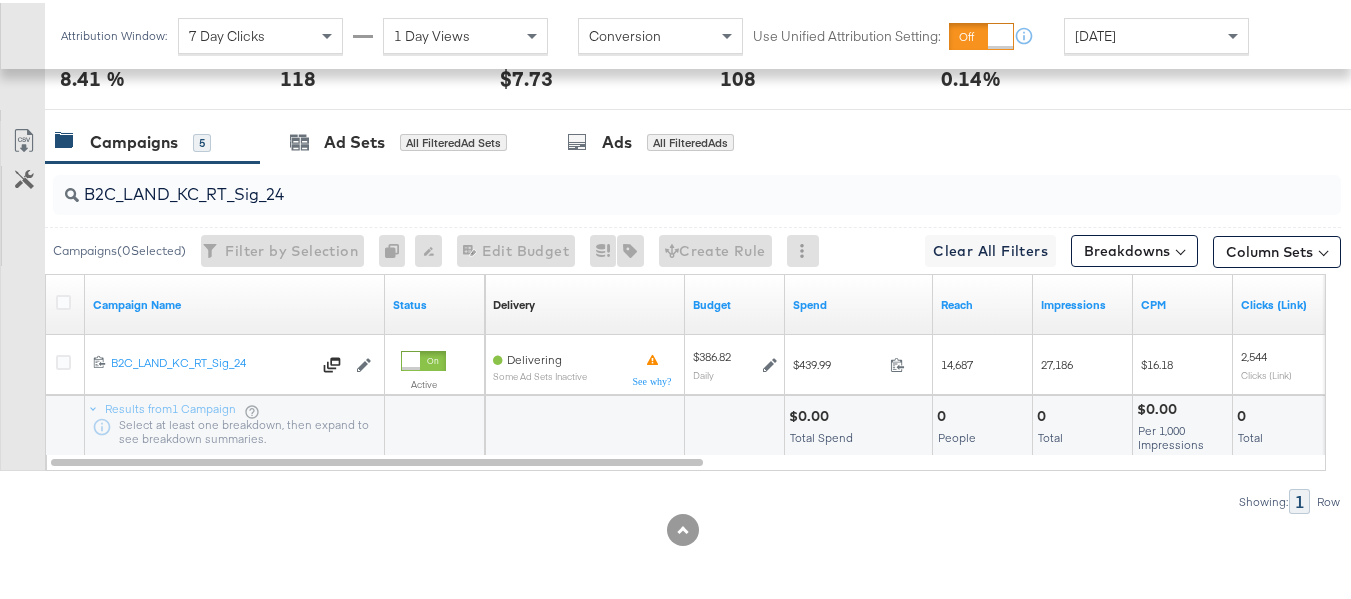 click on "B2C_LAND_KC_RT_Sig_24" at bounding box center [693, 192] 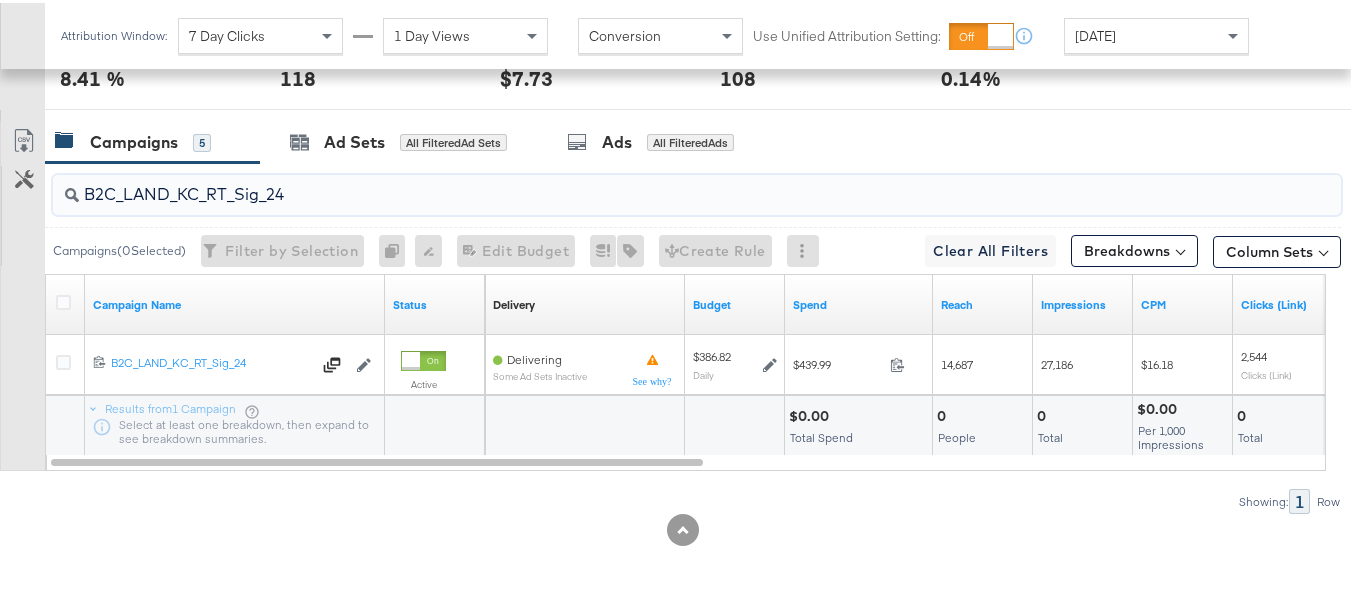 click on "B2C_LAND_KC_RT_Sig_24" at bounding box center [653, 183] 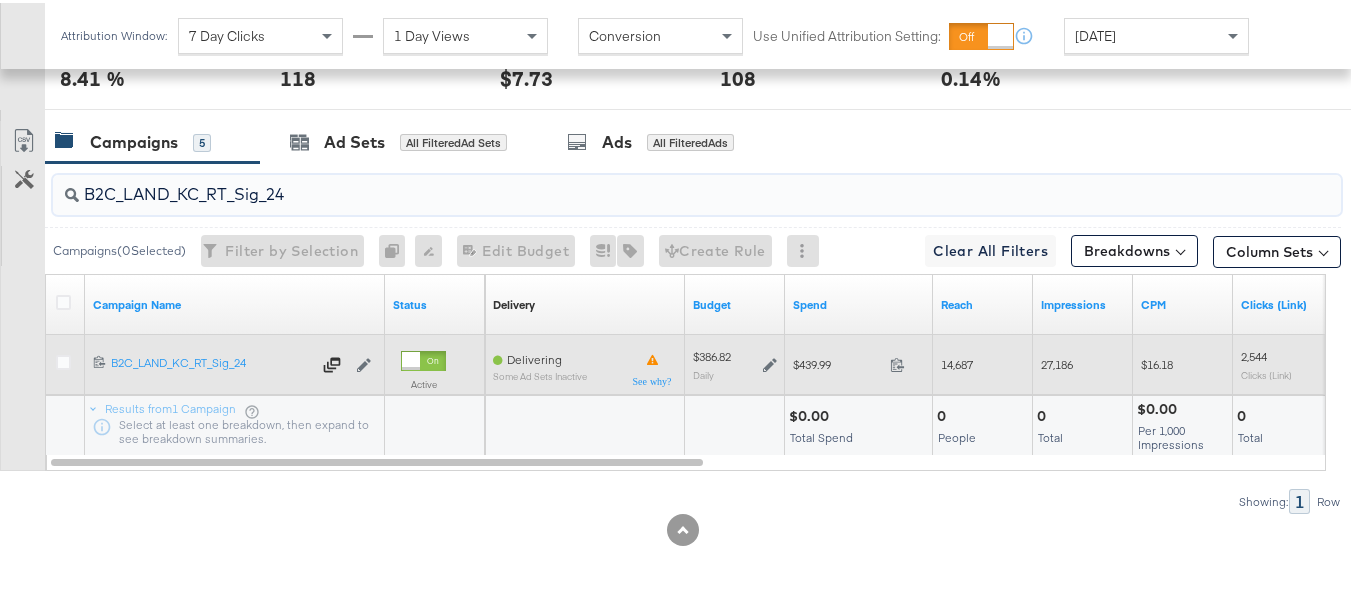 paste on "B_Ecommerce_KC_Retargeting_LW&LOA_Traffic" 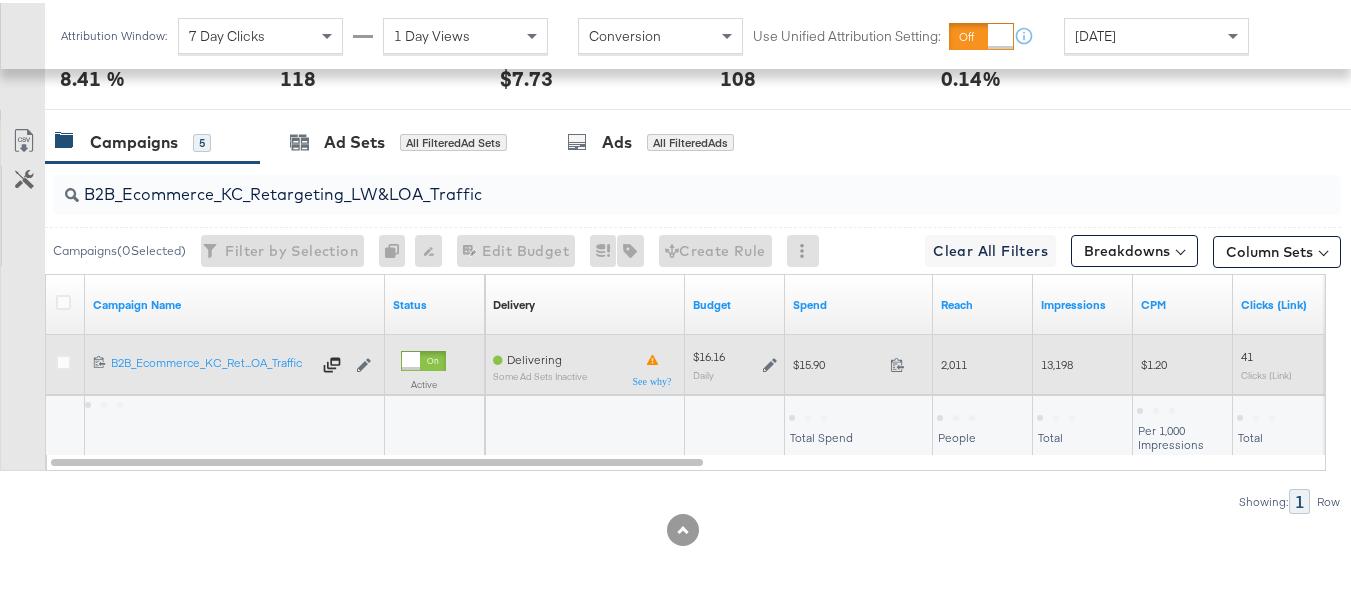 click on "$15.90" at bounding box center [837, 361] 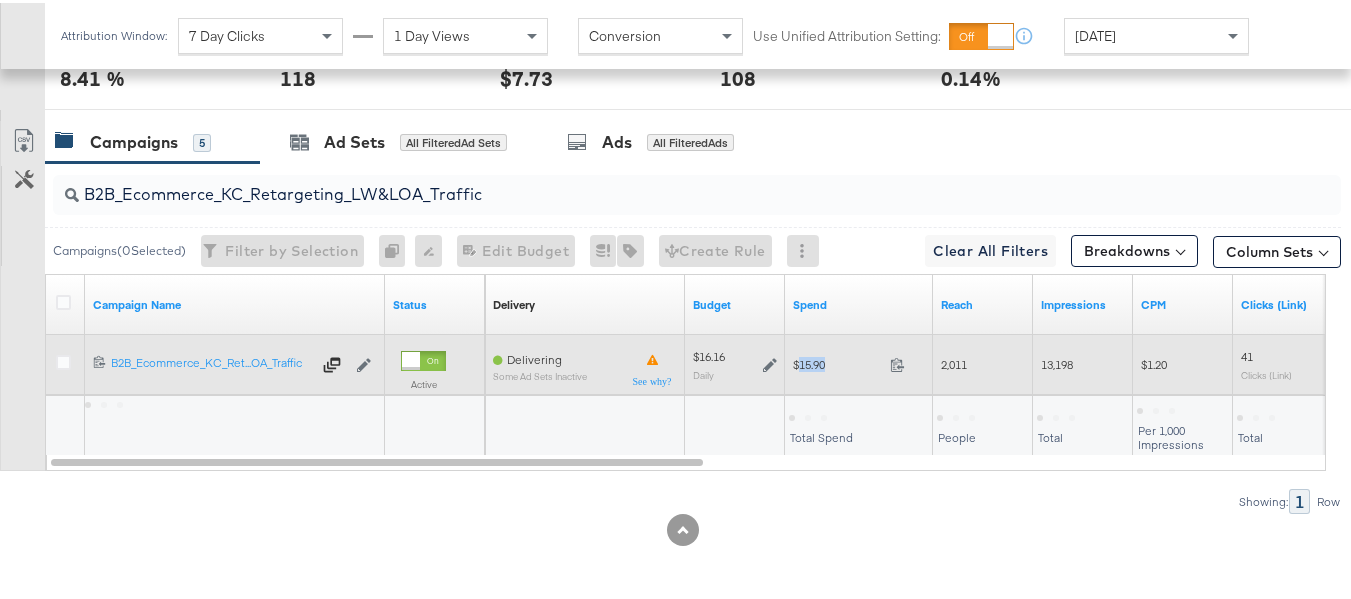 click on "$15.90" at bounding box center (837, 361) 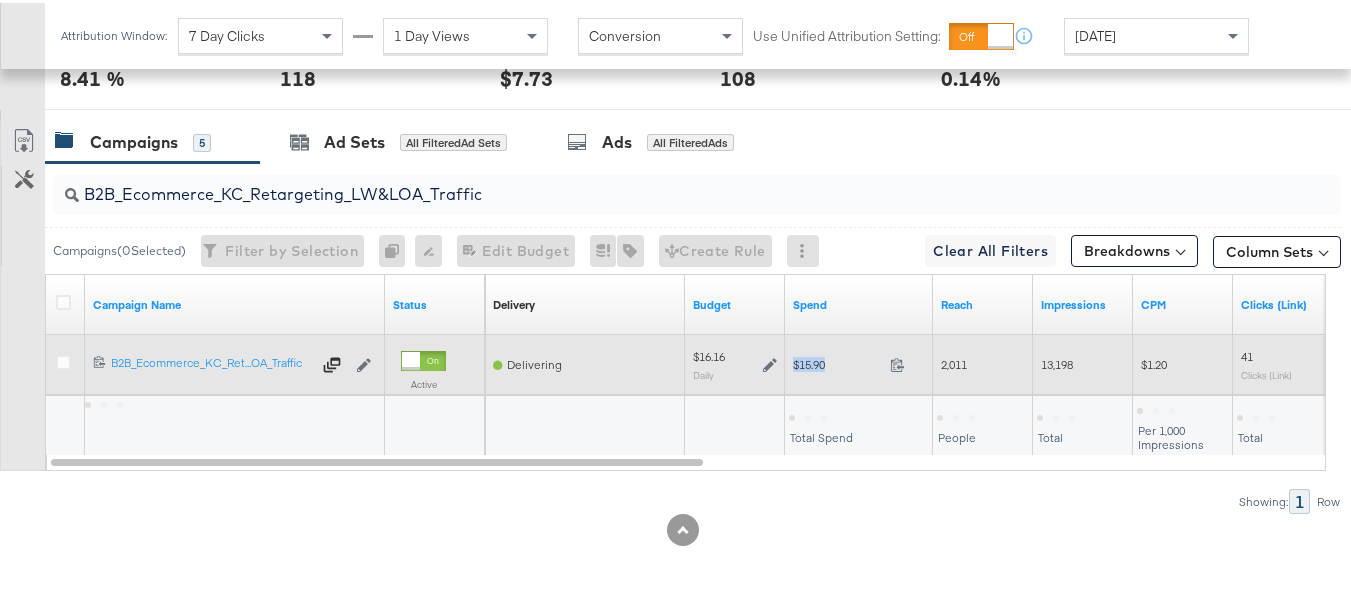click on "$15.90" at bounding box center (837, 361) 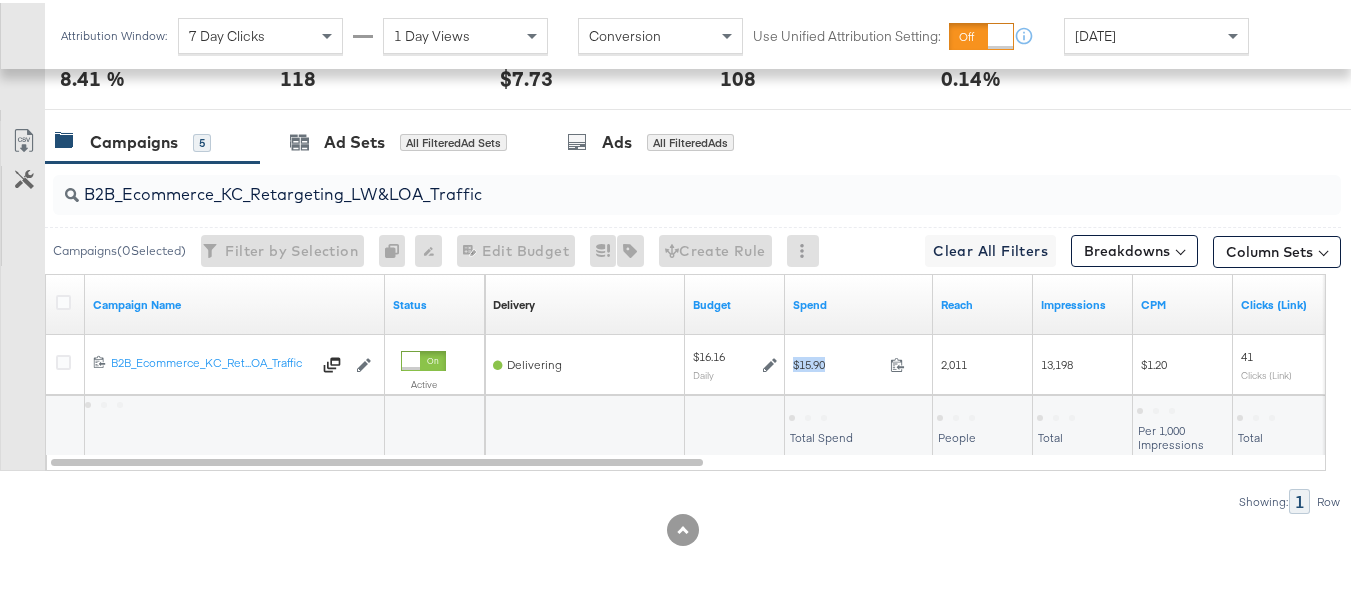 copy on "$15.90" 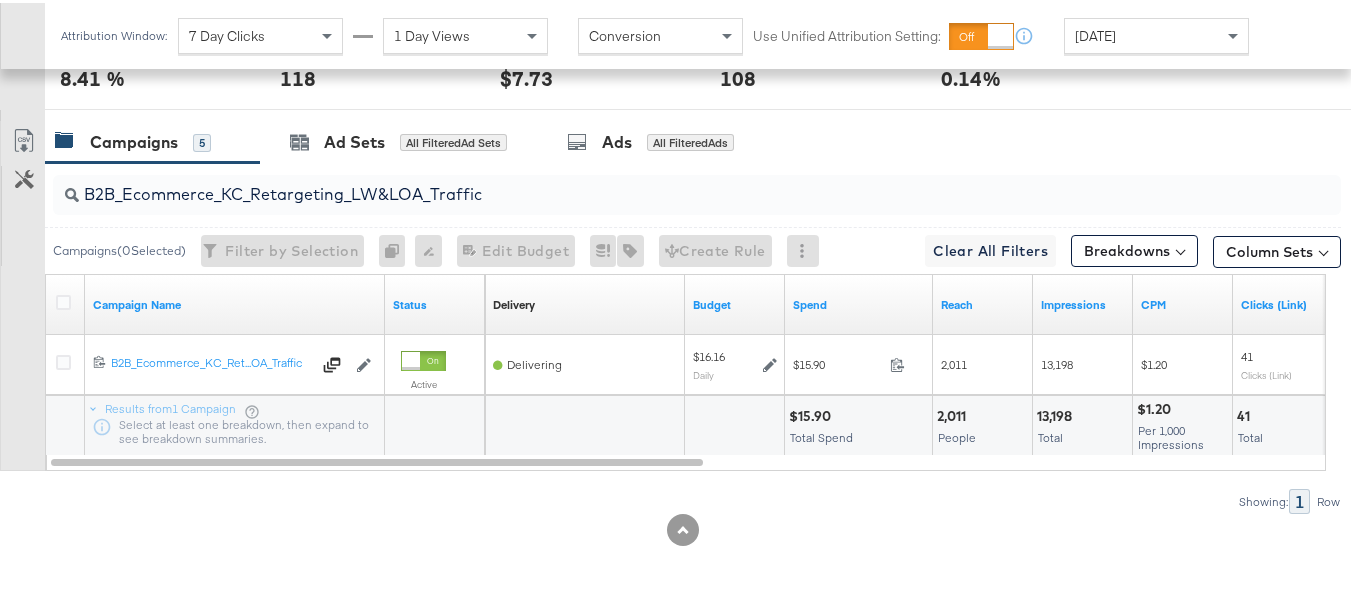 click on "B2B_Ecommerce_KC_Retargeting_LW&LOA_Traffic" at bounding box center [653, 183] 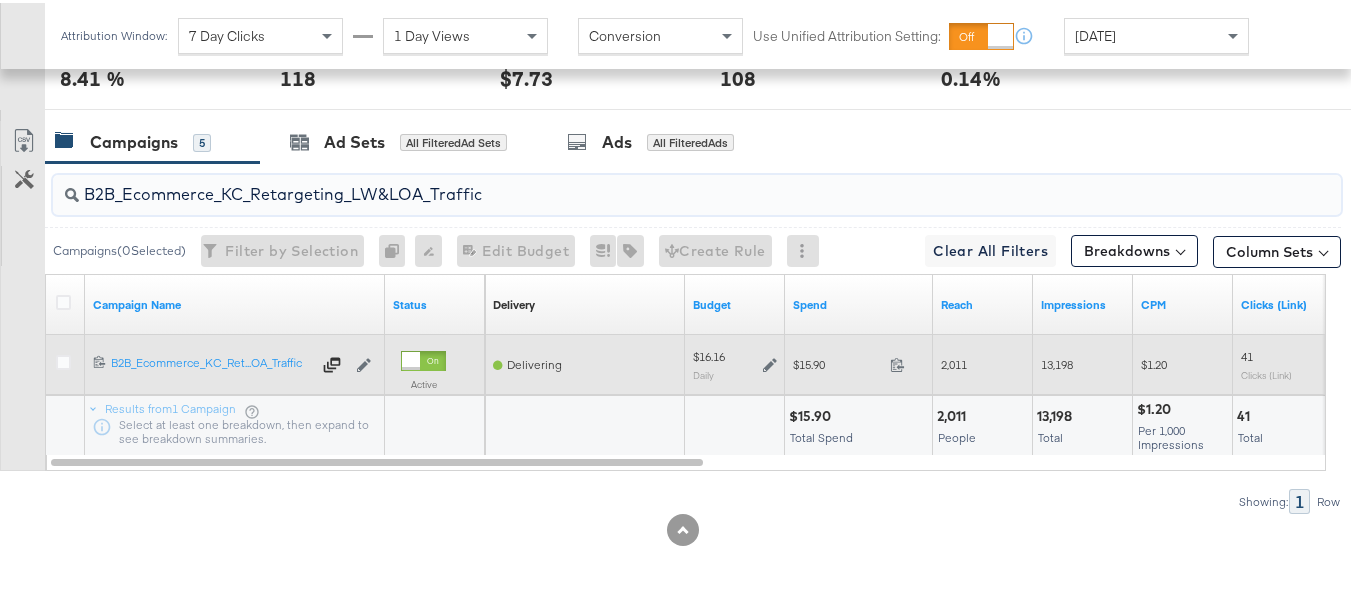 paste on "KC_Retargeting_Prospects & Clients_Conversions" 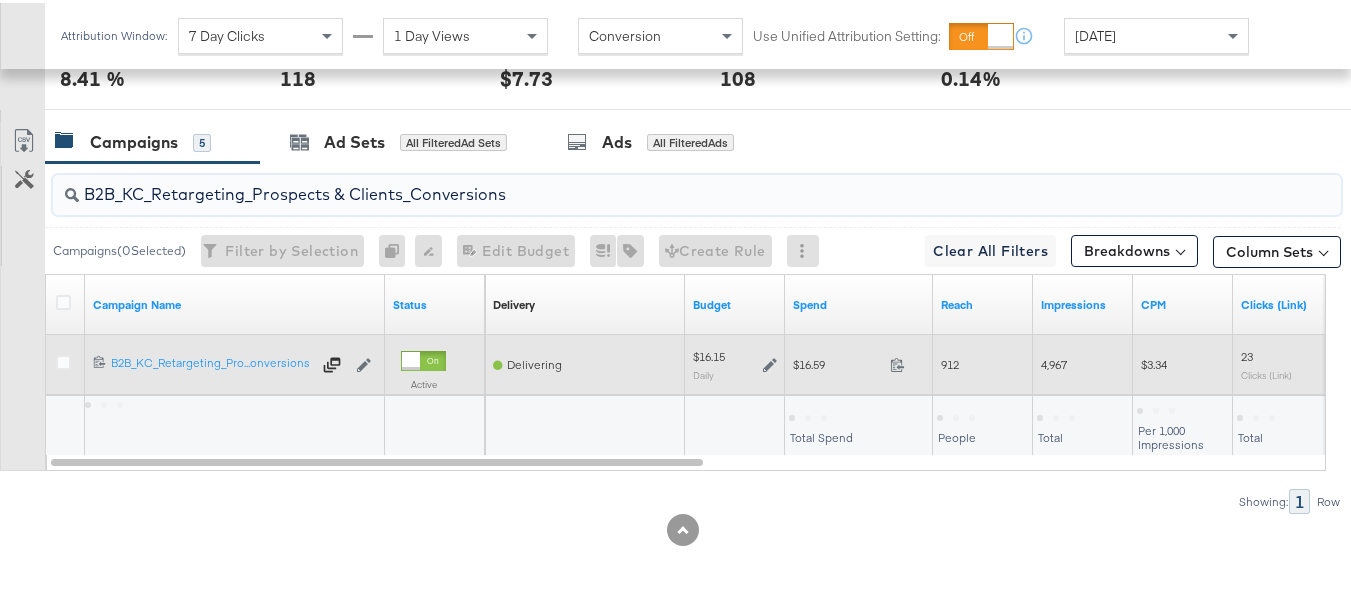 click on "$16.59" at bounding box center [837, 361] 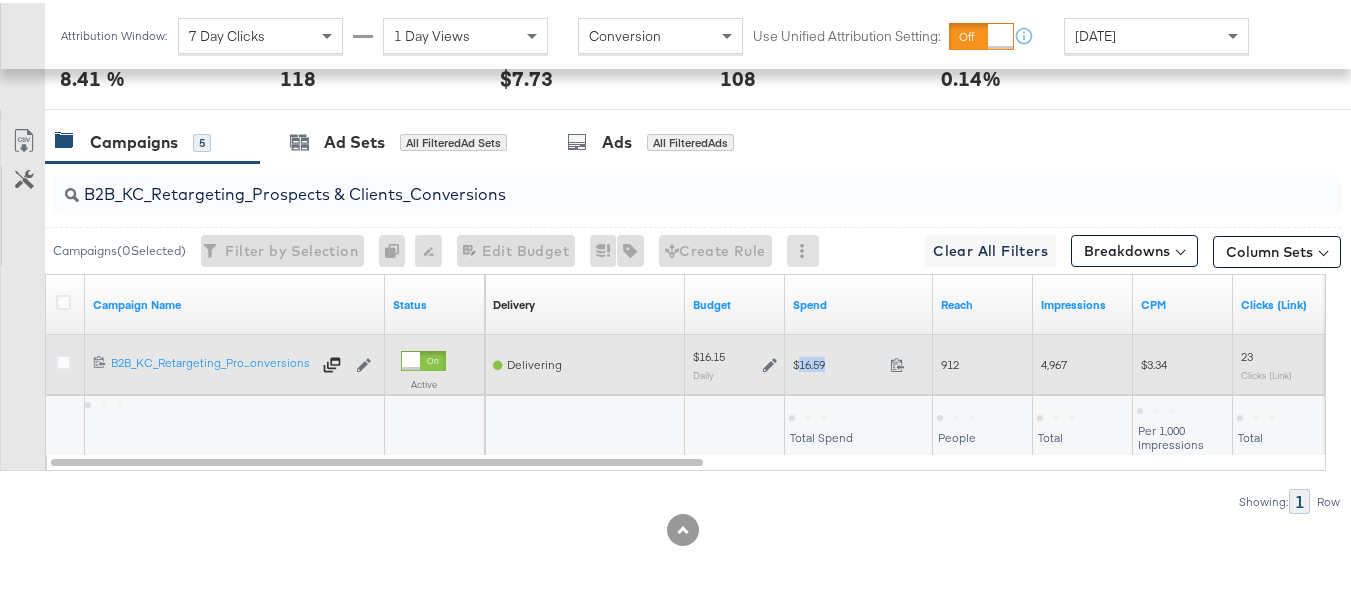 click on "$16.59" at bounding box center (837, 361) 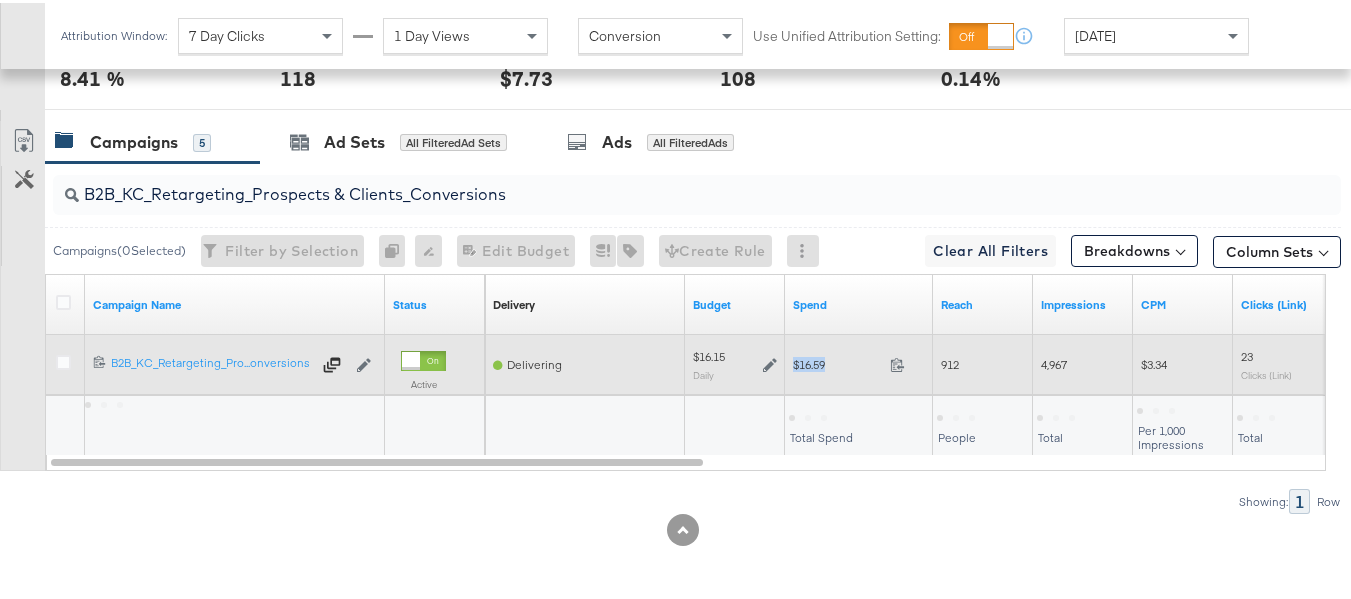 click on "$16.59" at bounding box center [837, 361] 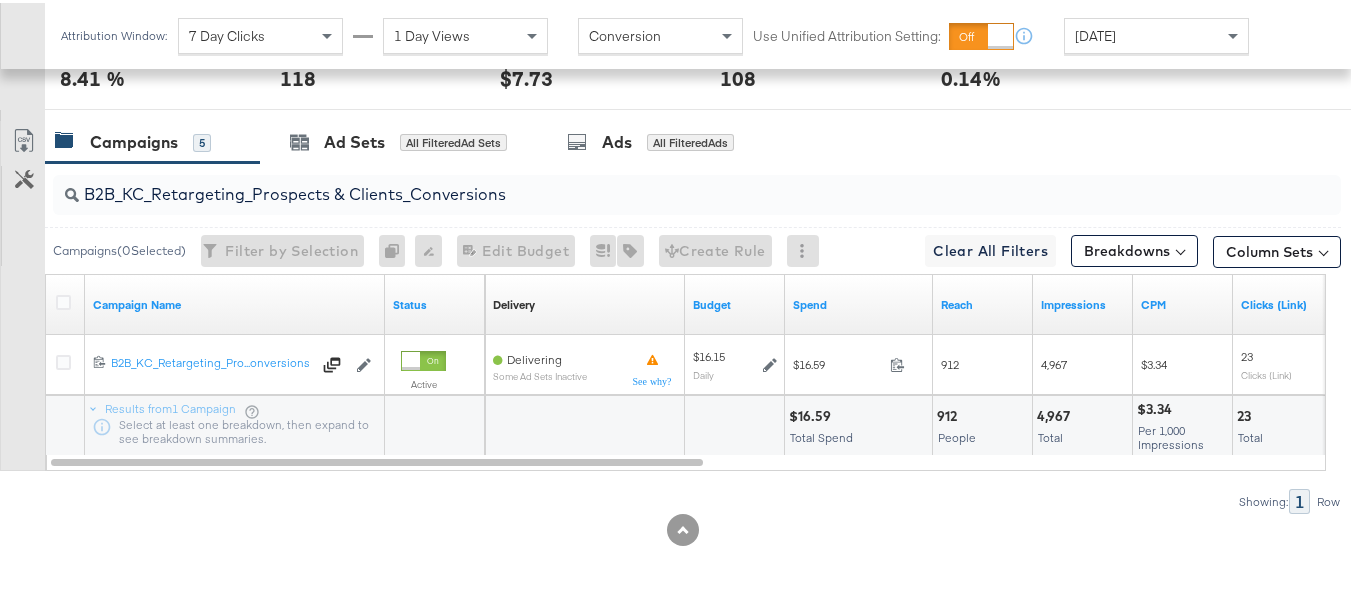 click on "B2B_KC_Retargeting_Prospects & Clients_Conversions" at bounding box center [653, 183] 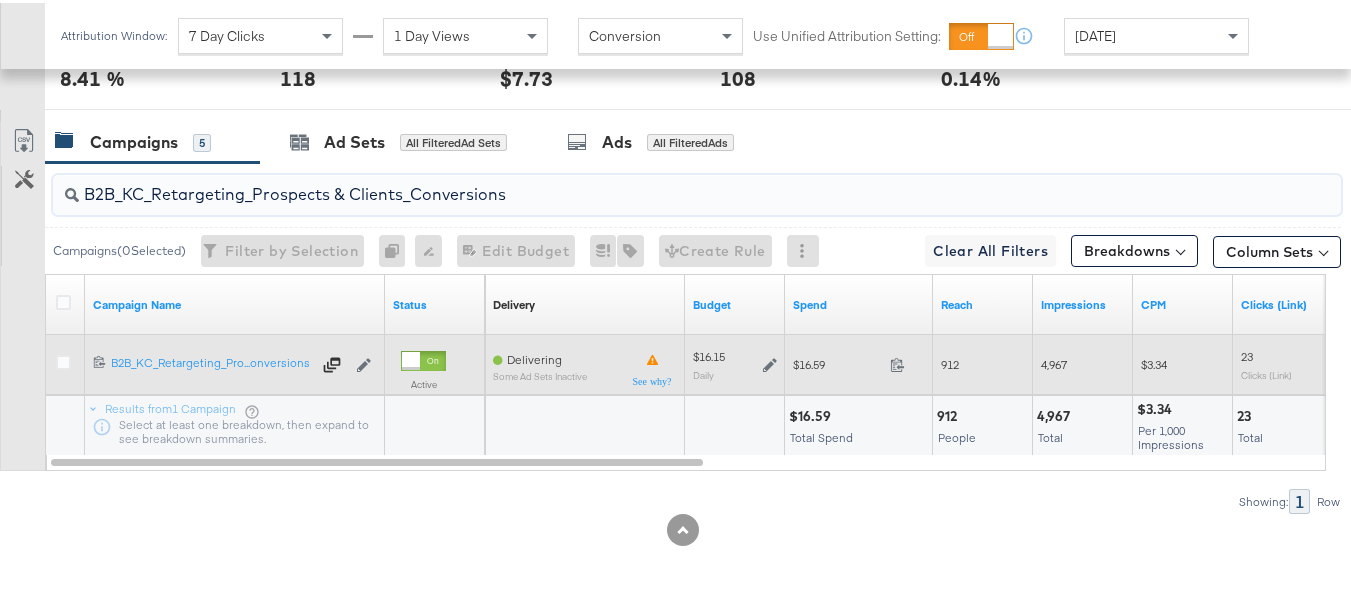 paste on "C_LAND_KC_Pros_Sig" 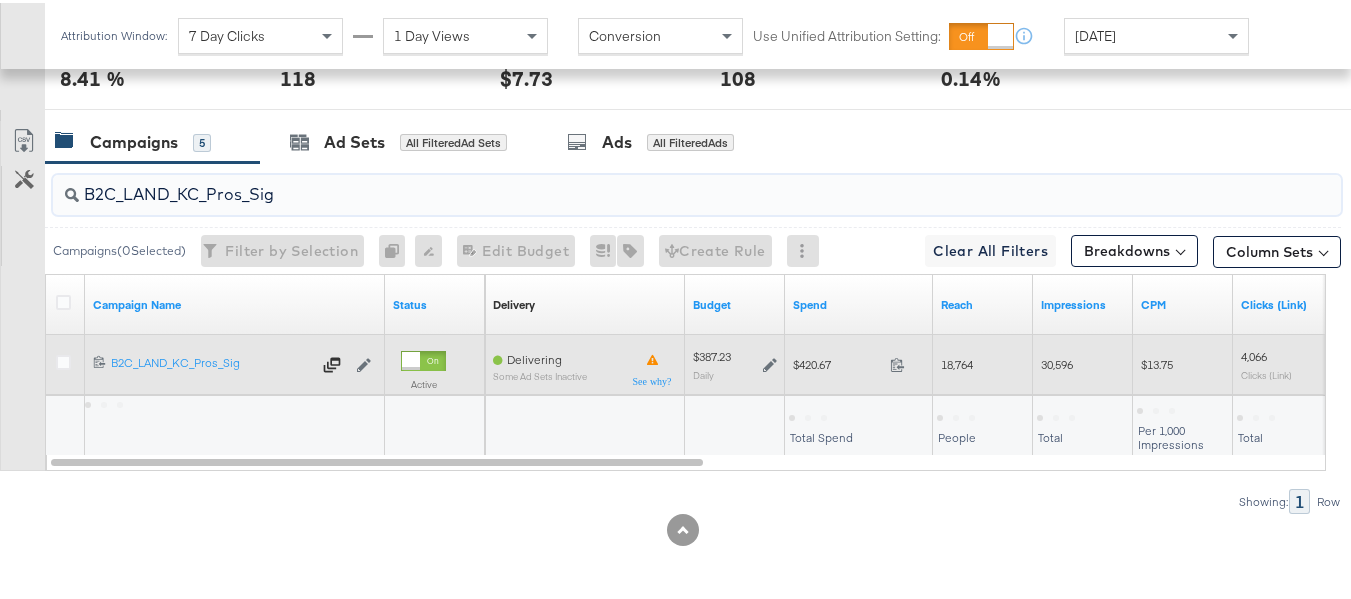 type on "B2C_LAND_KC_Pros_Sig" 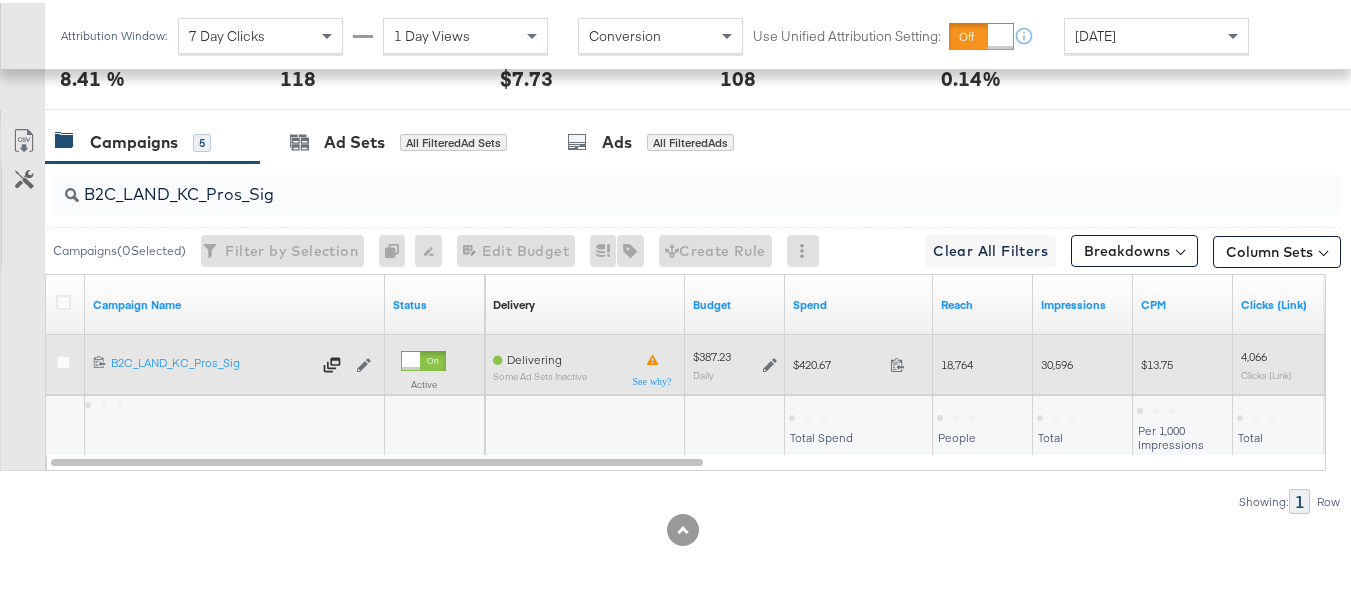 click on "$420.67" at bounding box center [837, 361] 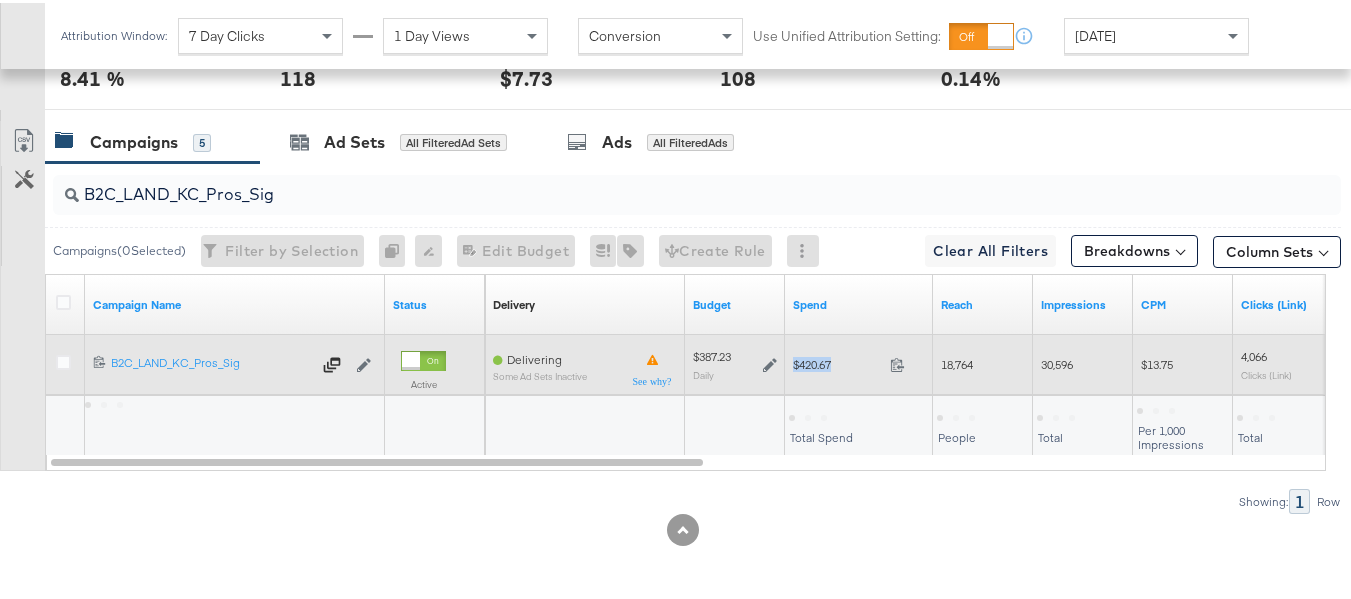 click on "$420.67" at bounding box center (837, 361) 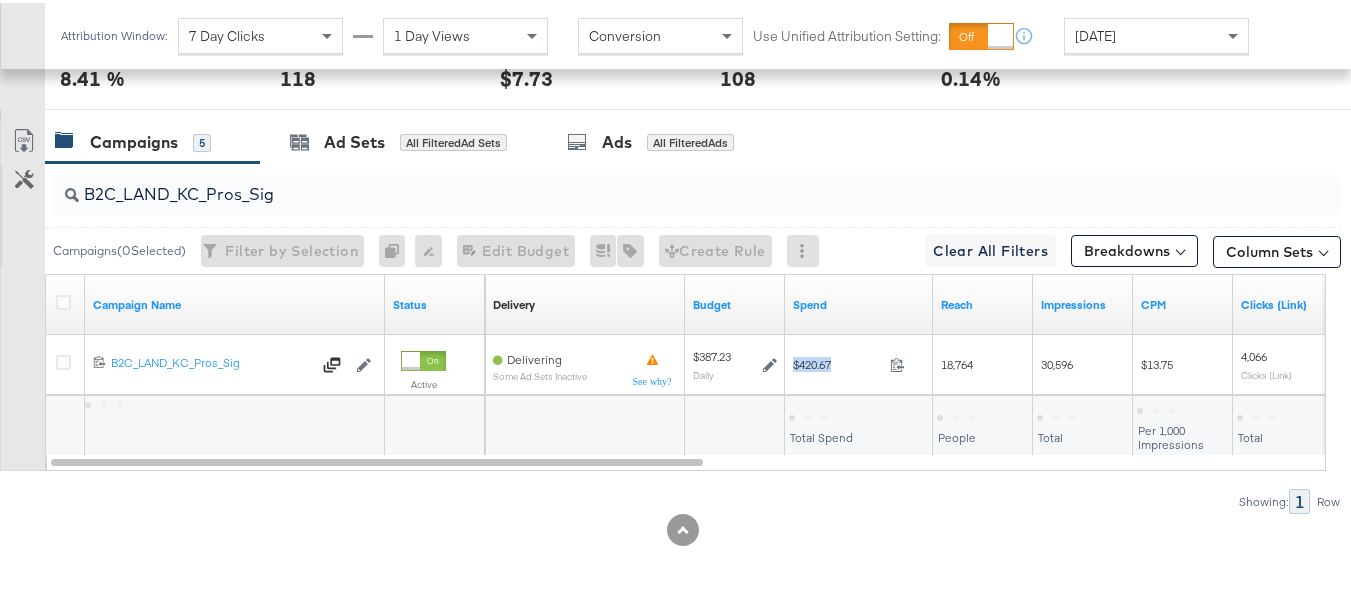 copy on "$420.67" 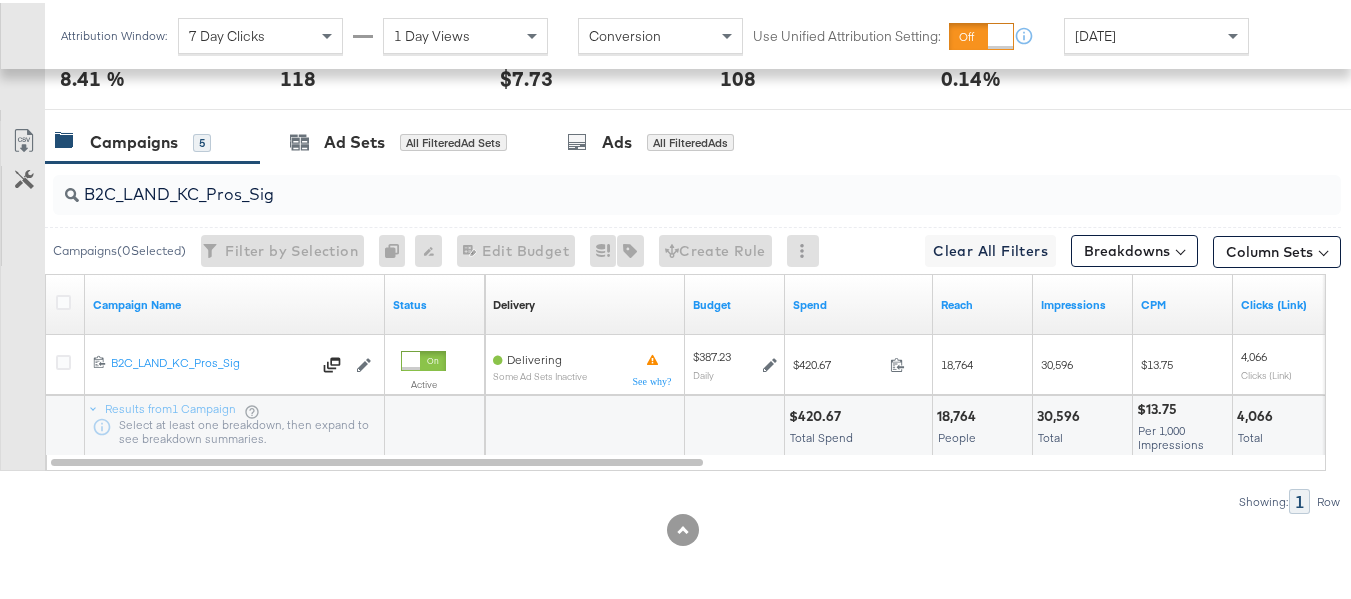 click on "B2C_LAND_KC_Pros_Sig Campaigns  ( 0  Selected) Filter by Selection Filter  0 campaigns 0 Rename  0 campaigns   Edit  0  Campaign  Budgets Edit Budget Edit Spending Limit For  0 campaigns Tags for  0 campaigns   Create Rule Clear All Filters This clears all applied filters Breakdowns Column Sets Customize KPIs Export as CSV Campaign Name Status Delivery Sorting Unavailable Budget Spend Reach Impressions CPM Clicks (Link) 6256247380279 B2C_LAND_KC_Pros_Sig B2C_LAND_KC_Pros_Sig Edit Campaign   Active   Delivering Some Ad Sets Inactive   $387.23 Daily   $420.67   420.67 18,764   30,596   $13.75   4,066 Clicks (Link)   Results from  1   Campaign Select at least one breakdown, then expand to see breakdown summaries.          $420.67    Total Spend 18,764    People 30,596    Total $13.75    Per 1,000 Impressions 4,066    Total Showing:   1    Row" at bounding box center (670, 335) 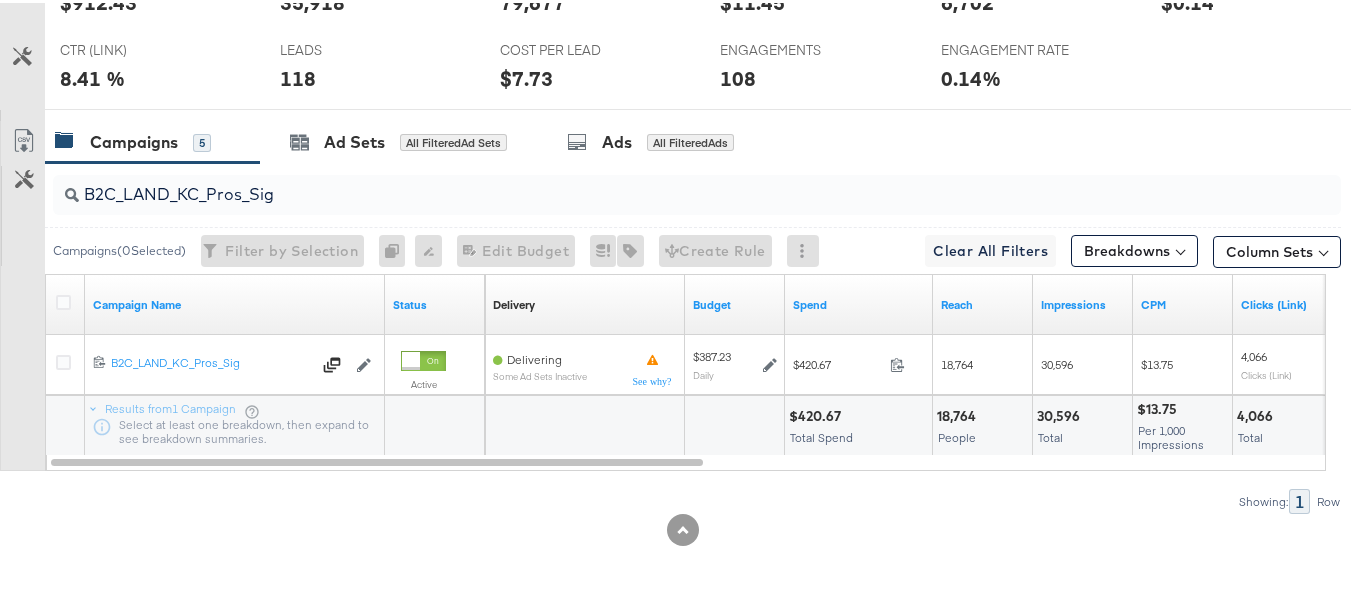 scroll, scrollTop: 0, scrollLeft: 0, axis: both 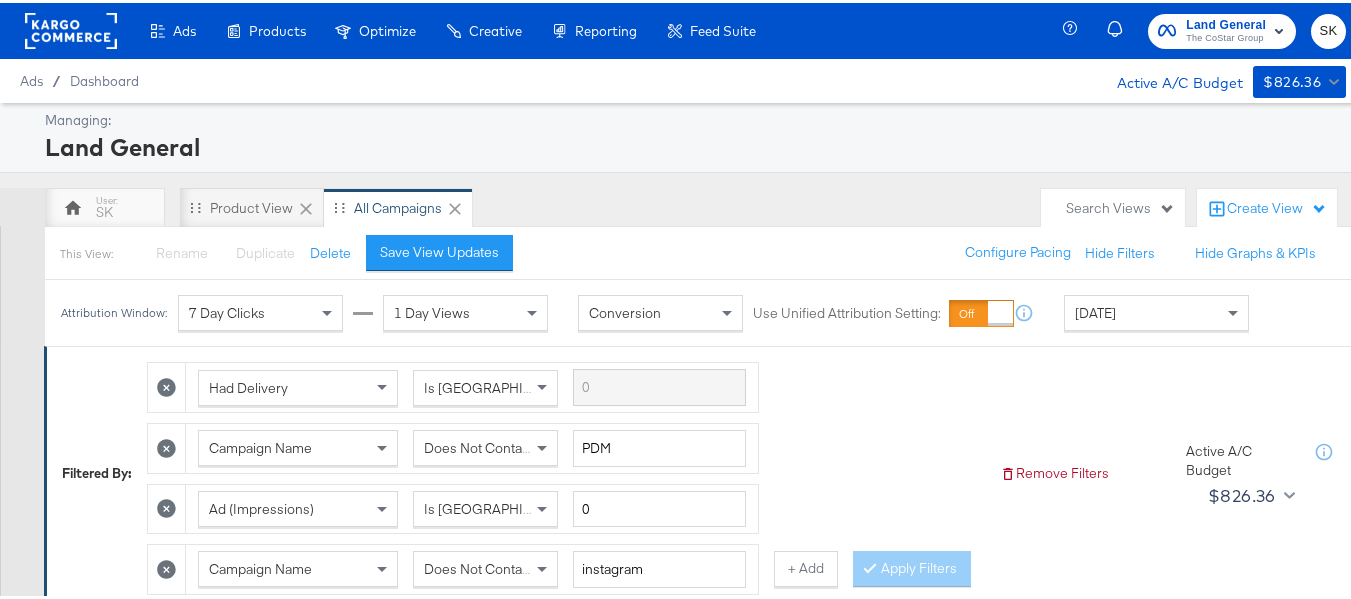click on "Ads / Dashboard Active A/C Budget $826.36" at bounding box center (683, 78) 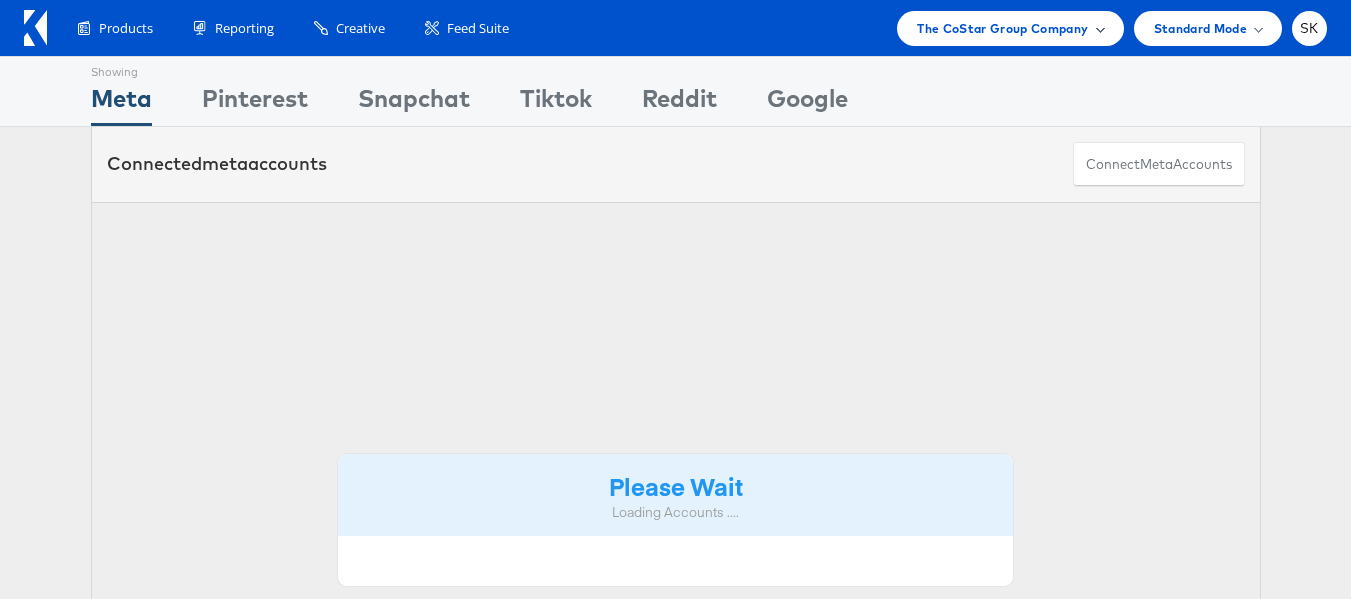 scroll, scrollTop: 0, scrollLeft: 0, axis: both 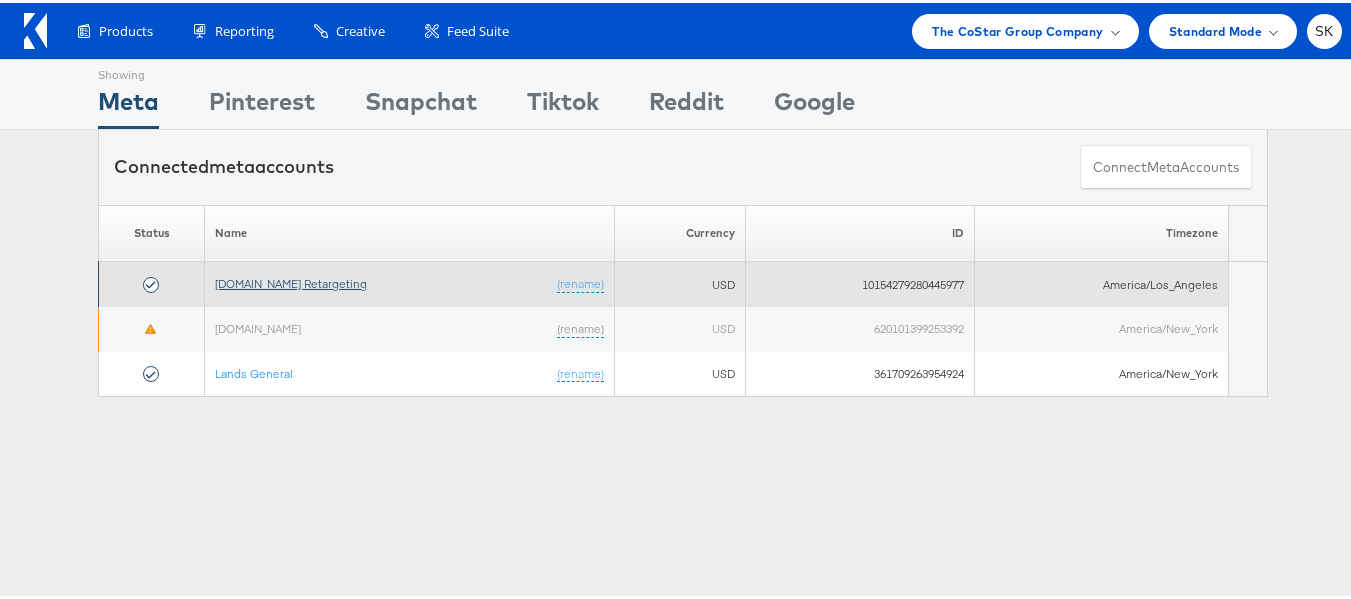 click on "[DOMAIN_NAME] Retargeting" at bounding box center (291, 280) 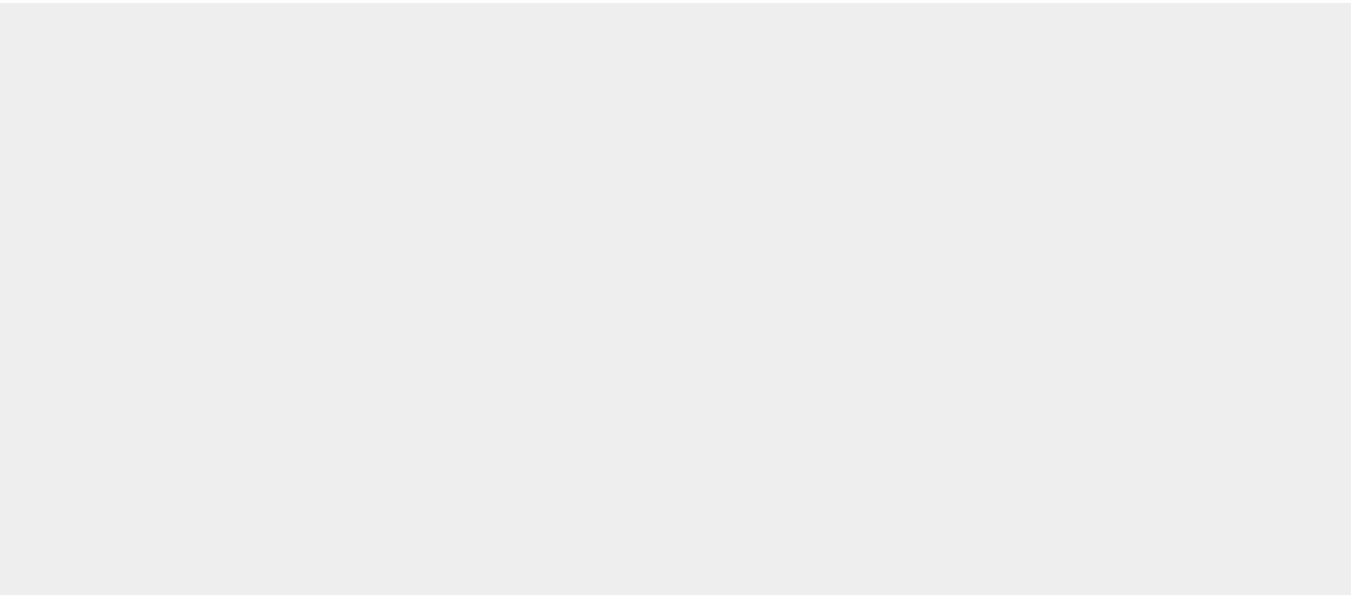 scroll, scrollTop: 0, scrollLeft: 0, axis: both 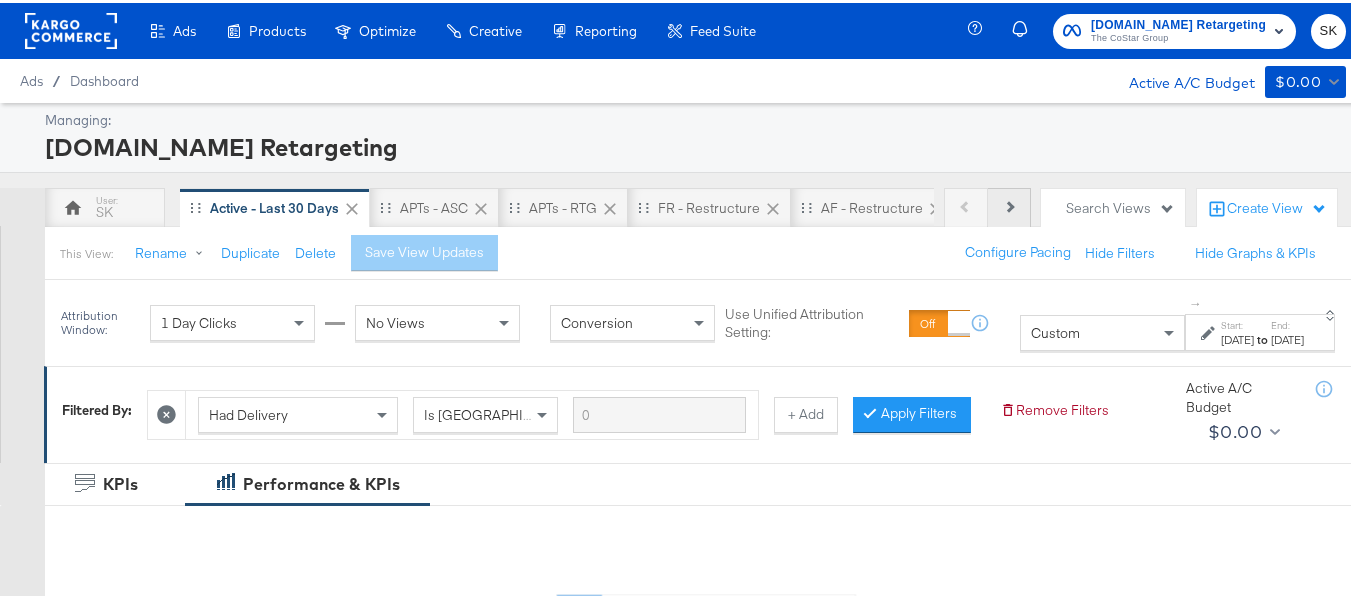 click on "Next" at bounding box center (1009, 205) 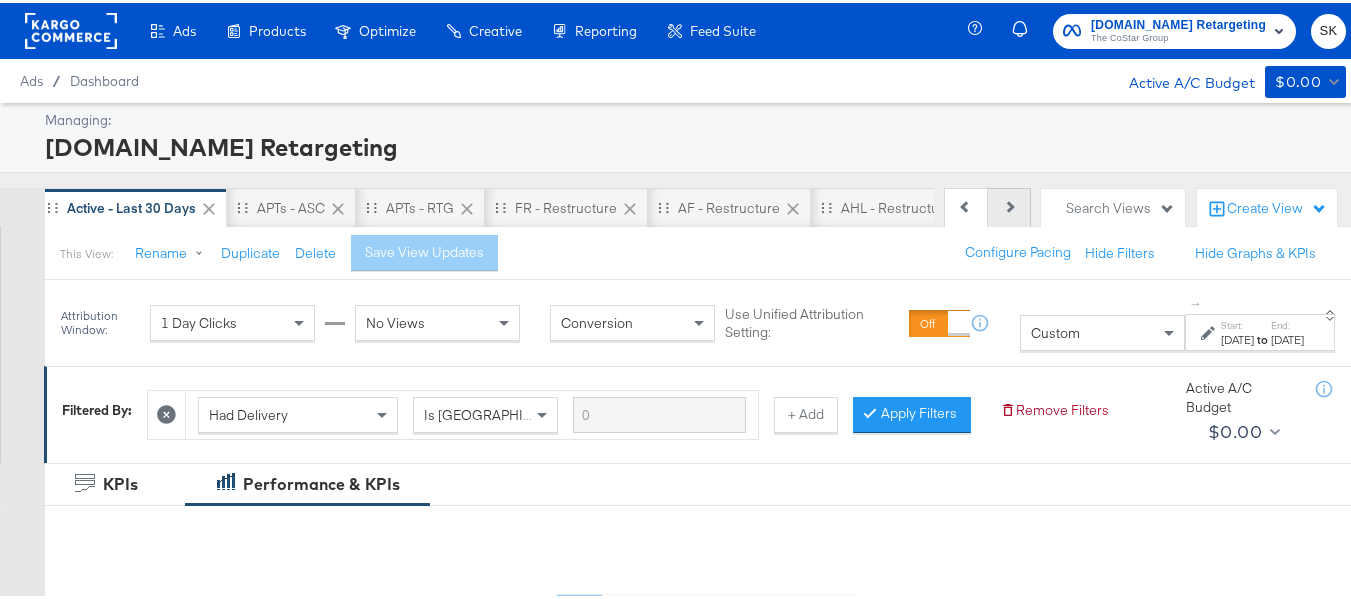 click on "Next" at bounding box center (1009, 205) 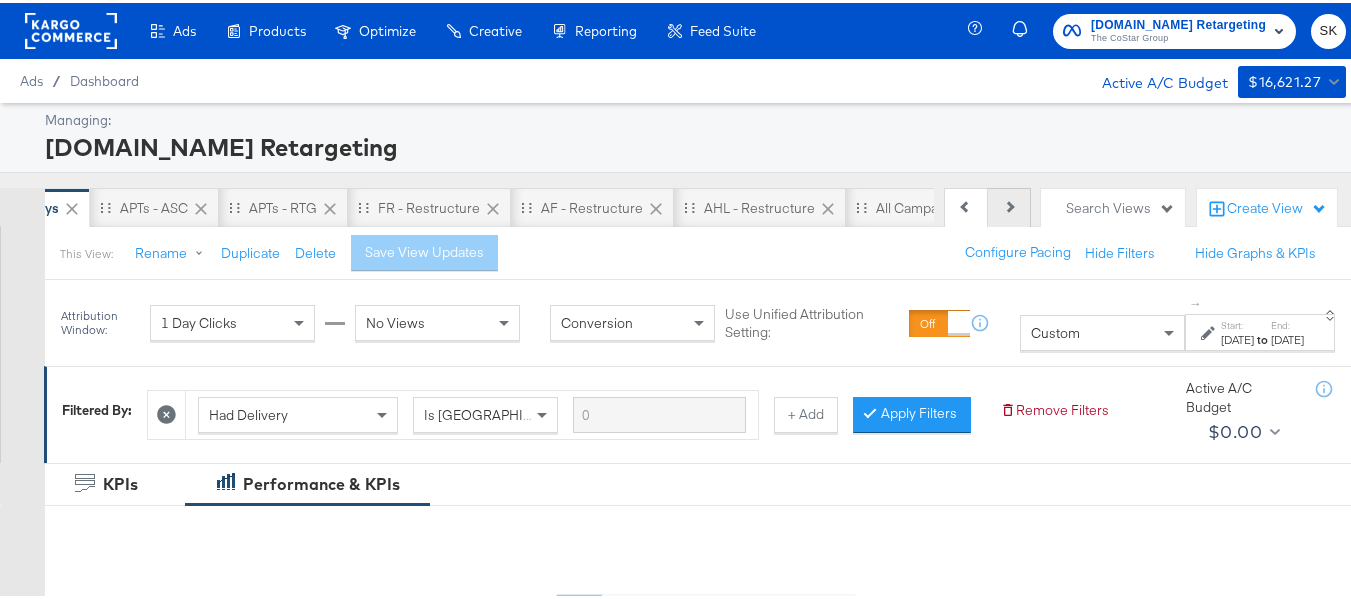 click on "Next" at bounding box center (1009, 205) 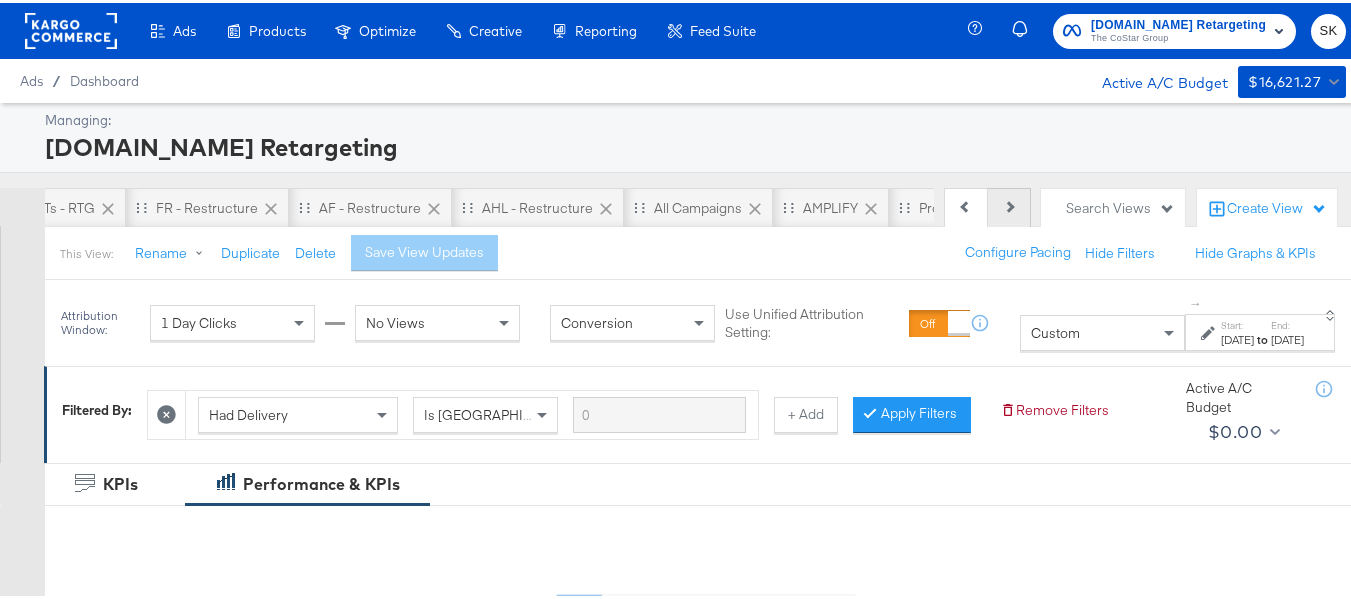 click on "Next" at bounding box center (1009, 205) 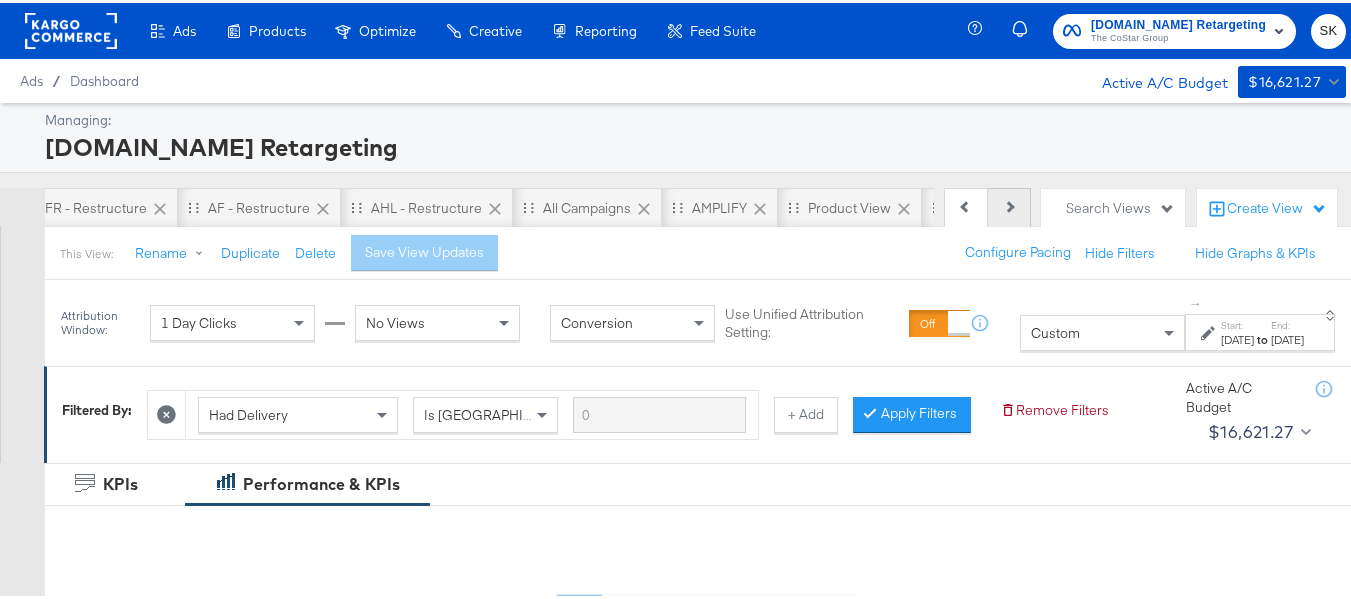 click on "Next" at bounding box center [1009, 205] 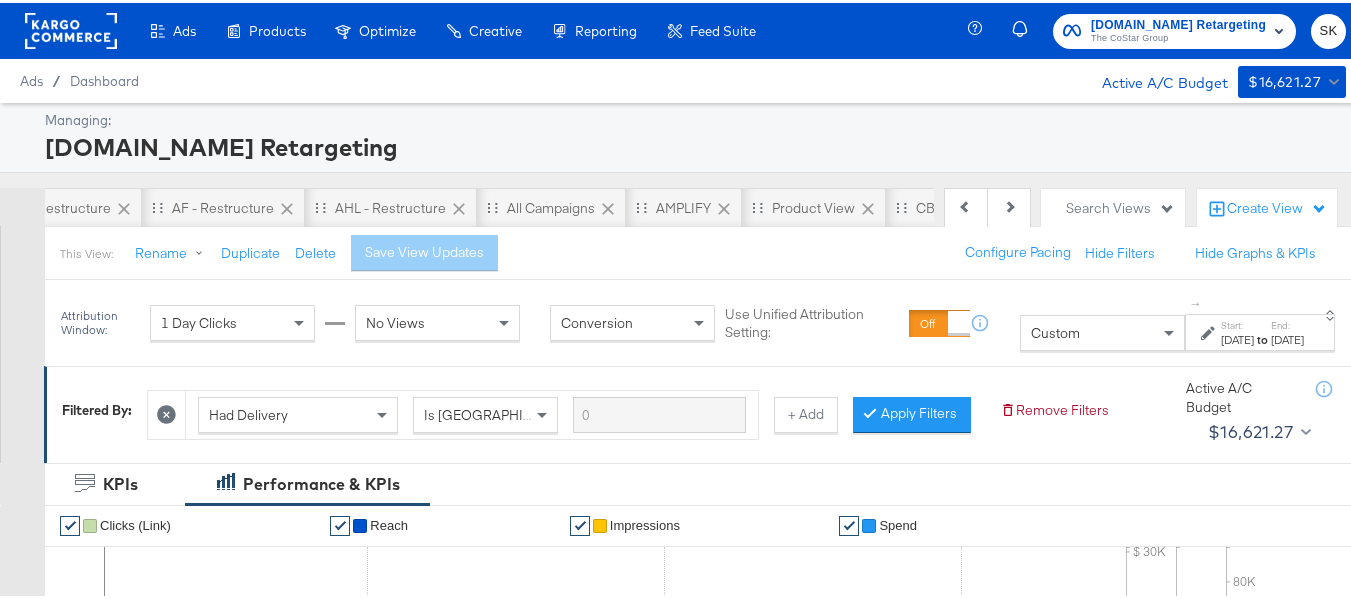 scroll, scrollTop: 0, scrollLeft: 847, axis: horizontal 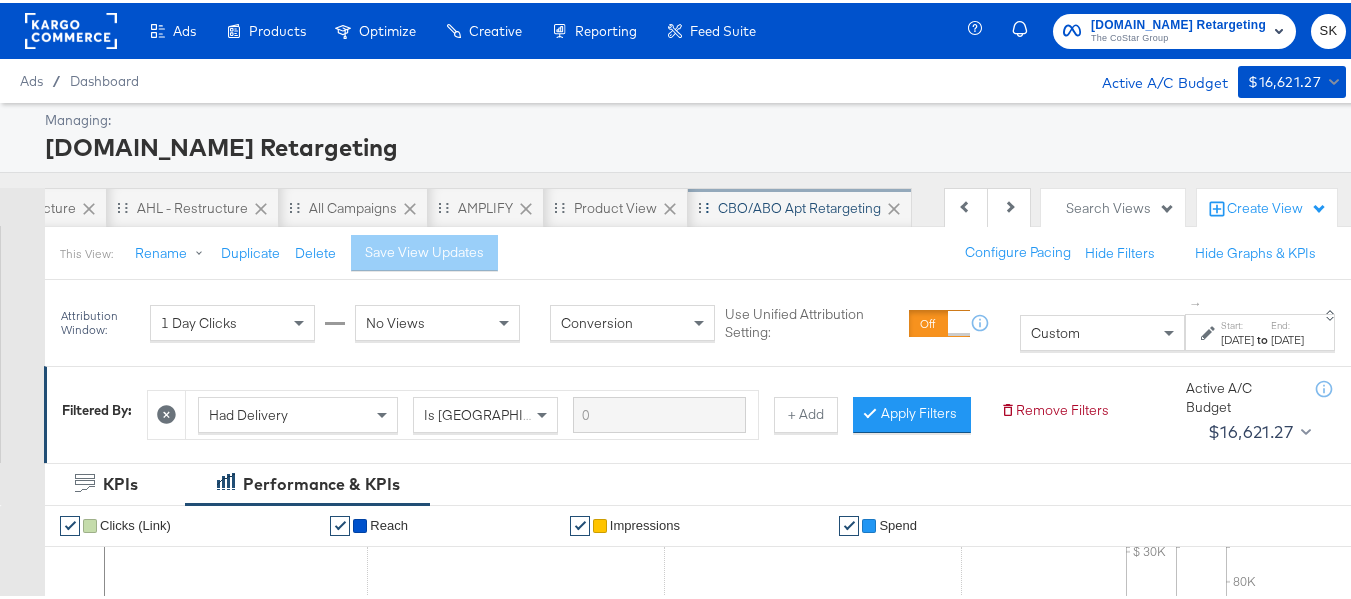 click on "CBO/ABO Apt Retargeting" at bounding box center [799, 205] 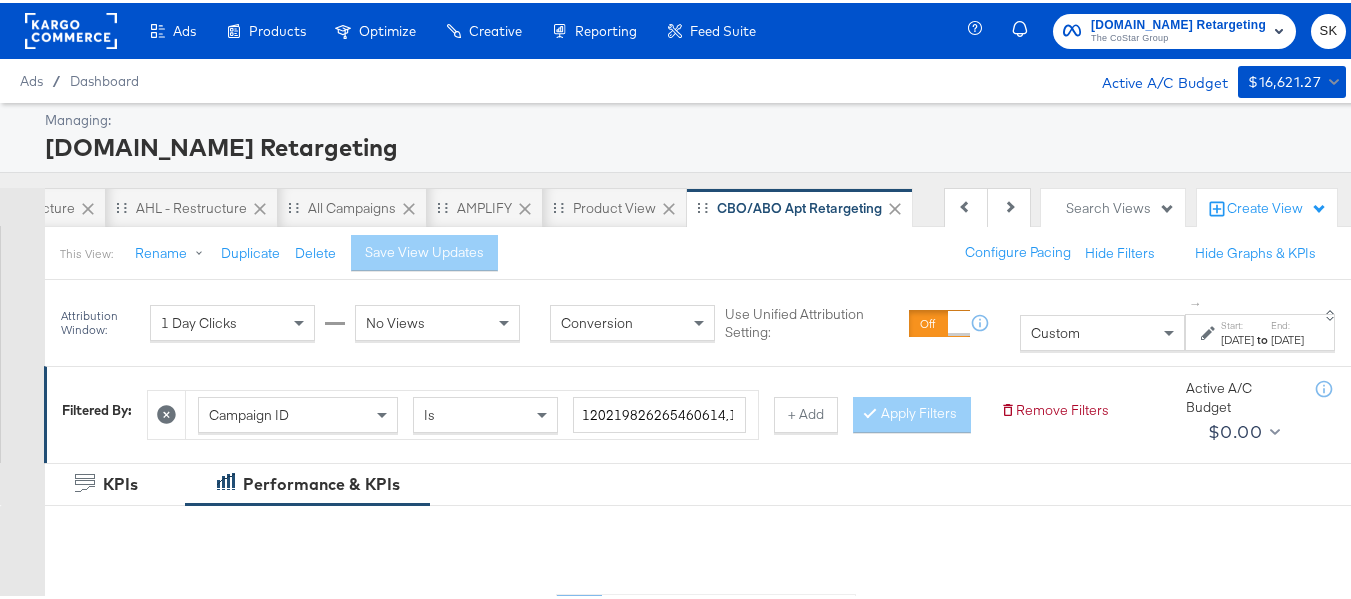 click on "Custom" at bounding box center (1102, 330) 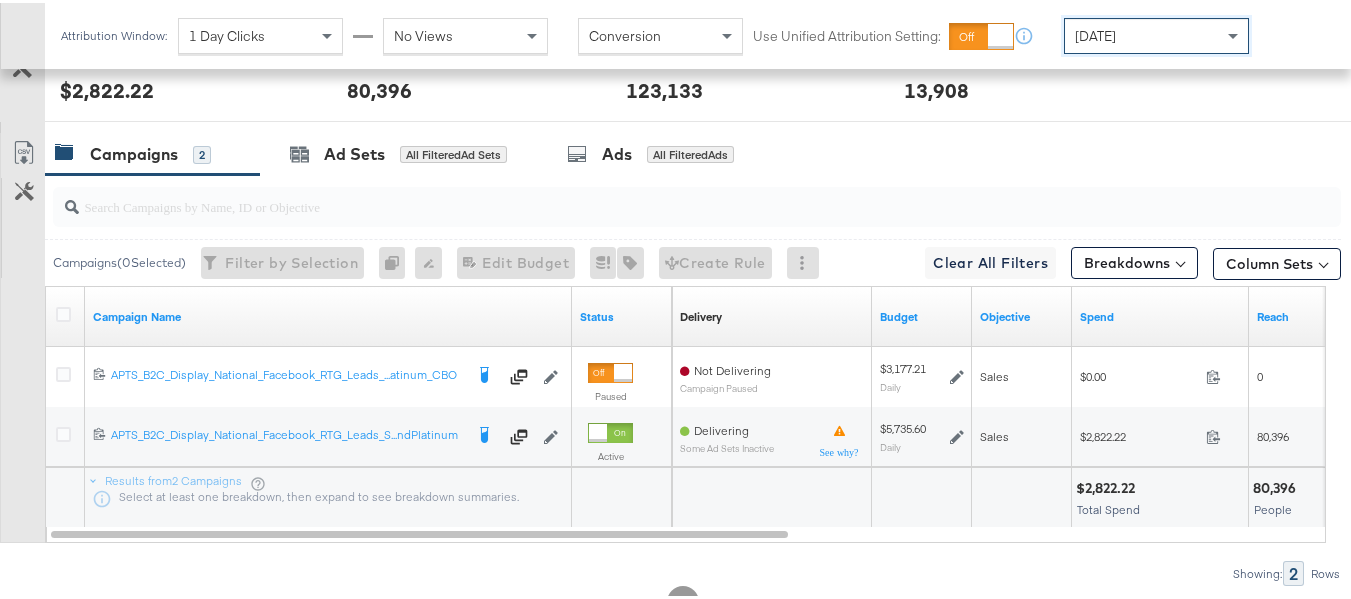 scroll, scrollTop: 933, scrollLeft: 0, axis: vertical 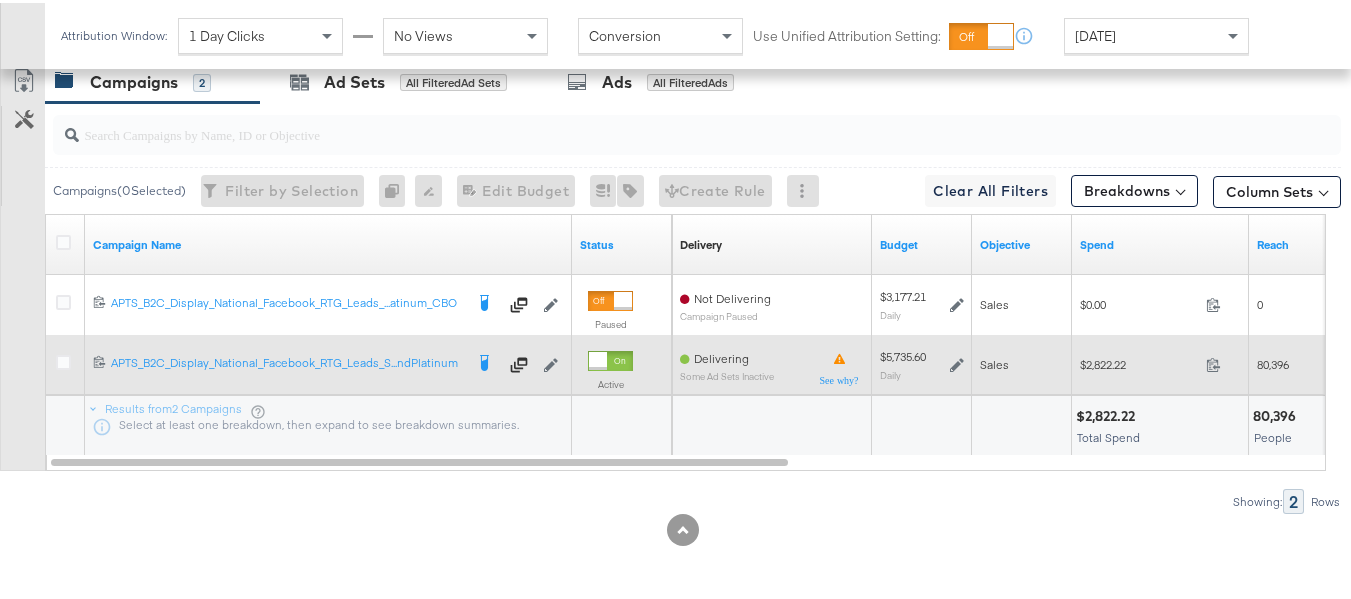 click on "$2,822.22" at bounding box center (1139, 361) 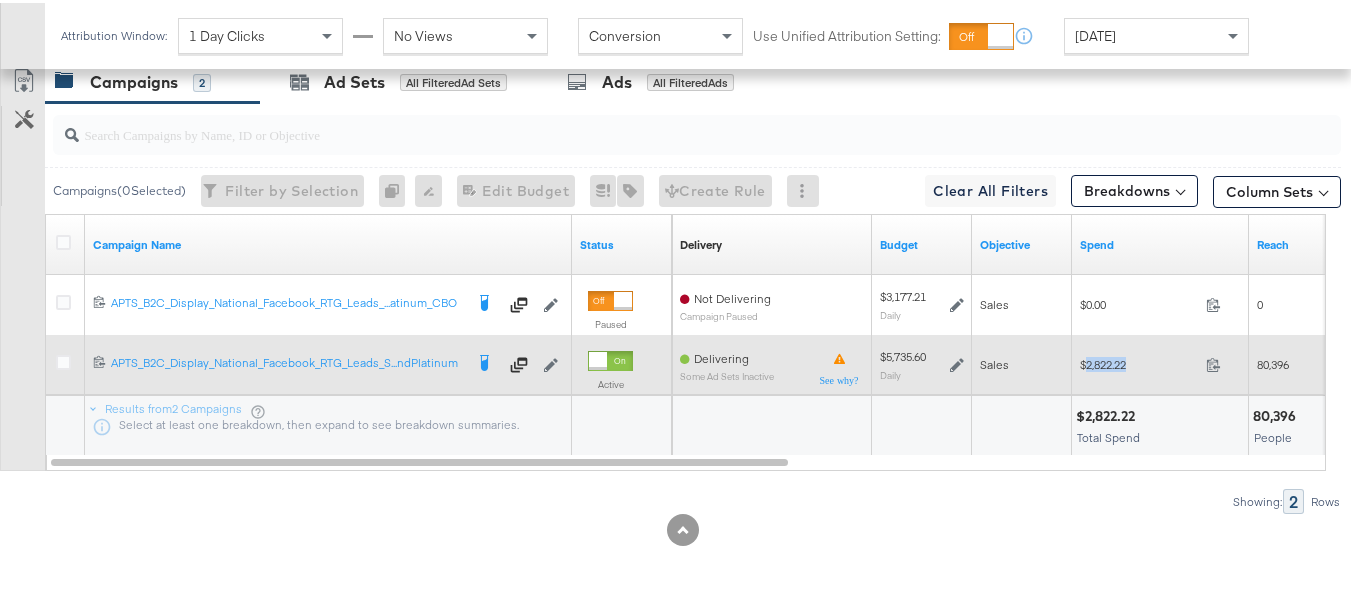 click on "$2,822.22" at bounding box center [1139, 361] 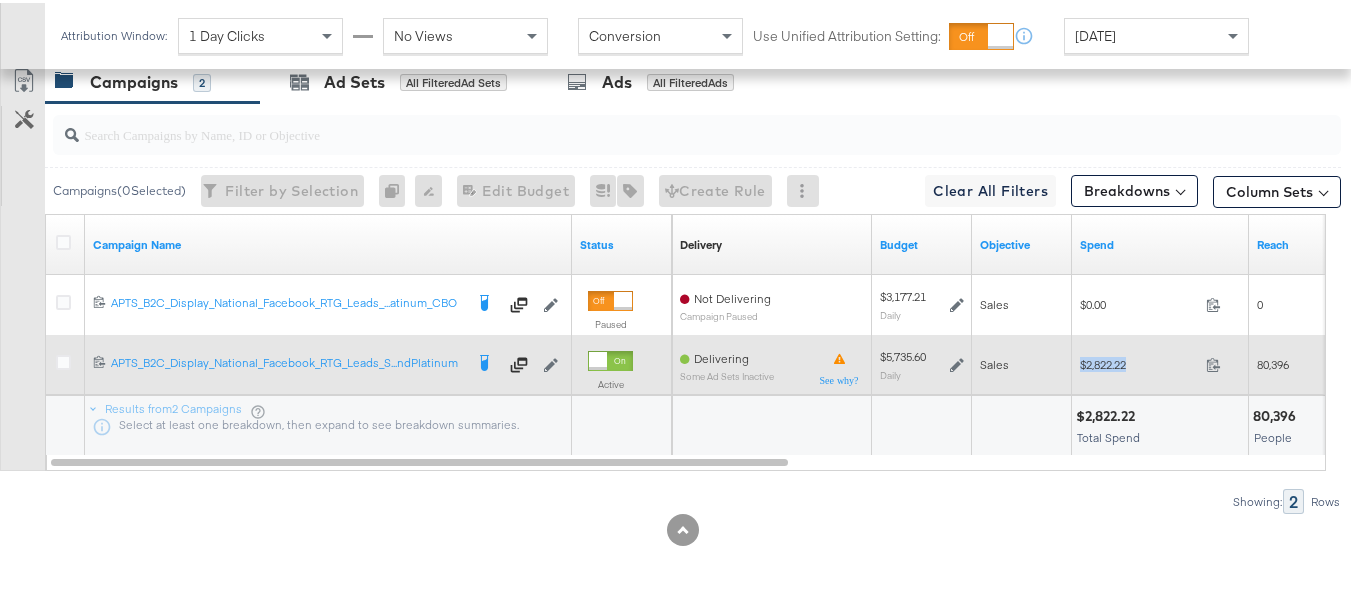 click on "$2,822.22" at bounding box center (1139, 361) 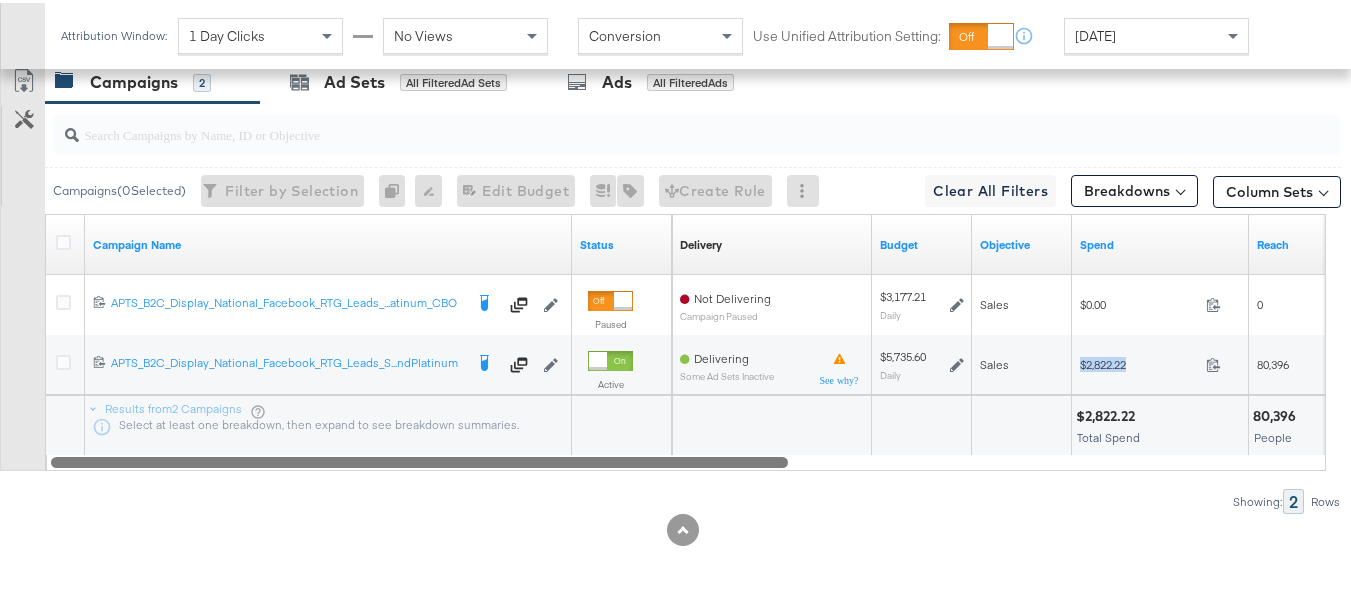 click at bounding box center [686, 458] 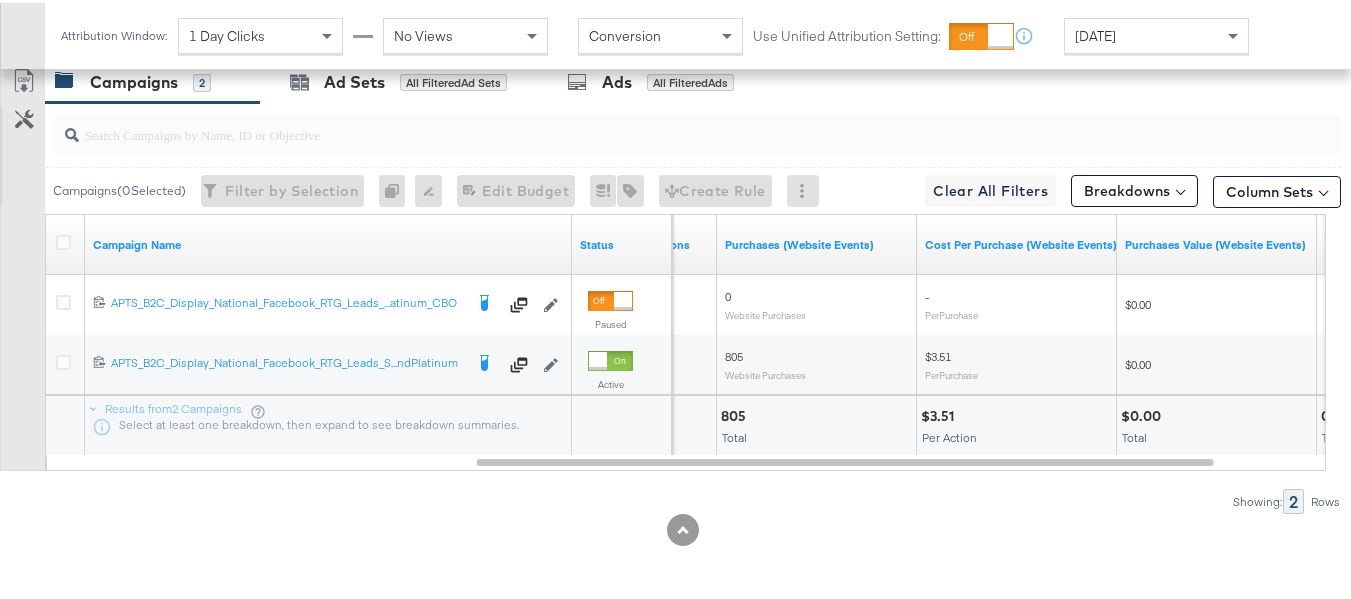 scroll, scrollTop: 0, scrollLeft: 0, axis: both 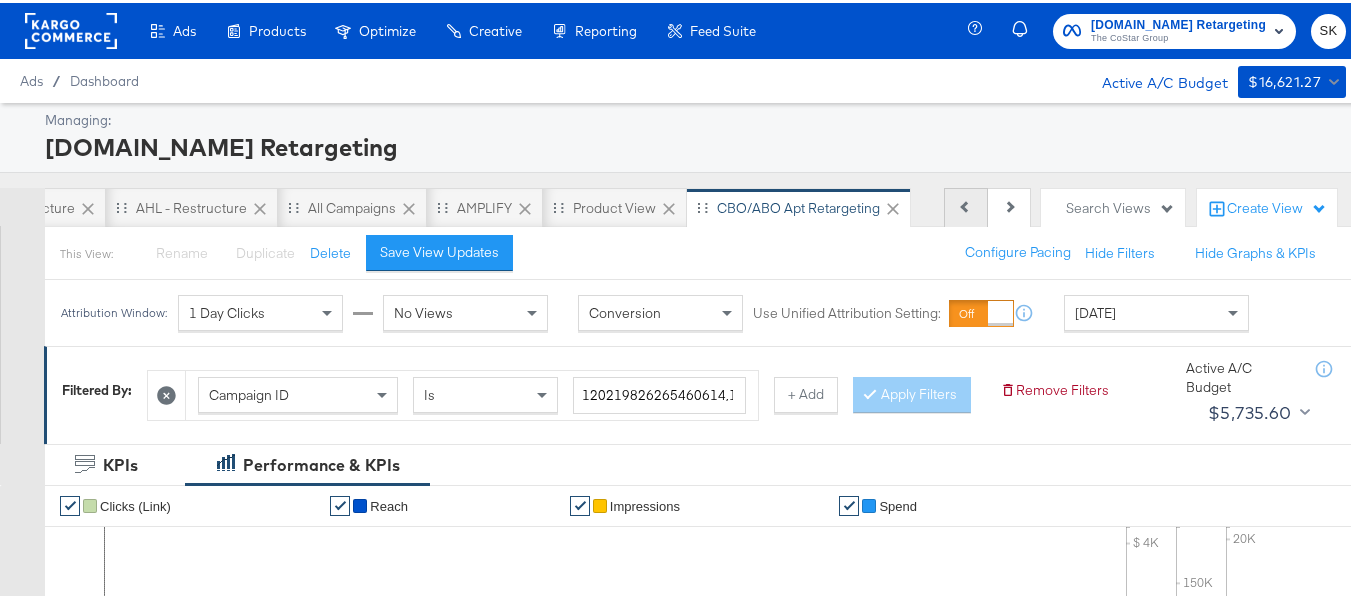 click on "Previous" at bounding box center (966, 205) 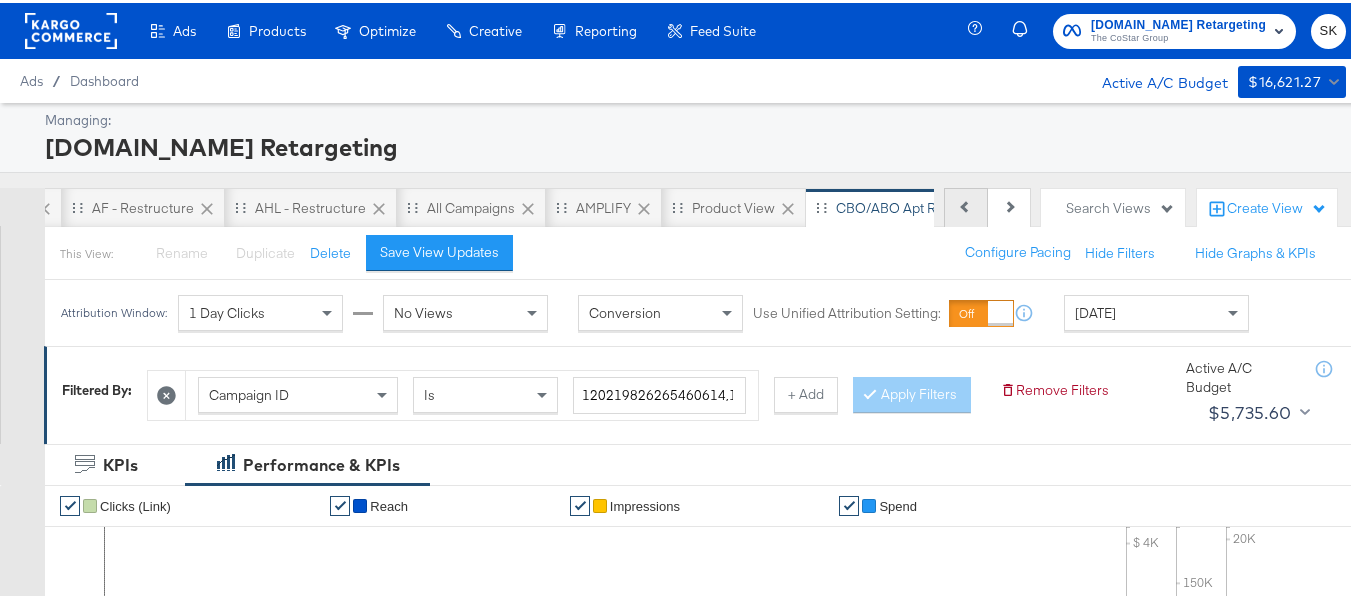click on "Previous" at bounding box center (966, 205) 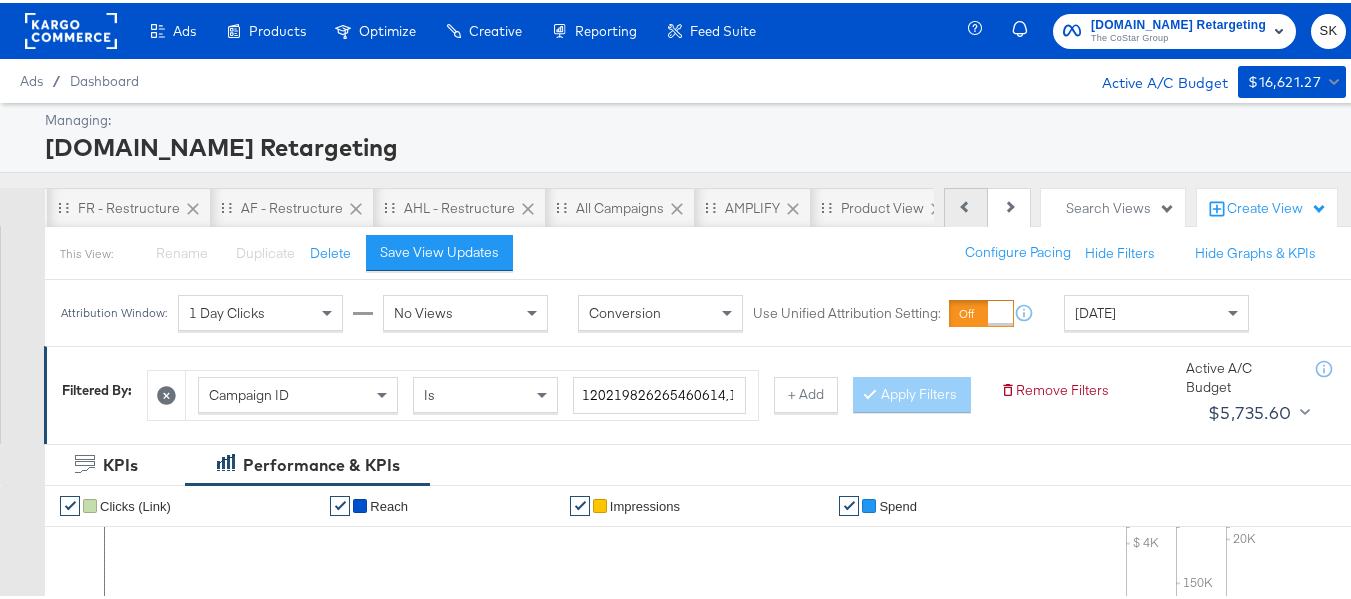 click on "Previous" at bounding box center [966, 205] 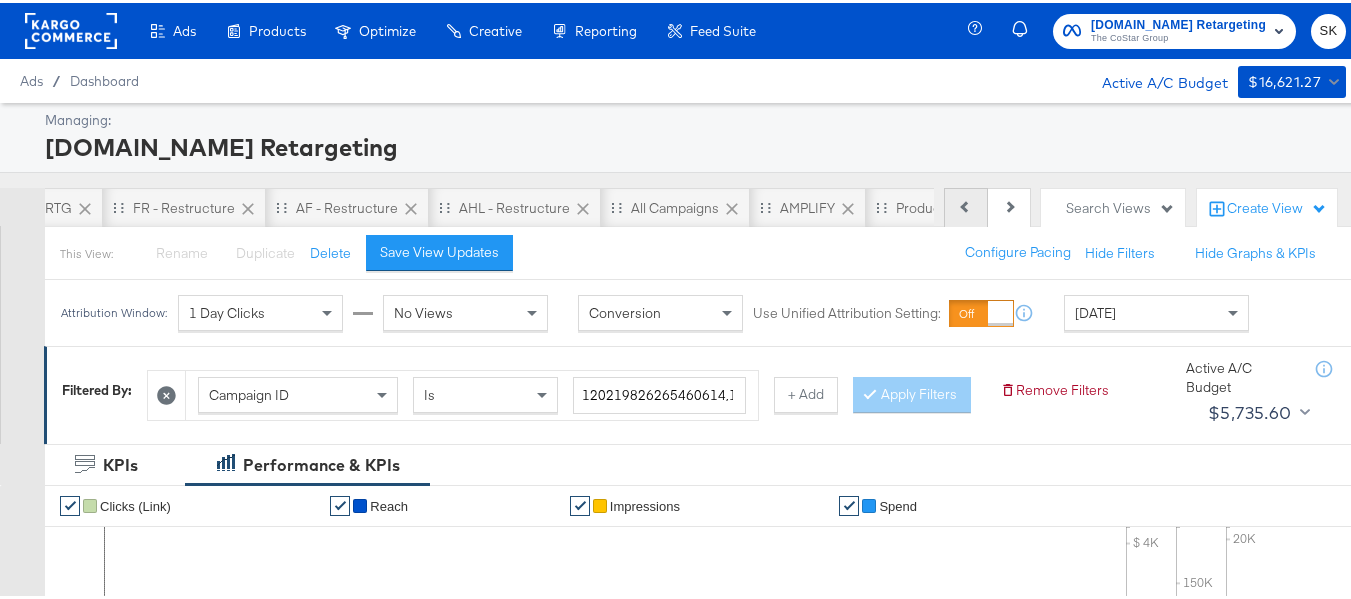 click on "Previous" at bounding box center (966, 205) 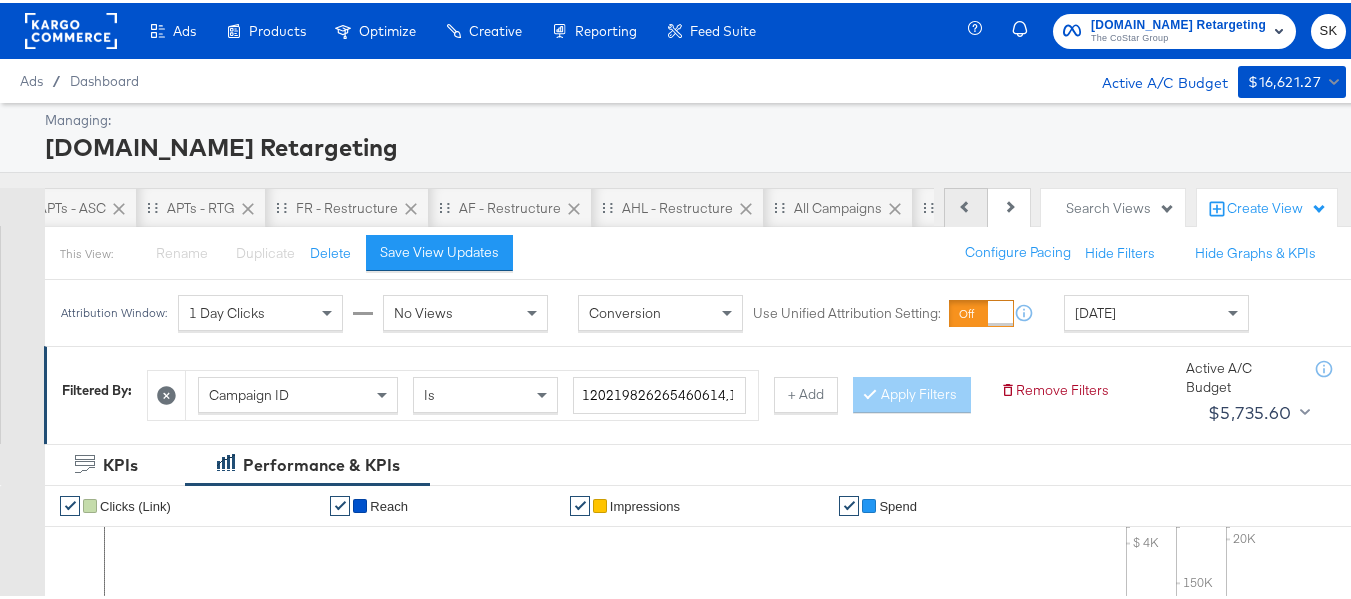 click on "Previous" at bounding box center (966, 205) 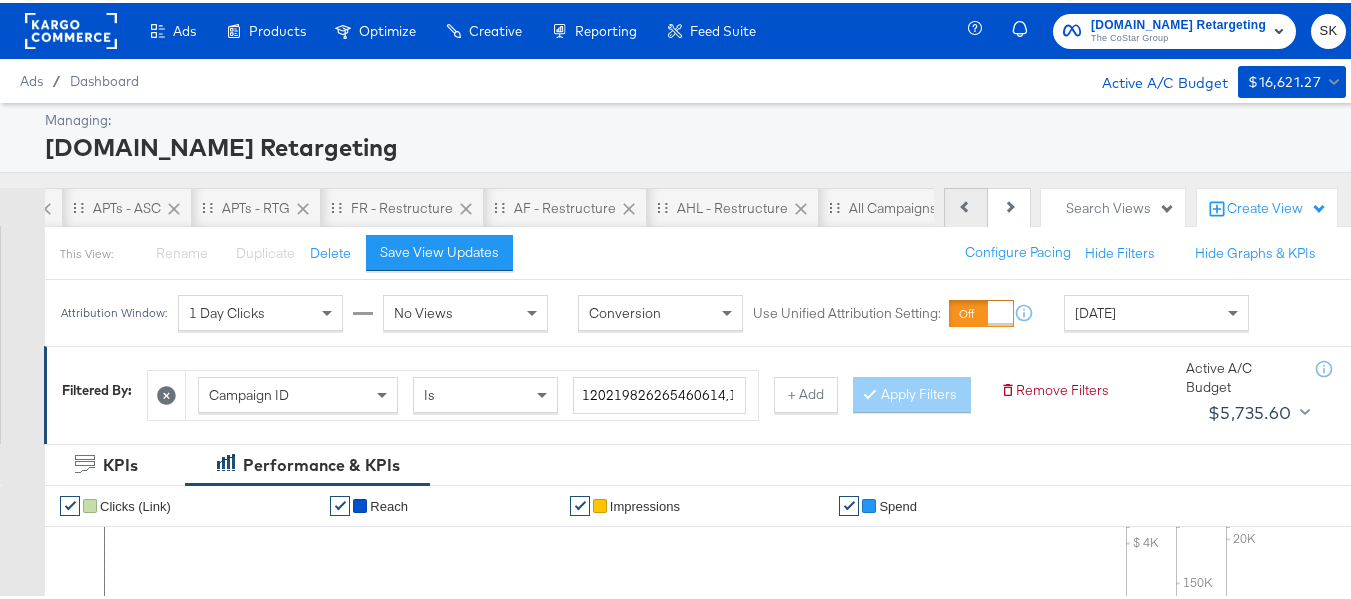 click on "Previous" at bounding box center (966, 205) 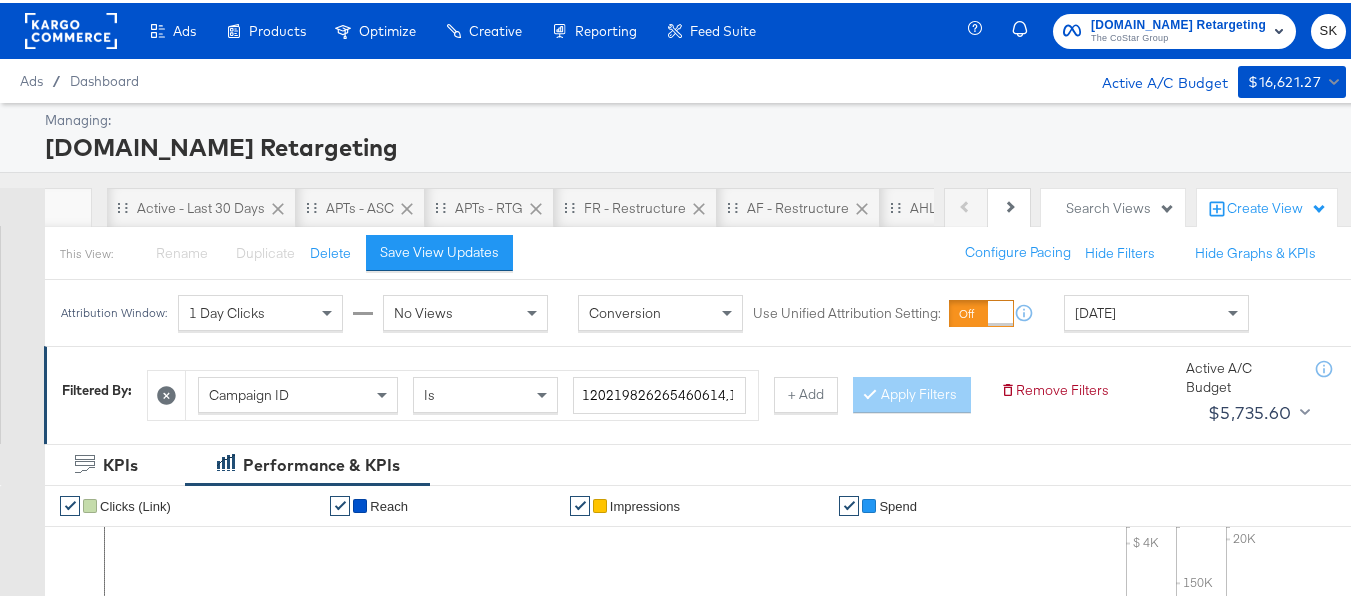 scroll, scrollTop: 0, scrollLeft: 0, axis: both 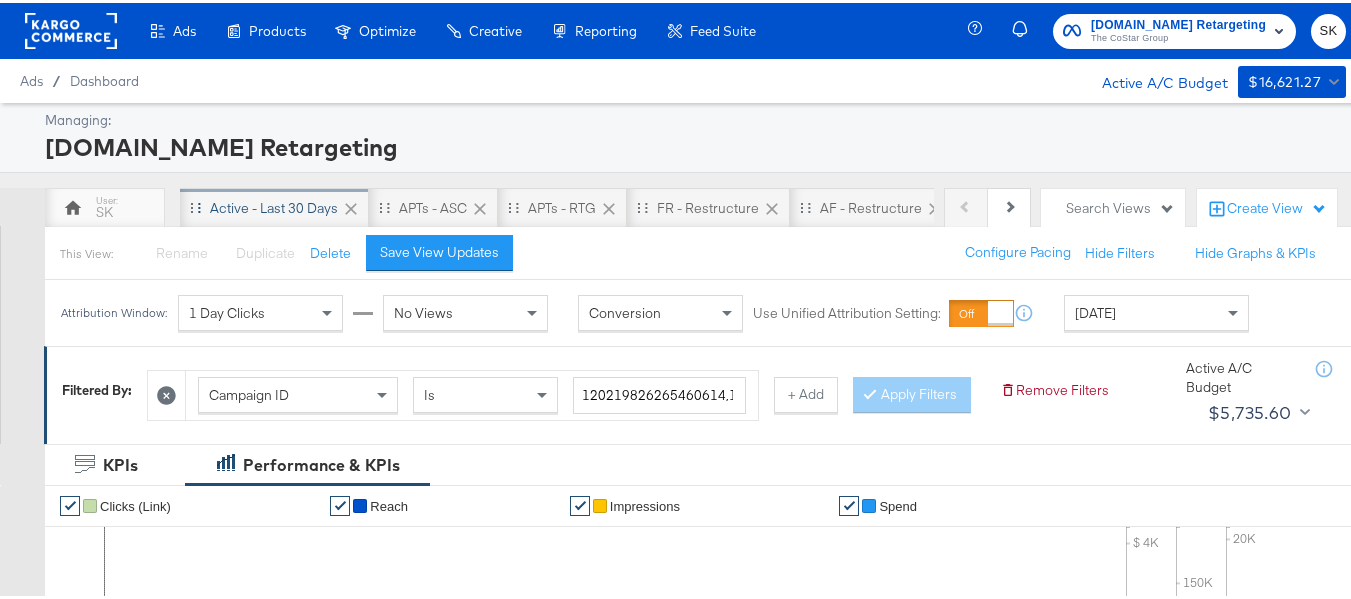 click on "Active - Last 30 Days" at bounding box center [274, 205] 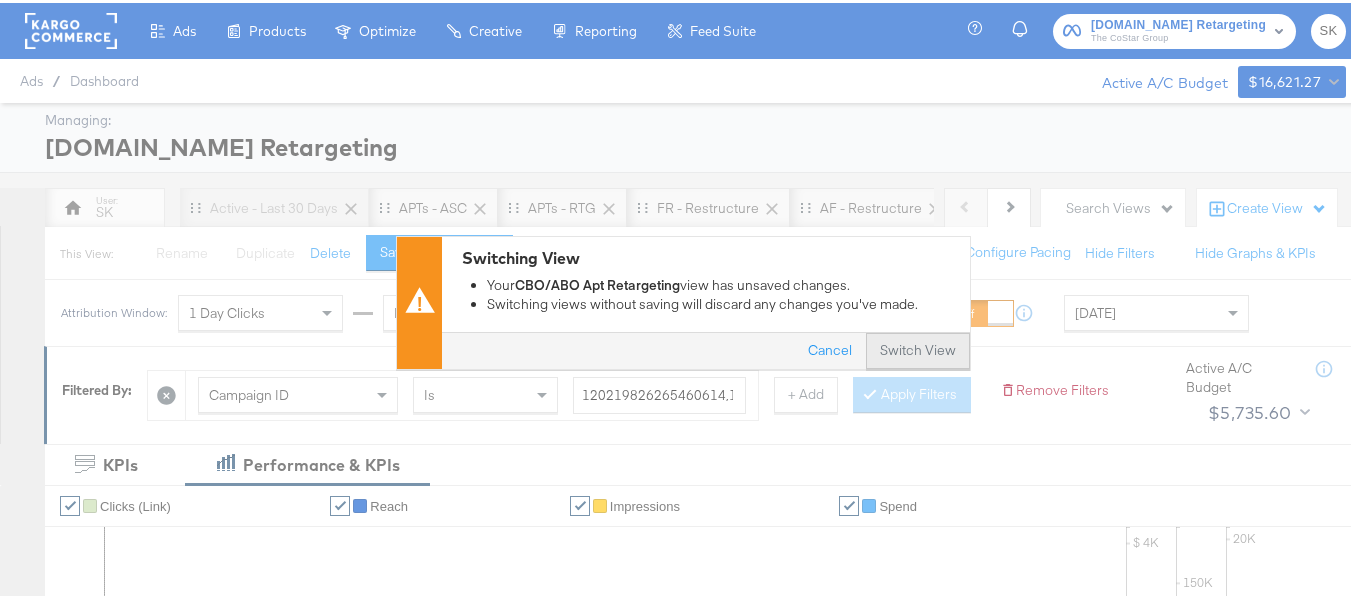 click on "Switch View" at bounding box center (918, 348) 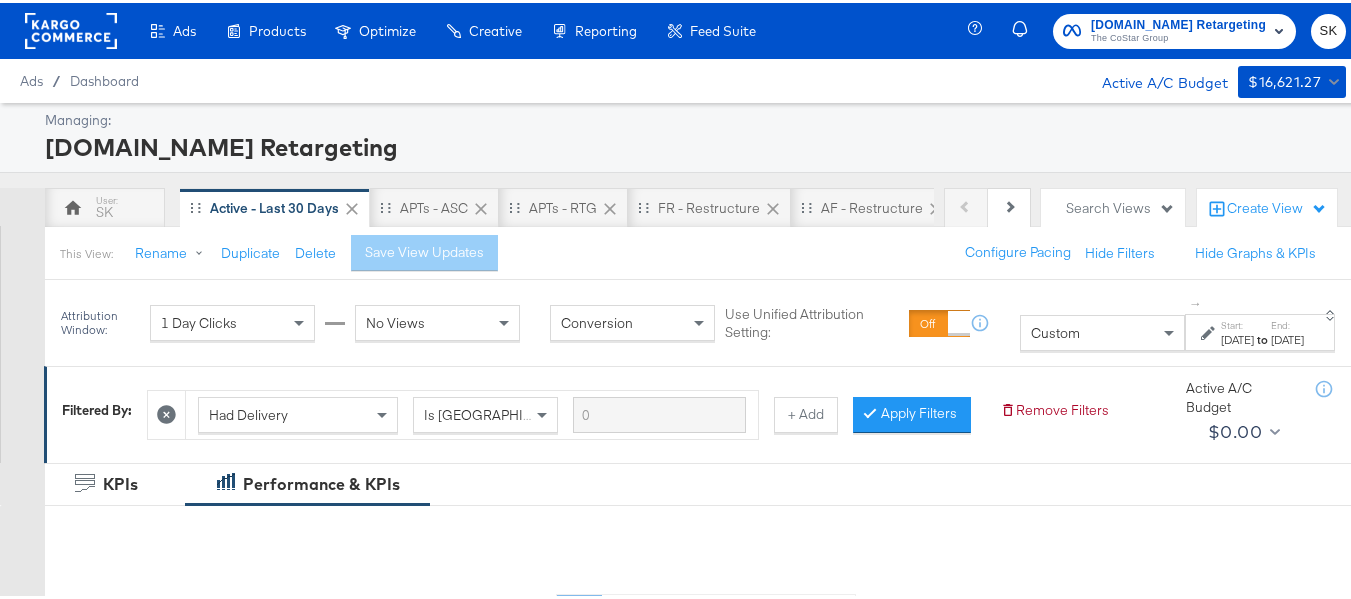 click on "Custom" at bounding box center (1102, 330) 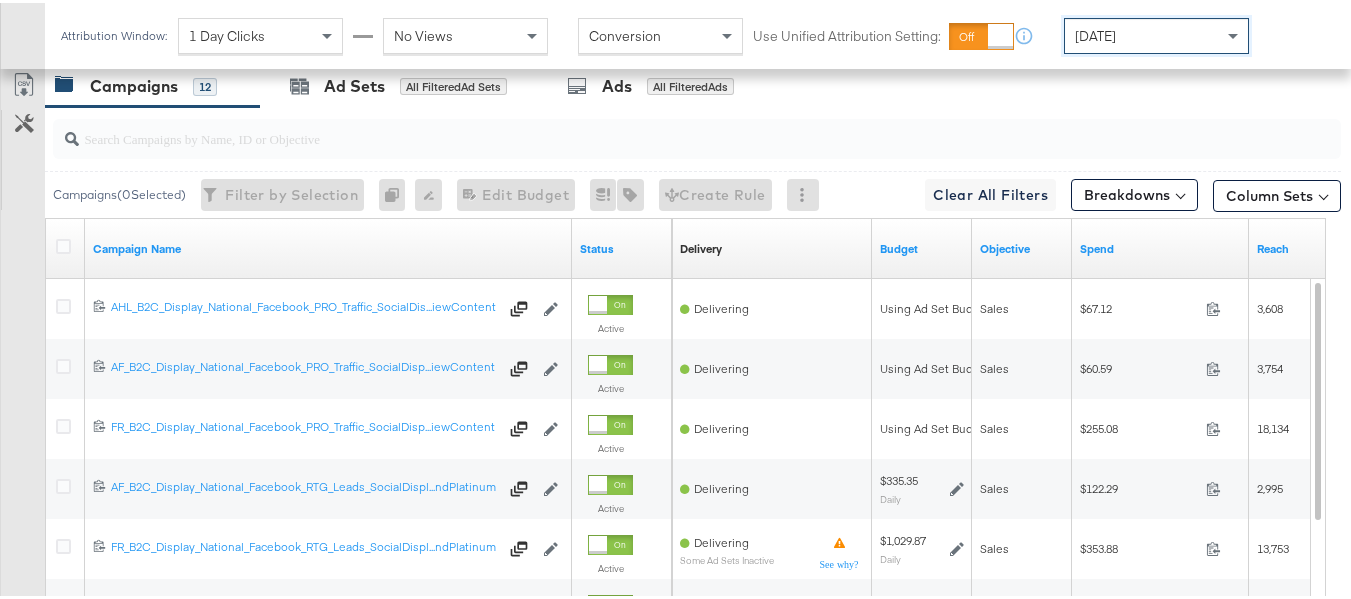 click at bounding box center [653, 127] 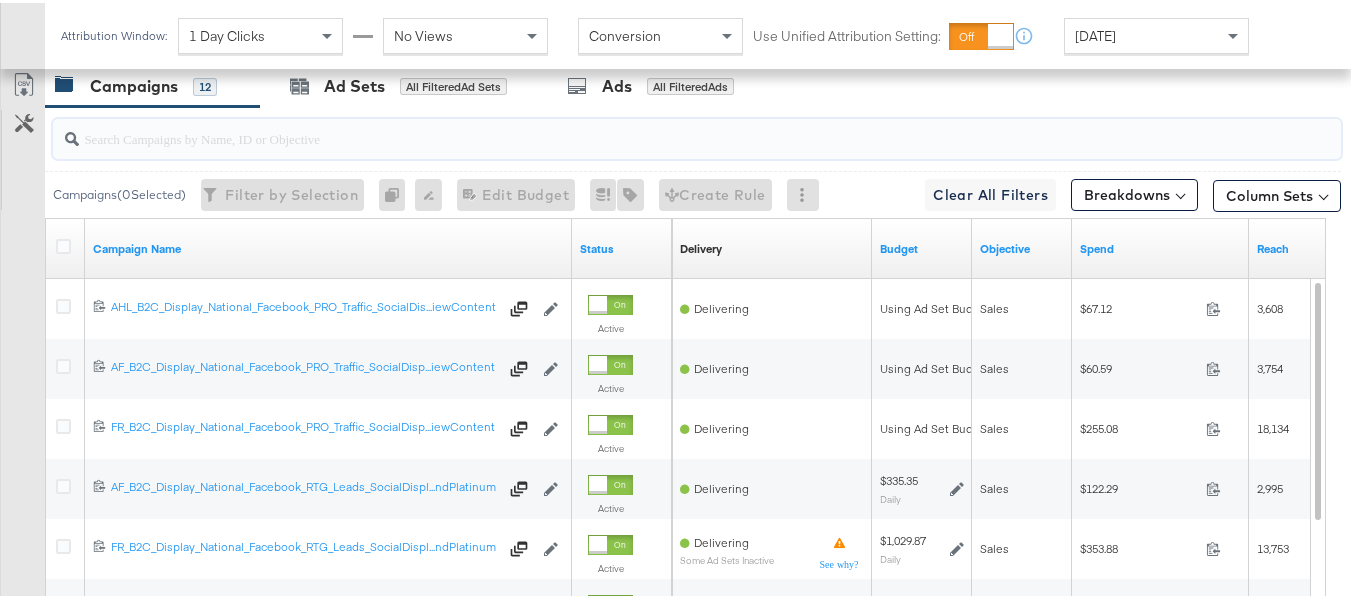 paste on "FR_B2C_Display_National_Facebook_RTG_Leads_SocialDisplay_alwayson_Retargeting_FR24_DiamondPlatinum" 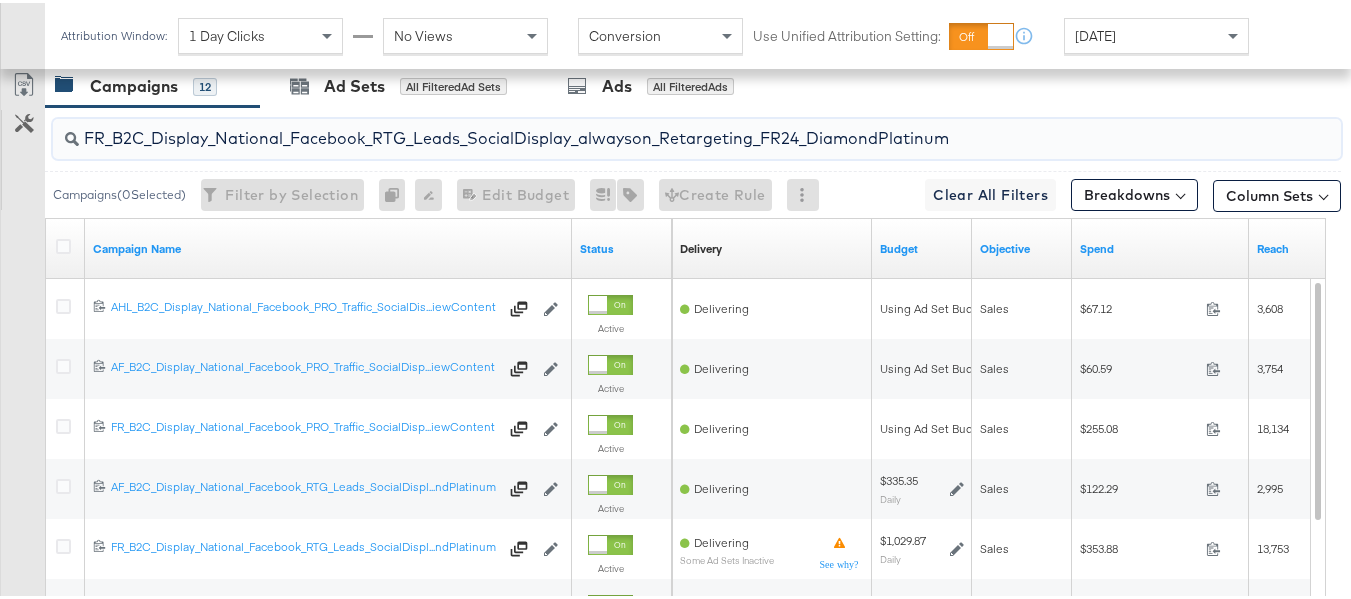 scroll, scrollTop: 873, scrollLeft: 0, axis: vertical 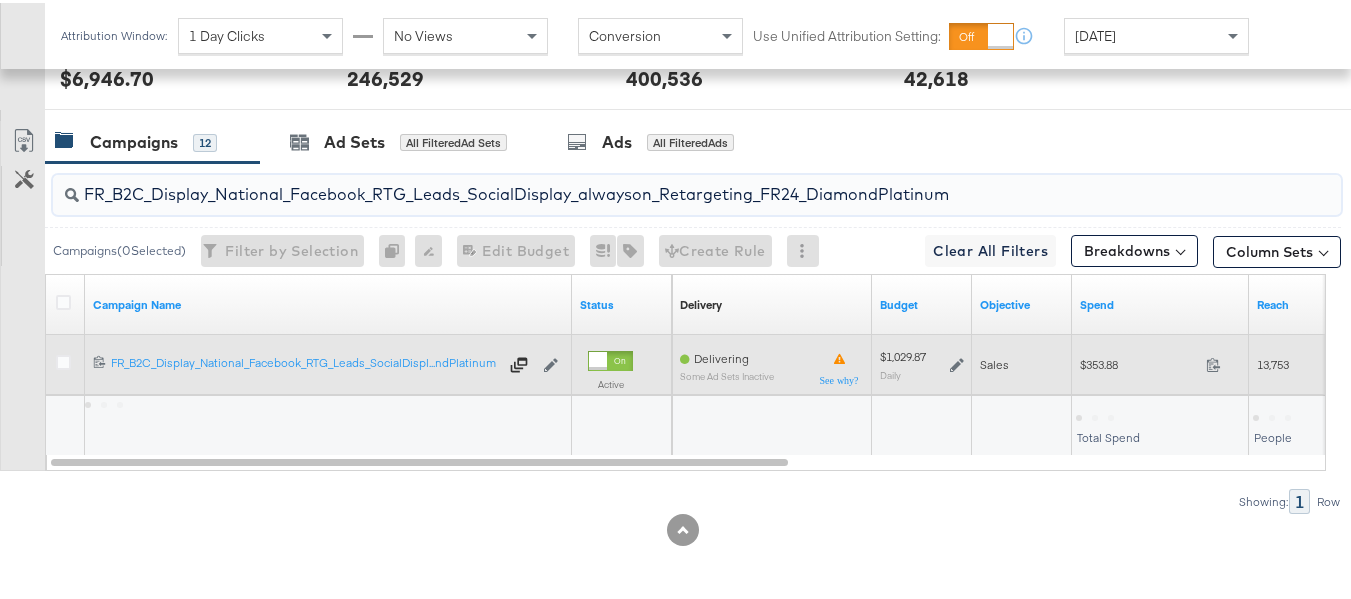 click on "$353.88   353.88" at bounding box center [1160, 361] 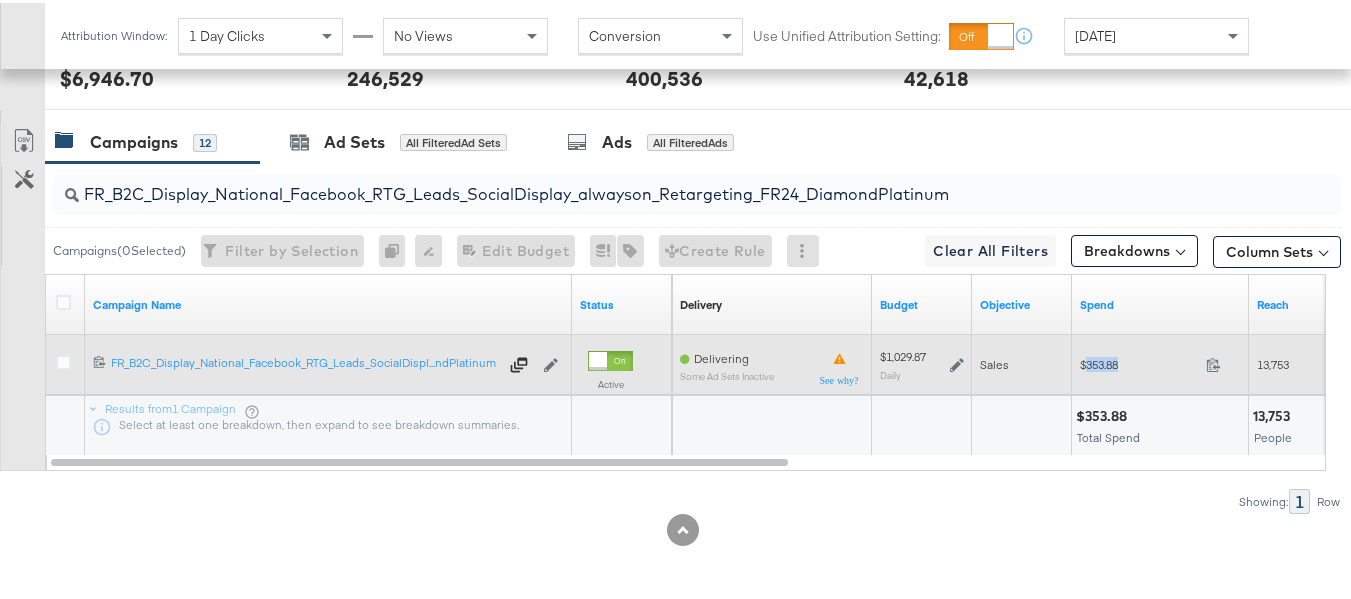 click on "$353.88   353.88" at bounding box center [1160, 361] 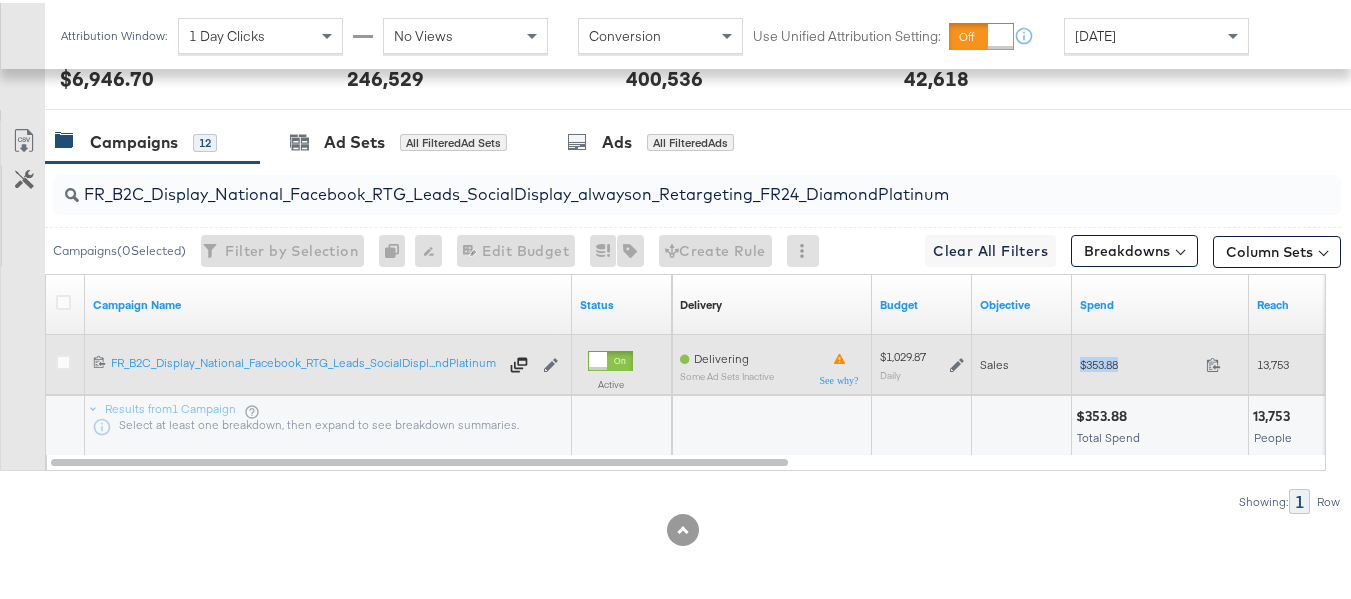 click on "$353.88   353.88" at bounding box center [1160, 361] 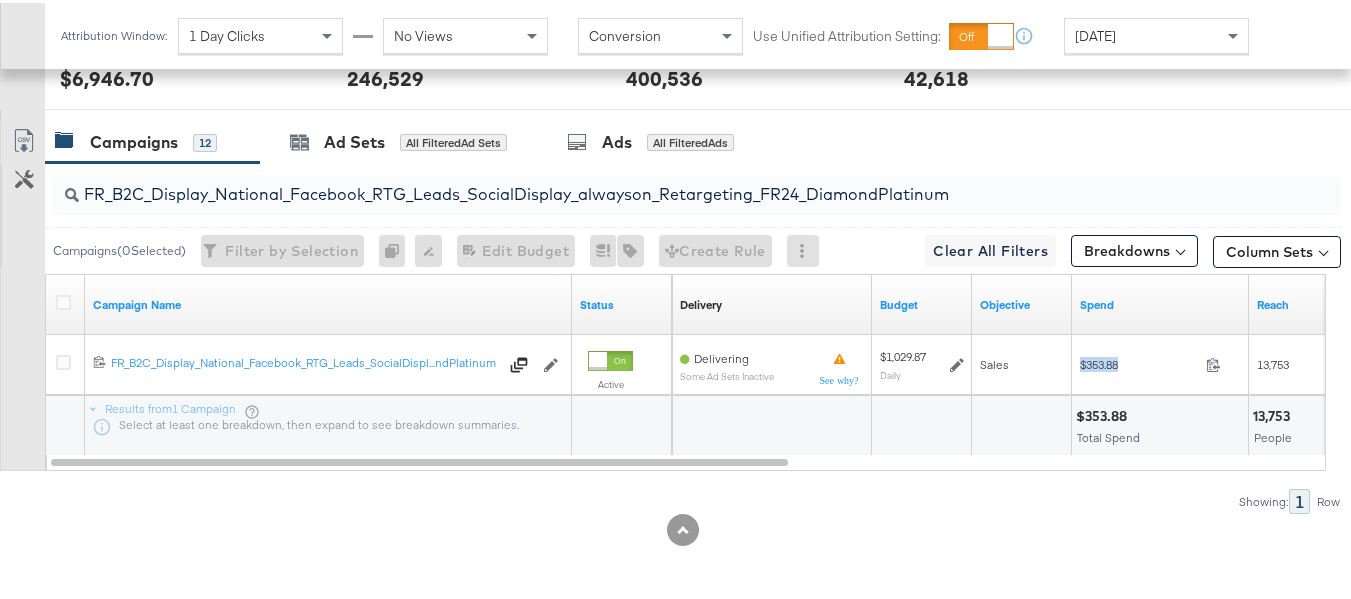 copy on "$353.88" 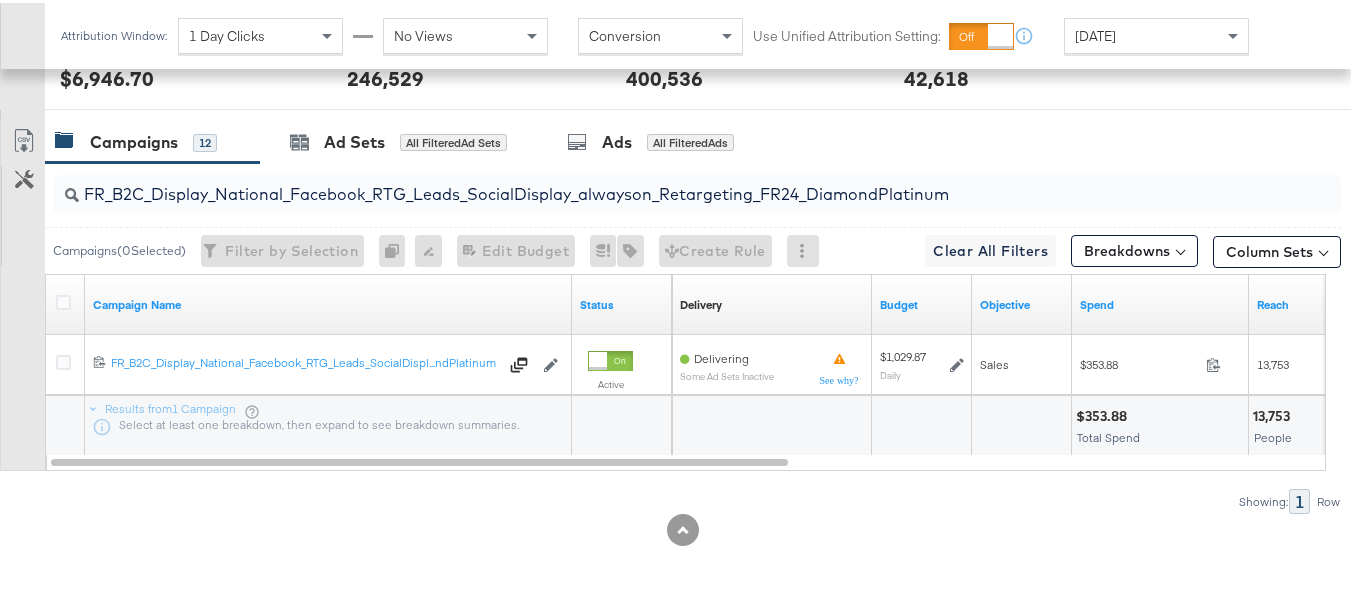 click on "FR_B2C_Display_National_Facebook_RTG_Leads_SocialDisplay_alwayson_Retargeting_FR24_DiamondPlatinum" at bounding box center (653, 183) 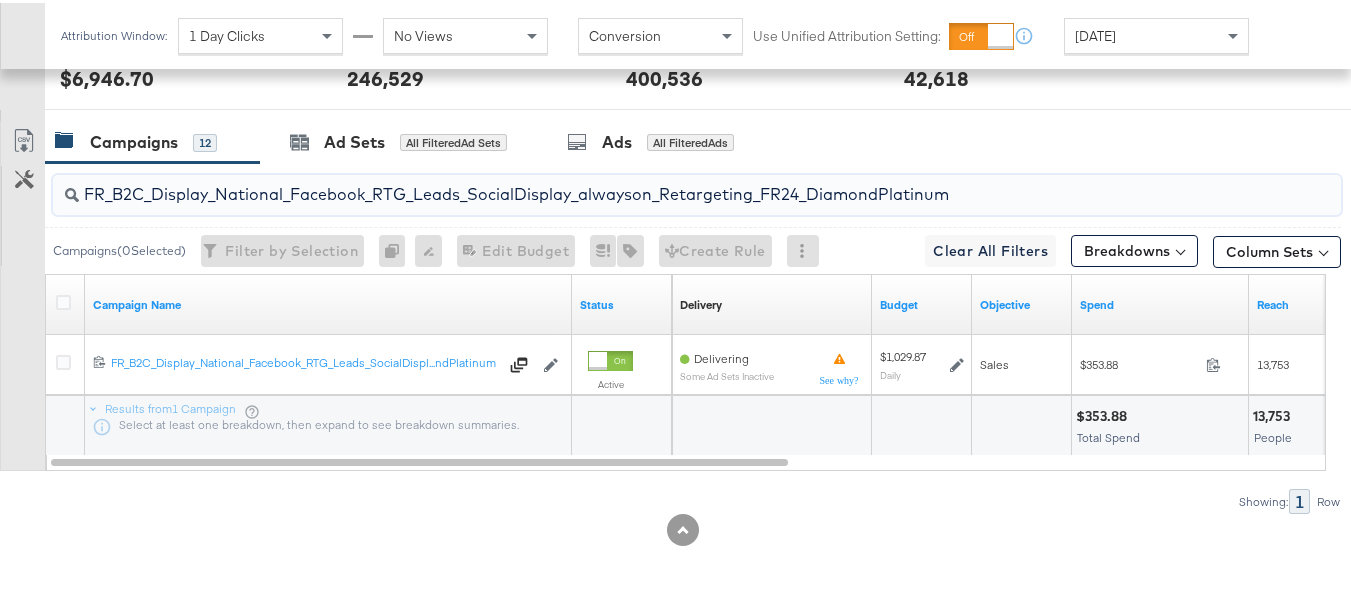 paste on "AF_B2C_Display_National_Facebook_RTG_Leads_SocialDisplay_alwayson_Retargeting_AF" 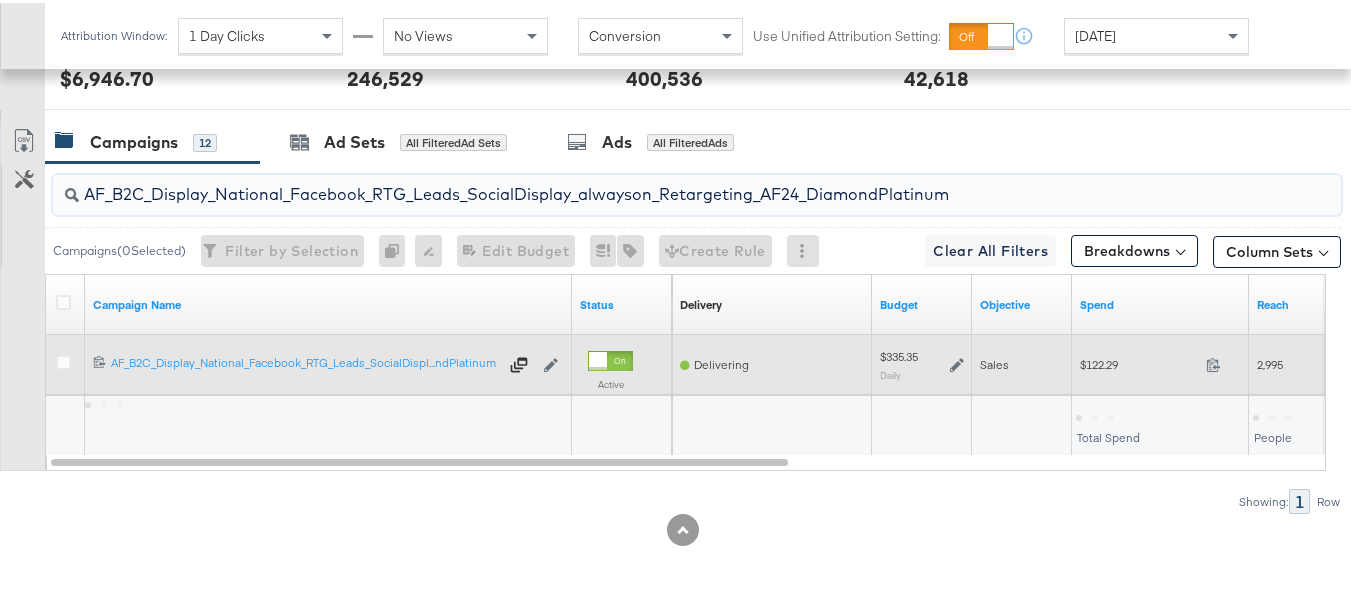 click on "$122.29" at bounding box center [1139, 361] 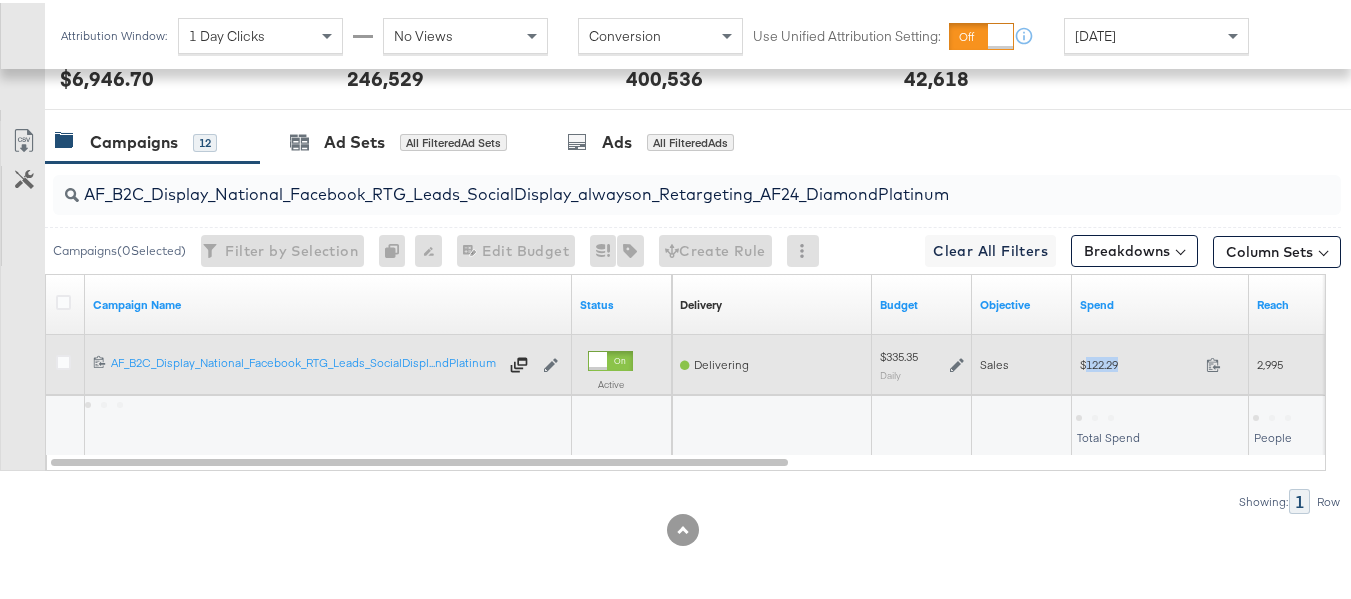click on "$122.29" at bounding box center [1139, 361] 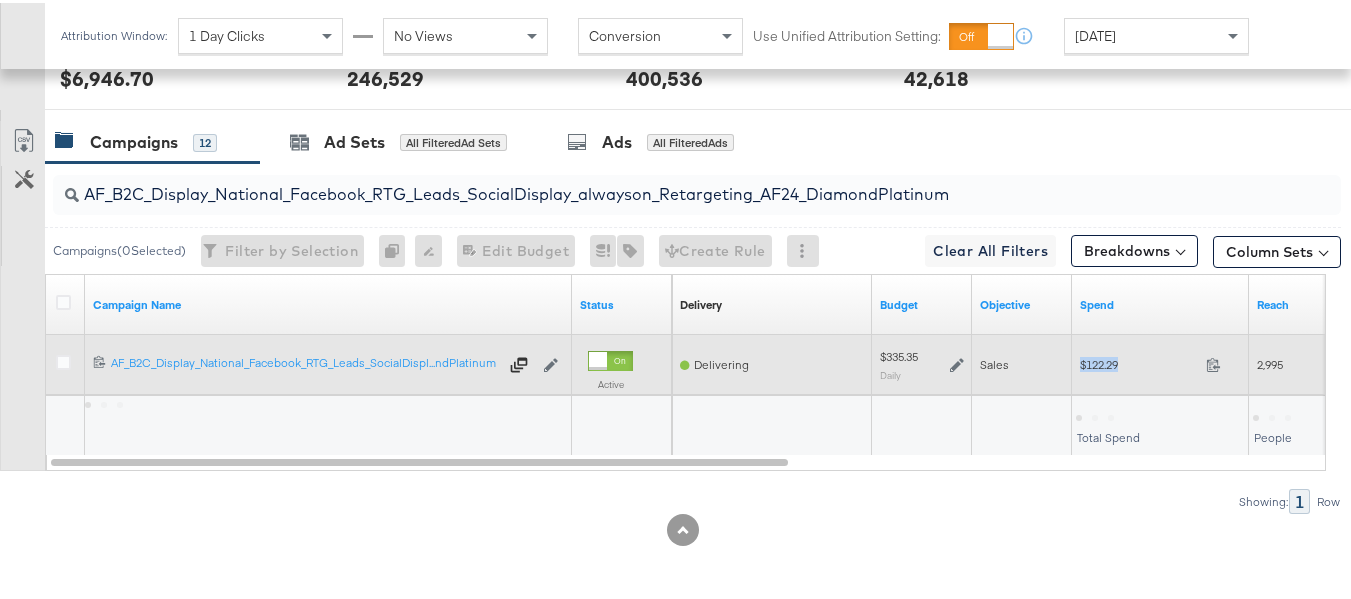 click on "$122.29" at bounding box center [1139, 361] 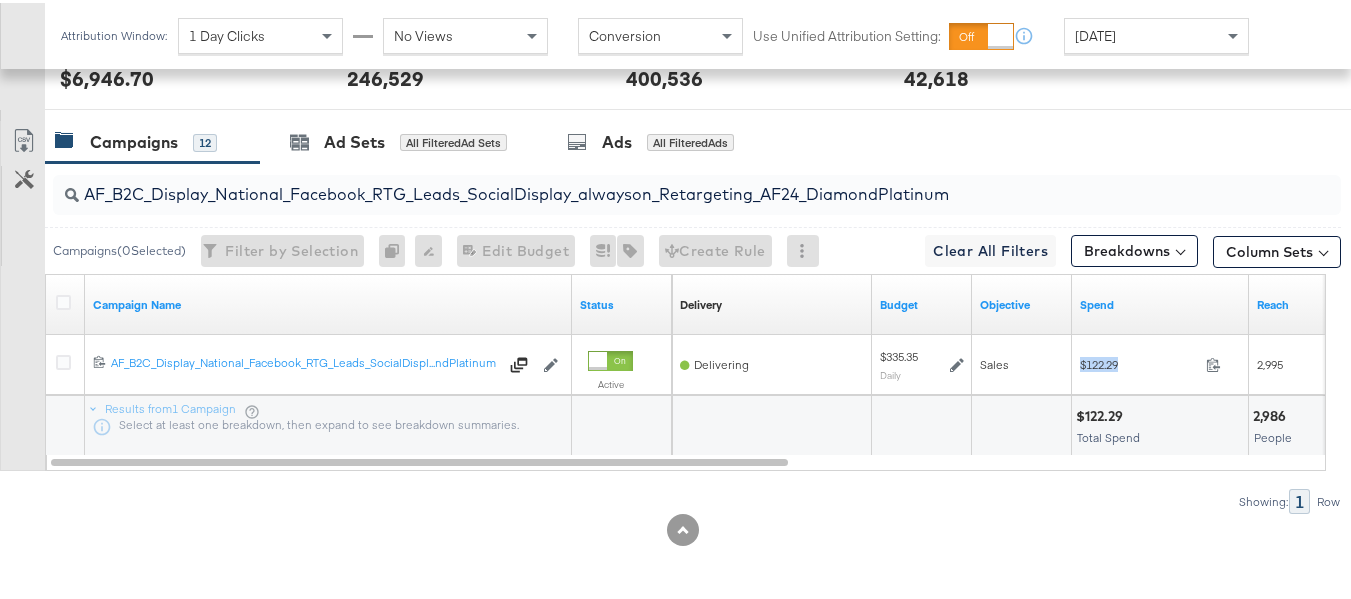 copy on "$122.29" 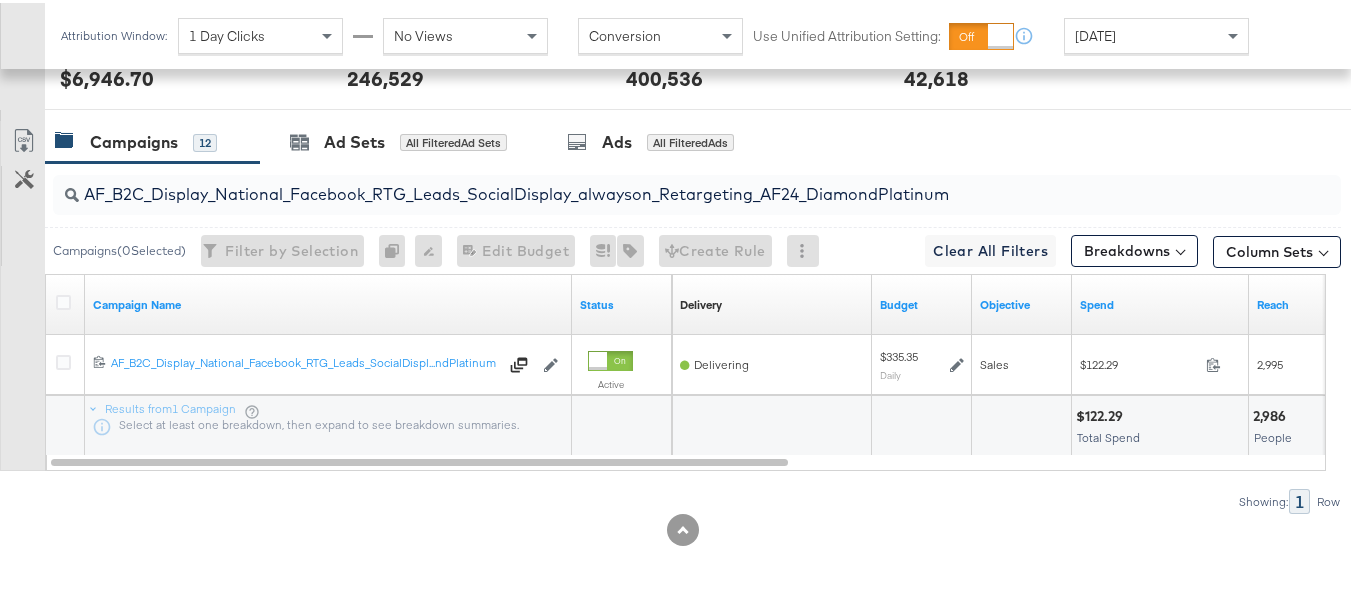click on "AF_B2C_Display_National_Facebook_RTG_Leads_SocialDisplay_alwayson_Retargeting_AF24_DiamondPlatinum" at bounding box center [653, 183] 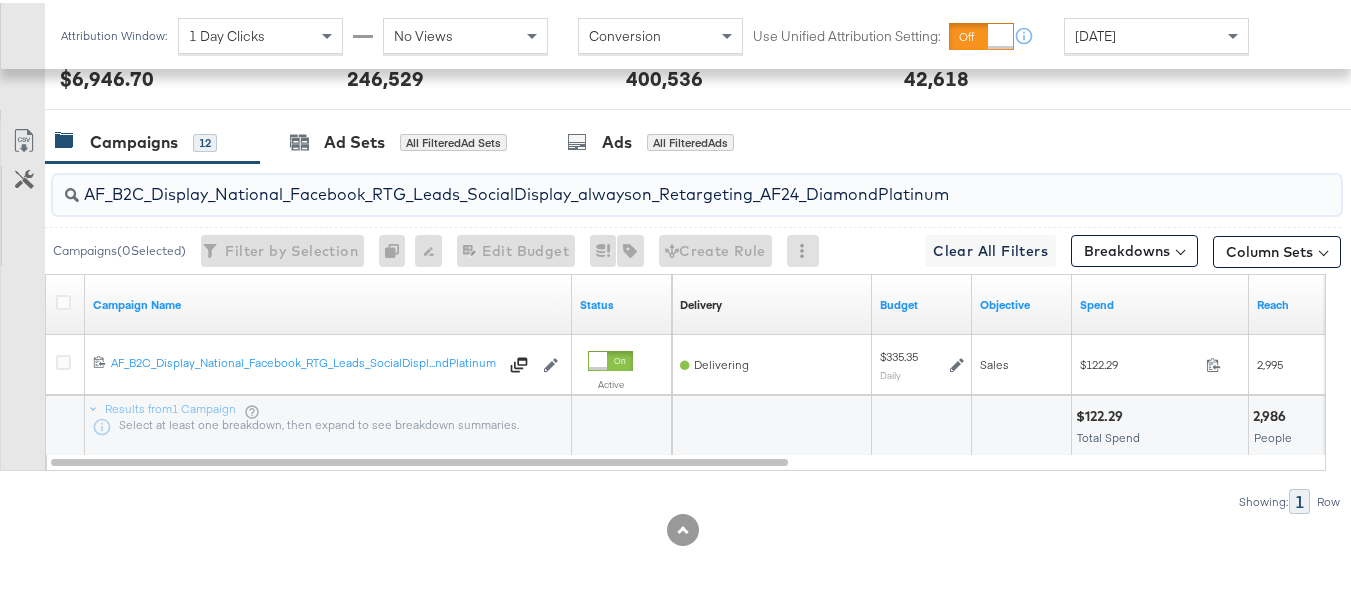 paste on "HL_B2C_Display_National_Facebook_RTG_Leads_SocialDisplay_alwayson_Retargeting_AHL" 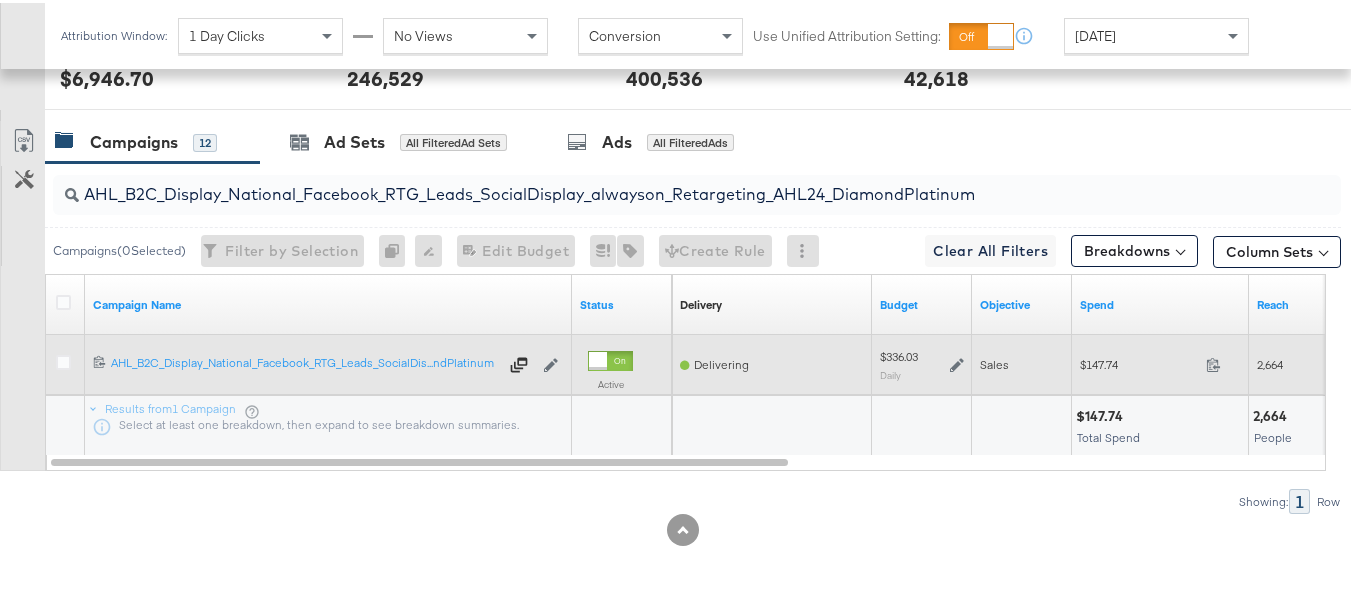 click on "$147.74   147.74" at bounding box center [1160, 361] 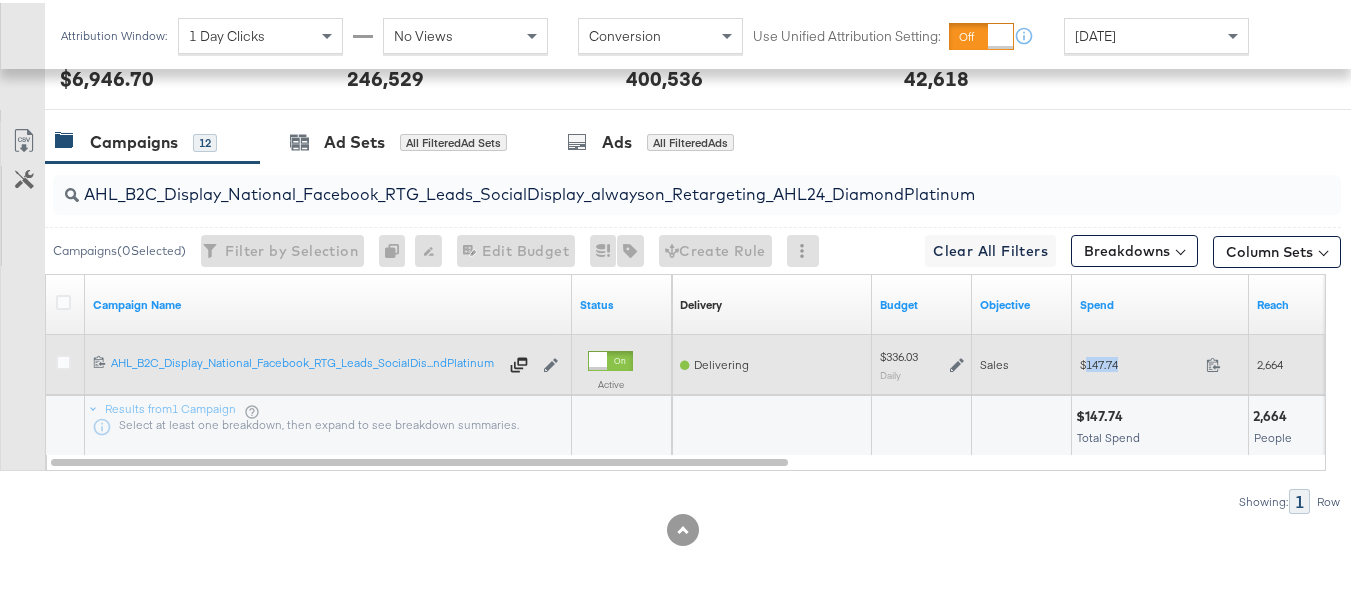 click on "$147.74   147.74" at bounding box center (1160, 361) 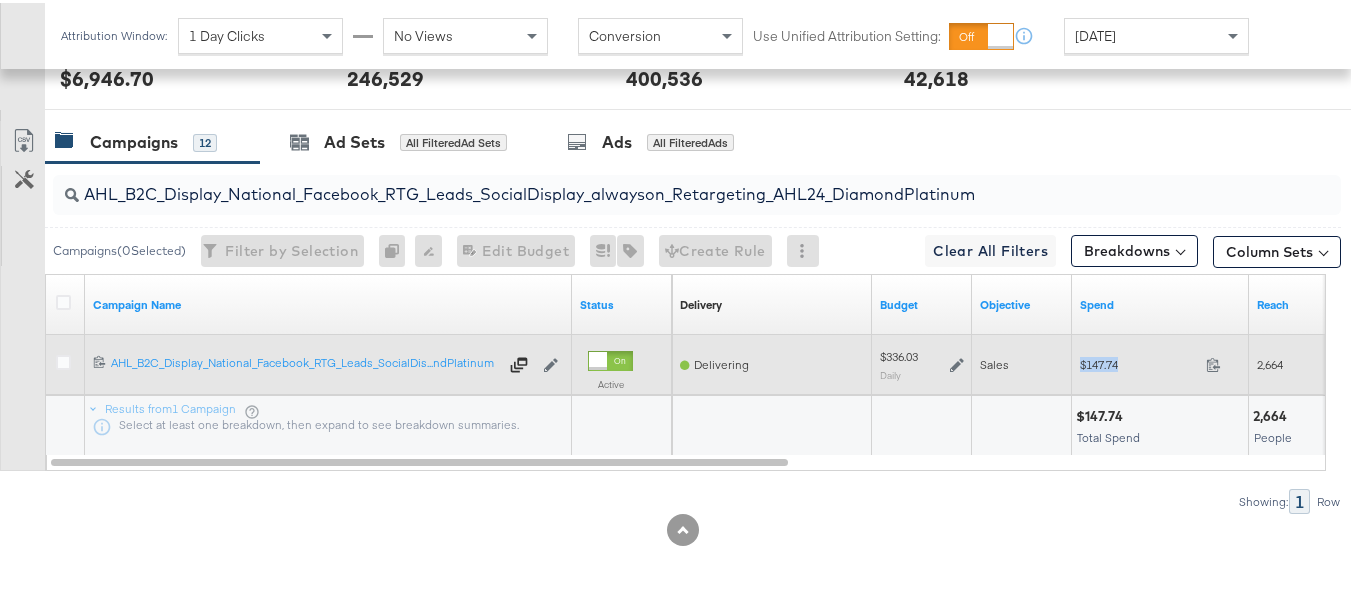click on "$147.74   147.74" at bounding box center (1160, 361) 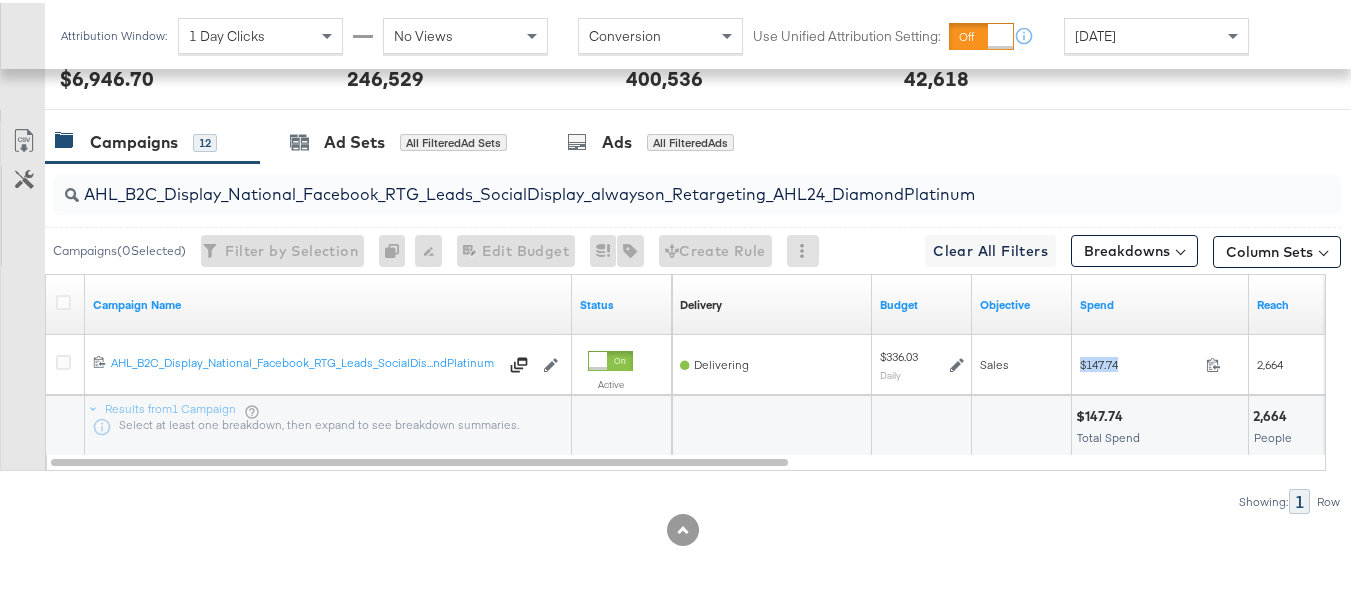 copy on "$147.74" 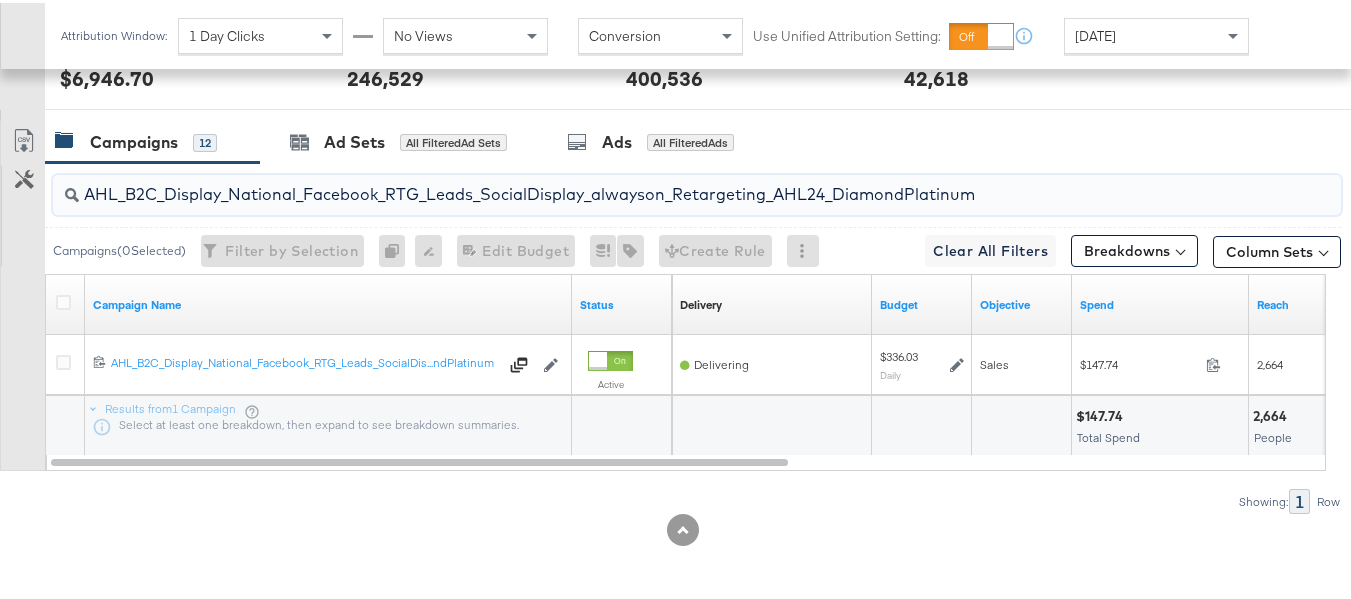 click on "AHL_B2C_Display_National_Facebook_RTG_Leads_SocialDisplay_alwayson_Retargeting_AHL24_DiamondPlatinum" at bounding box center [653, 183] 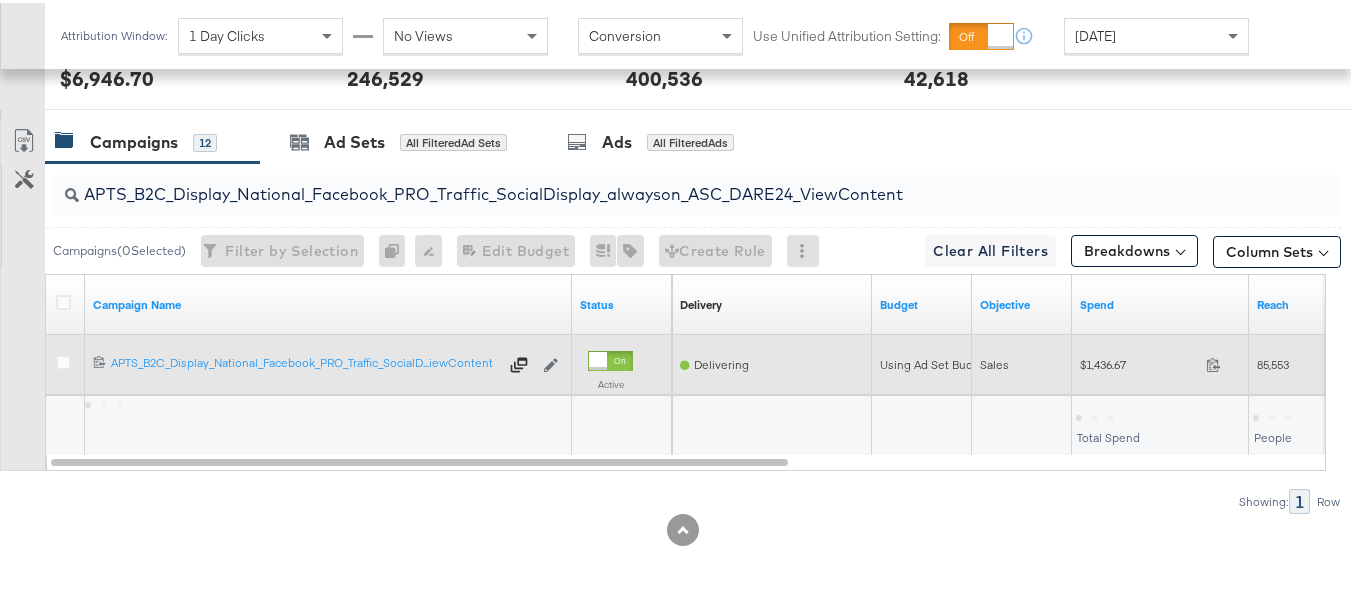 click on "$1,436.67" at bounding box center (1139, 361) 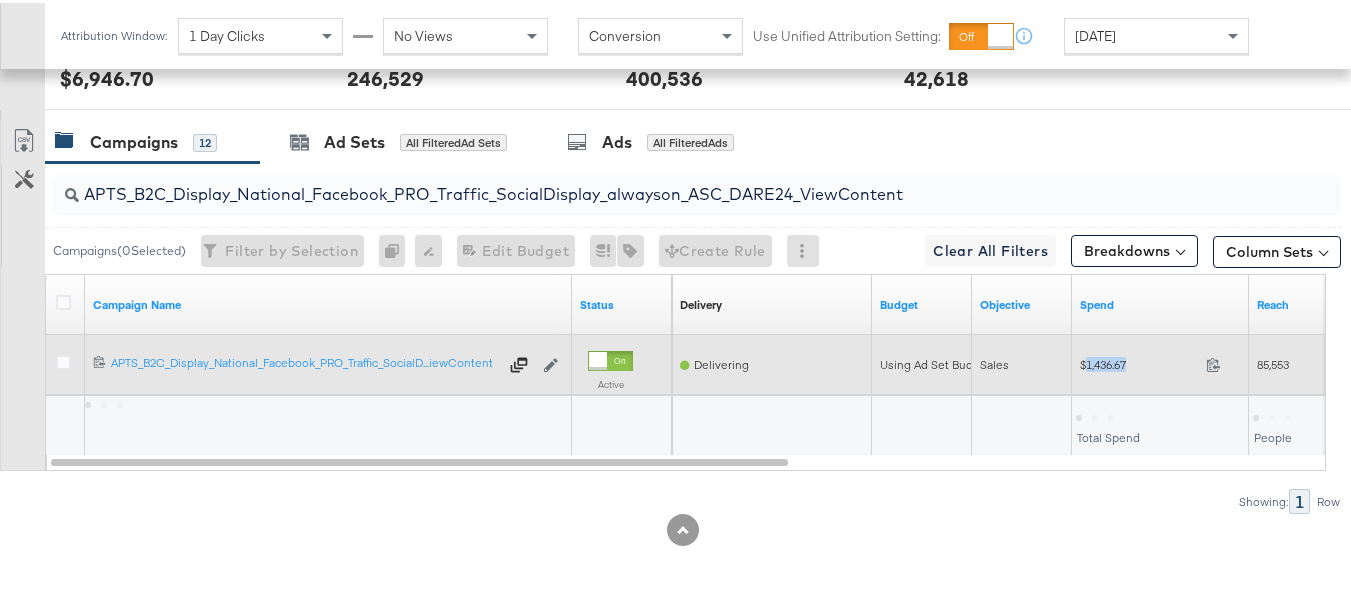 click on "$1,436.67" at bounding box center [1139, 361] 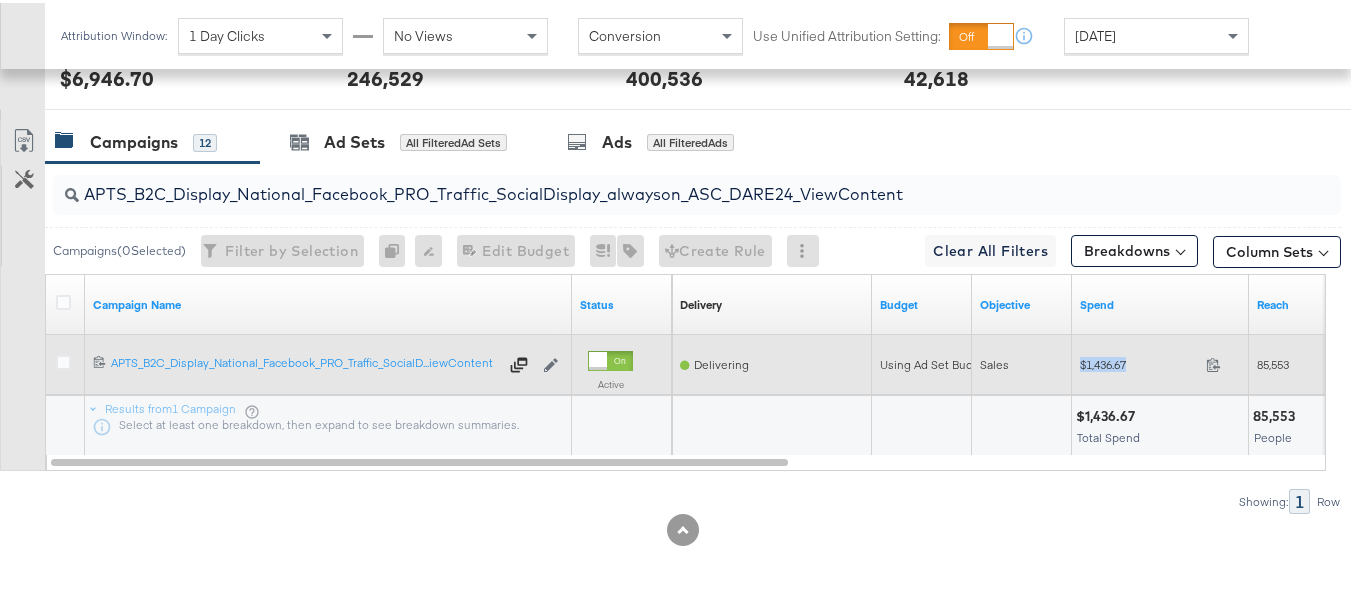 click on "$1,436.67" at bounding box center [1139, 361] 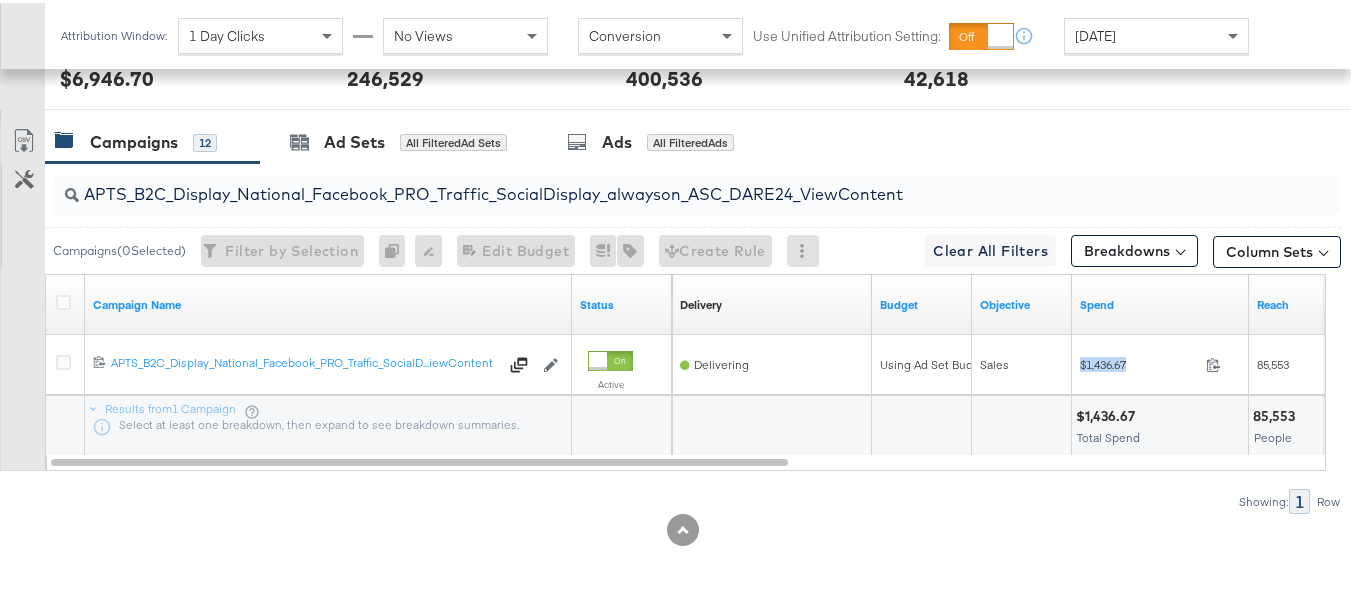 copy on "$1,436.67" 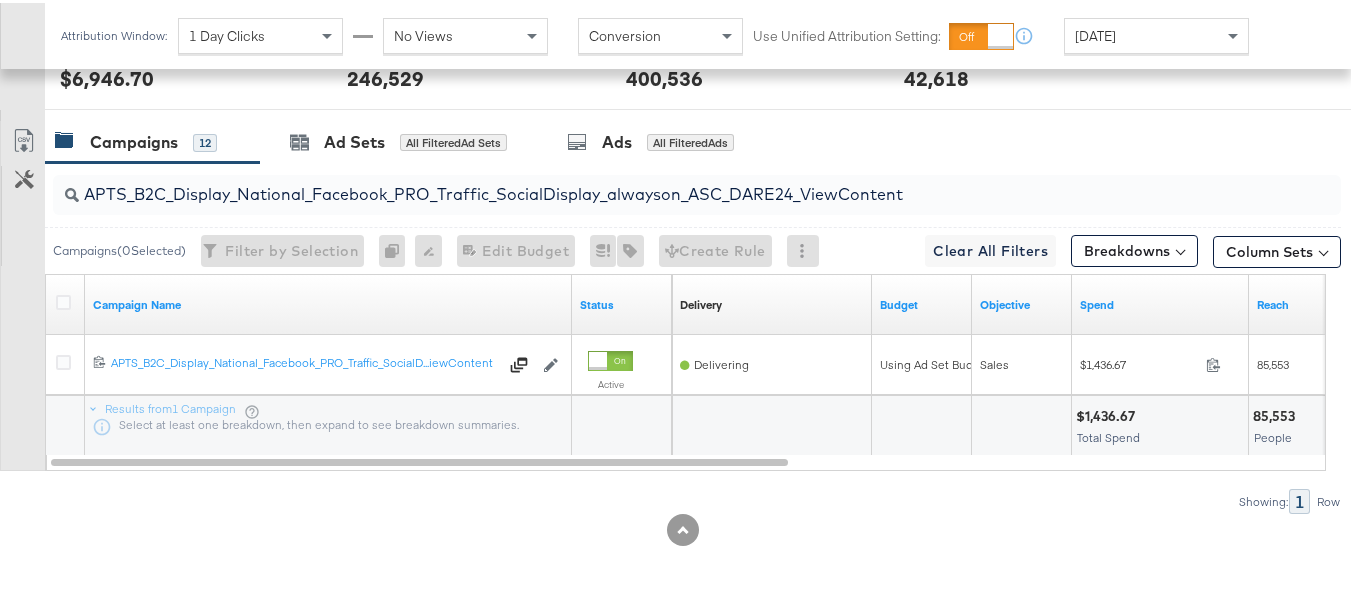 click on "APTS_B2C_Display_National_Facebook_PRO_Traffic_SocialDisplay_alwayson_ASC_DARE24_ViewContent" at bounding box center [653, 183] 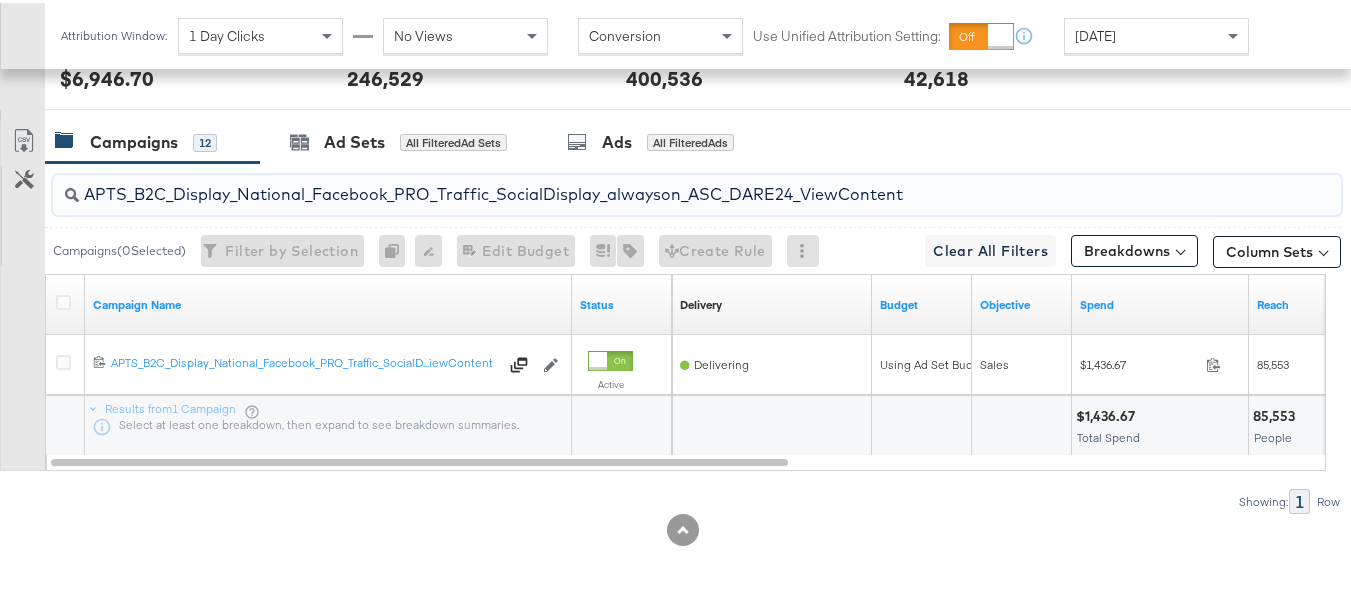 paste on "Leads_SocialDisplay_alwayson_ASC_DARE24_Purchase" 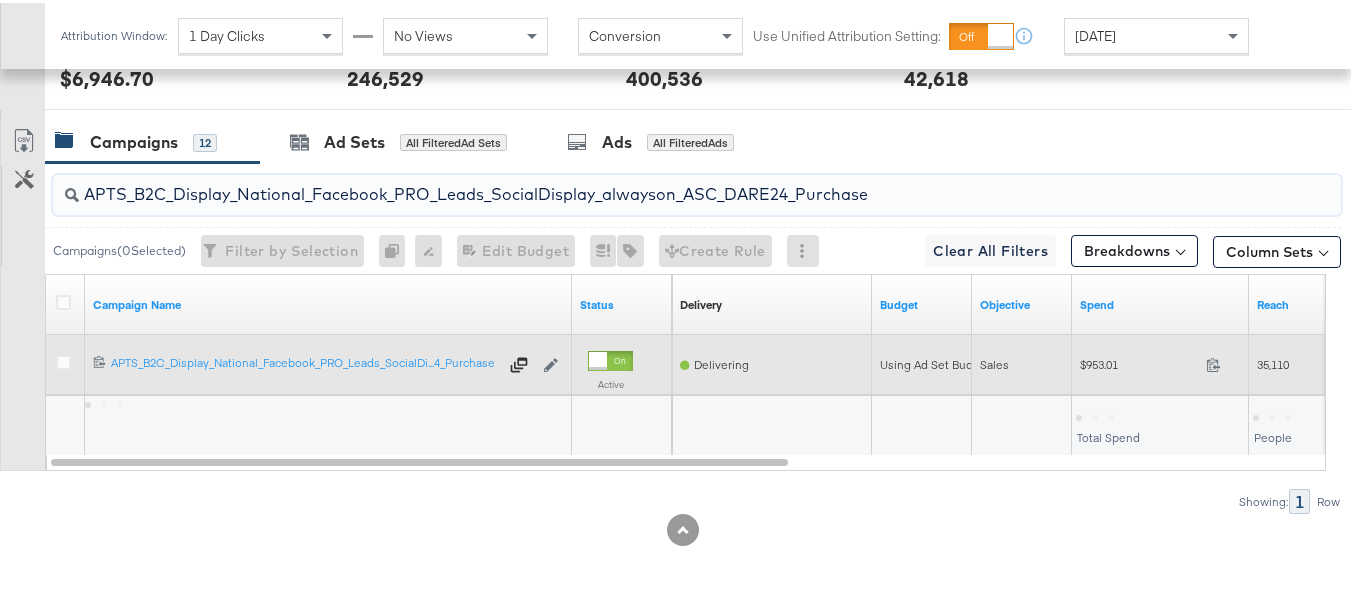 click on "$953.01   953.01" at bounding box center [1160, 361] 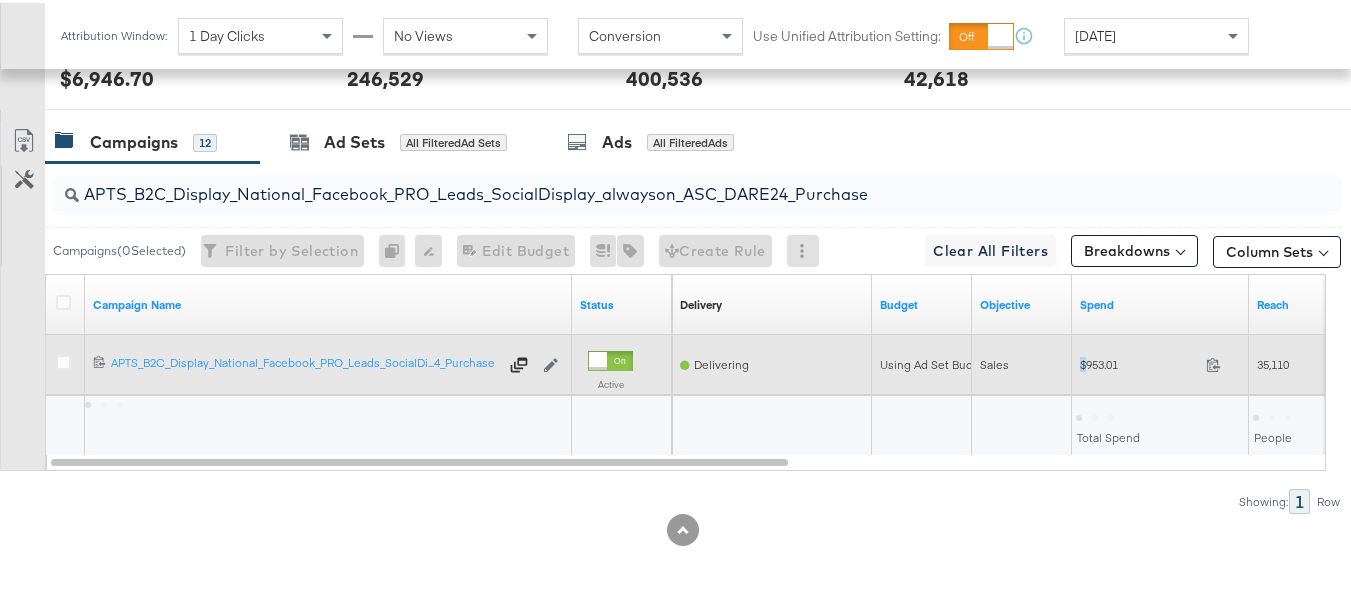 click on "$953.01   953.01" at bounding box center [1160, 361] 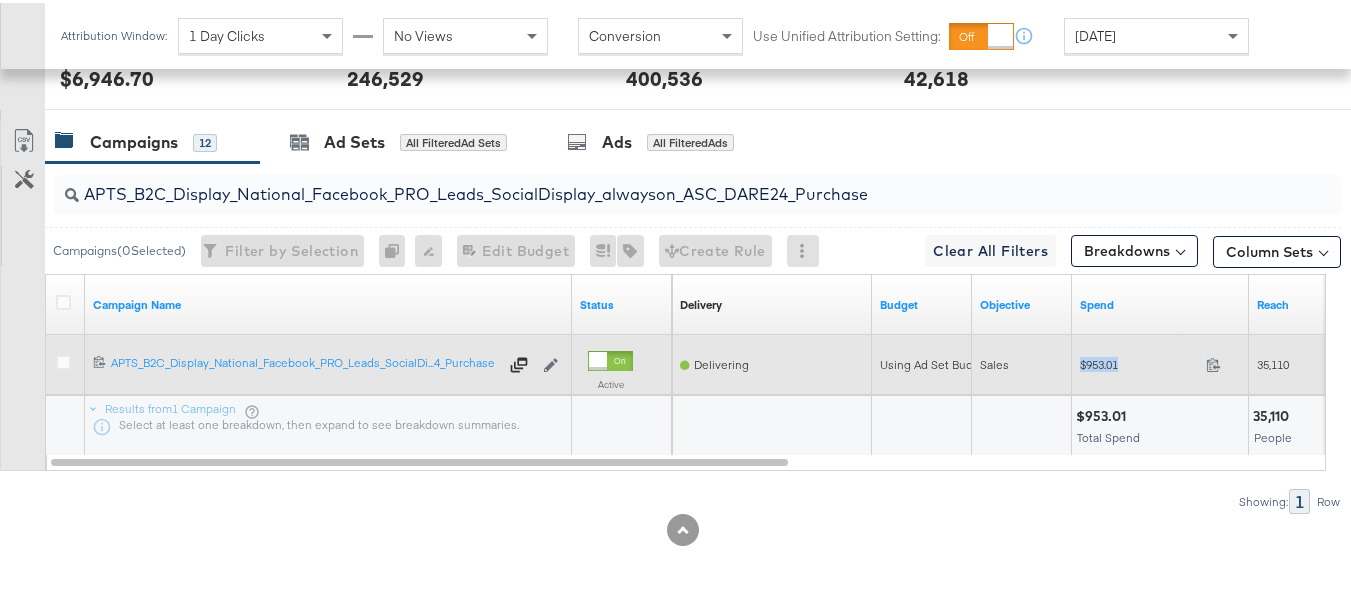 click on "$953.01   953.01" at bounding box center [1160, 361] 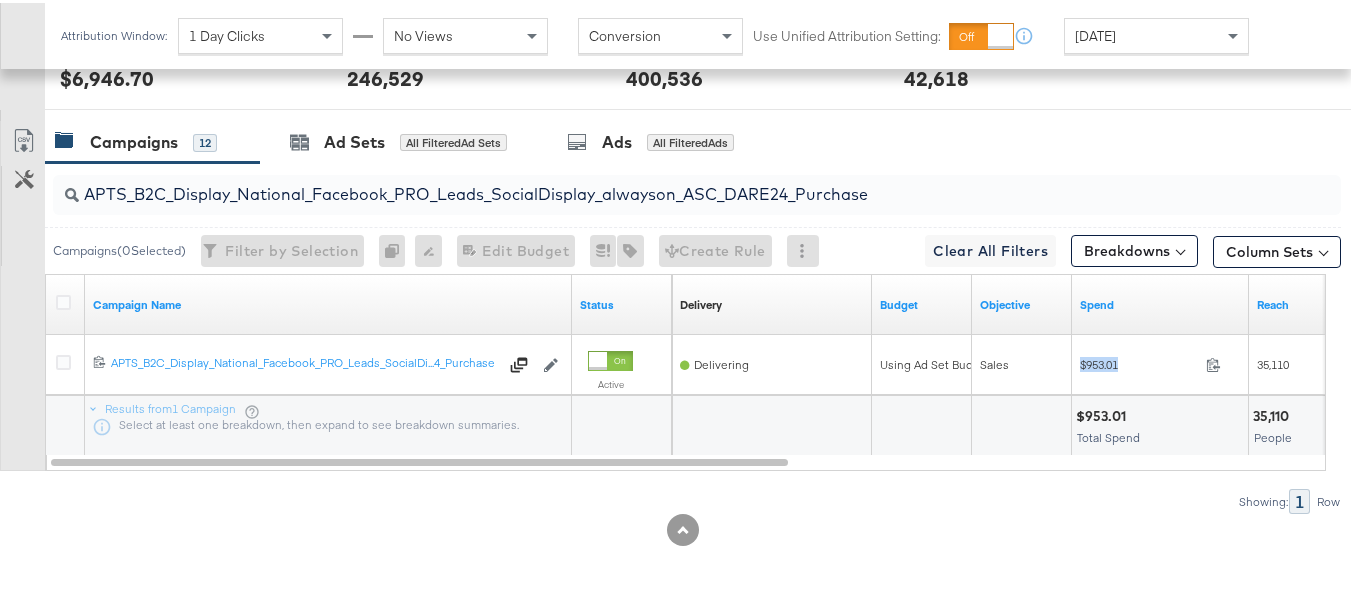 copy on "$953.01" 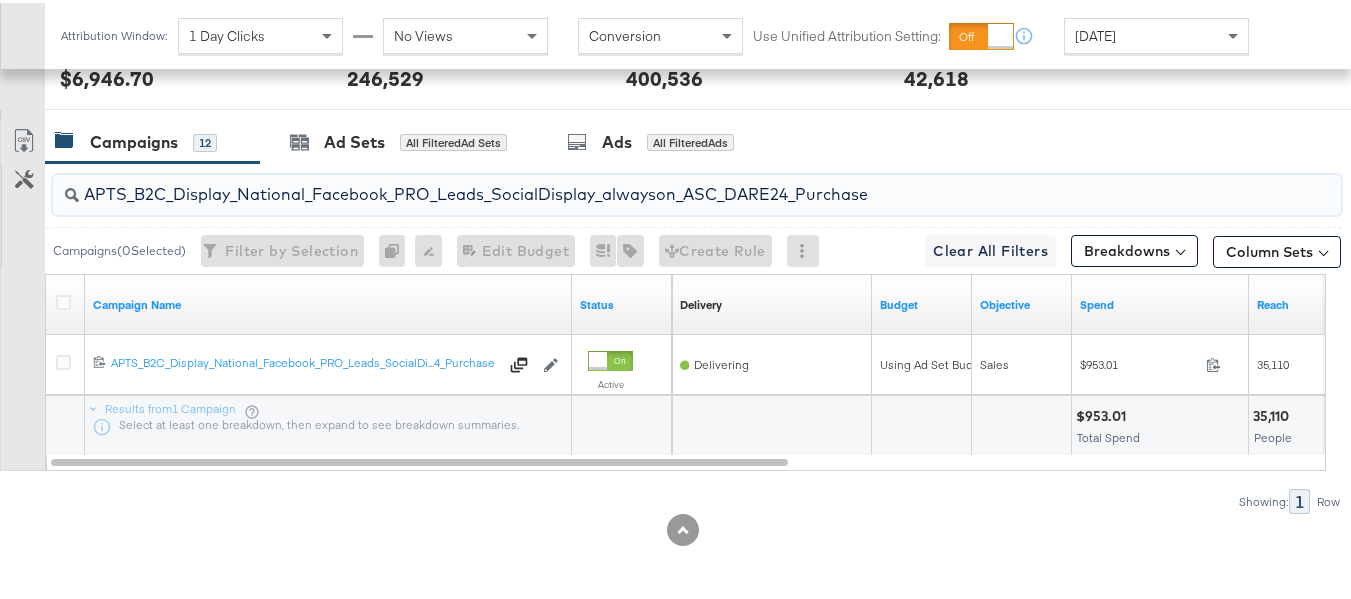click on "APTS_B2C_Display_National_Facebook_PRO_Leads_SocialDisplay_alwayson_ASC_DARE24_Purchase" at bounding box center (653, 183) 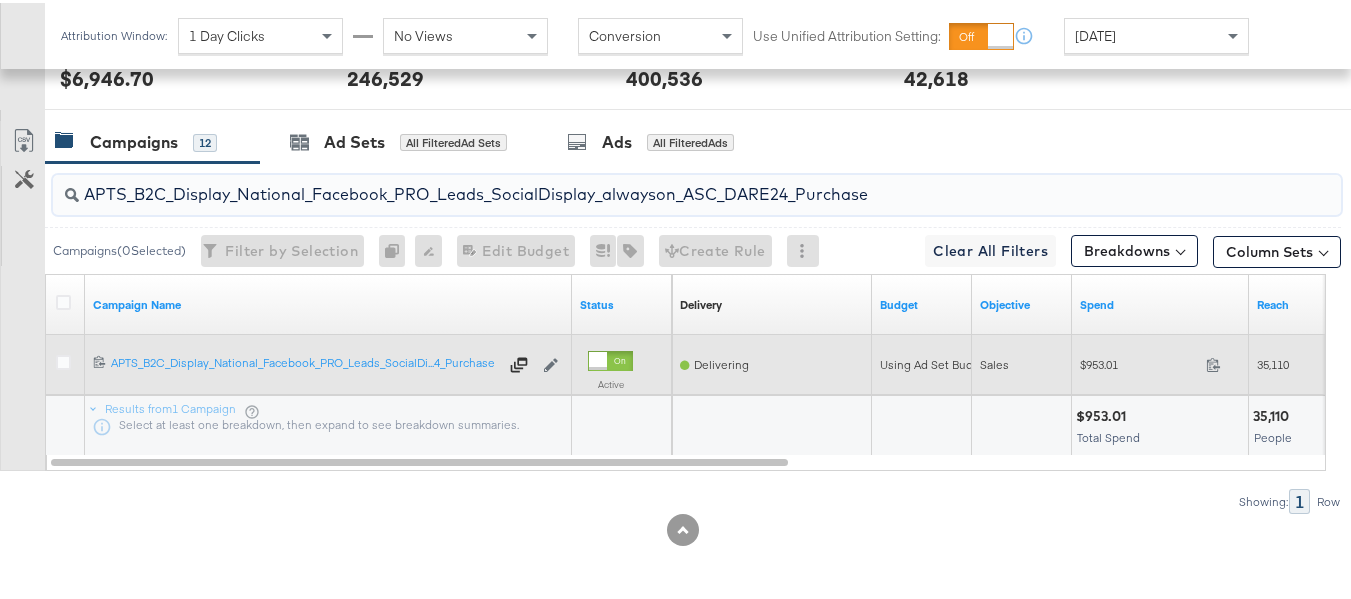 paste on "F_B2C_Display_National_Facebook_PRO_Traffic_SocialDisplay_alwayson_ASC_AF24_ViewContent" 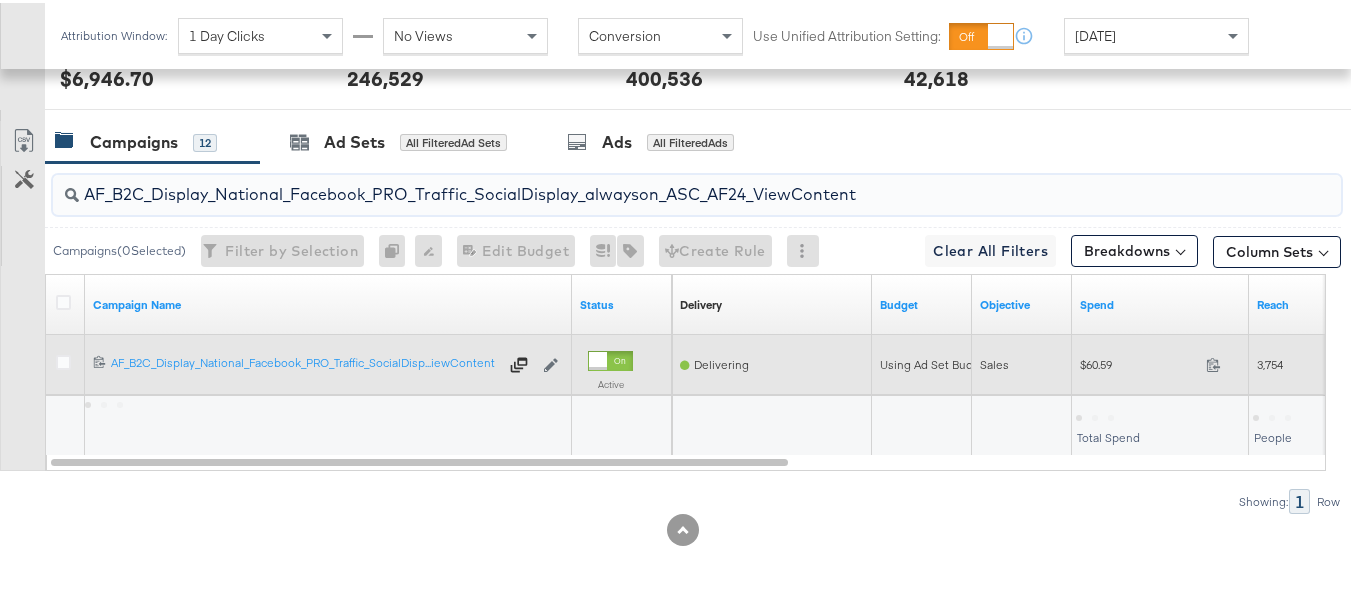 click on "$60.59" at bounding box center (1139, 361) 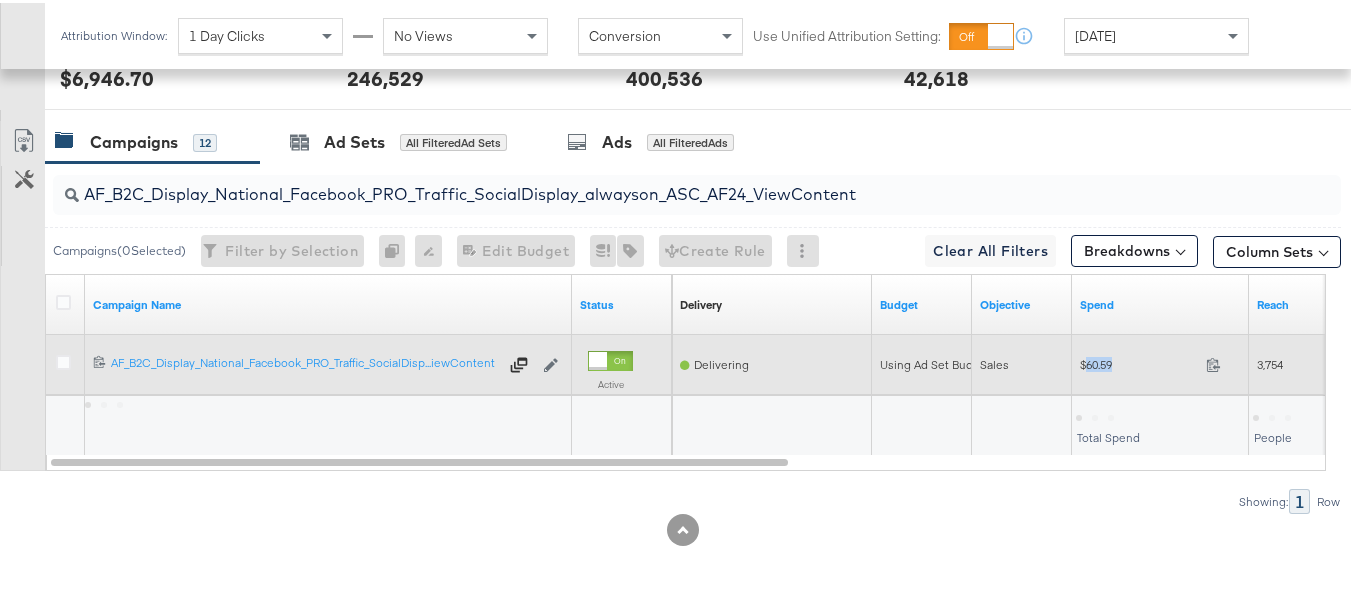 click on "$60.59" at bounding box center [1139, 361] 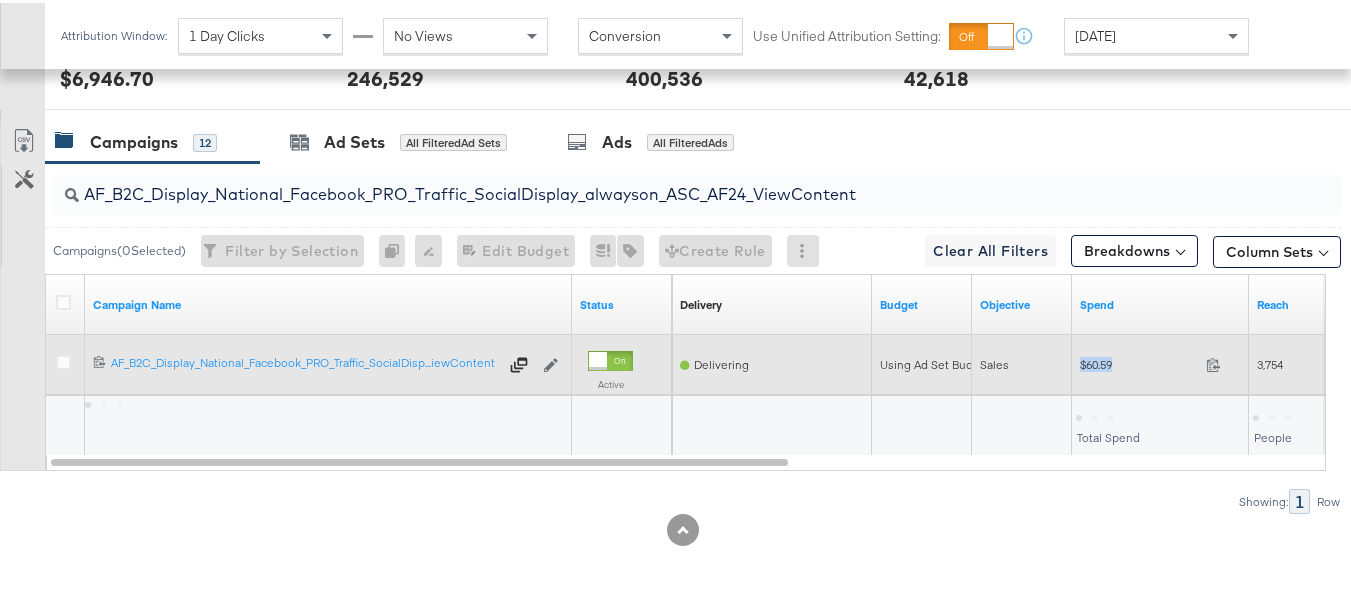 click on "$60.59" at bounding box center (1139, 361) 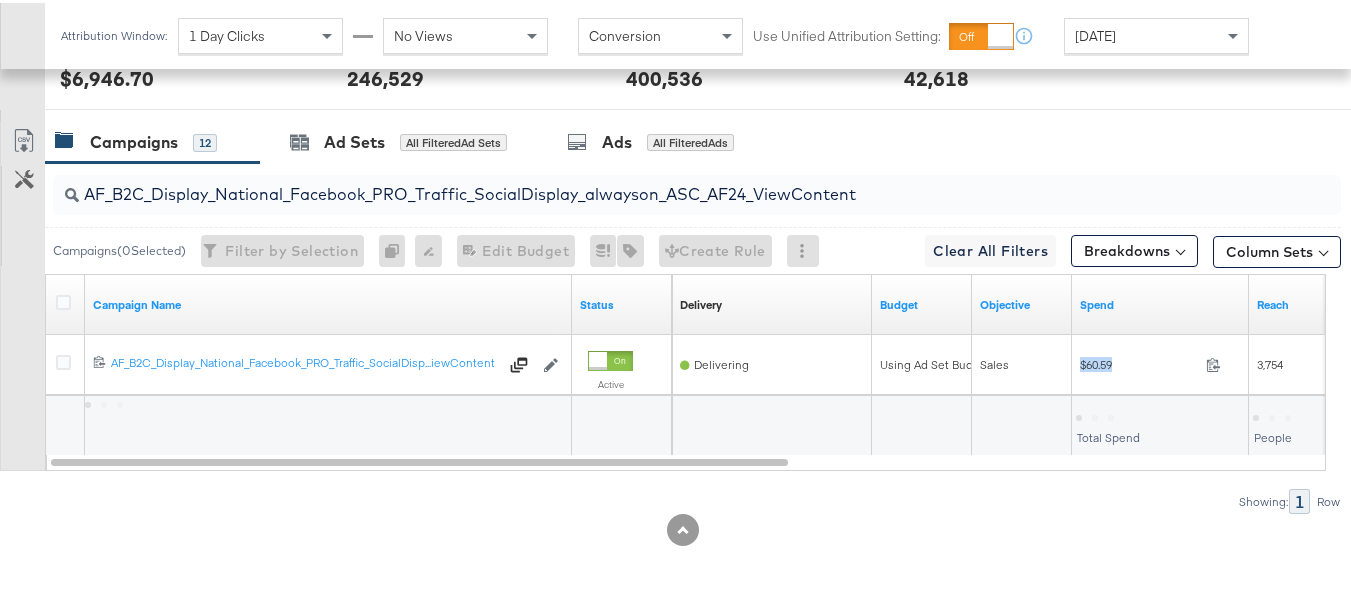 copy on "$60.59" 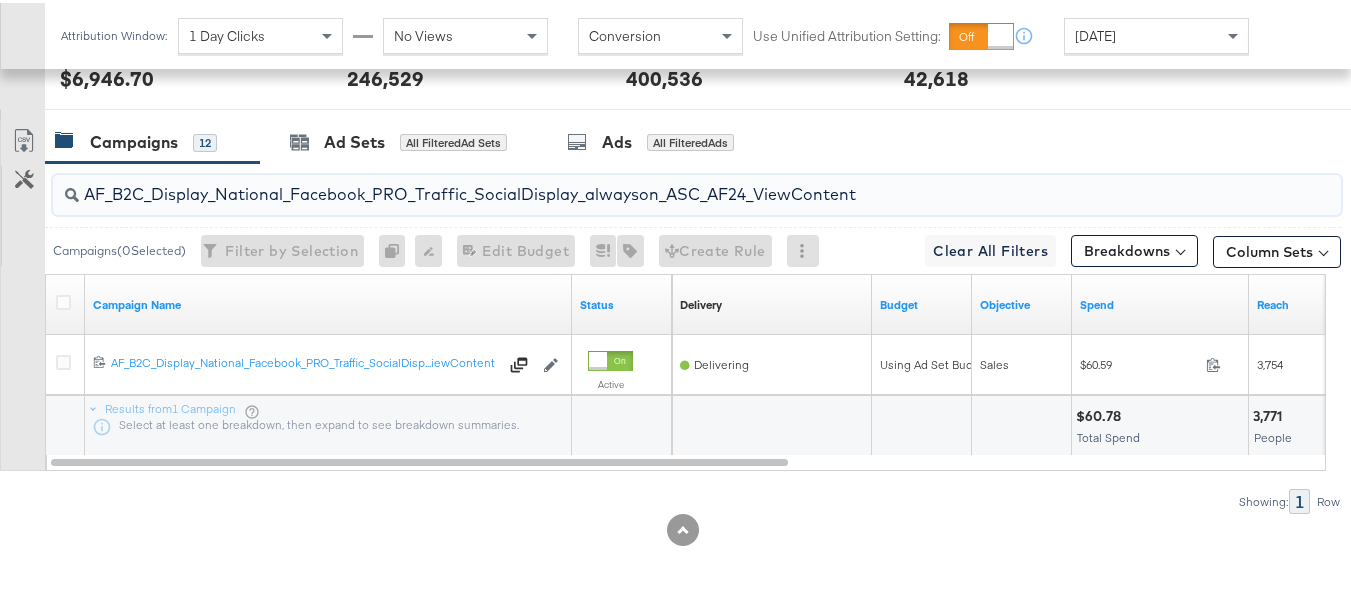 click on "AF_B2C_Display_National_Facebook_PRO_Traffic_SocialDisplay_alwayson_ASC_AF24_ViewContent" at bounding box center [653, 183] 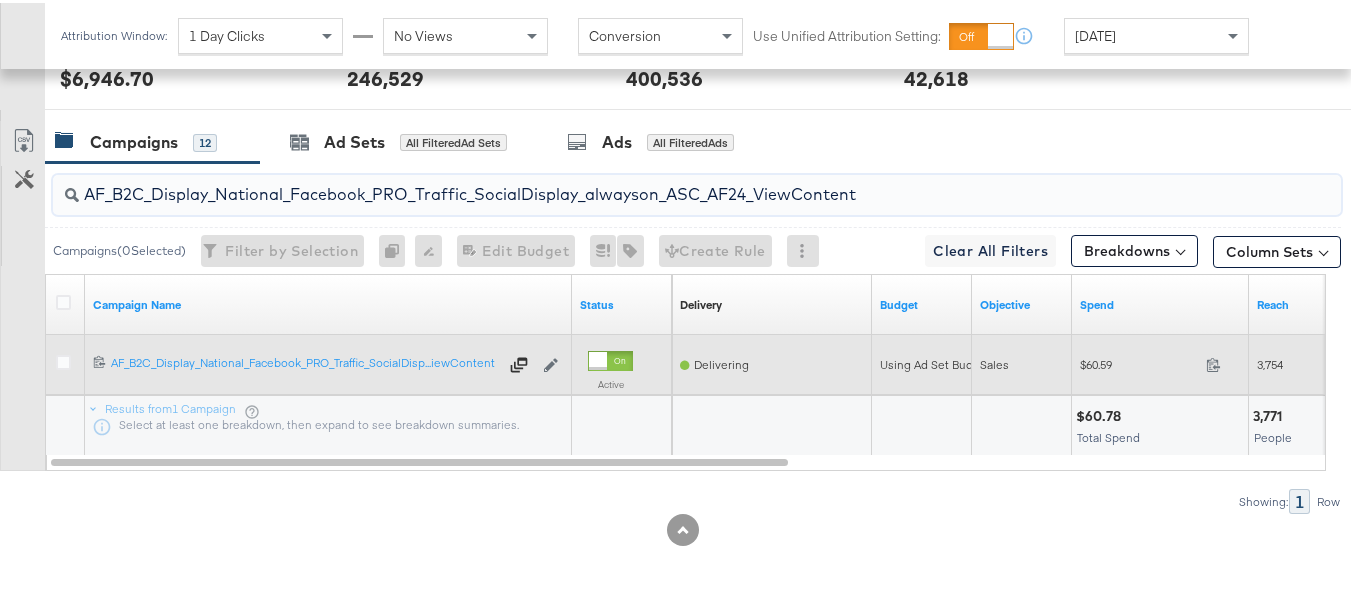 paste on "FR_B2C_Display_National_Facebook_PRO_Traffic_SocialDisplay_alwayson_ASC_FR" 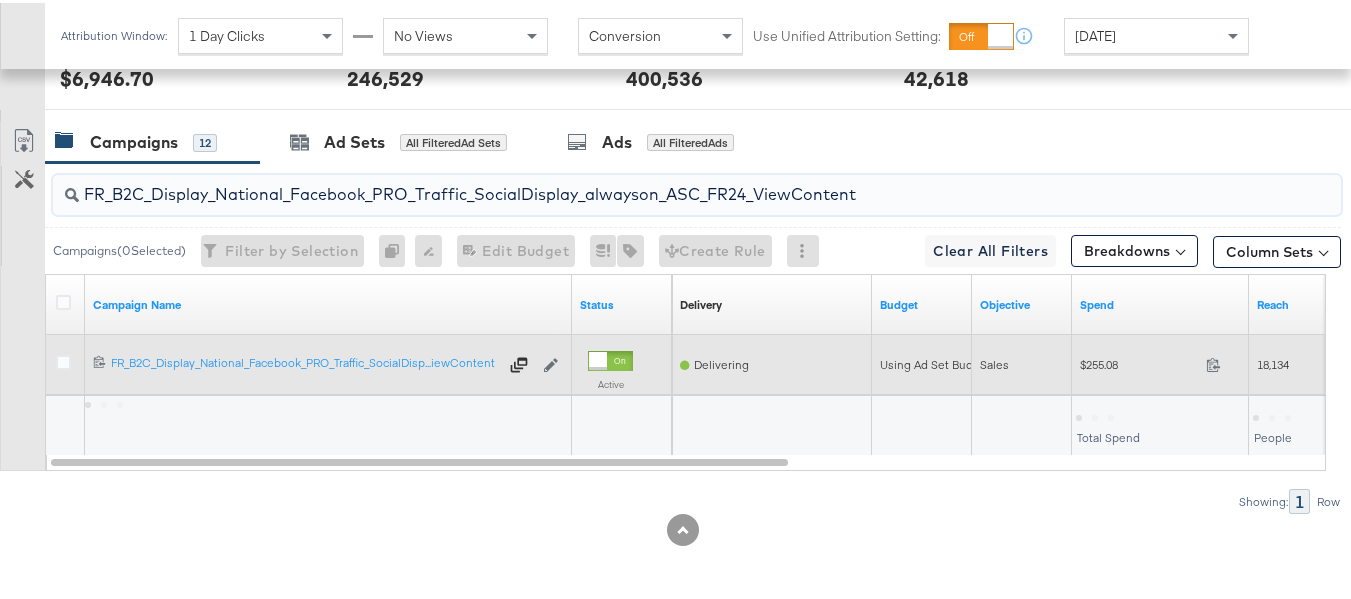 click on "$255.08   255.08" at bounding box center (1160, 361) 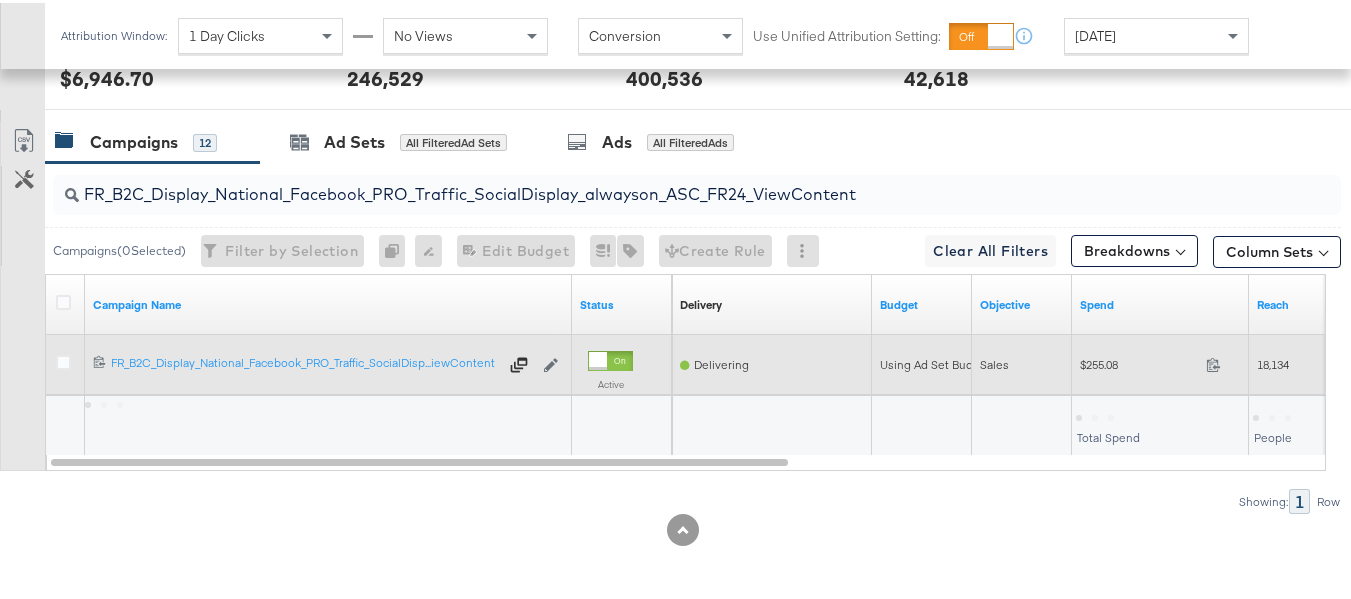 click on "$255.08" at bounding box center [1139, 361] 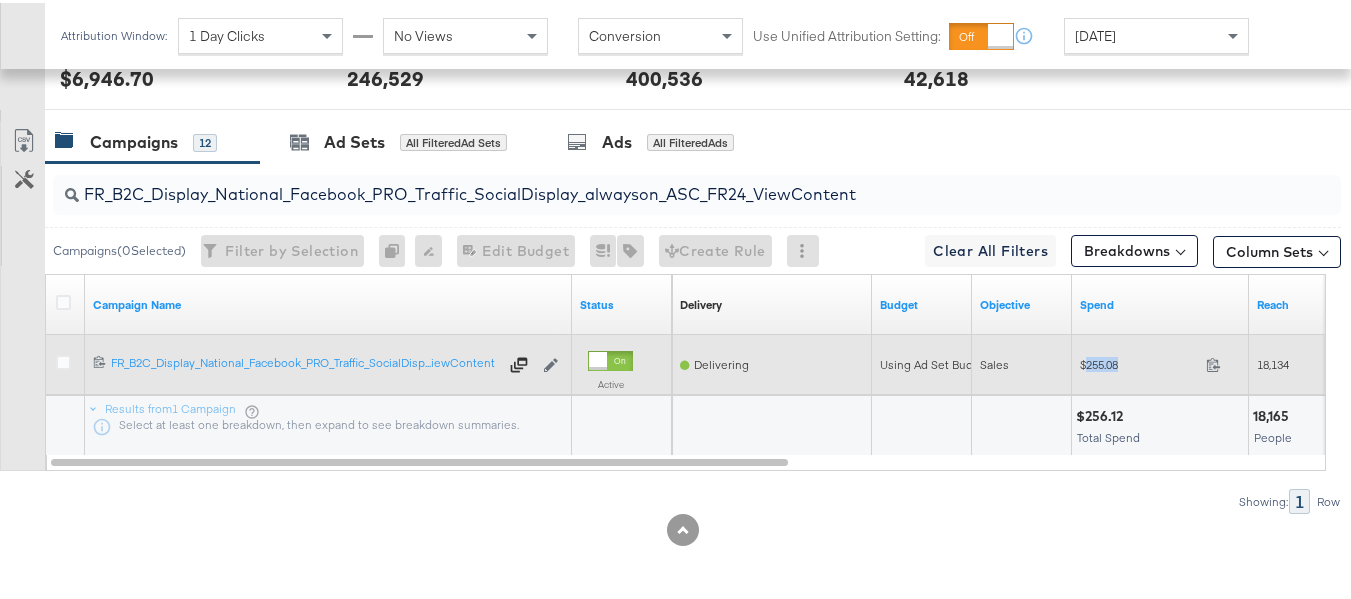 click on "$255.08" at bounding box center [1139, 361] 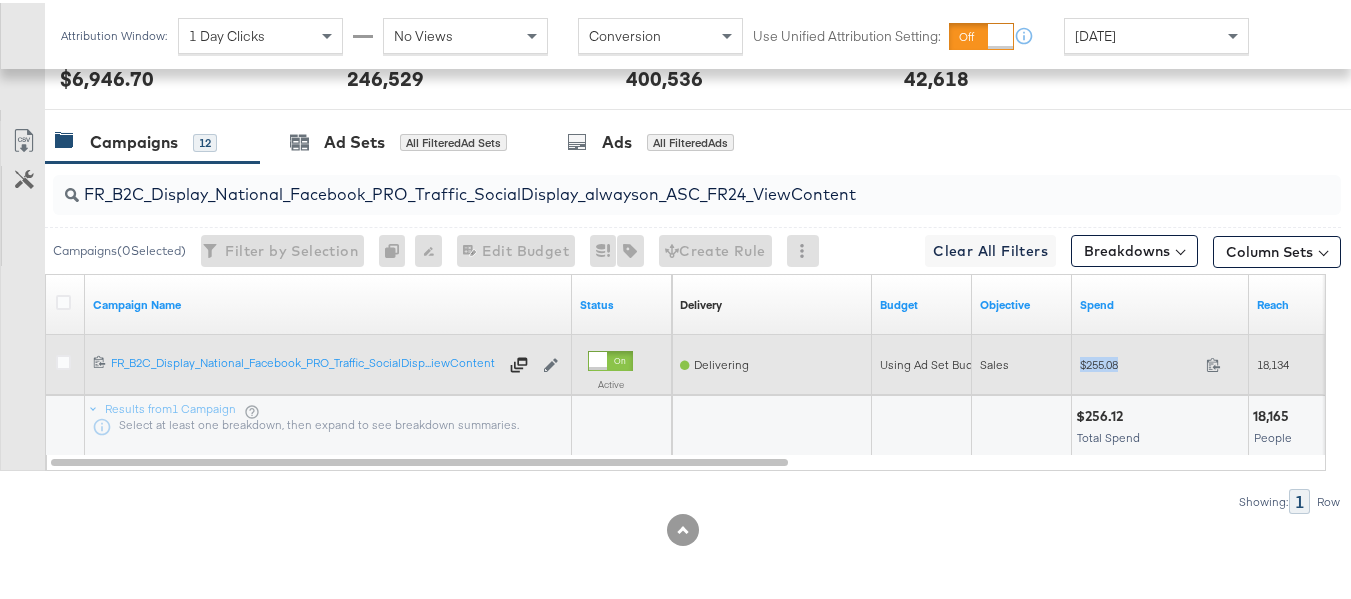 click on "$255.08" at bounding box center [1139, 361] 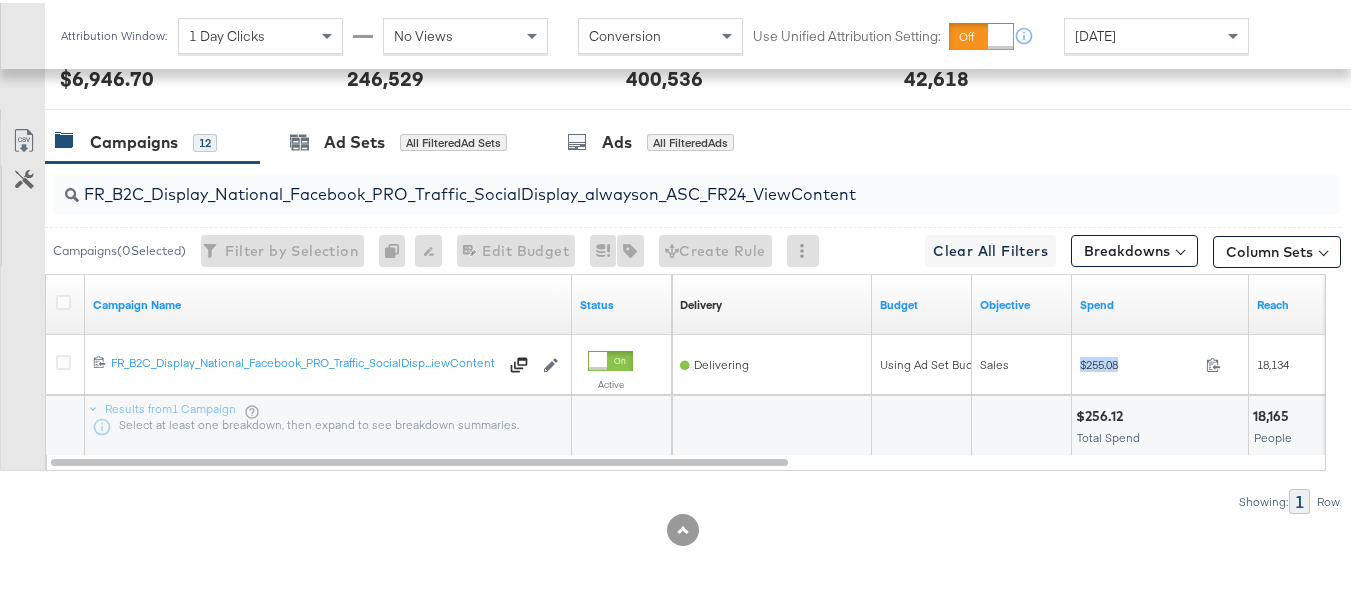 copy on "$255.08" 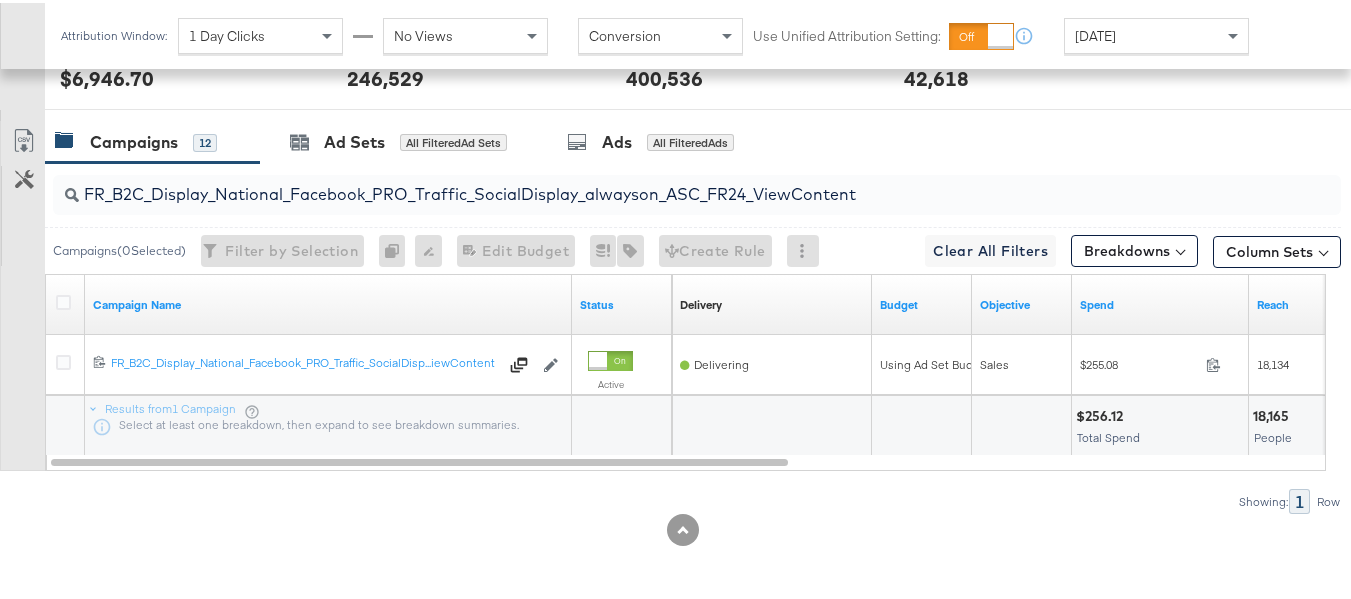 click on "FR_B2C_Display_National_Facebook_PRO_Traffic_SocialDisplay_alwayson_ASC_FR24_ViewContent" at bounding box center (653, 183) 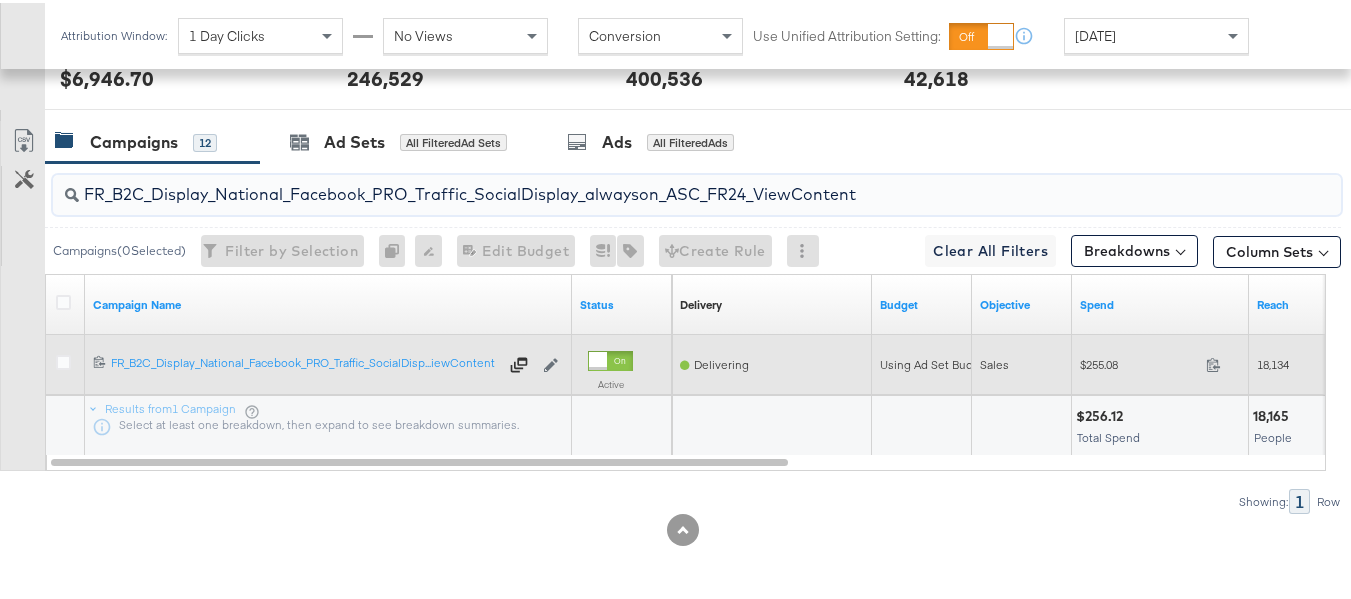 paste on "AHL_B2C_Display_National_Facebook_PRO_Traffic_SocialDisplay_alwayson_ASC_AHL" 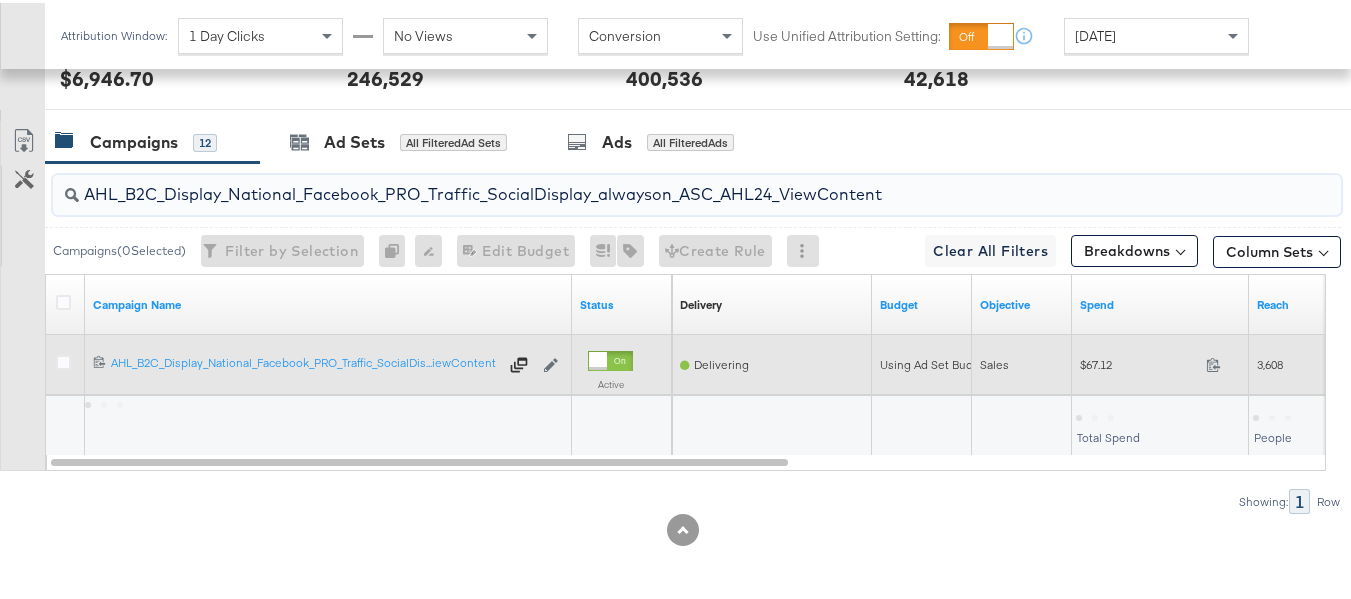 type on "AHL_B2C_Display_National_Facebook_PRO_Traffic_SocialDisplay_alwayson_ASC_AHL24_ViewContent" 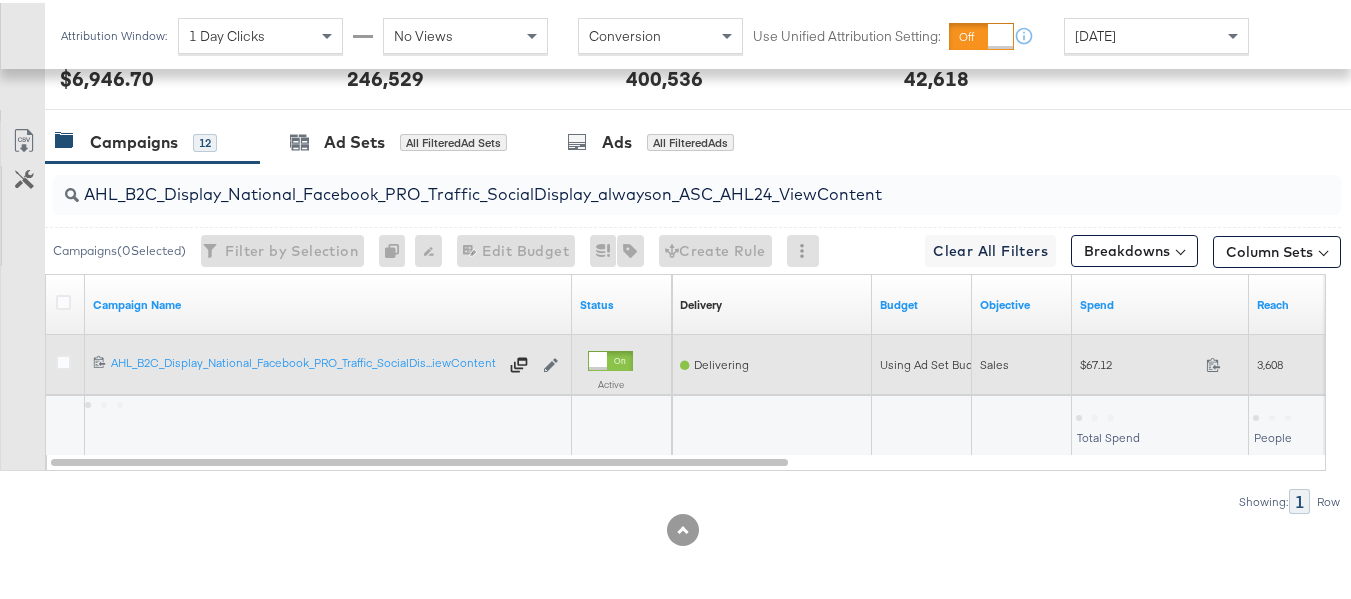 click on "$67.12" at bounding box center [1139, 361] 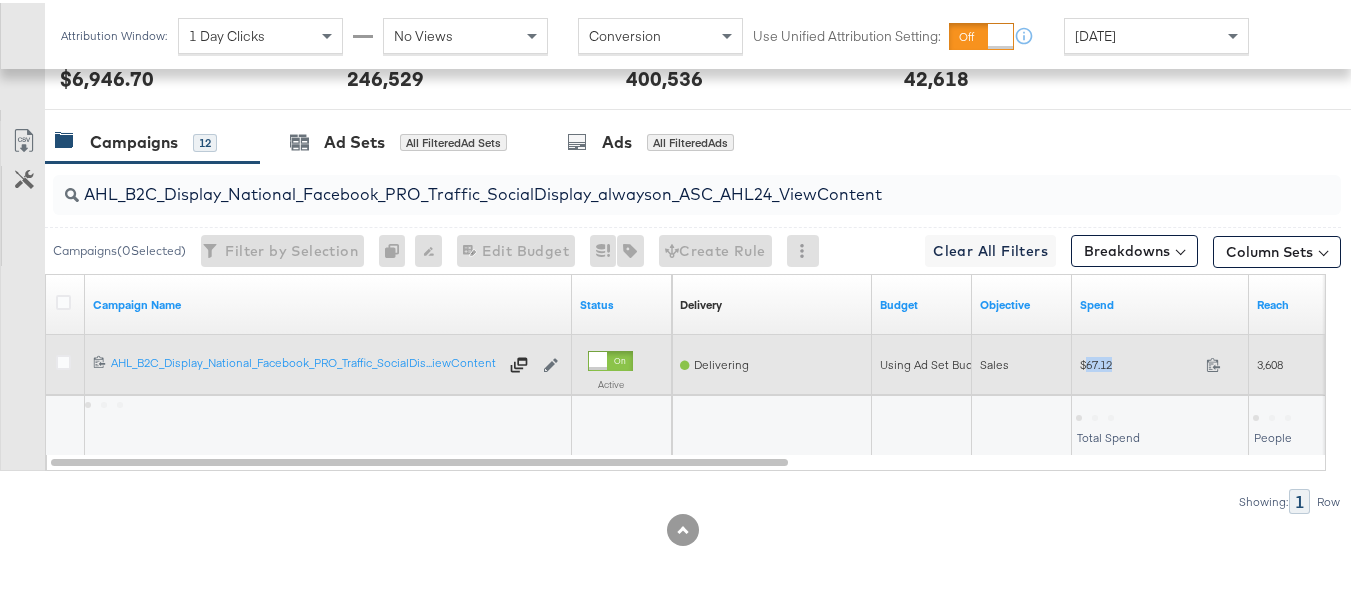 click on "$67.12" at bounding box center (1139, 361) 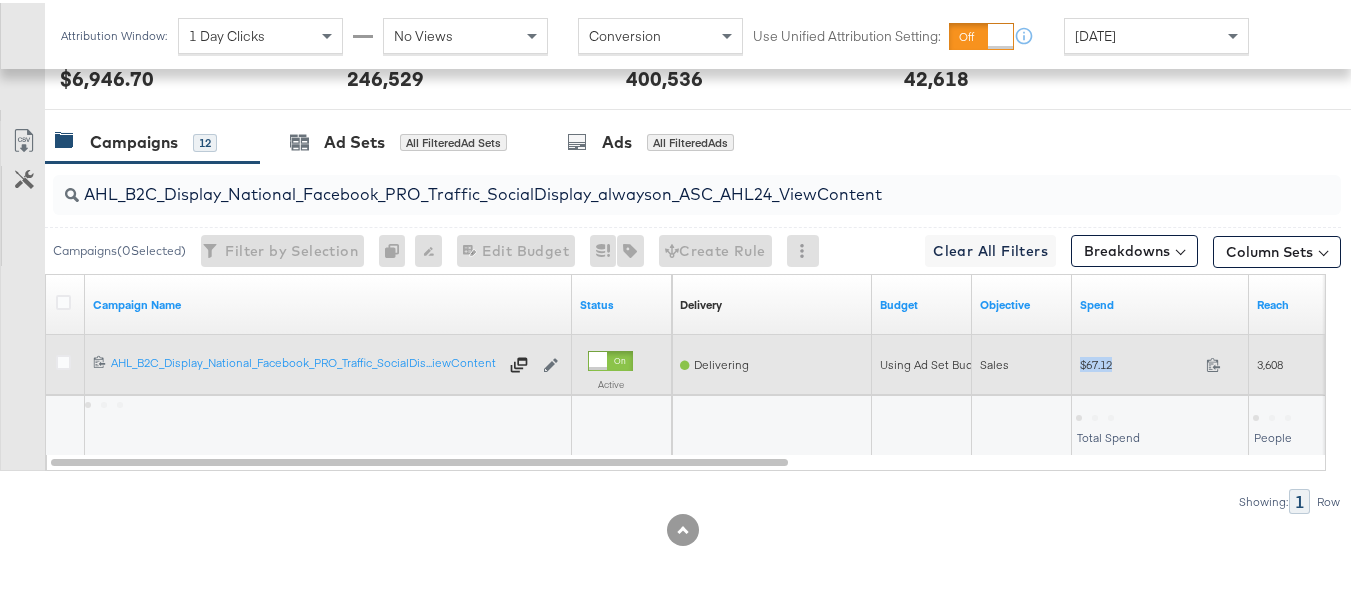 click on "$67.12" at bounding box center (1139, 361) 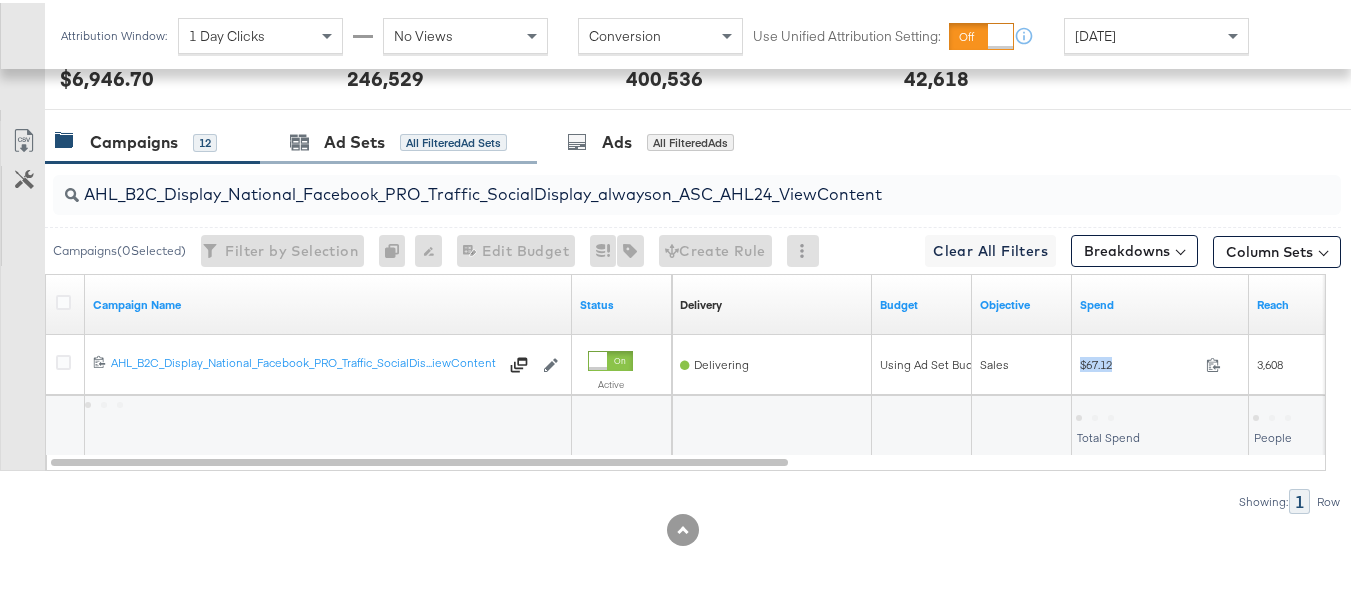 copy on "$67.12" 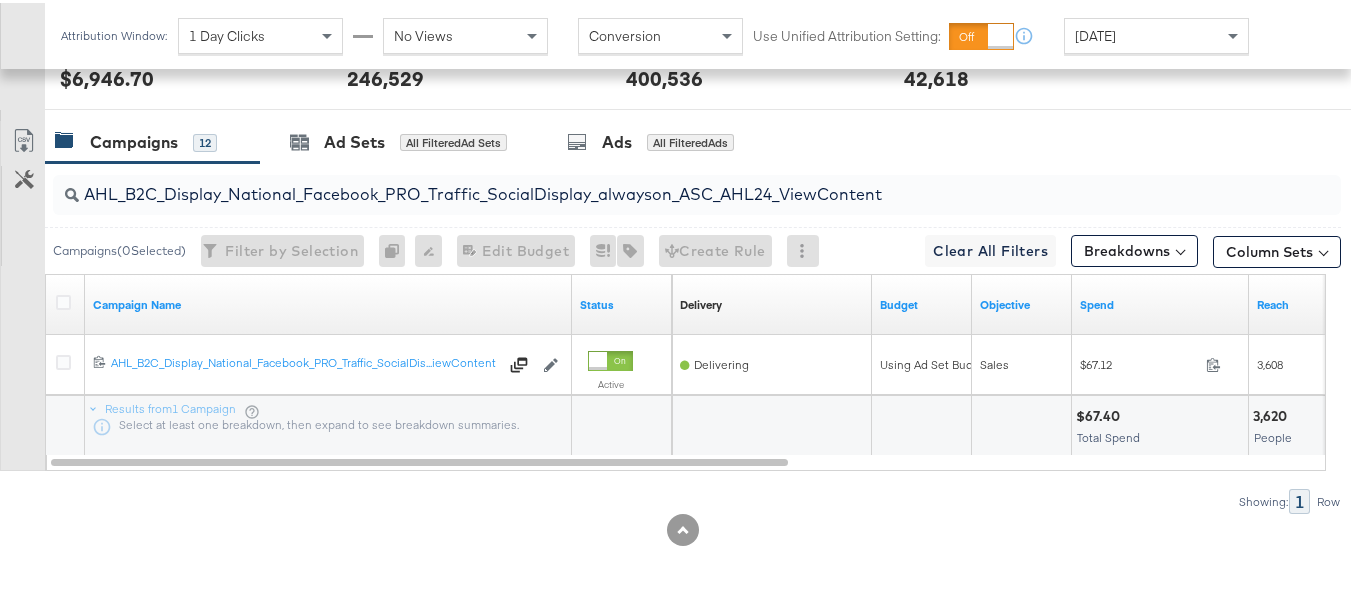 click on "Showing:" at bounding box center (1263, 499) 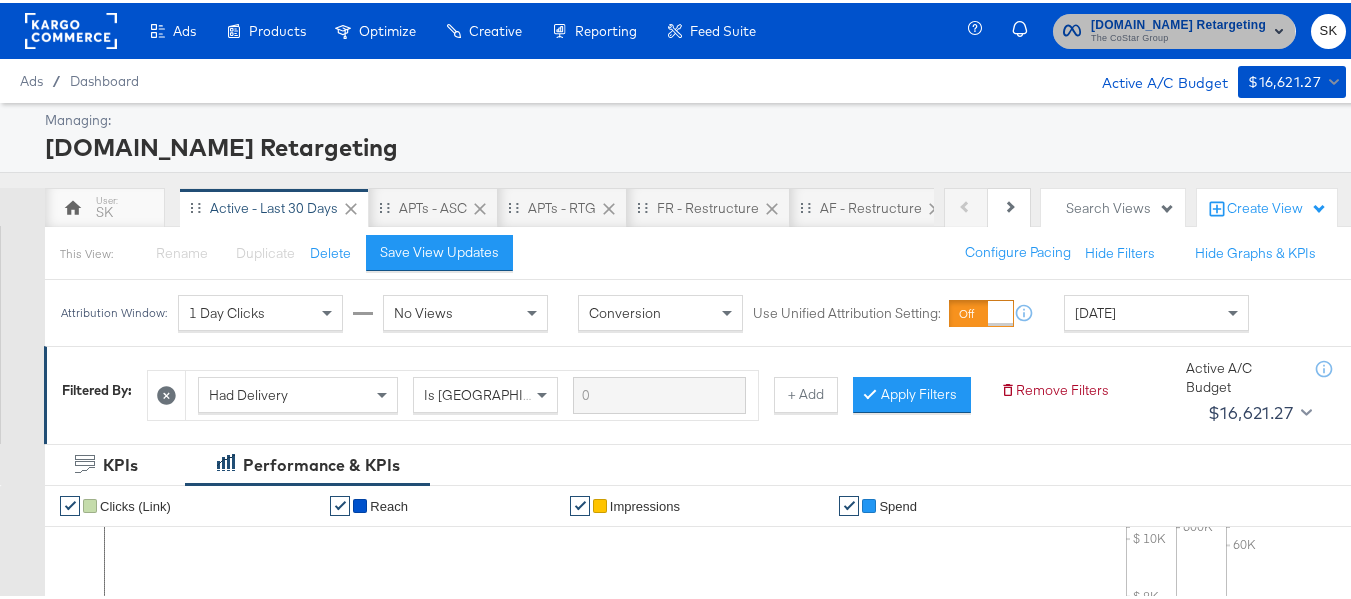 click on "Apartments.com Retargeting The CoStar Group" at bounding box center [1174, 28] 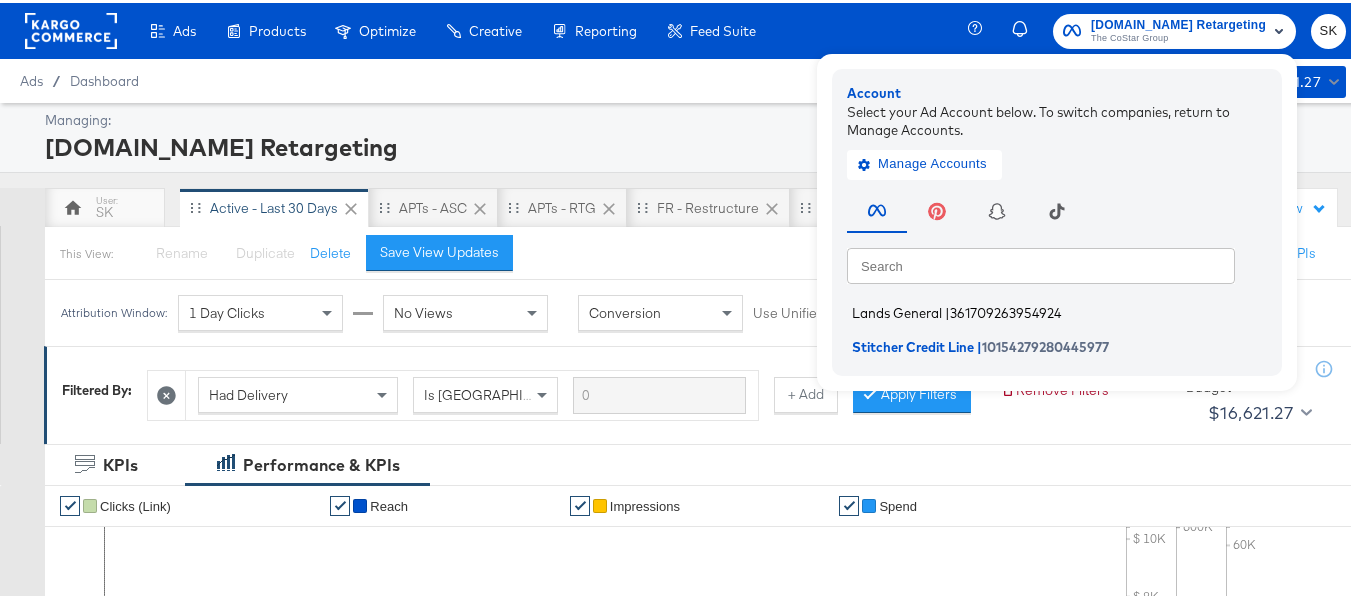 click on "Lands General" at bounding box center [897, 310] 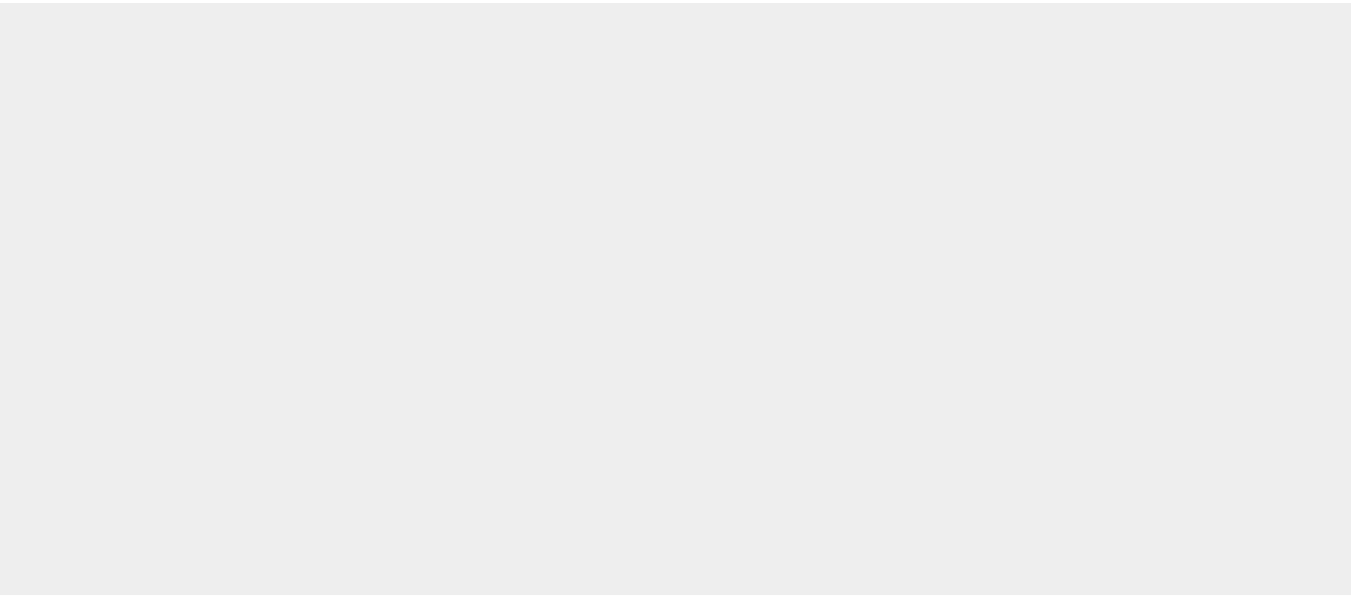 scroll, scrollTop: 0, scrollLeft: 0, axis: both 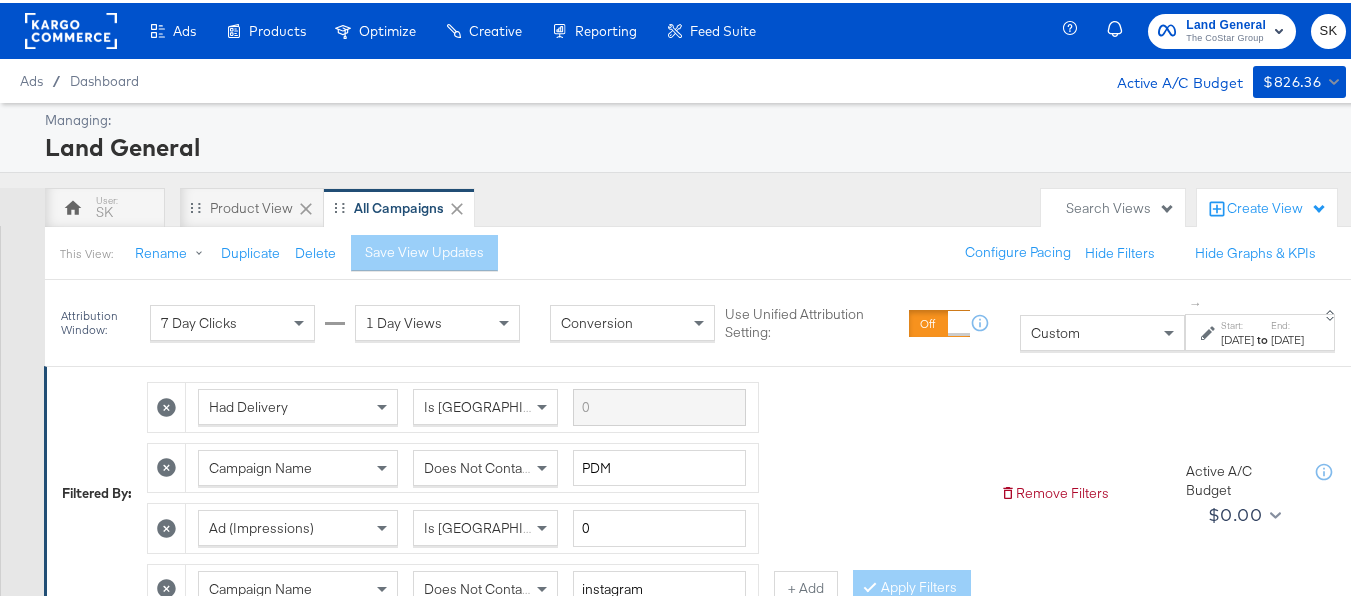click on "Custom ↑  Start:  [DATE]    to     End:  [DATE]" at bounding box center [1180, 320] 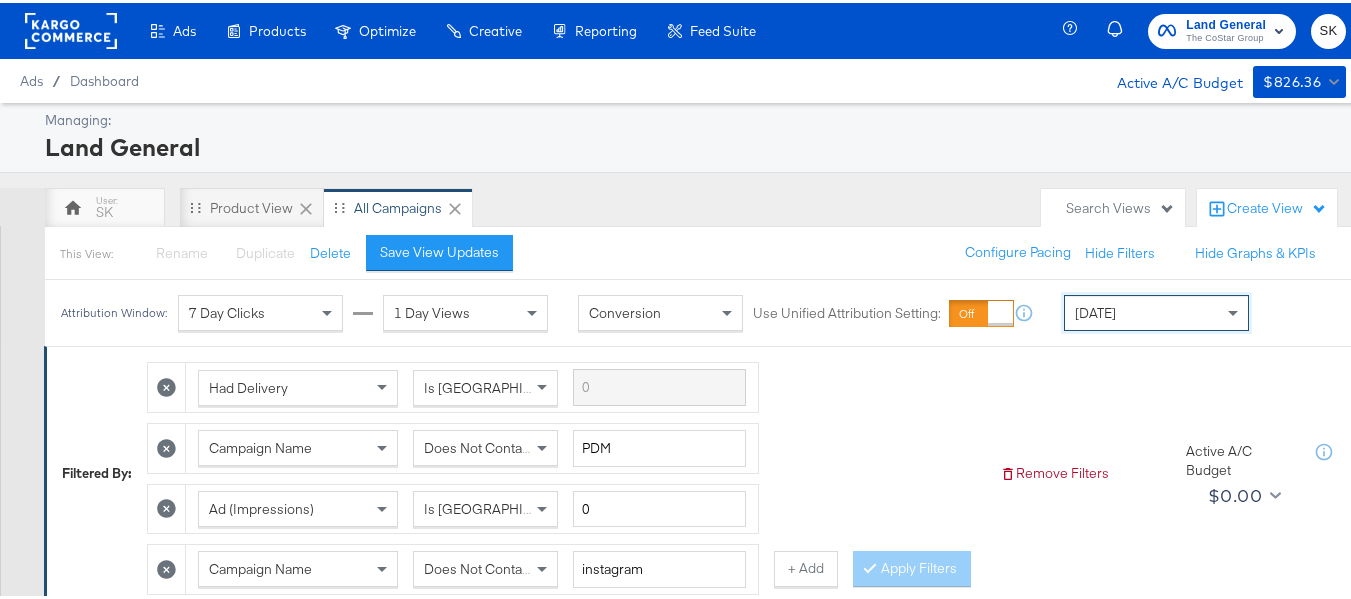 scroll, scrollTop: 1036, scrollLeft: 0, axis: vertical 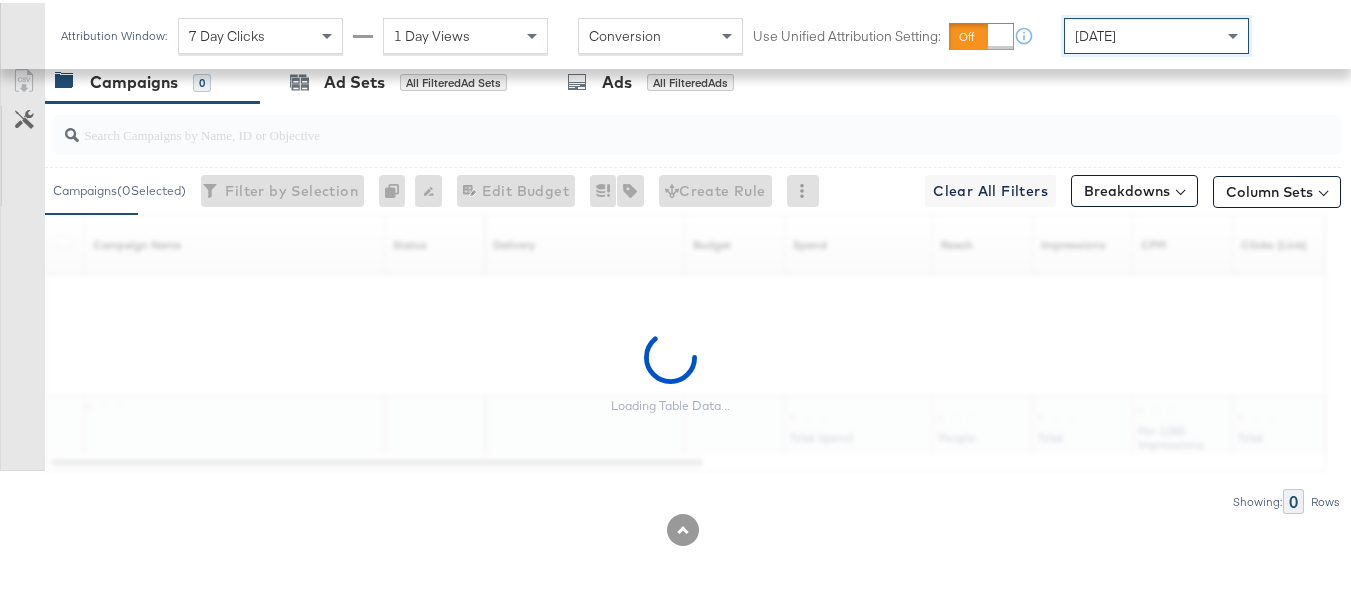click at bounding box center (653, 123) 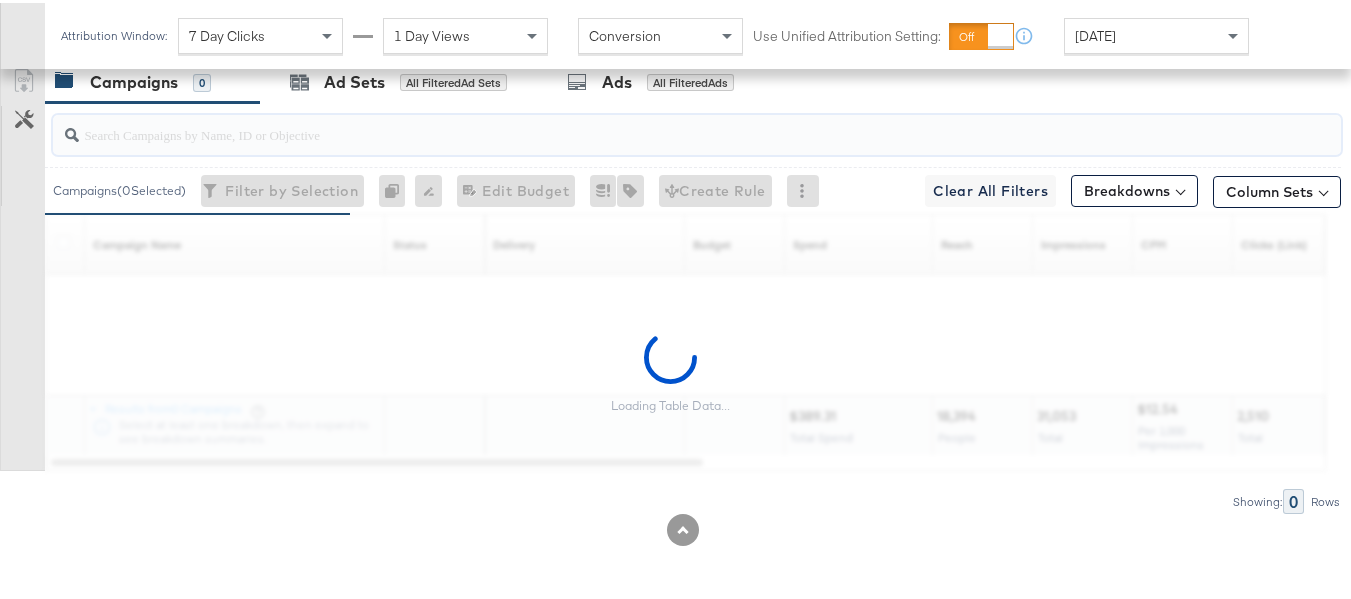 click at bounding box center (653, 123) 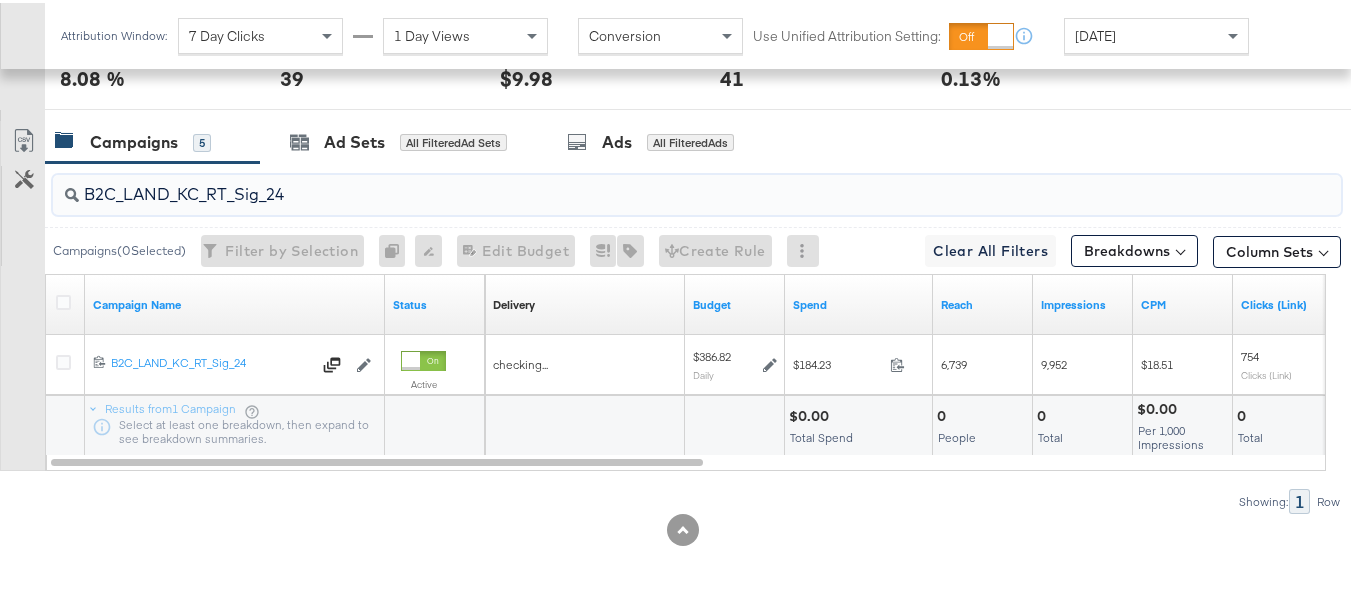 scroll, scrollTop: 1171, scrollLeft: 0, axis: vertical 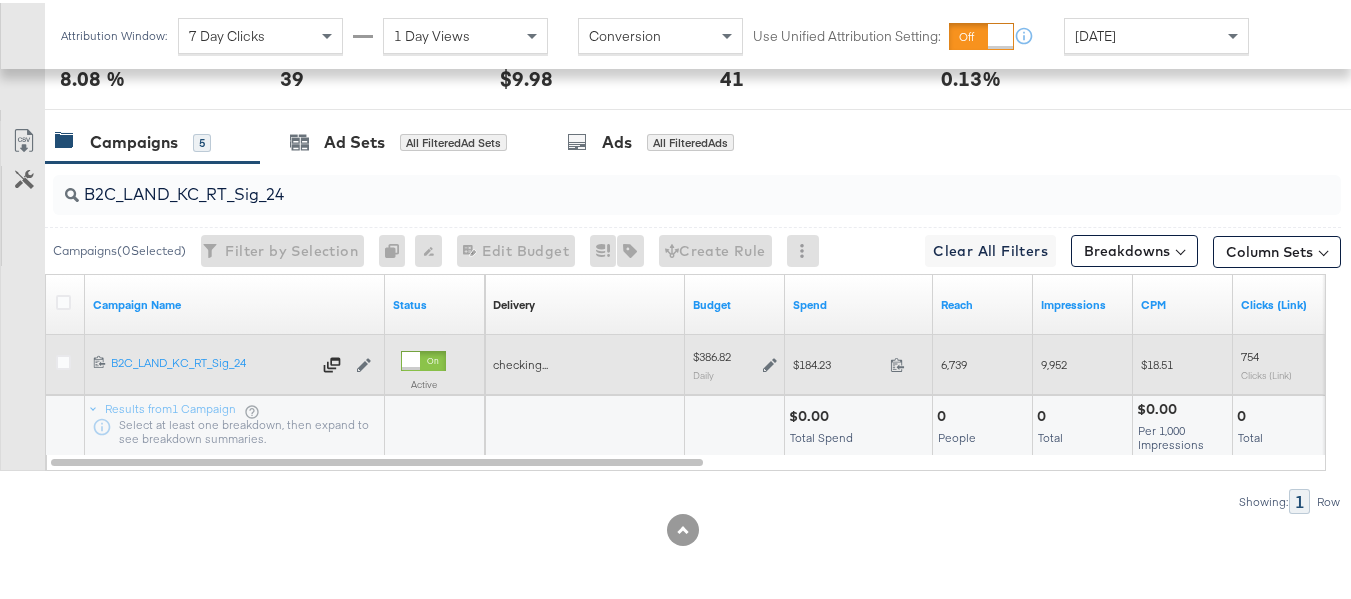 click on "$184.23" at bounding box center [837, 361] 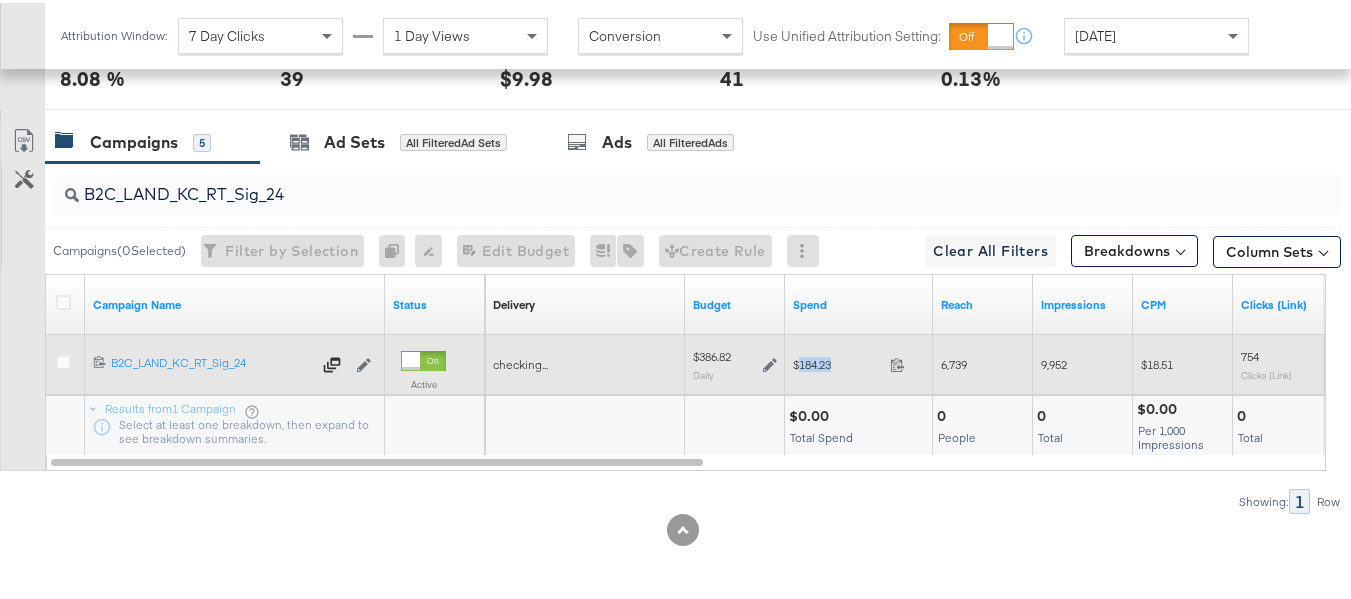 click on "$184.23" at bounding box center (837, 361) 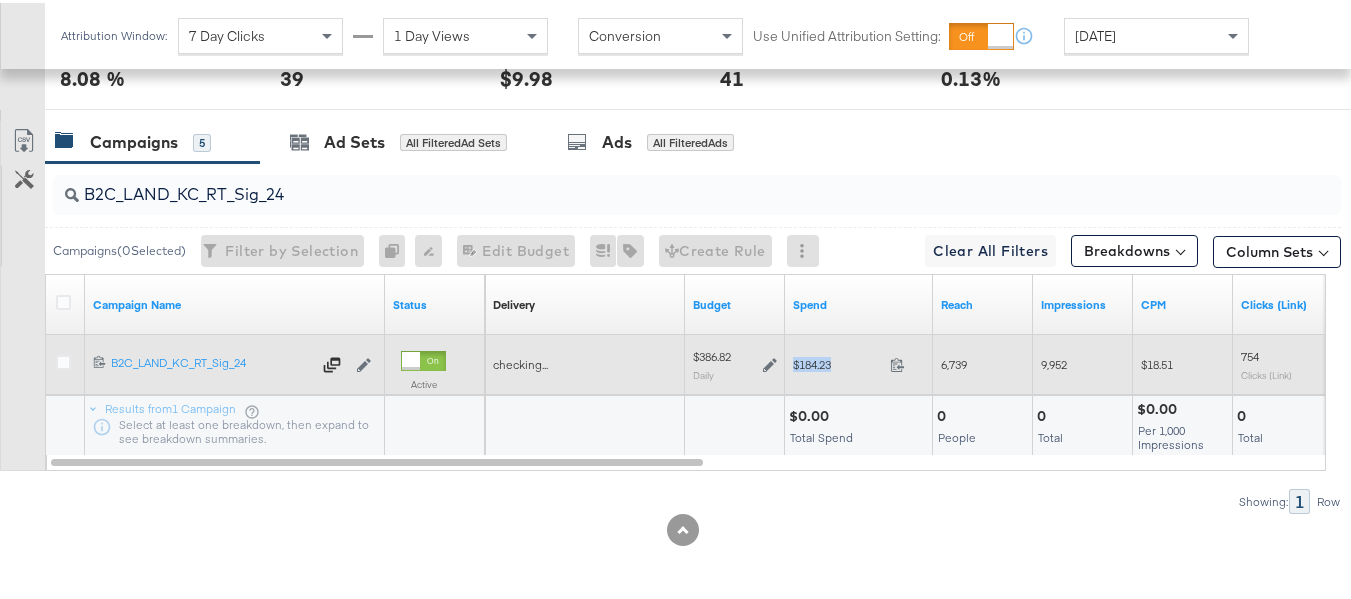 click on "$184.23" at bounding box center (837, 361) 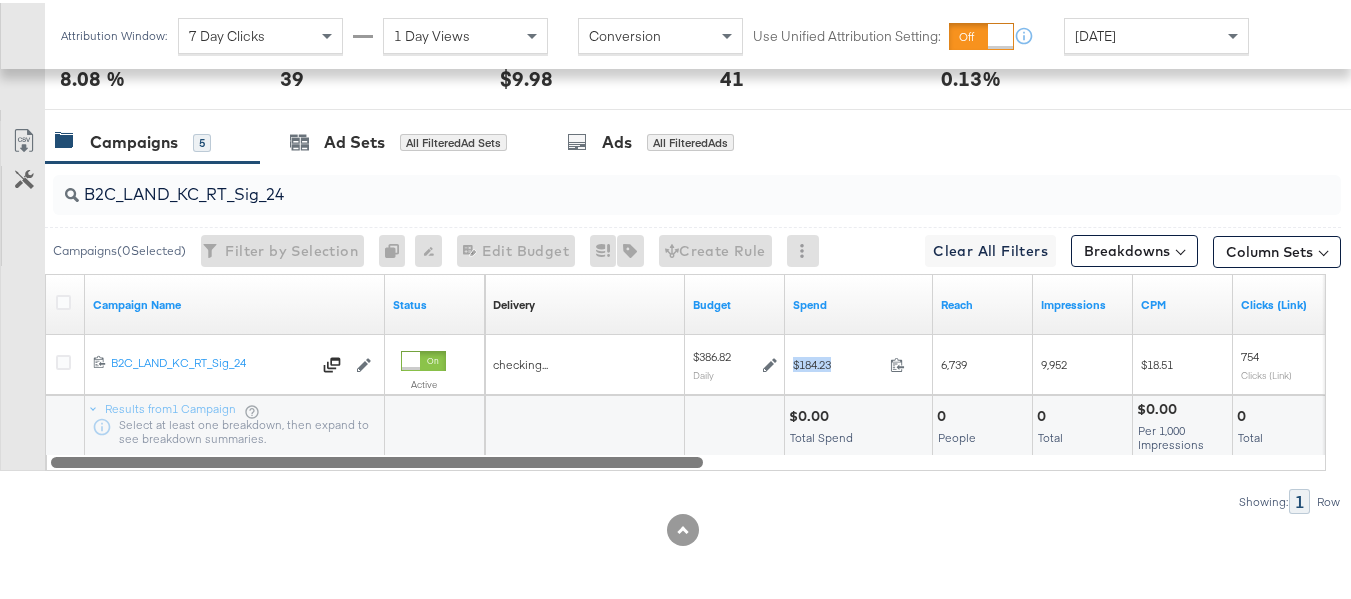 copy on "$184.23" 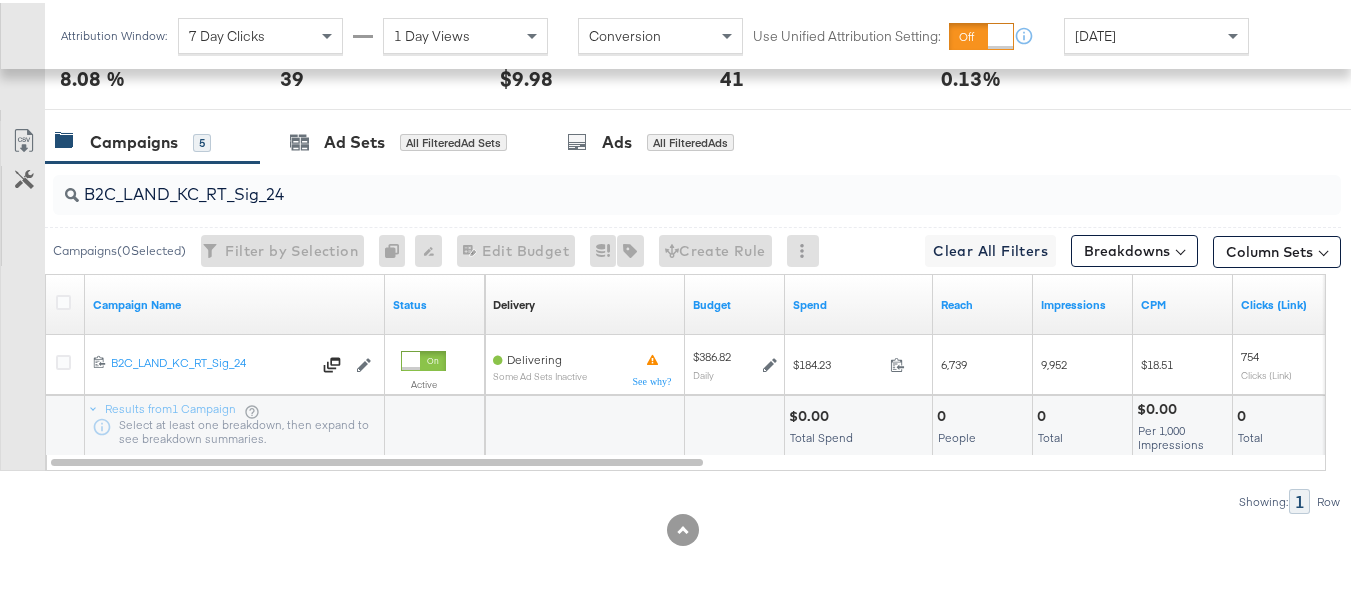 click on "B2C_LAND_KC_RT_Sig_24" at bounding box center [653, 183] 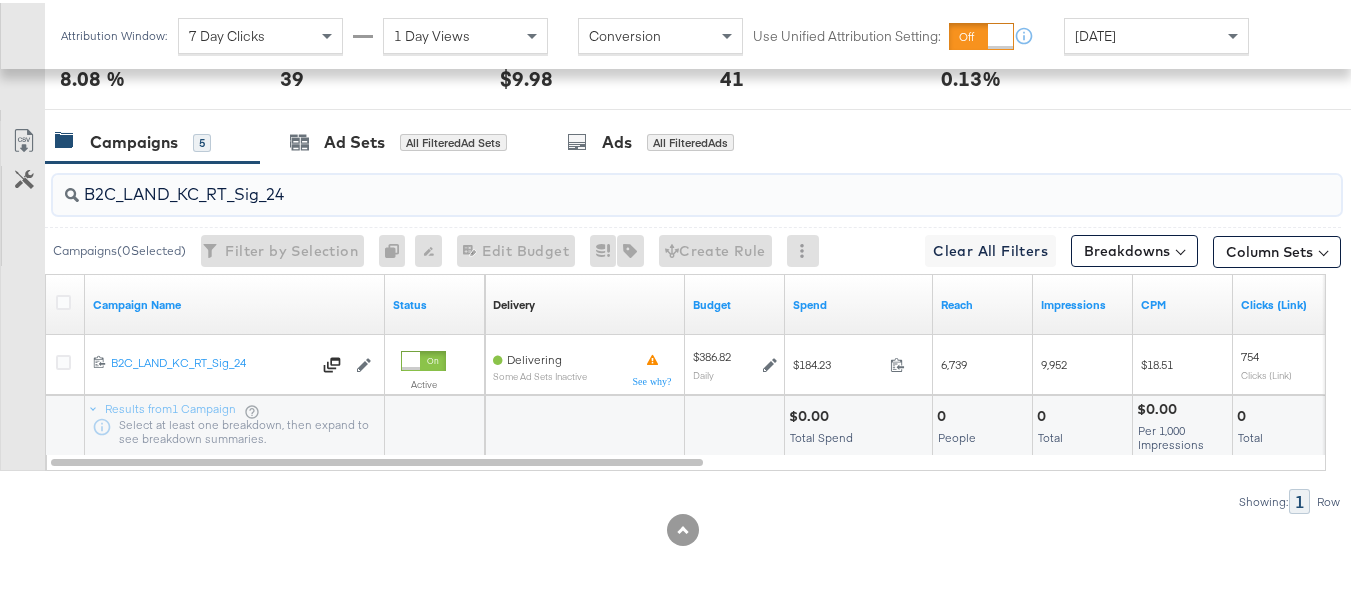 paste on "B_Ecommerce_KC_Retargeting_LW&LOA_Traffic" 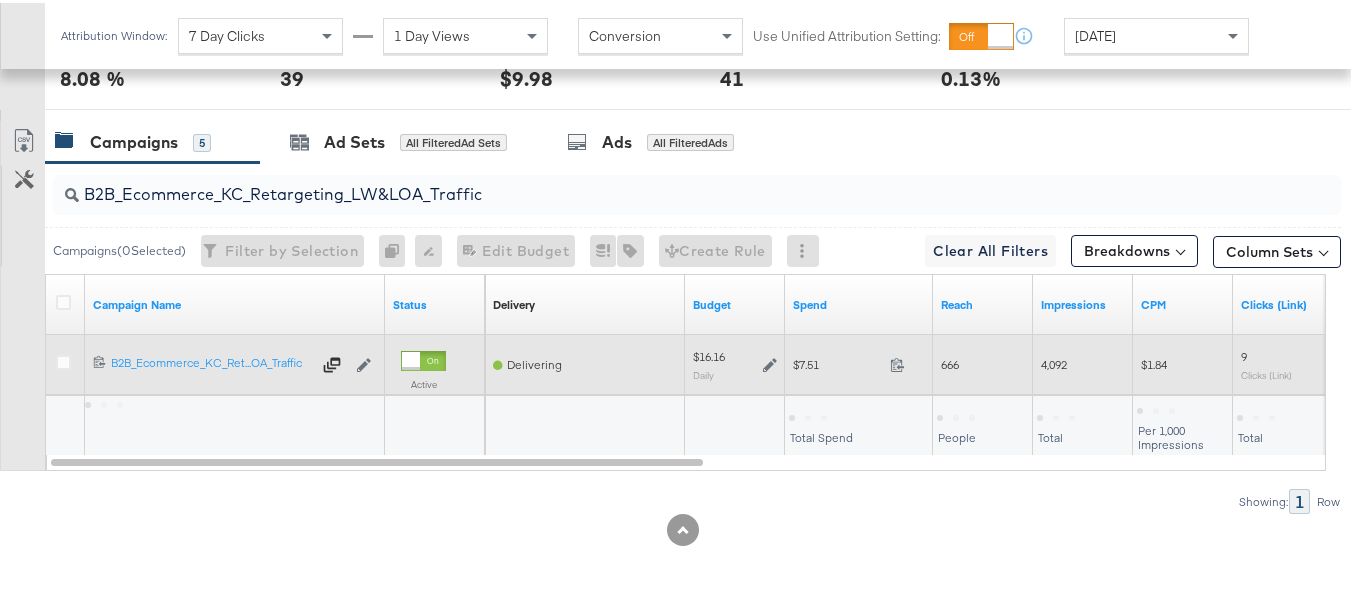 click on "$7.51" at bounding box center (837, 361) 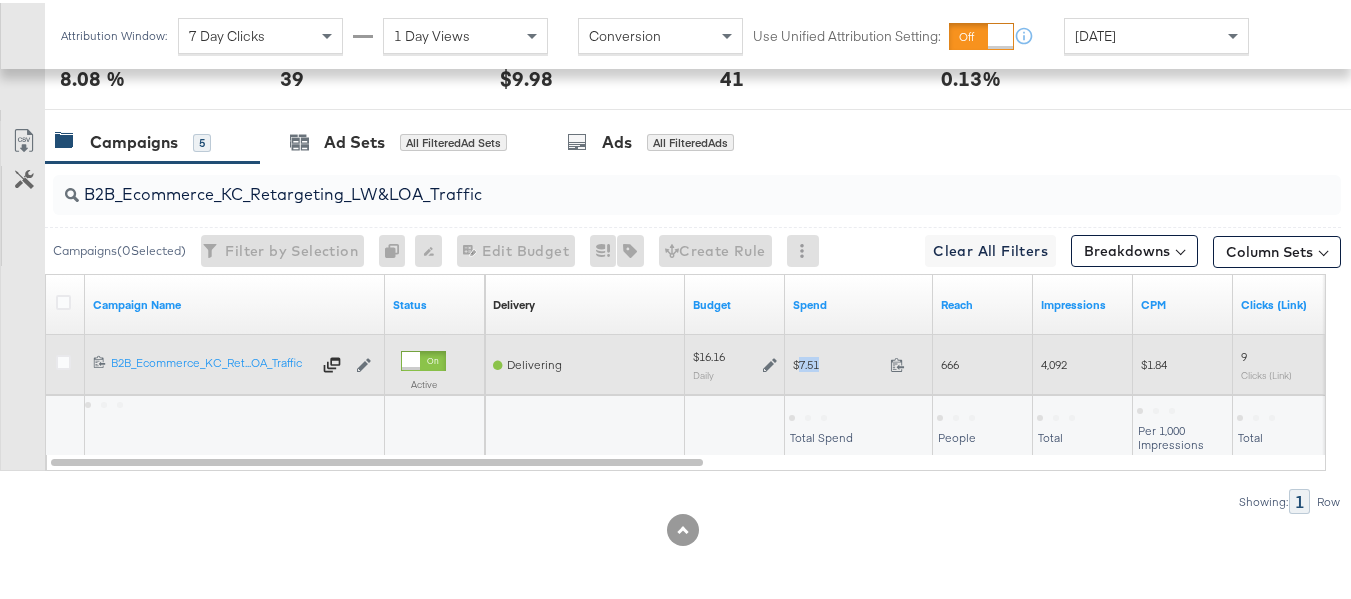 click on "$7.51" at bounding box center (837, 361) 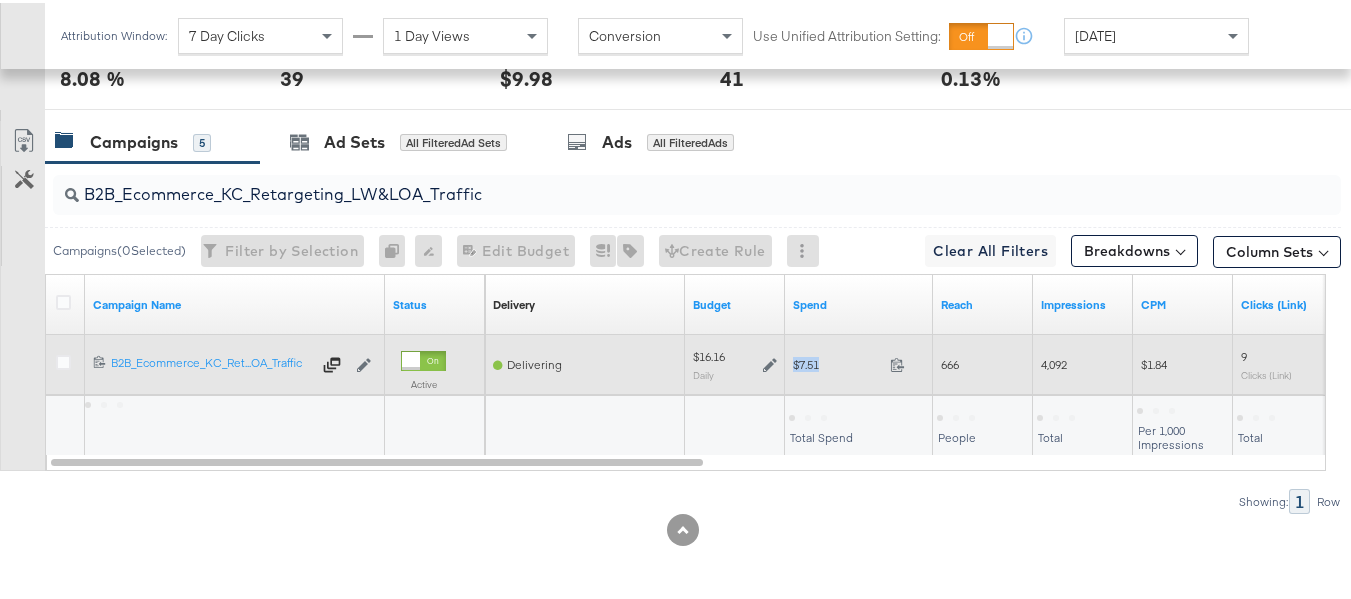 click on "$7.51" at bounding box center (837, 361) 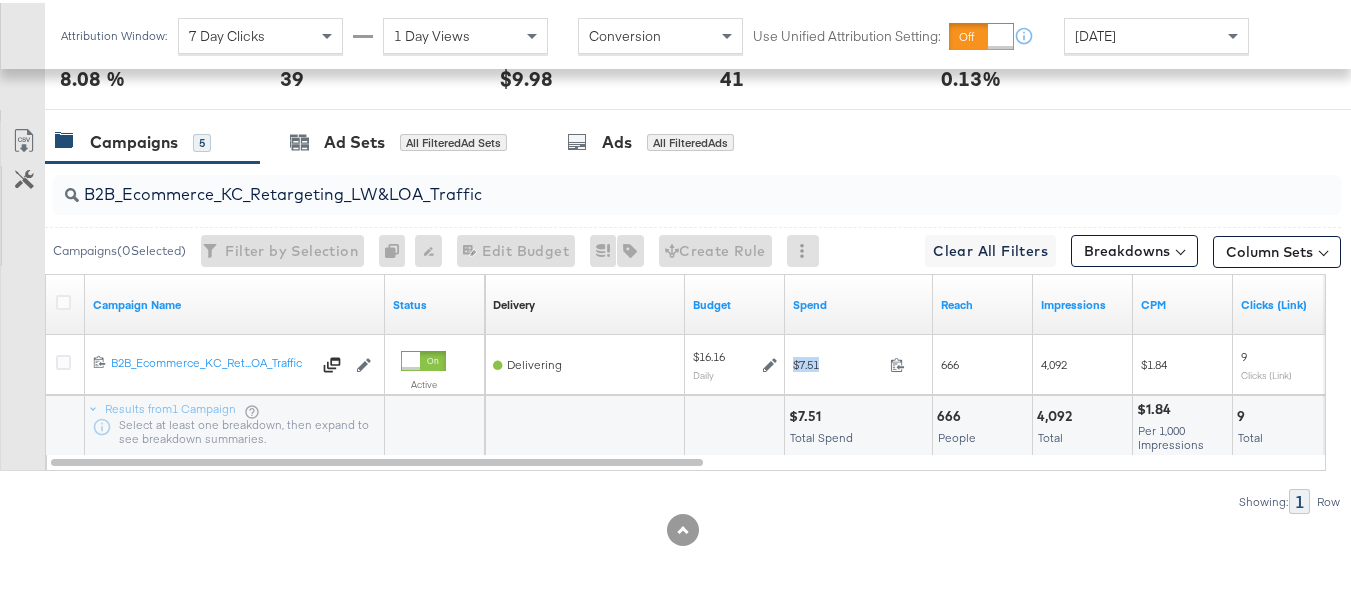 copy on "$7.51" 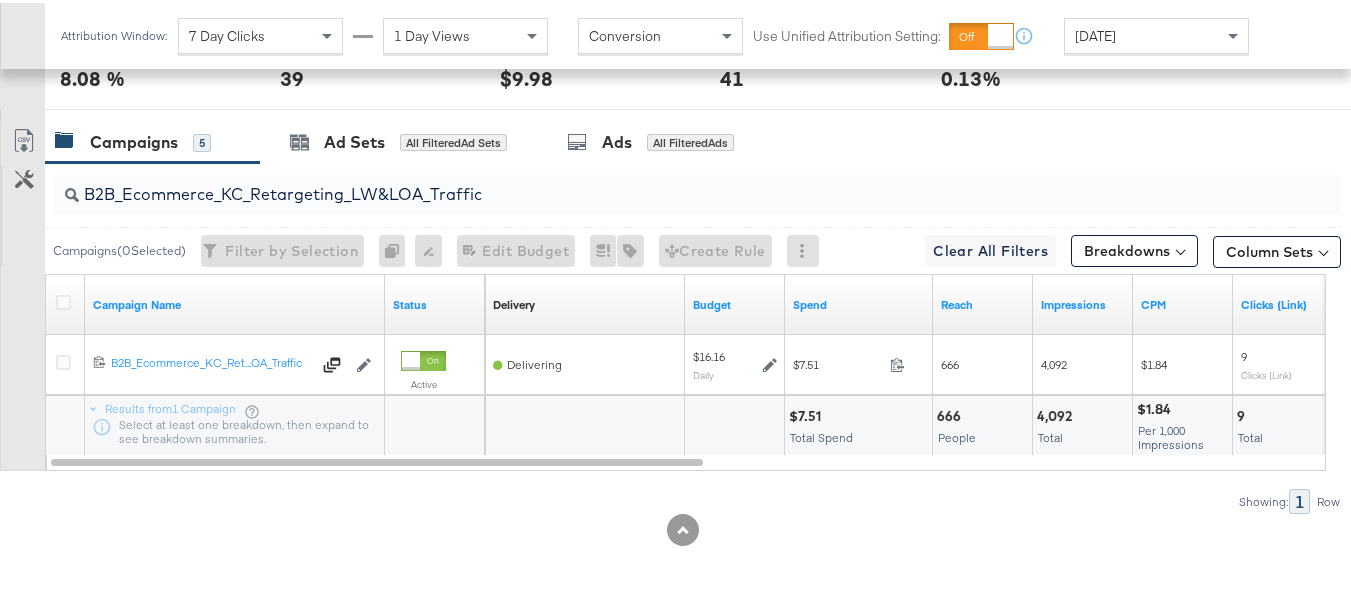 click on "B2B_Ecommerce_KC_Retargeting_LW&LOA_Traffic" at bounding box center [653, 183] 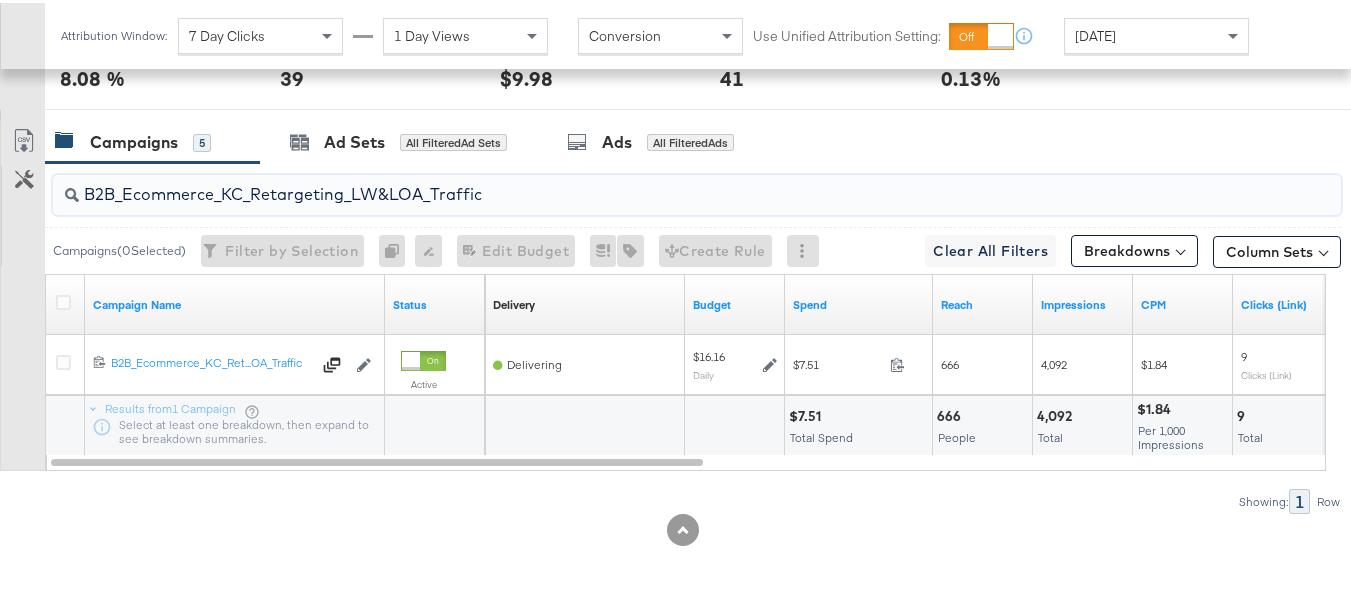 paste on "KC_Retargeting_Prospects & Clients_Conversions" 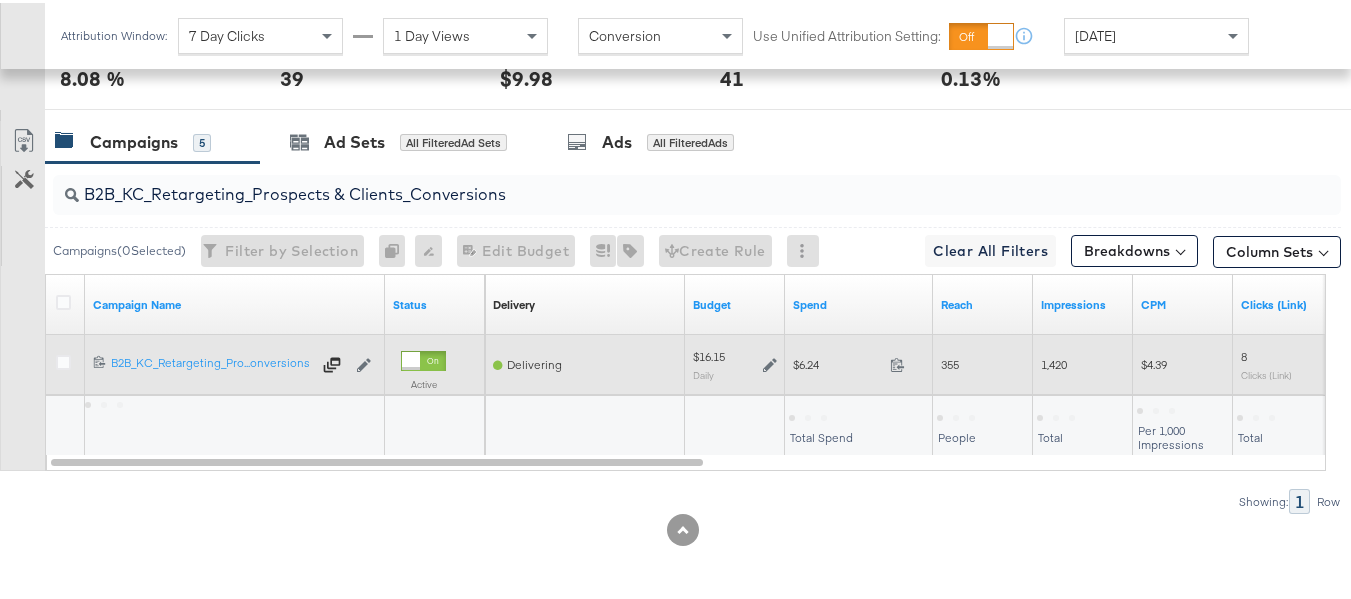 click on "$6.24   6.24" at bounding box center (859, 361) 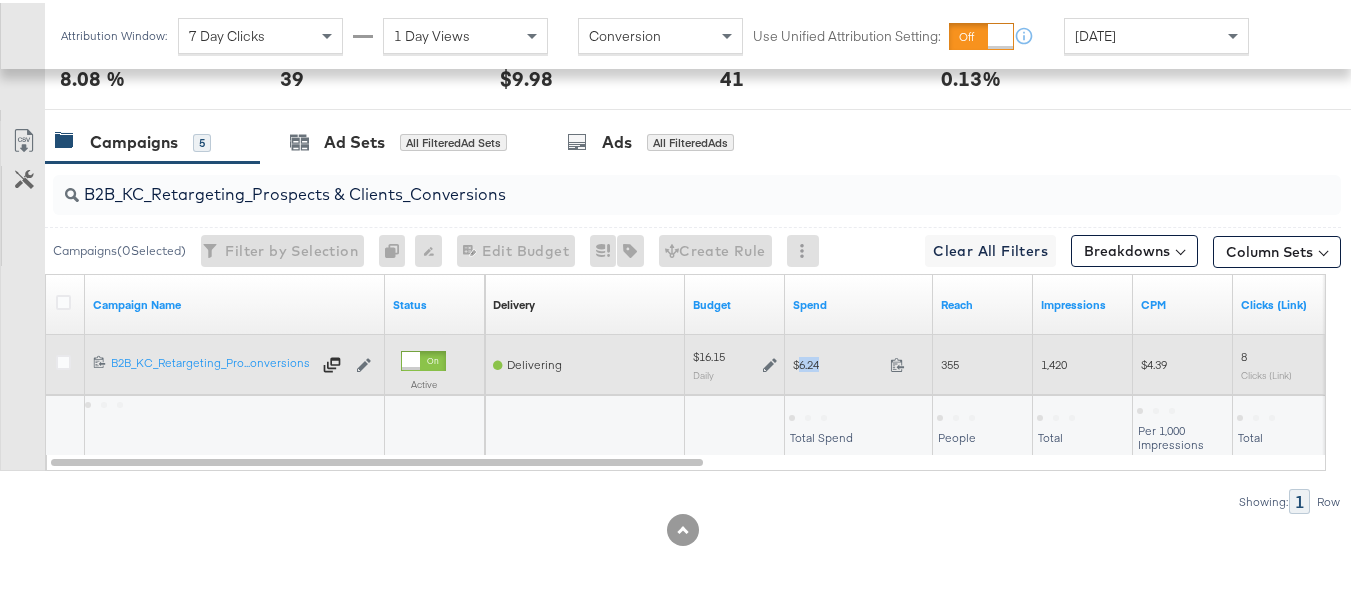 click on "$6.24   6.24" at bounding box center [859, 361] 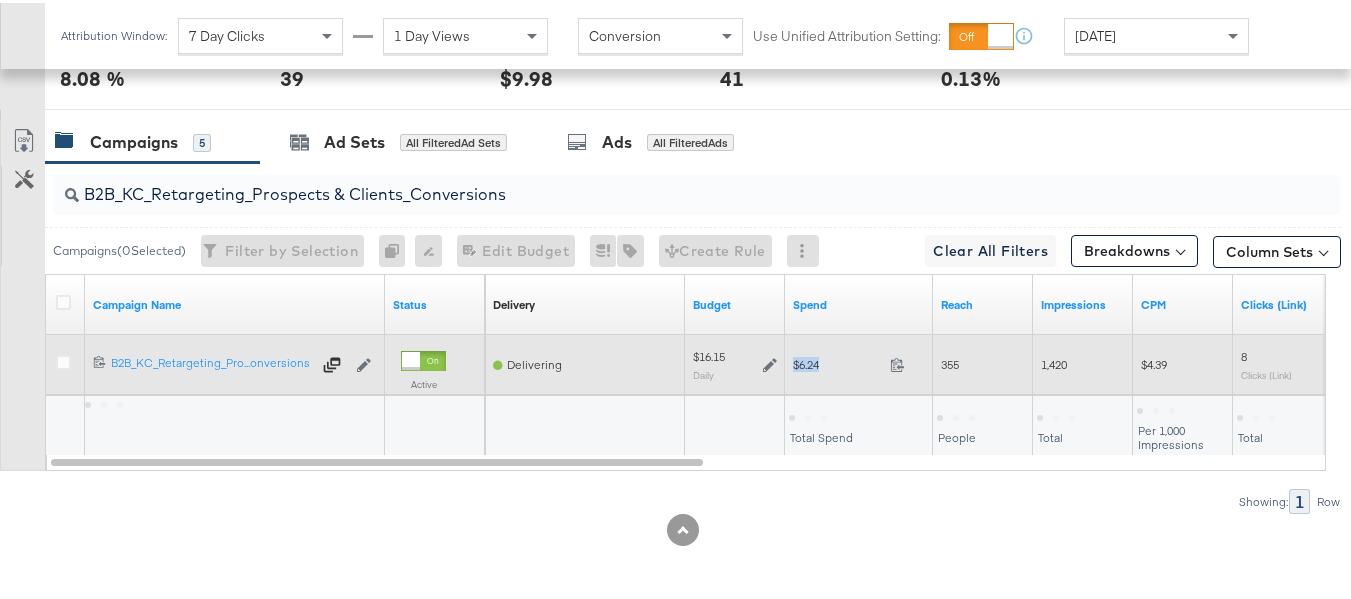 click on "$6.24   6.24" at bounding box center (859, 361) 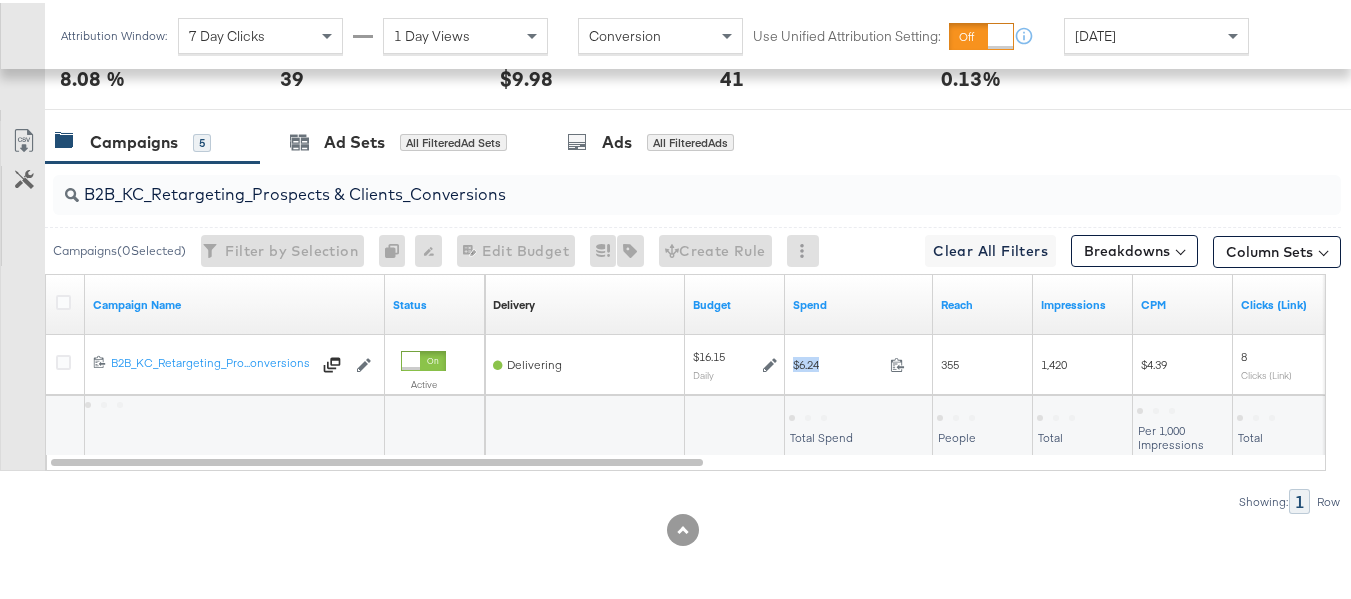 copy on "$6.24" 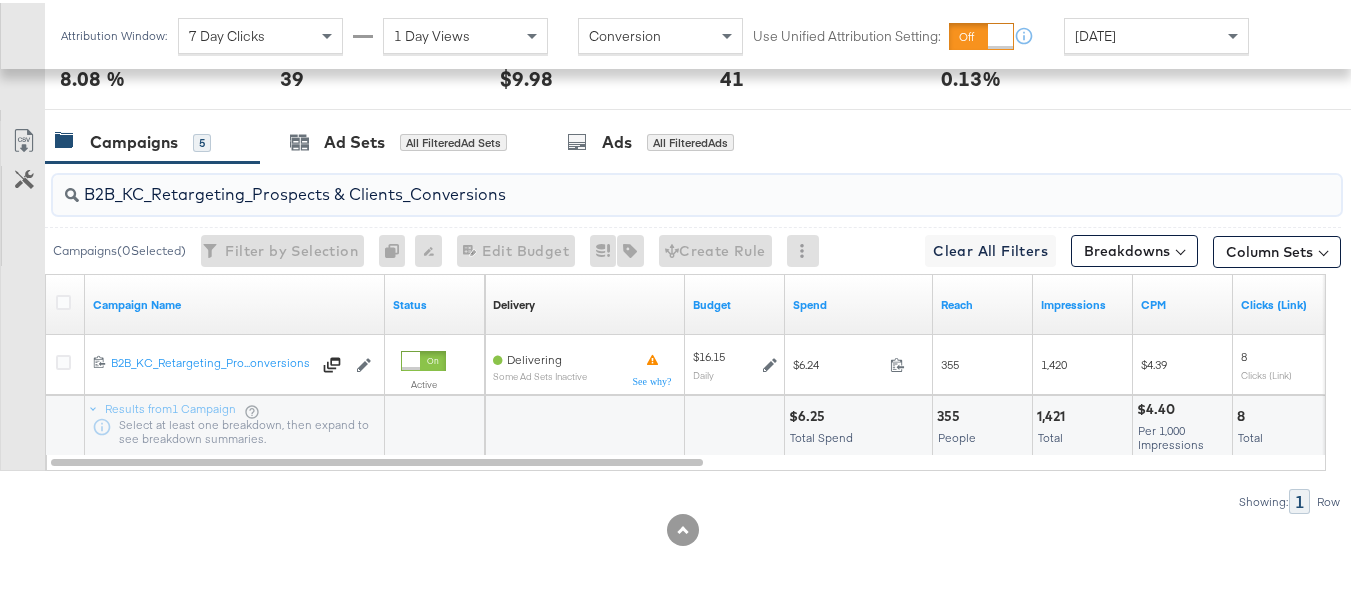 click on "B2B_KC_Retargeting_Prospects & Clients_Conversions" at bounding box center (653, 183) 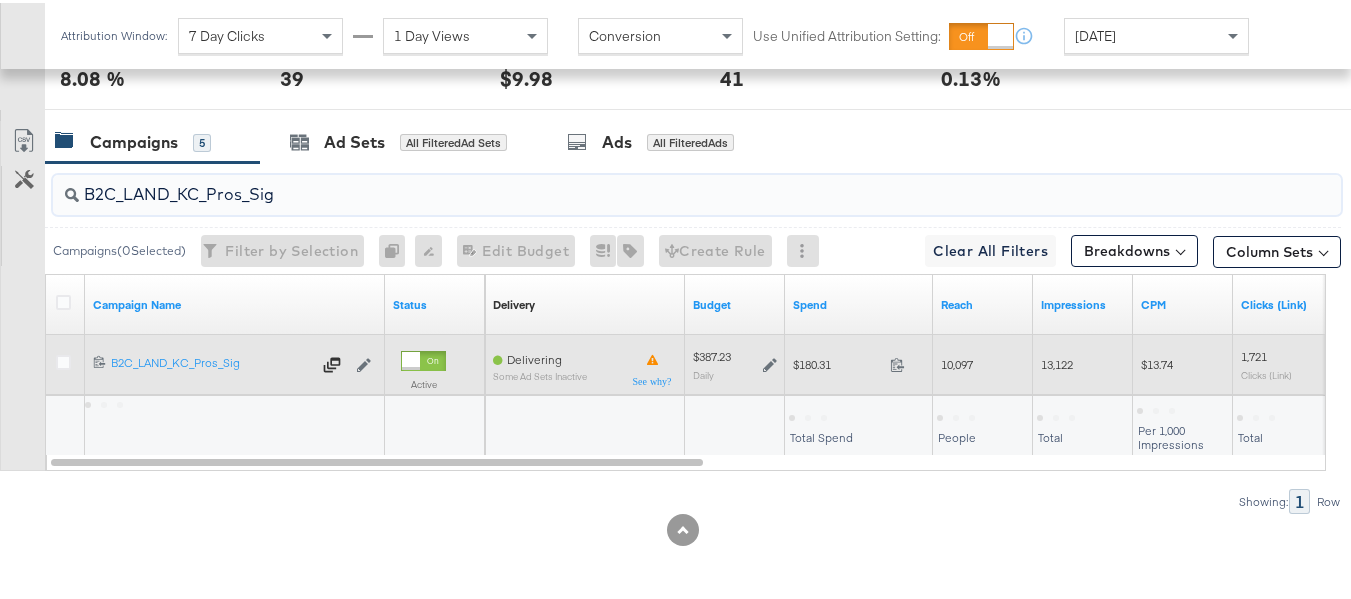 type on "B2C_LAND_KC_Pros_Sig" 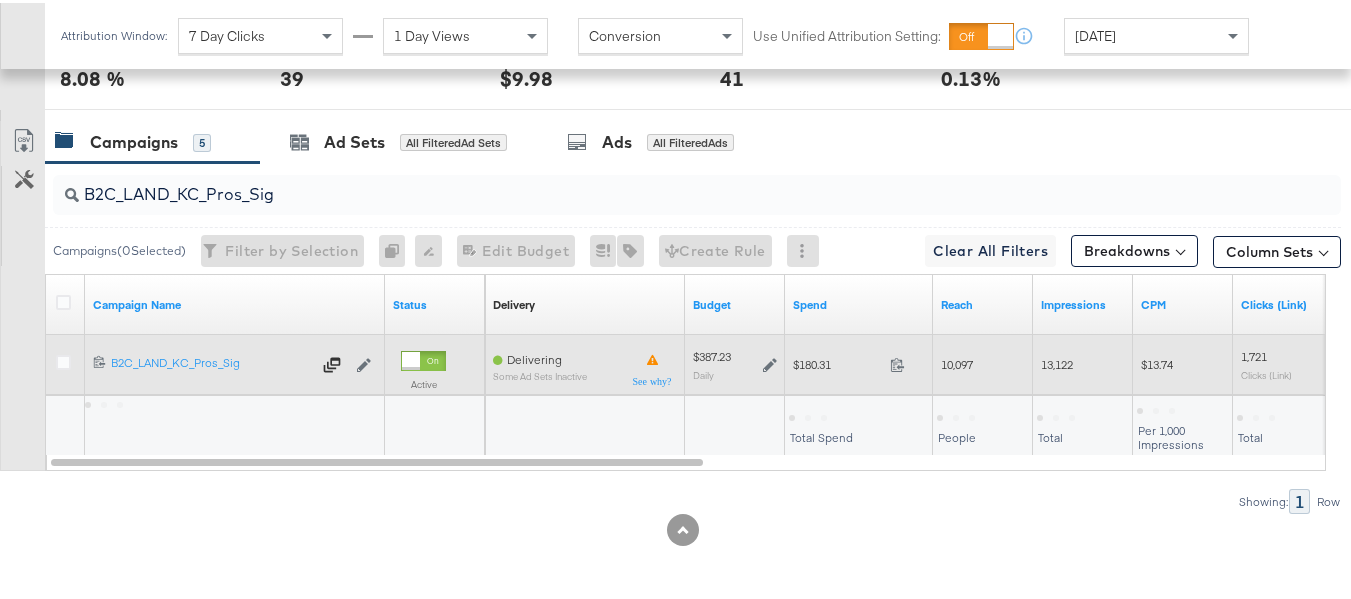 click on "$180.31" at bounding box center (837, 361) 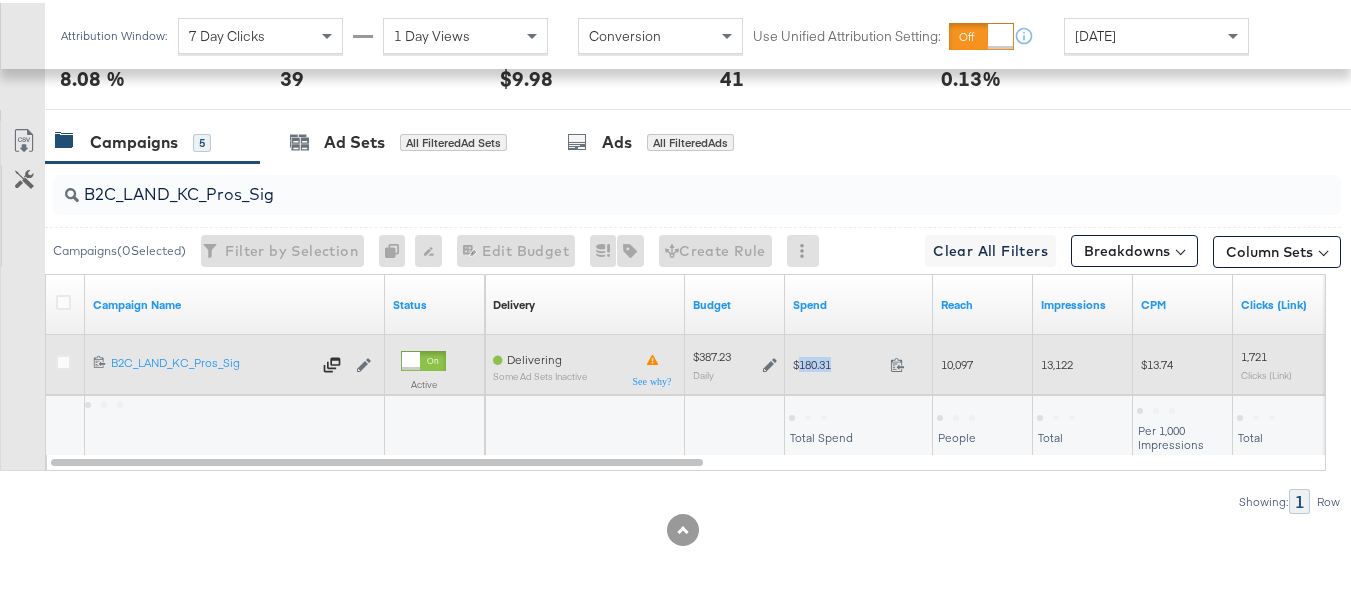 click on "$180.31" at bounding box center [837, 361] 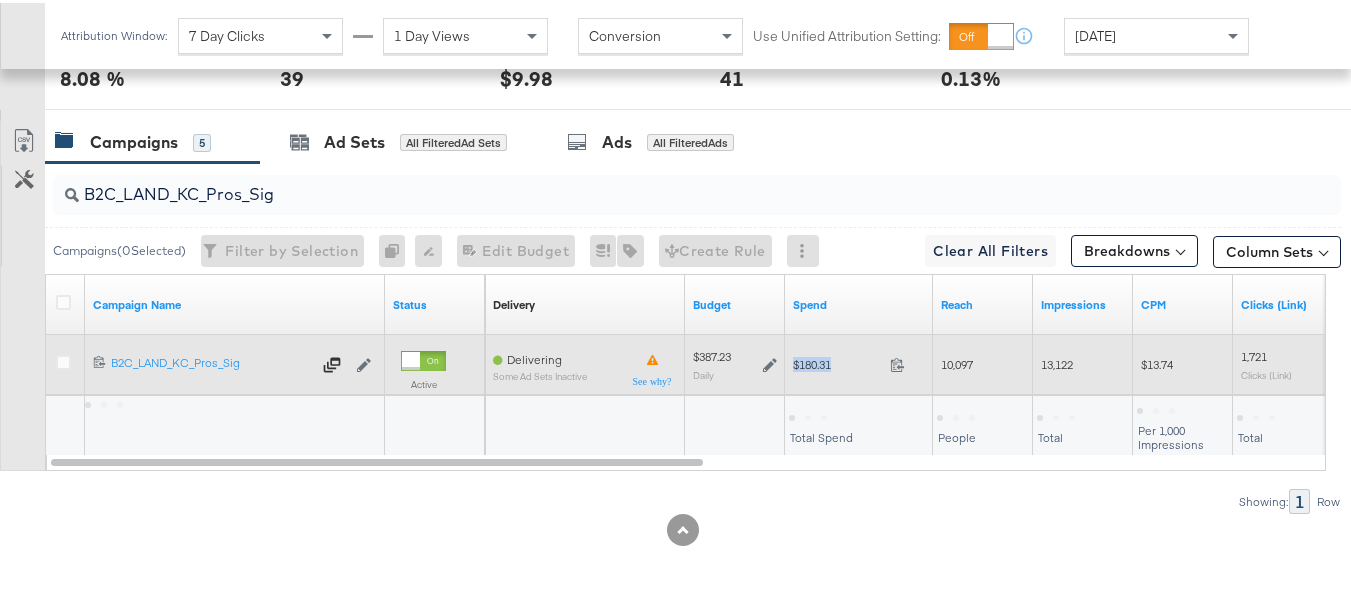 click on "$180.31" at bounding box center [837, 361] 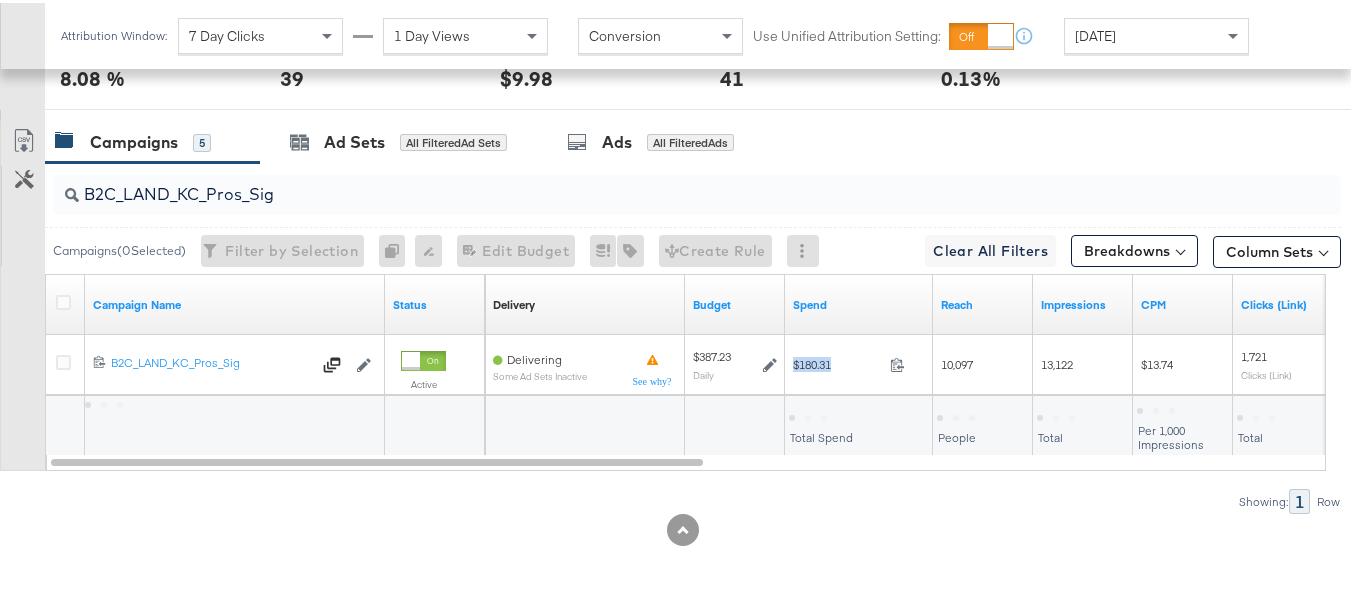 copy on "$180.31" 